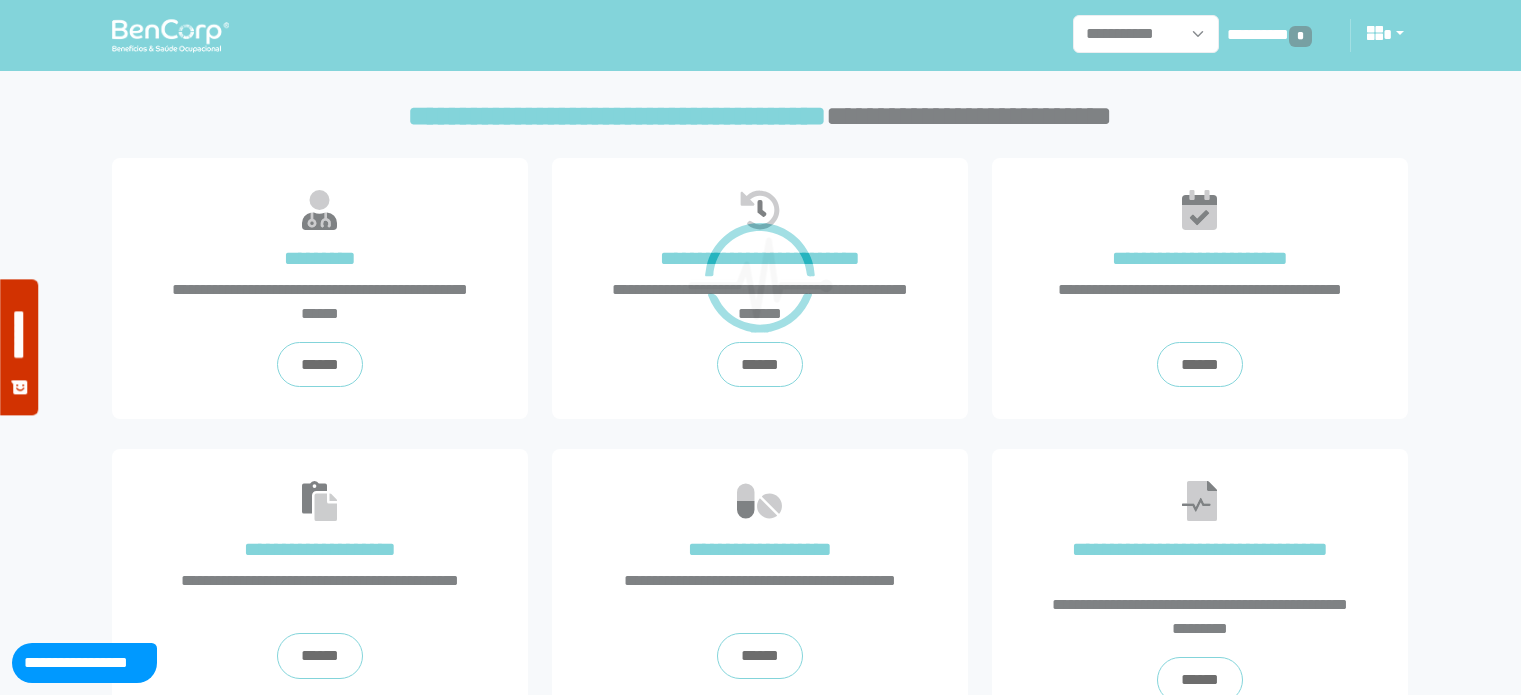 scroll, scrollTop: 0, scrollLeft: 0, axis: both 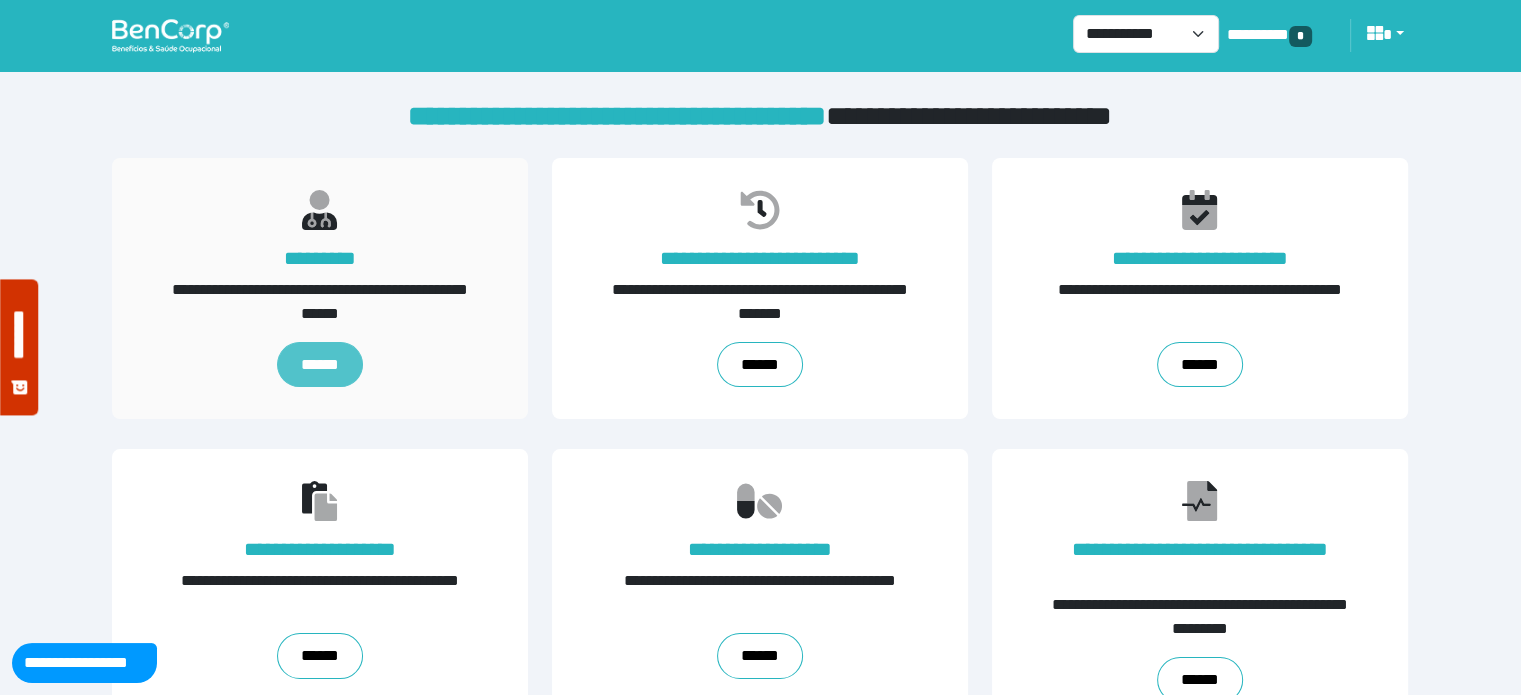 click on "******" at bounding box center [320, 365] 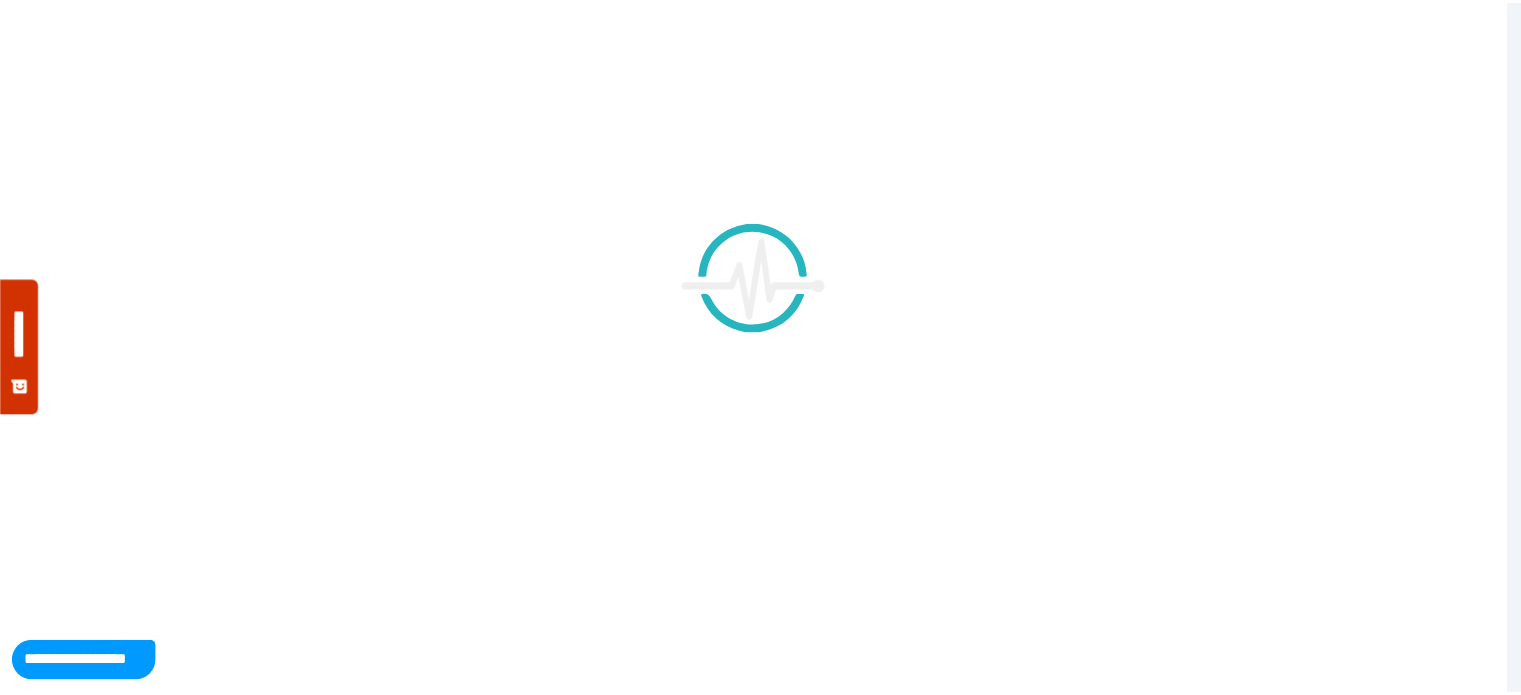 scroll, scrollTop: 0, scrollLeft: 0, axis: both 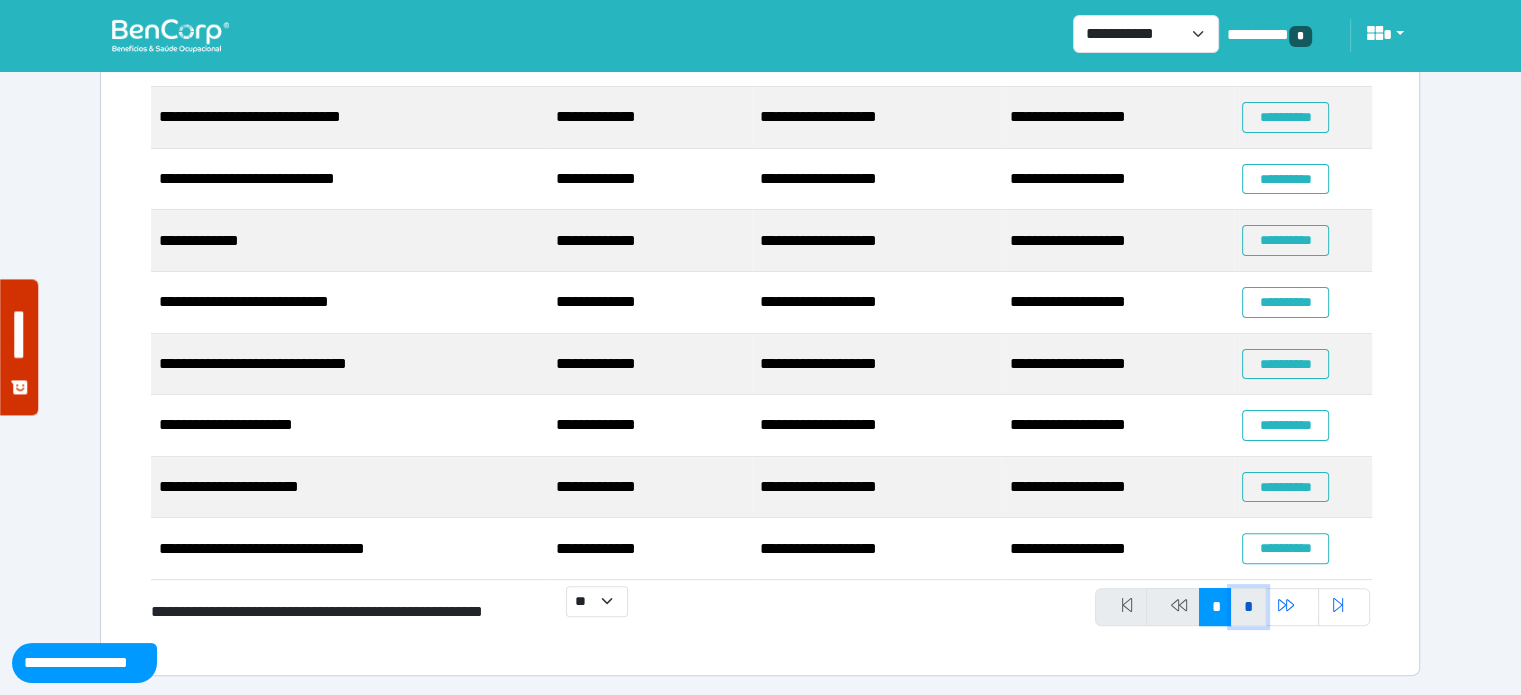 click on "*" at bounding box center (1248, 607) 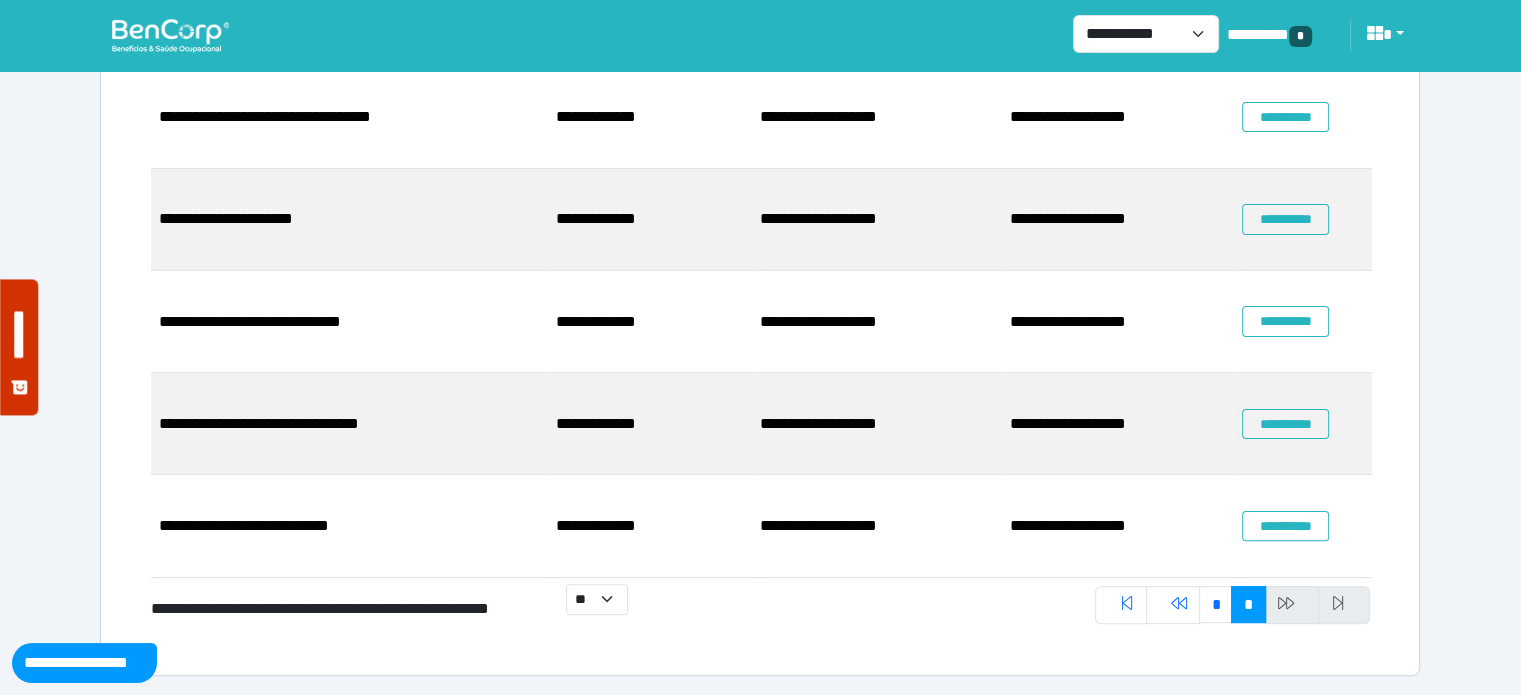 scroll, scrollTop: 187, scrollLeft: 0, axis: vertical 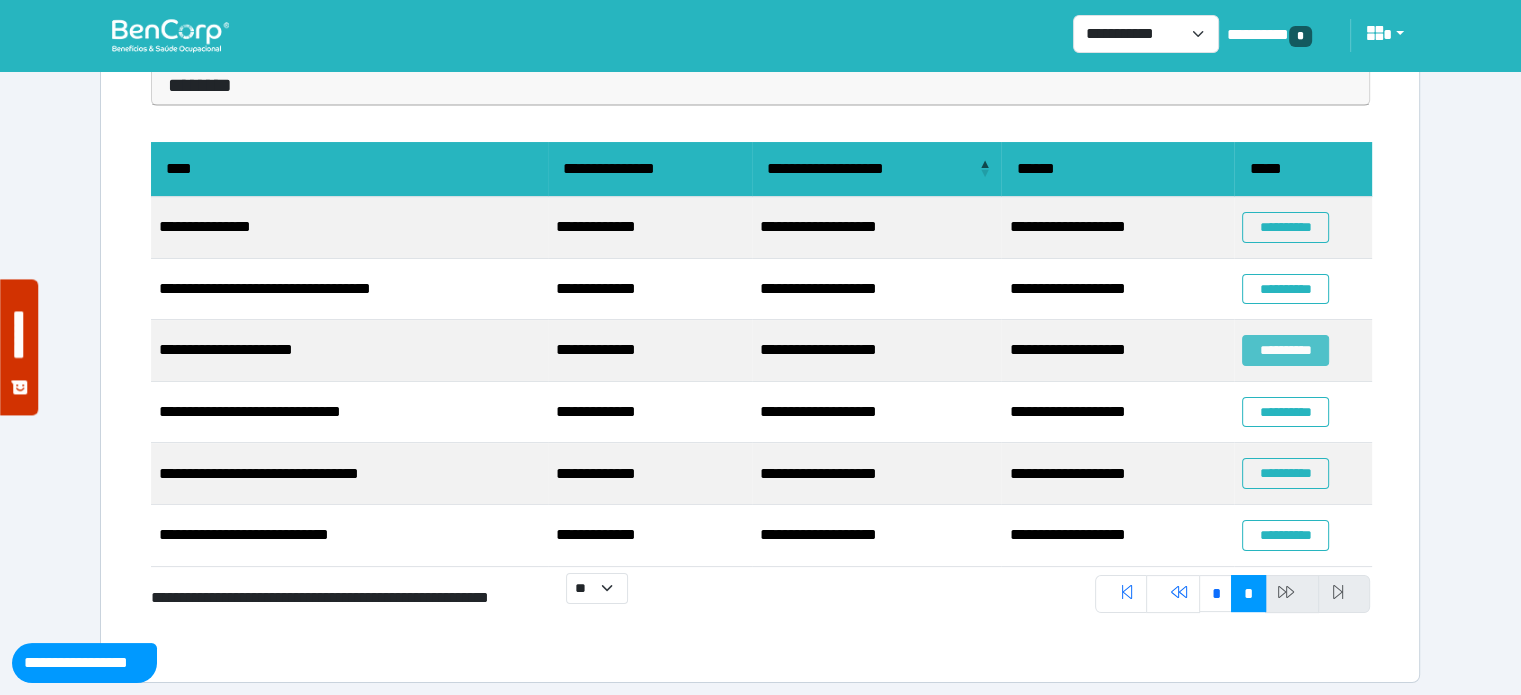 click on "**********" at bounding box center [1285, 350] 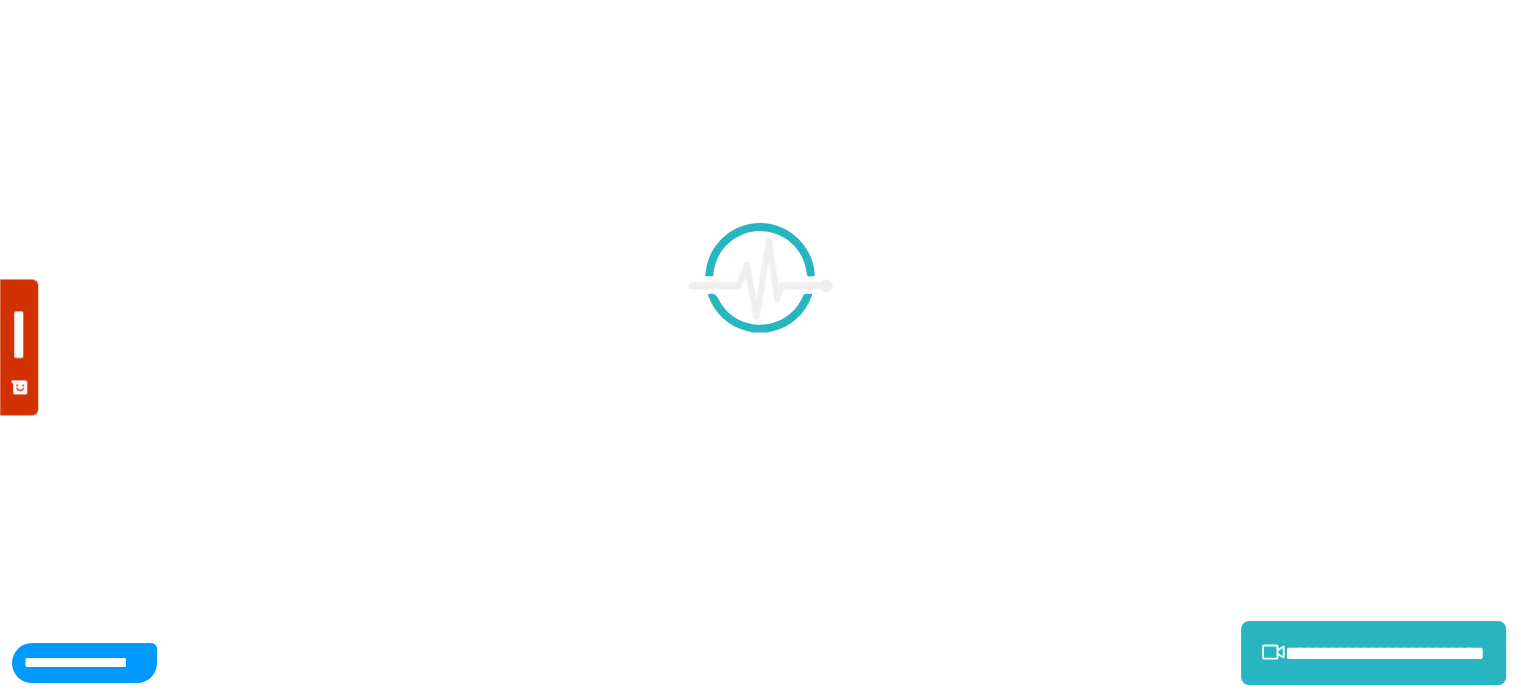 scroll, scrollTop: 0, scrollLeft: 0, axis: both 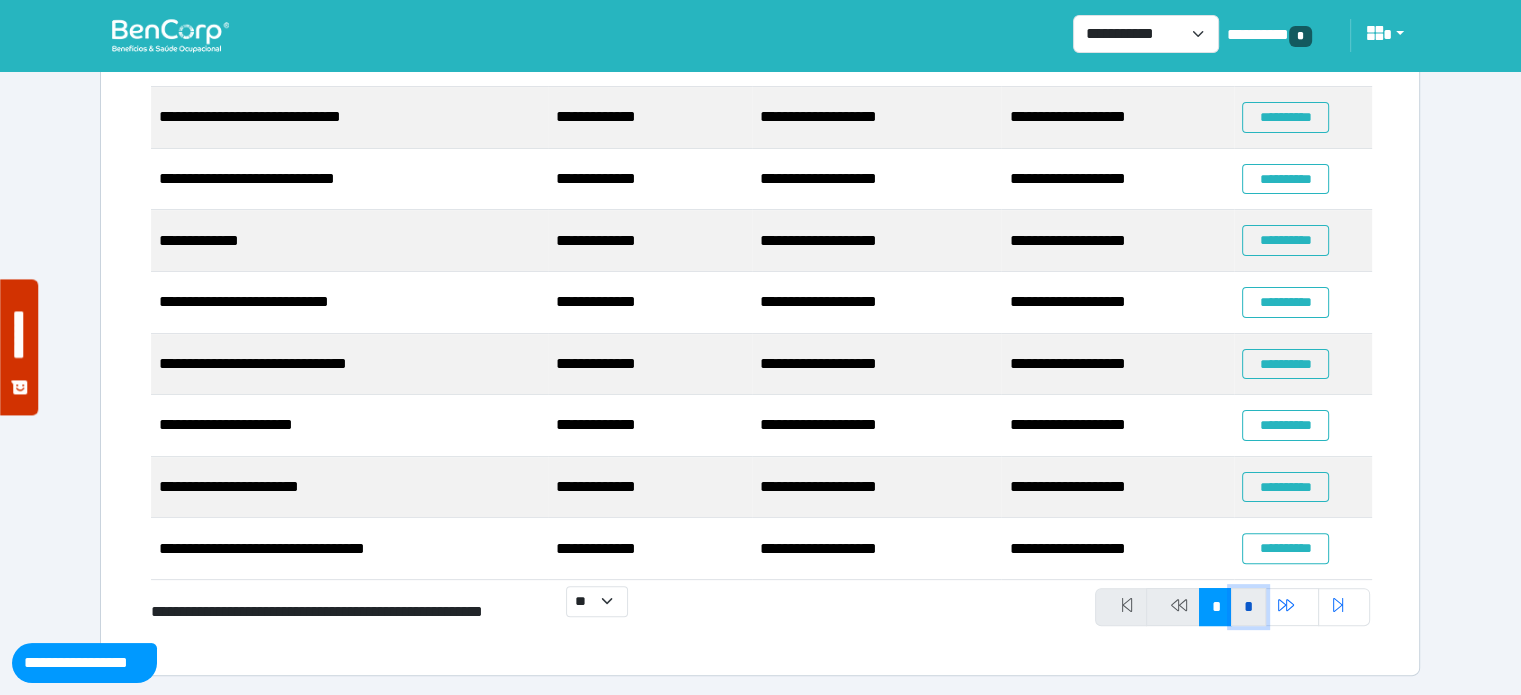 click on "*" at bounding box center (1248, 607) 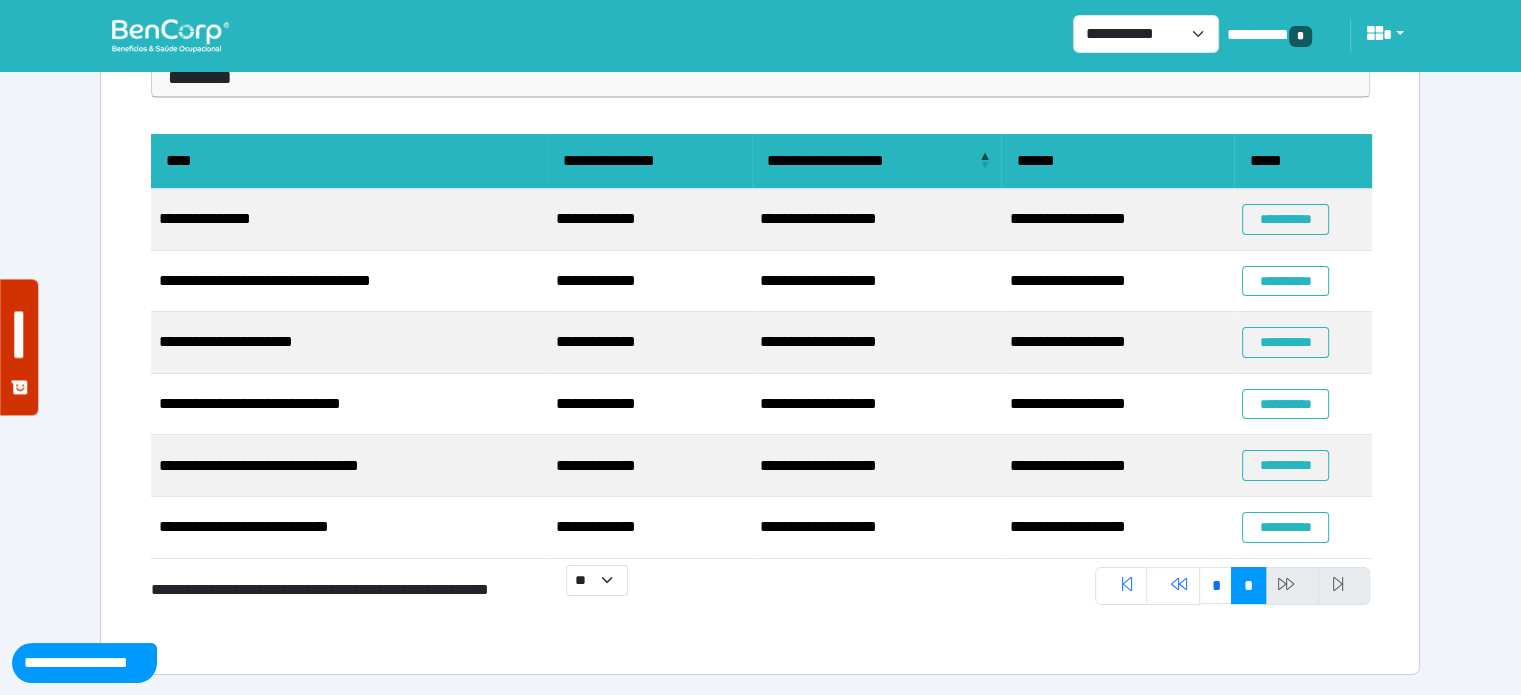 scroll, scrollTop: 187, scrollLeft: 0, axis: vertical 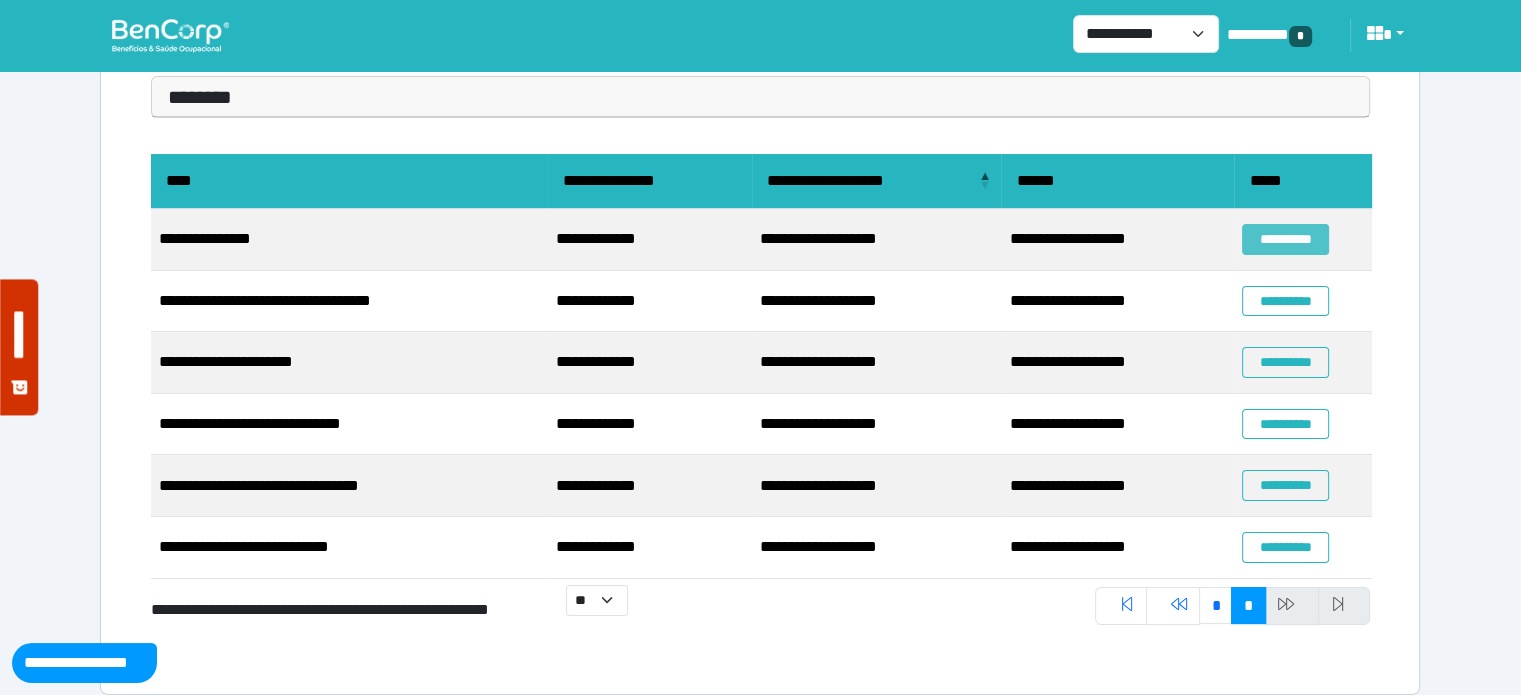 click on "**********" at bounding box center (1285, 239) 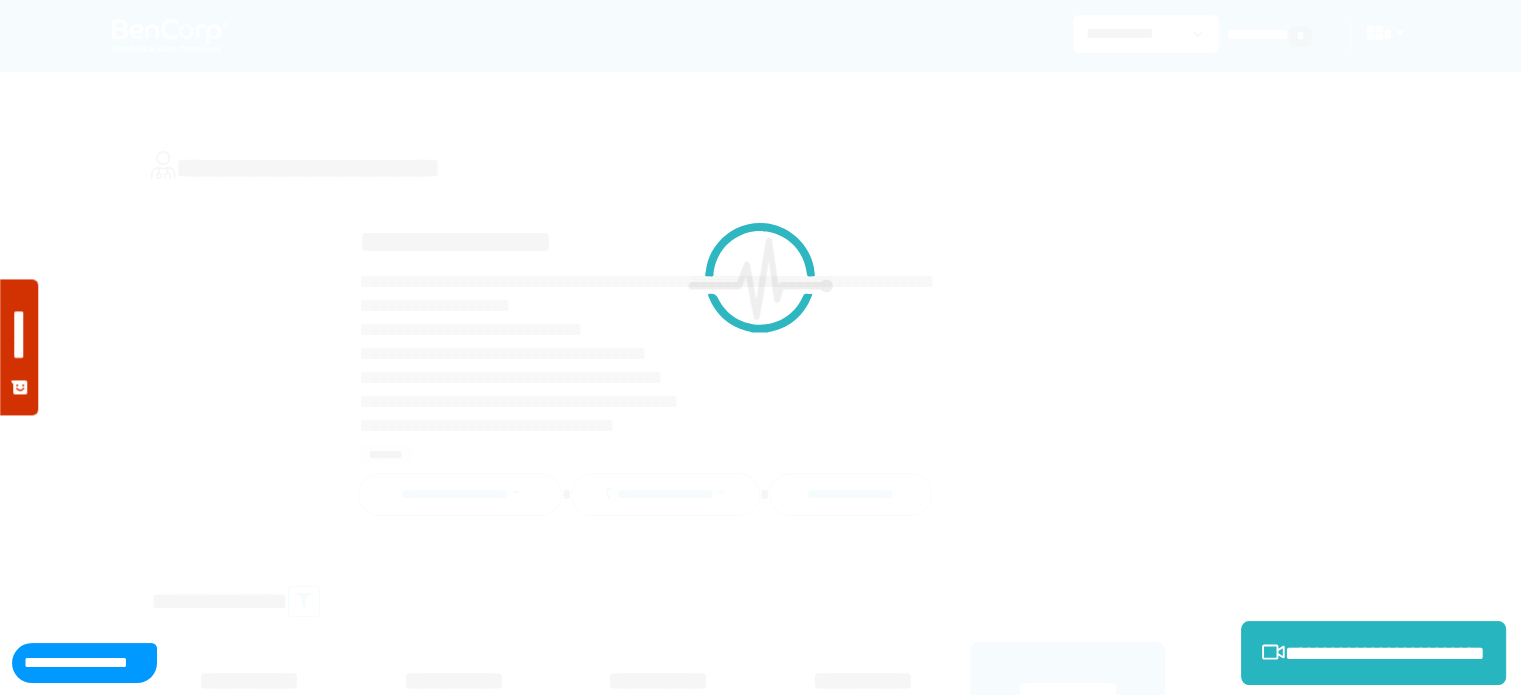 scroll, scrollTop: 0, scrollLeft: 0, axis: both 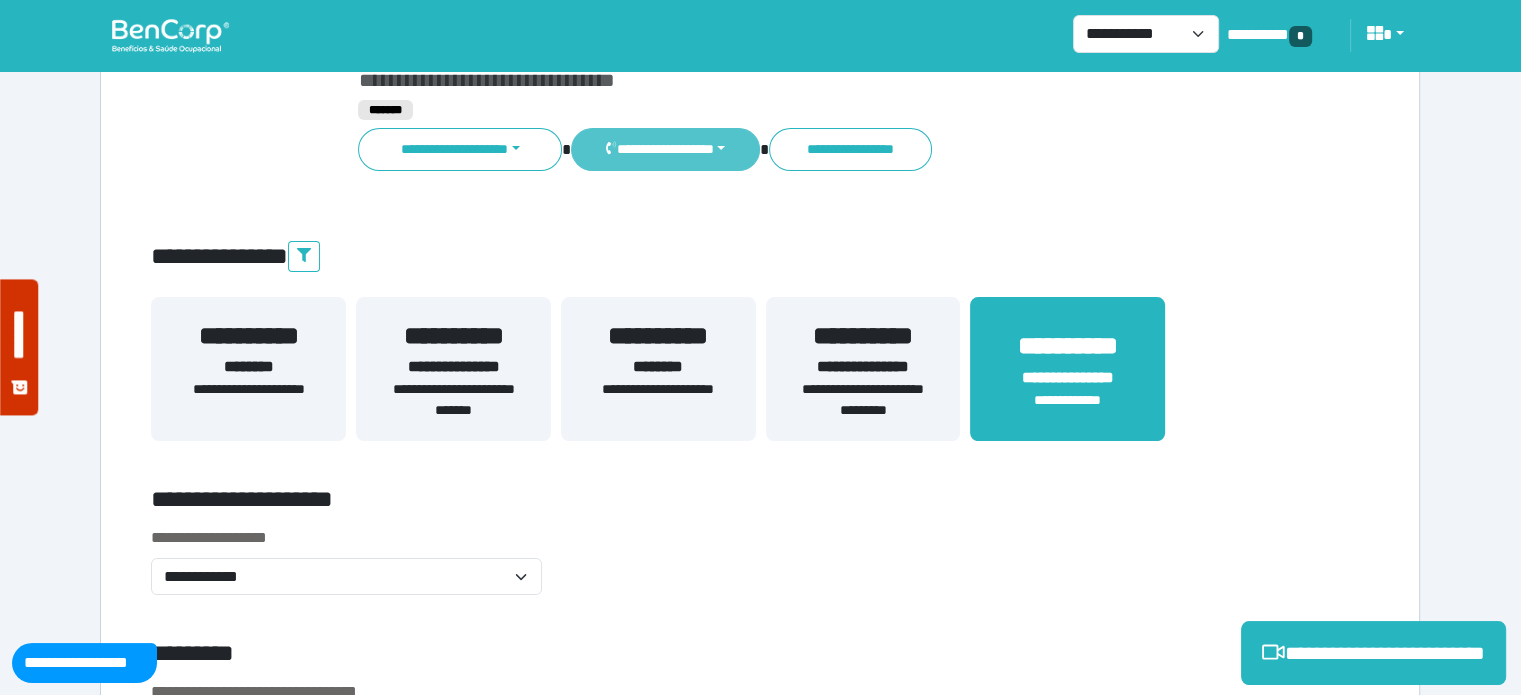 click on "**********" at bounding box center [665, 149] 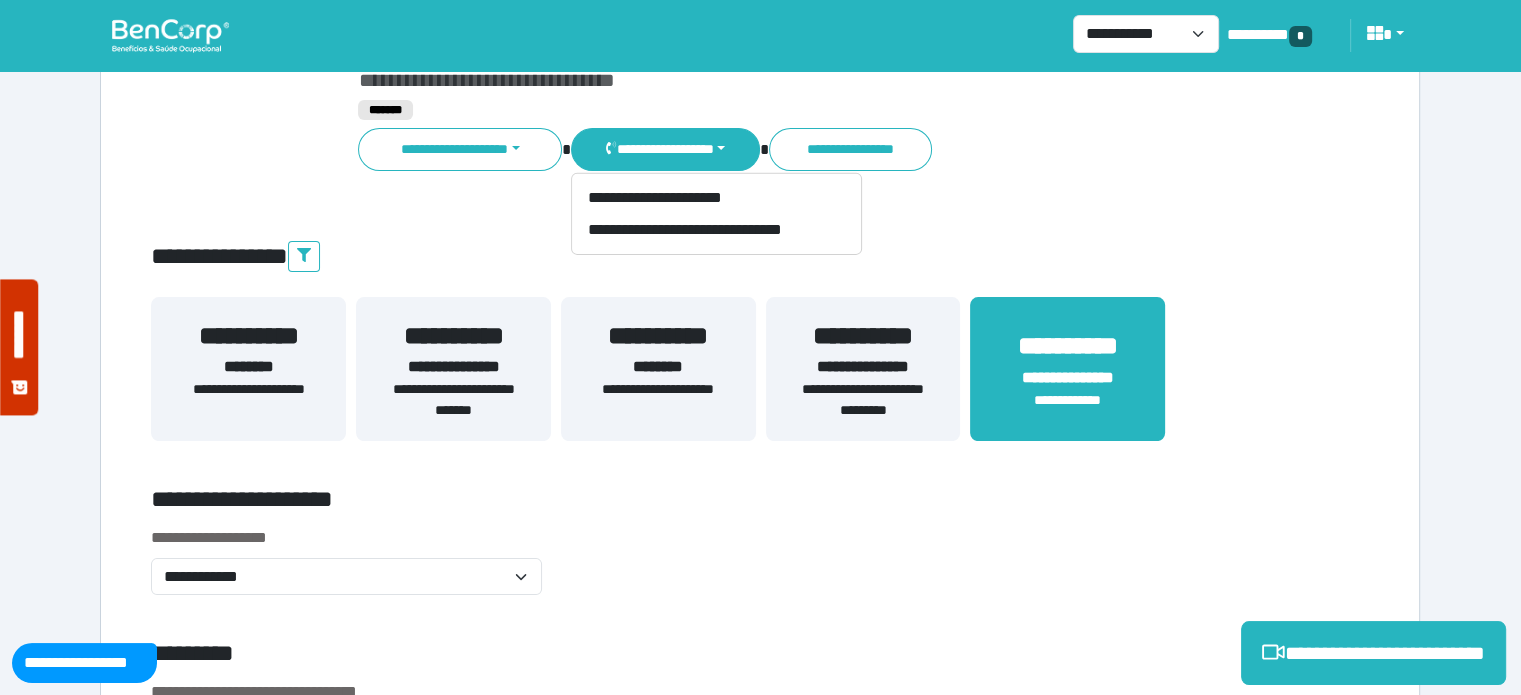 scroll, scrollTop: 0, scrollLeft: 0, axis: both 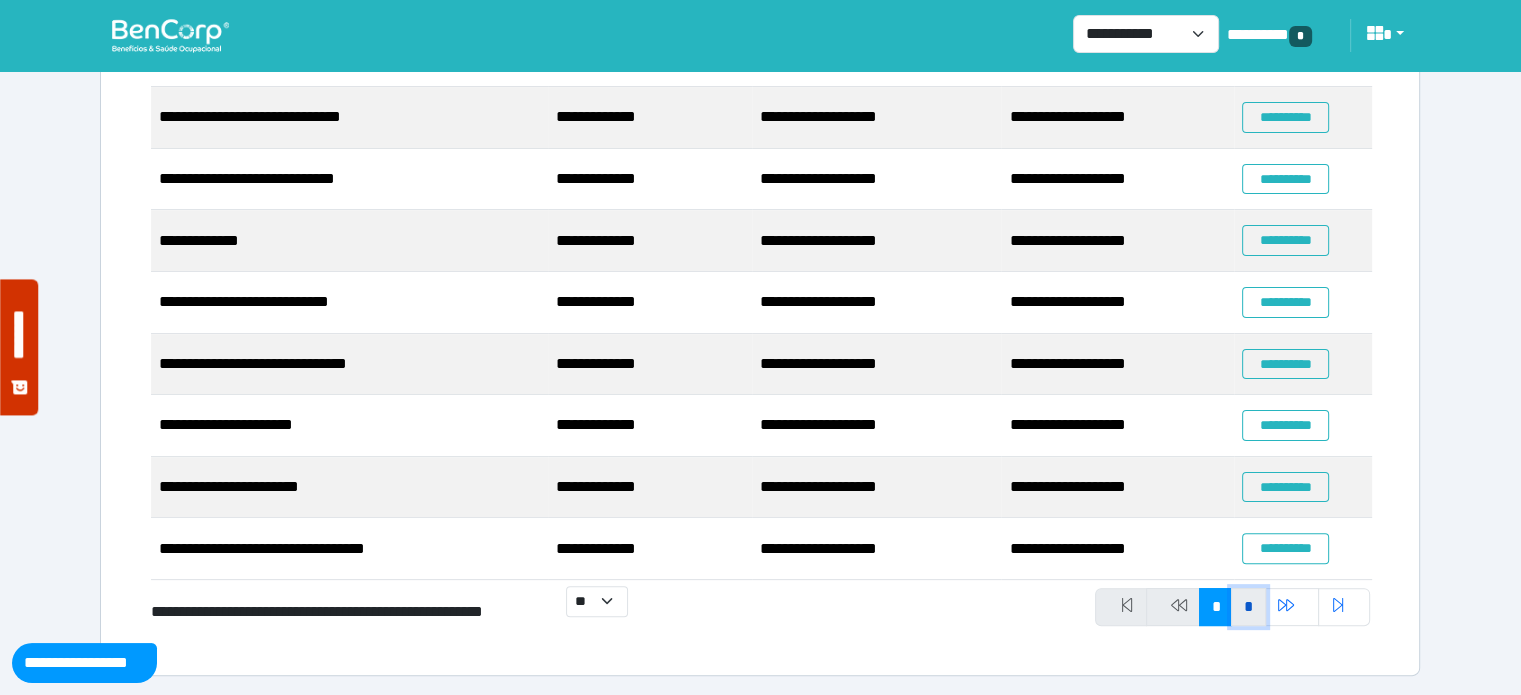 click on "*" at bounding box center [1248, 607] 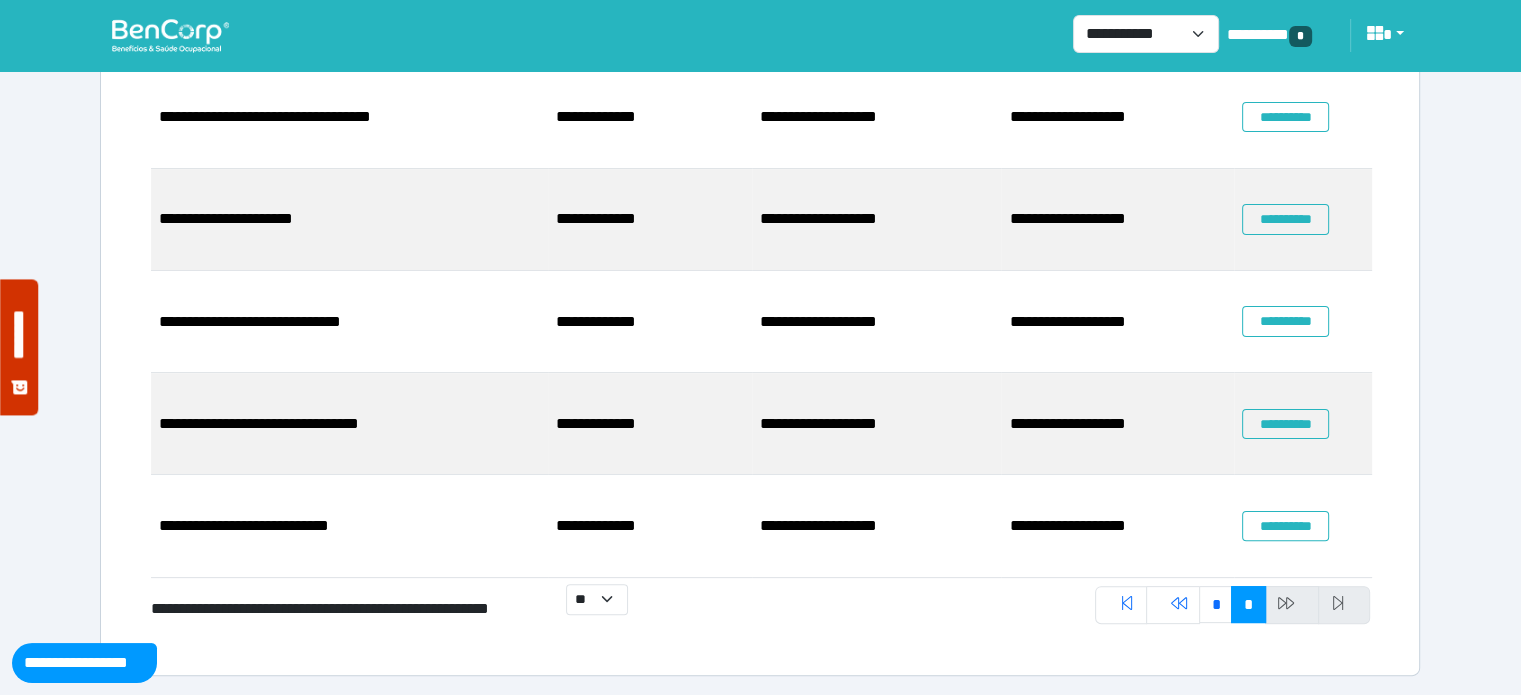 scroll, scrollTop: 187, scrollLeft: 0, axis: vertical 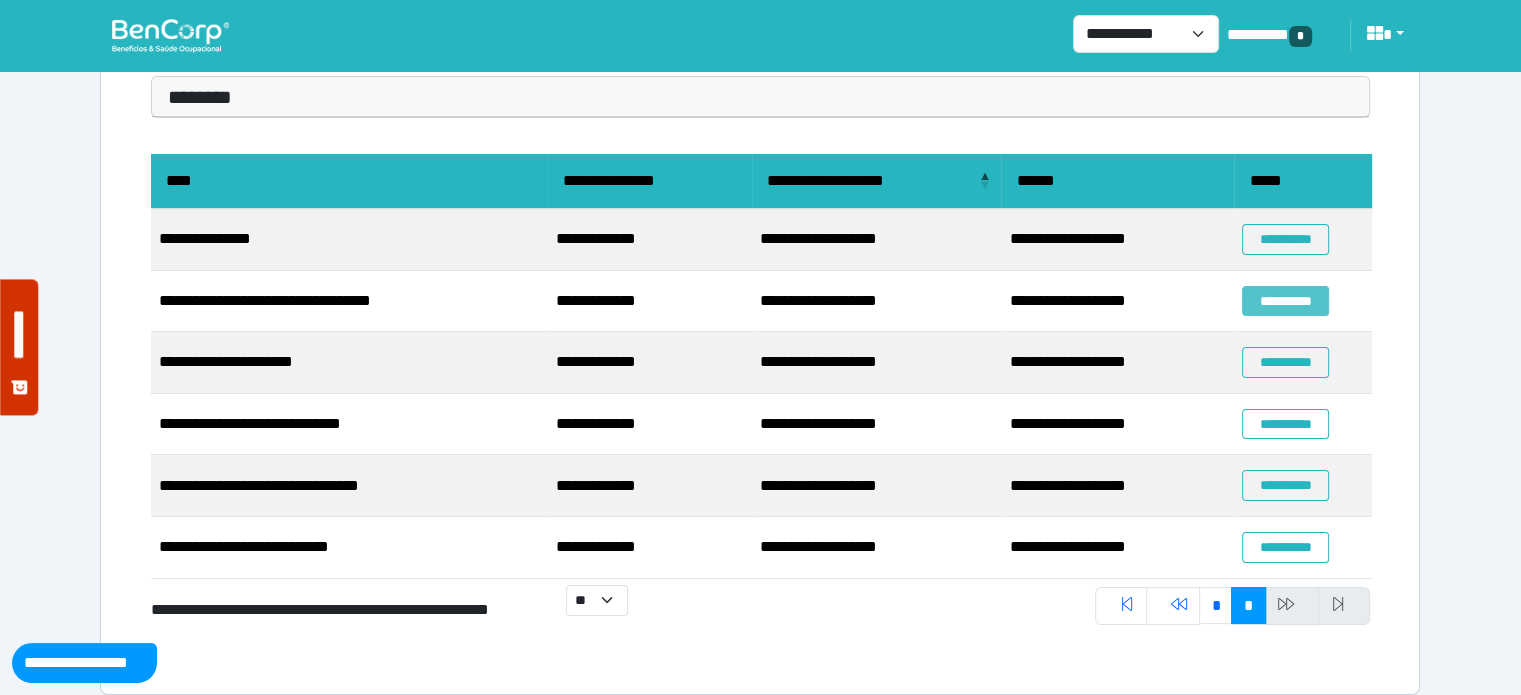 click on "**********" at bounding box center (1285, 301) 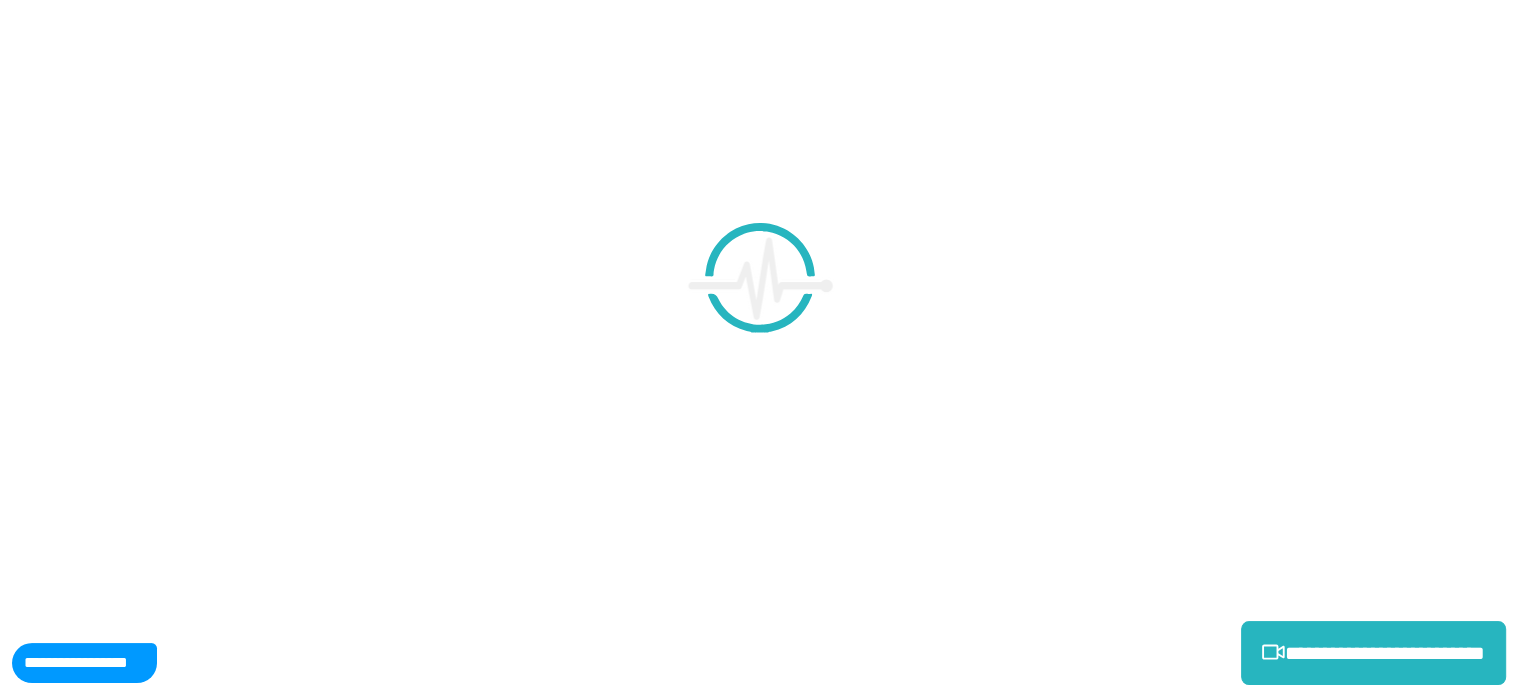 scroll, scrollTop: 0, scrollLeft: 0, axis: both 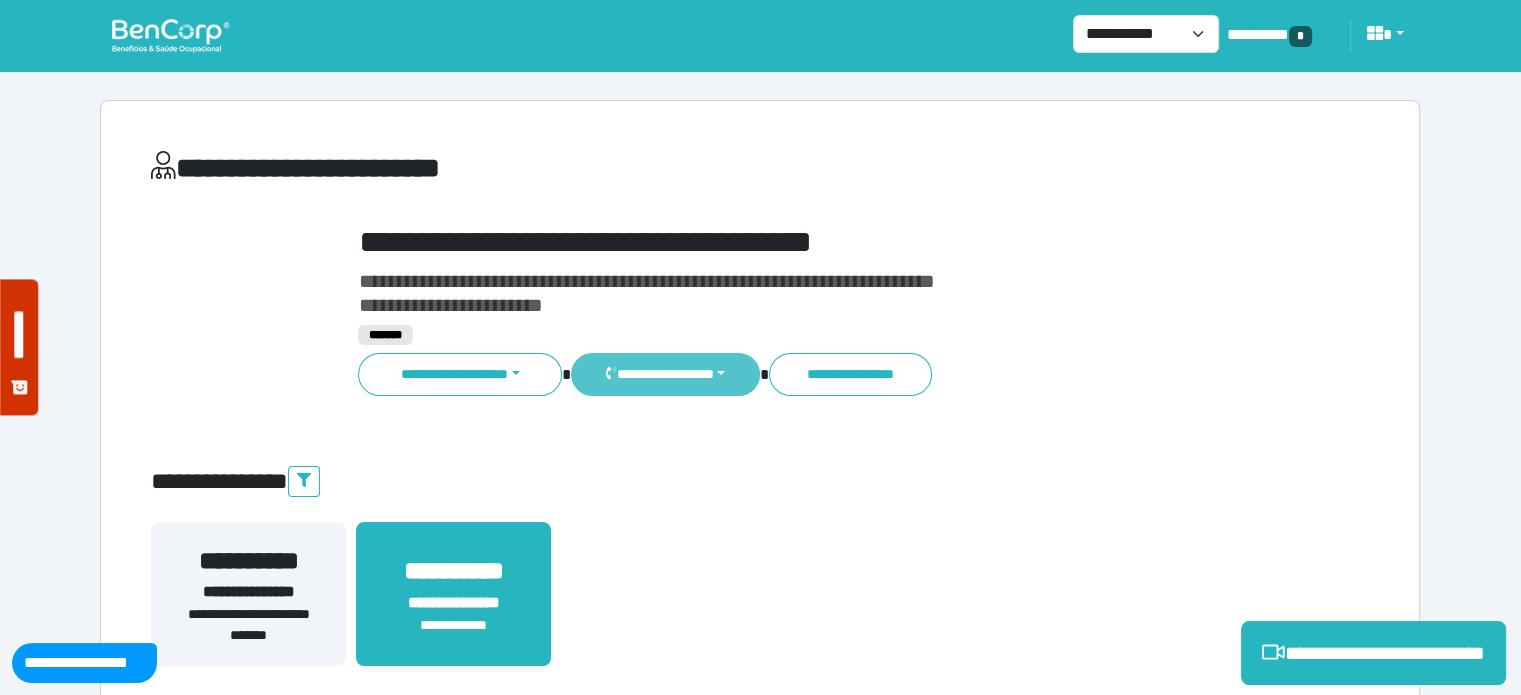 click on "**********" at bounding box center [665, 374] 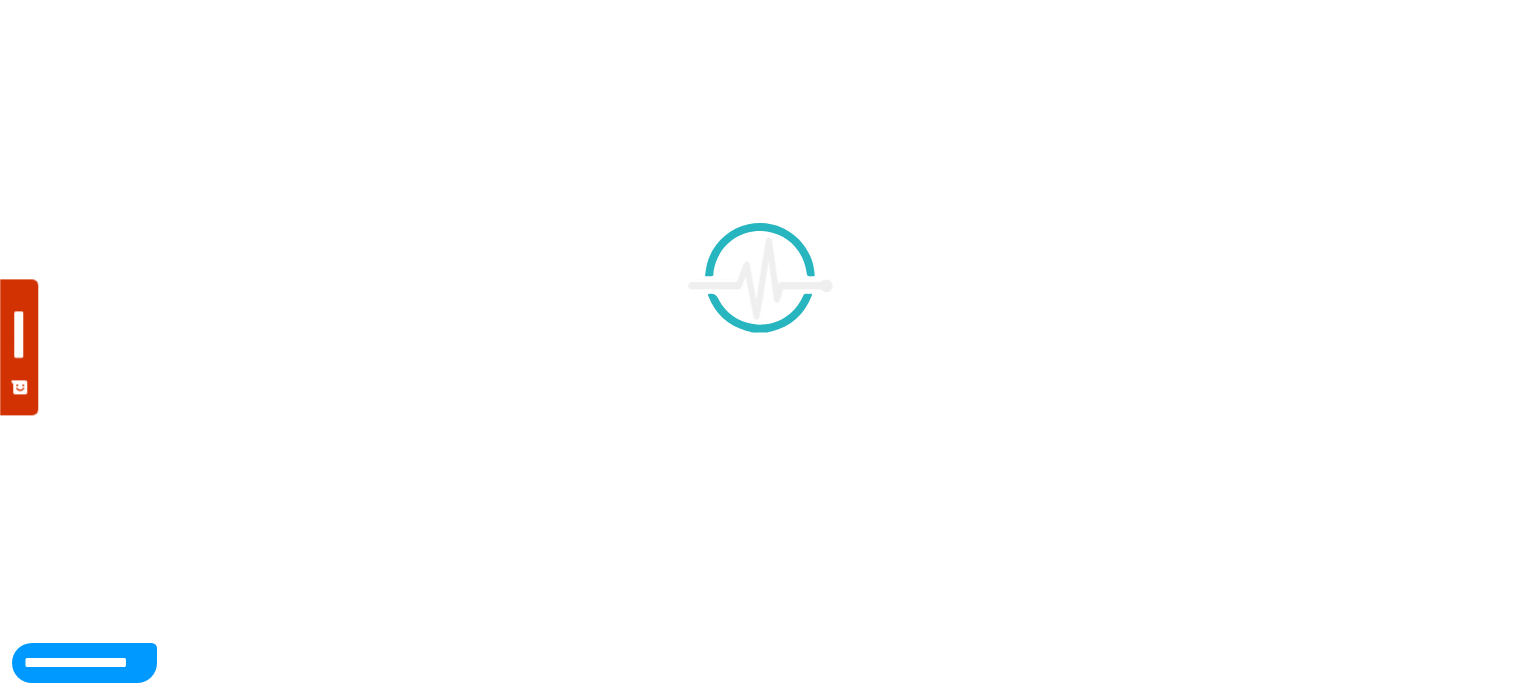 scroll, scrollTop: 187, scrollLeft: 0, axis: vertical 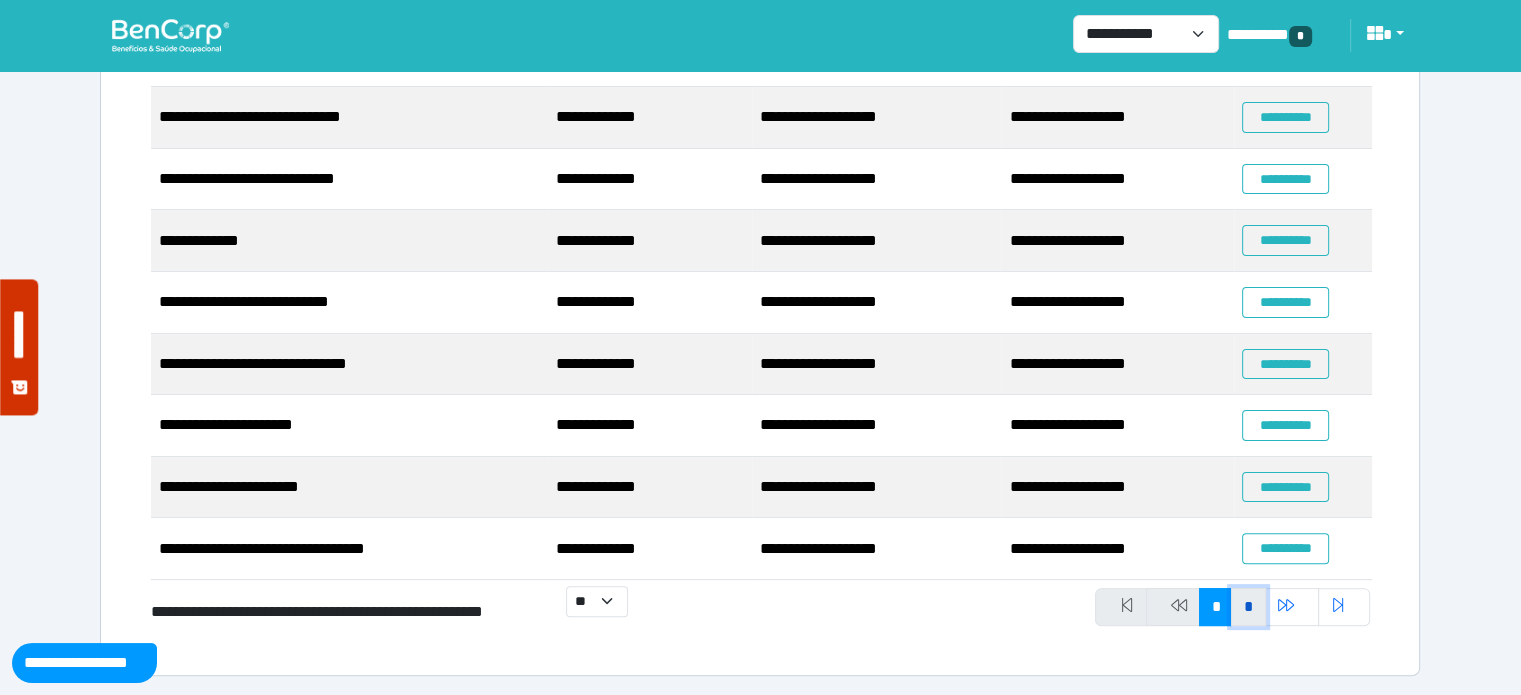 click on "*" at bounding box center [1248, 607] 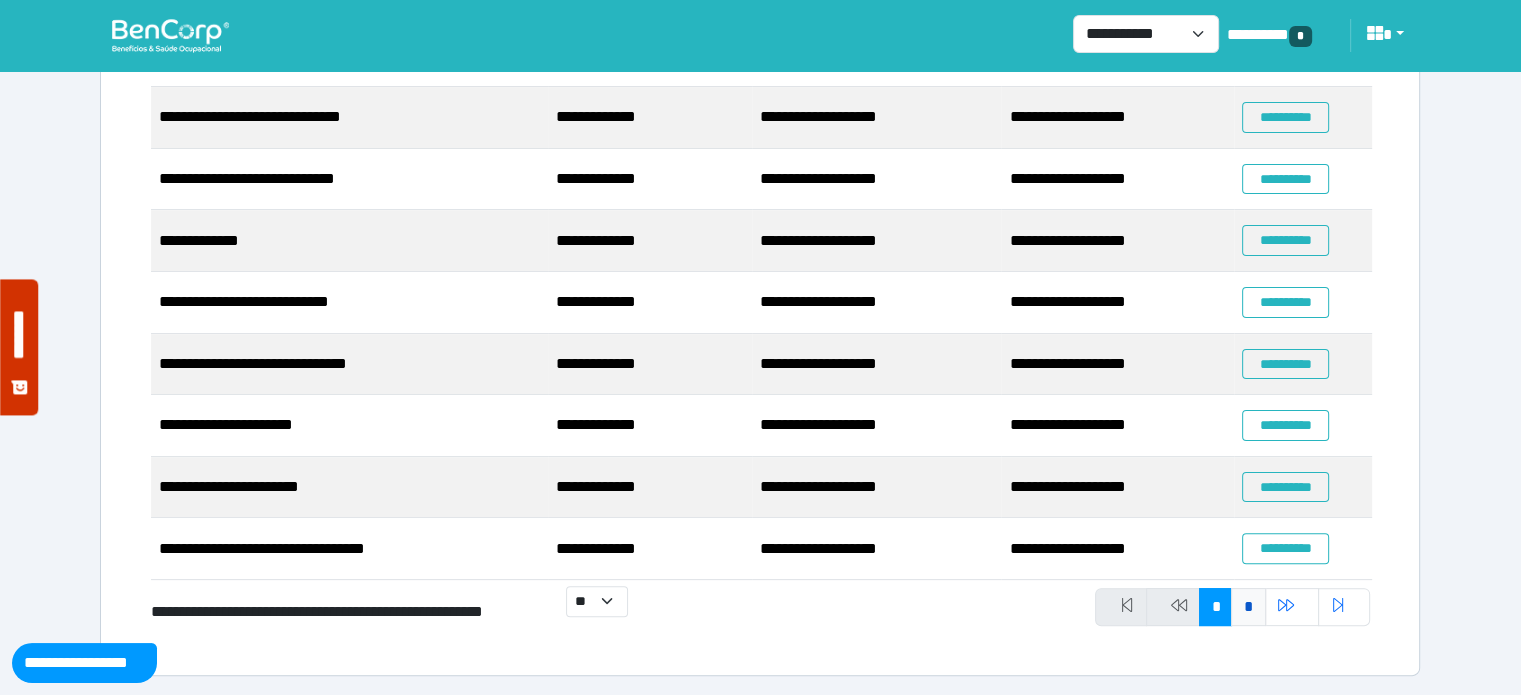 scroll, scrollTop: 187, scrollLeft: 0, axis: vertical 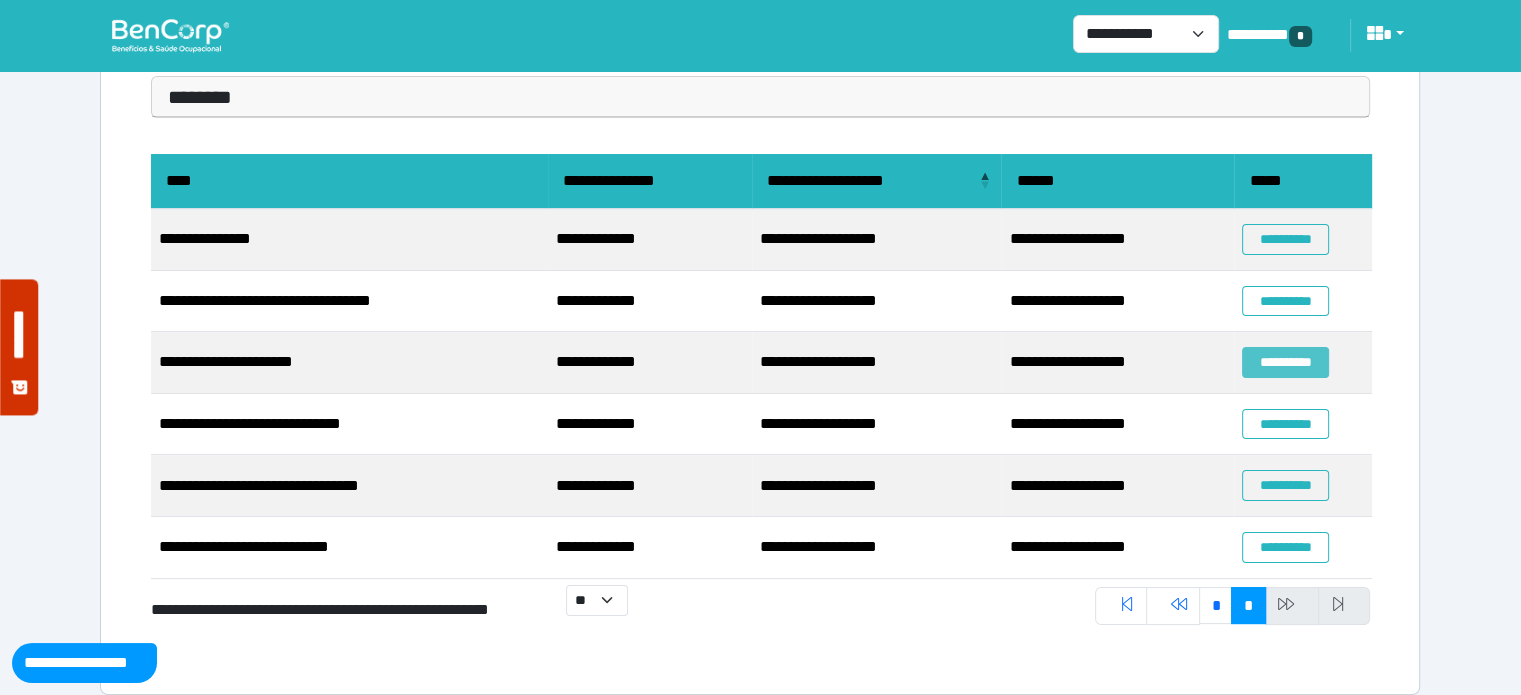 click on "**********" at bounding box center [1285, 362] 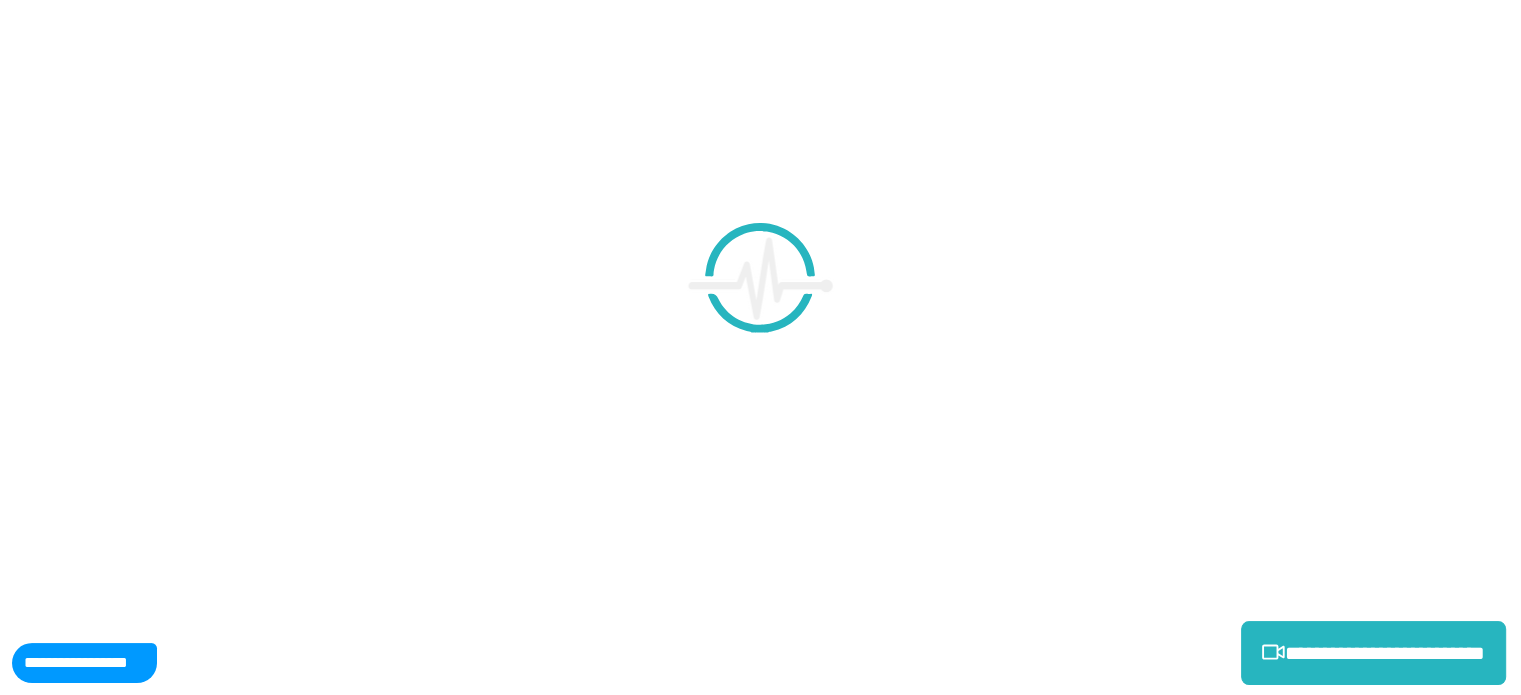 scroll, scrollTop: 0, scrollLeft: 0, axis: both 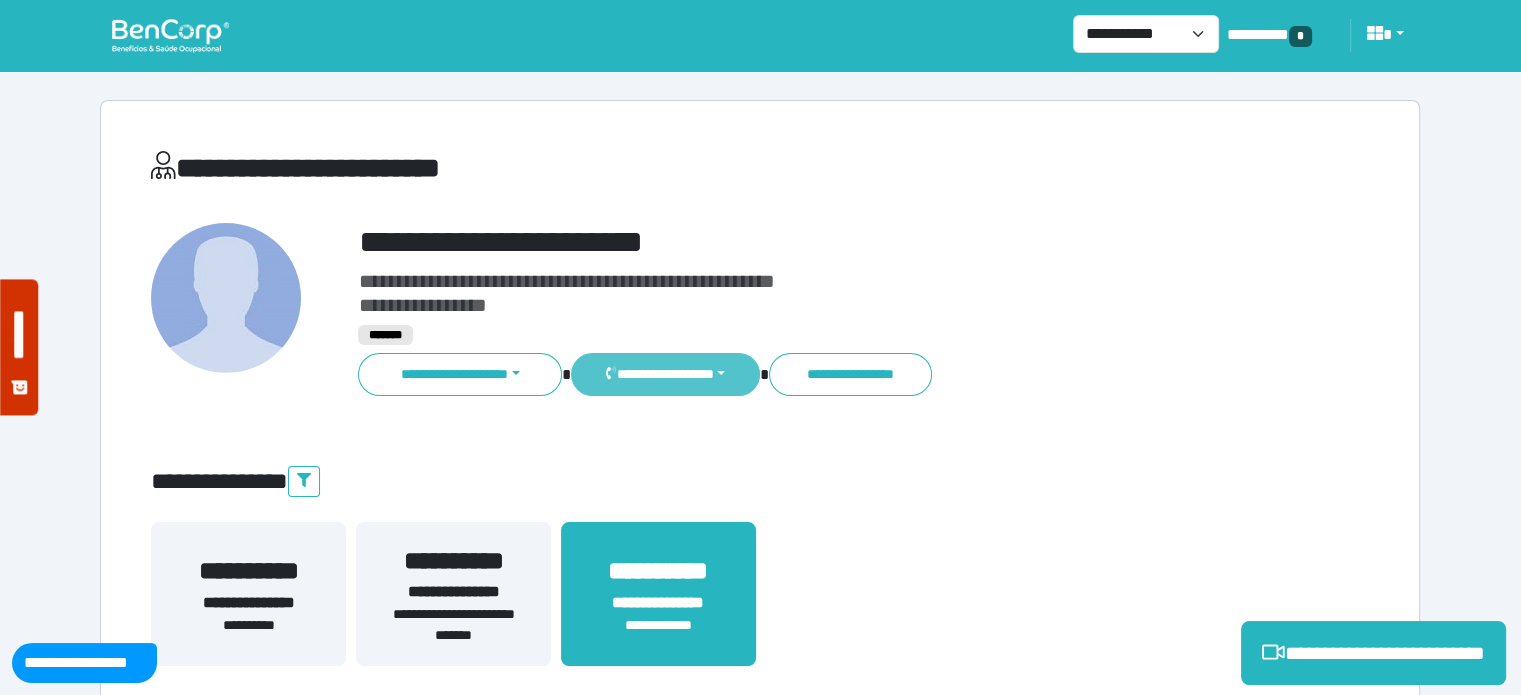 click on "**********" at bounding box center (665, 374) 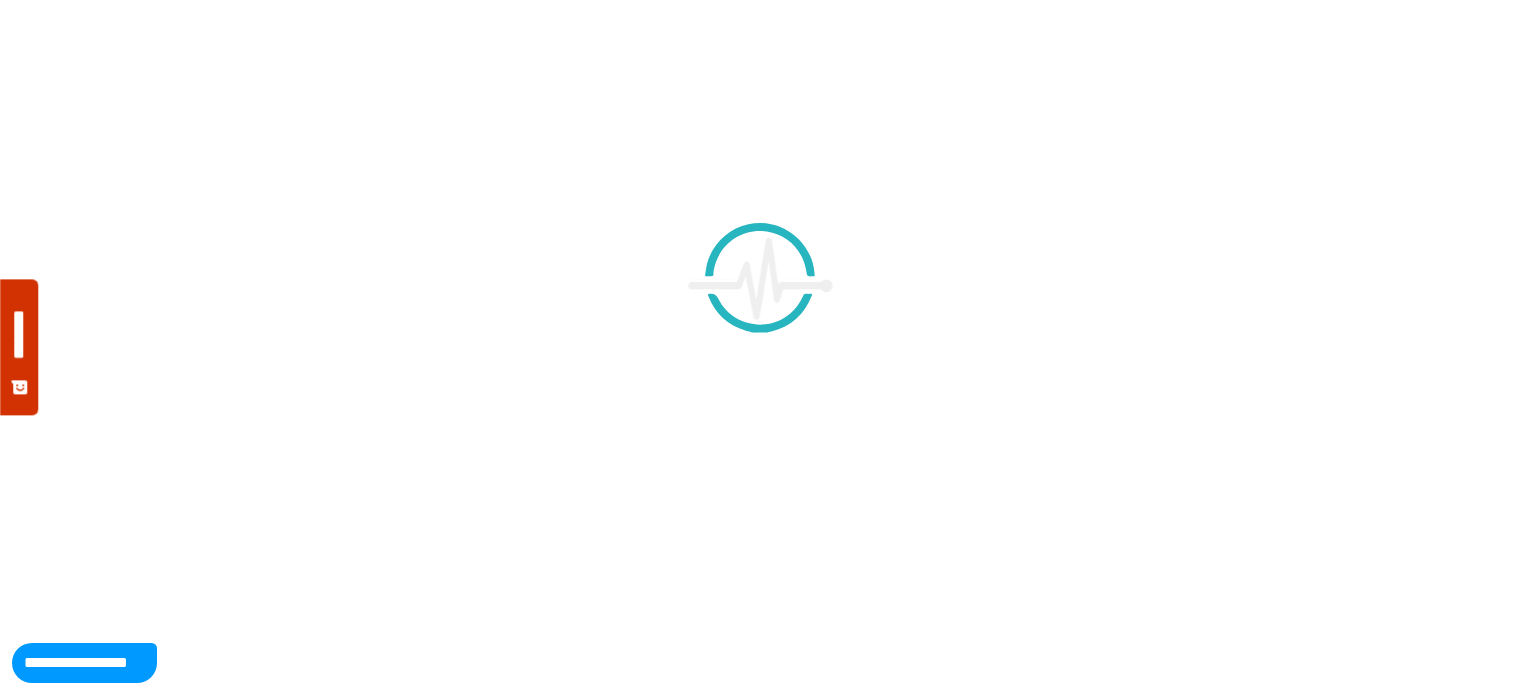 scroll, scrollTop: 187, scrollLeft: 0, axis: vertical 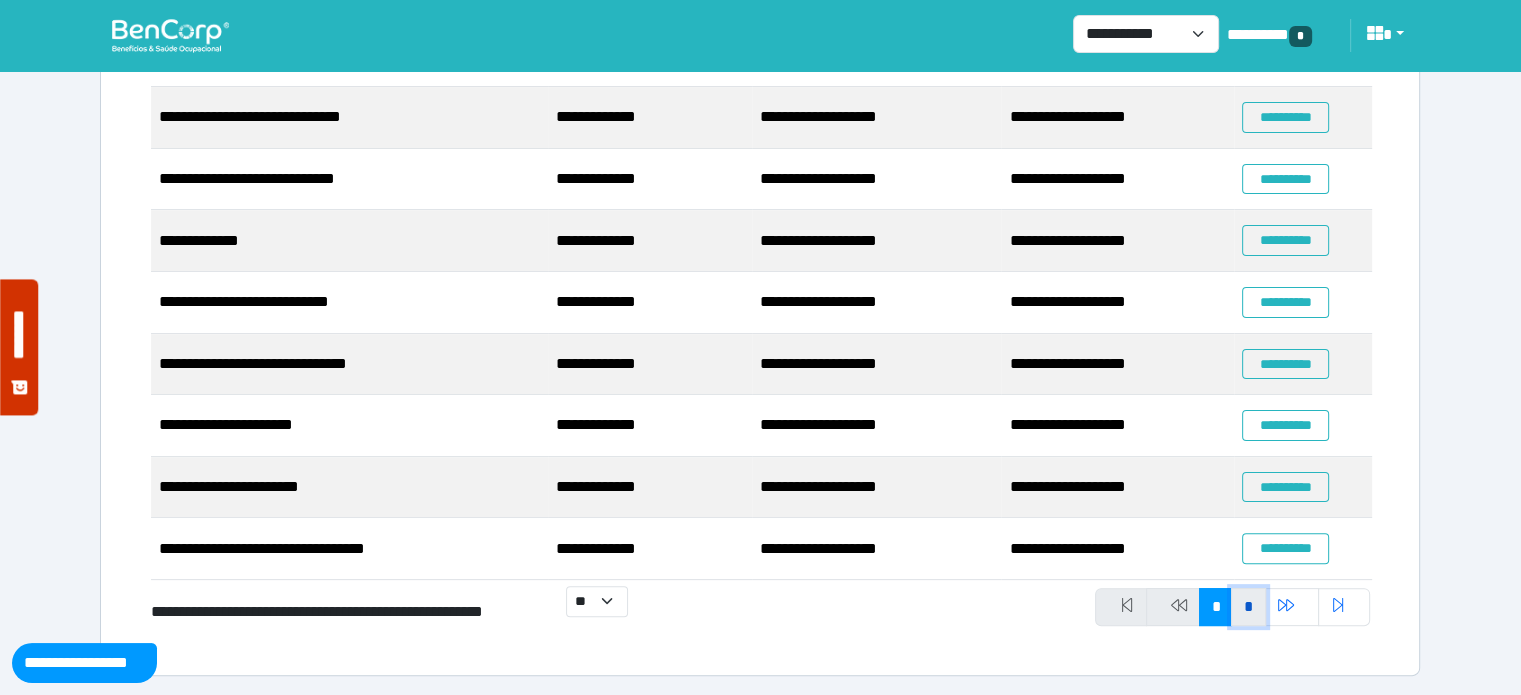 click on "*" at bounding box center [1248, 607] 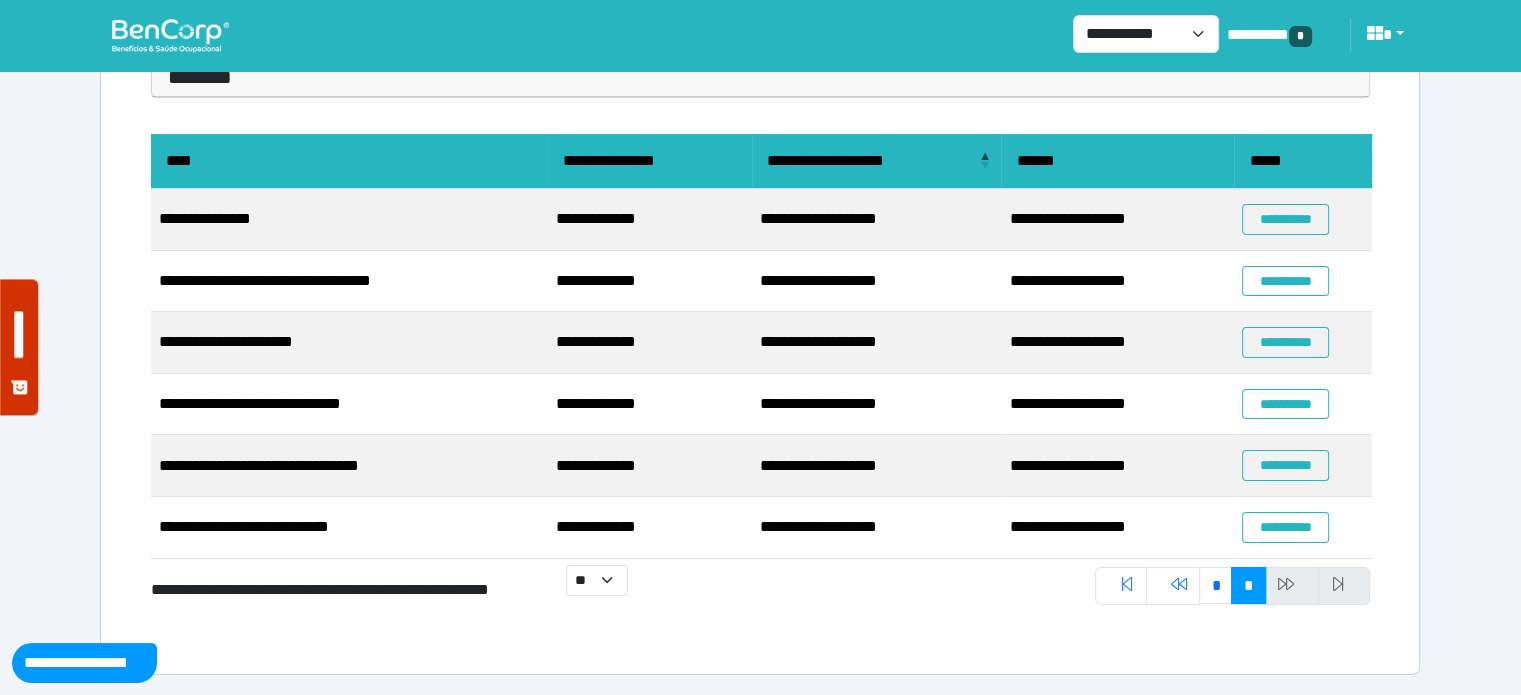 scroll, scrollTop: 187, scrollLeft: 0, axis: vertical 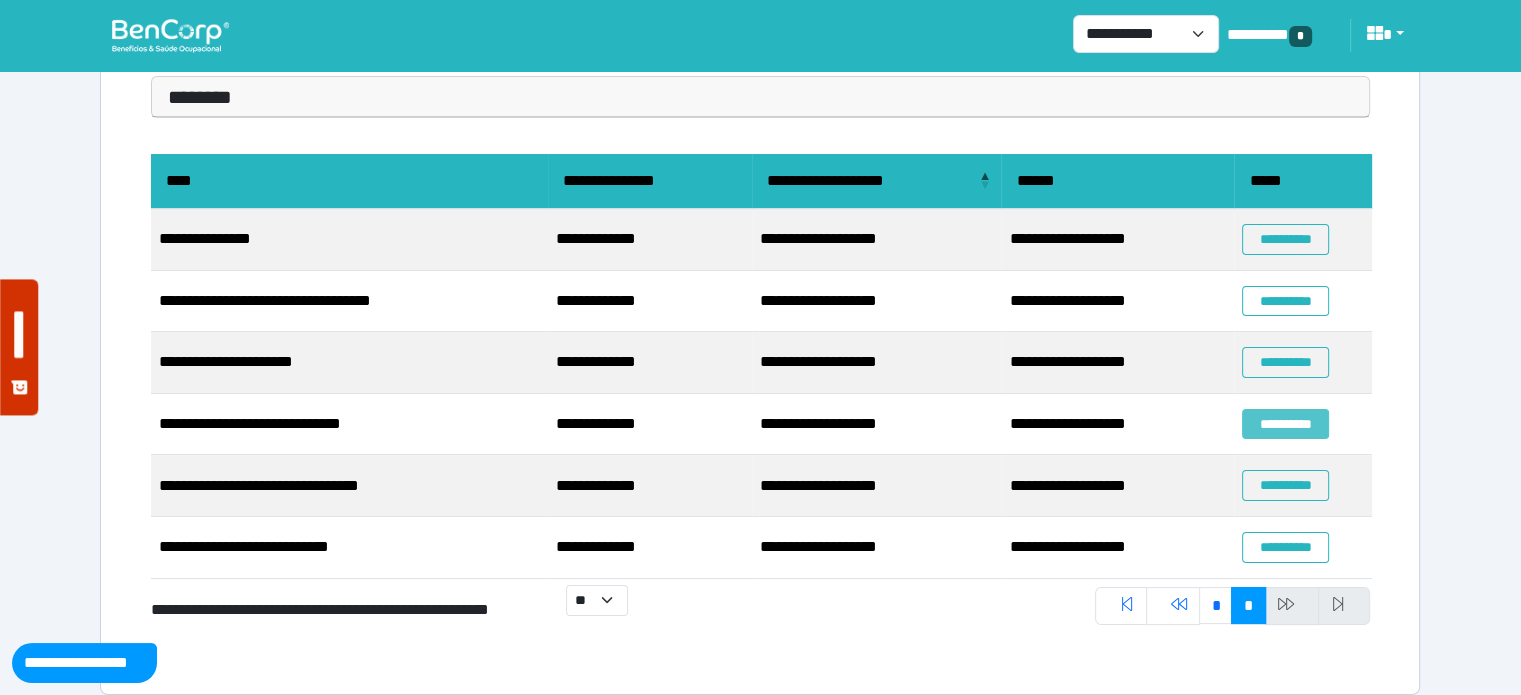 click on "**********" at bounding box center (1285, 424) 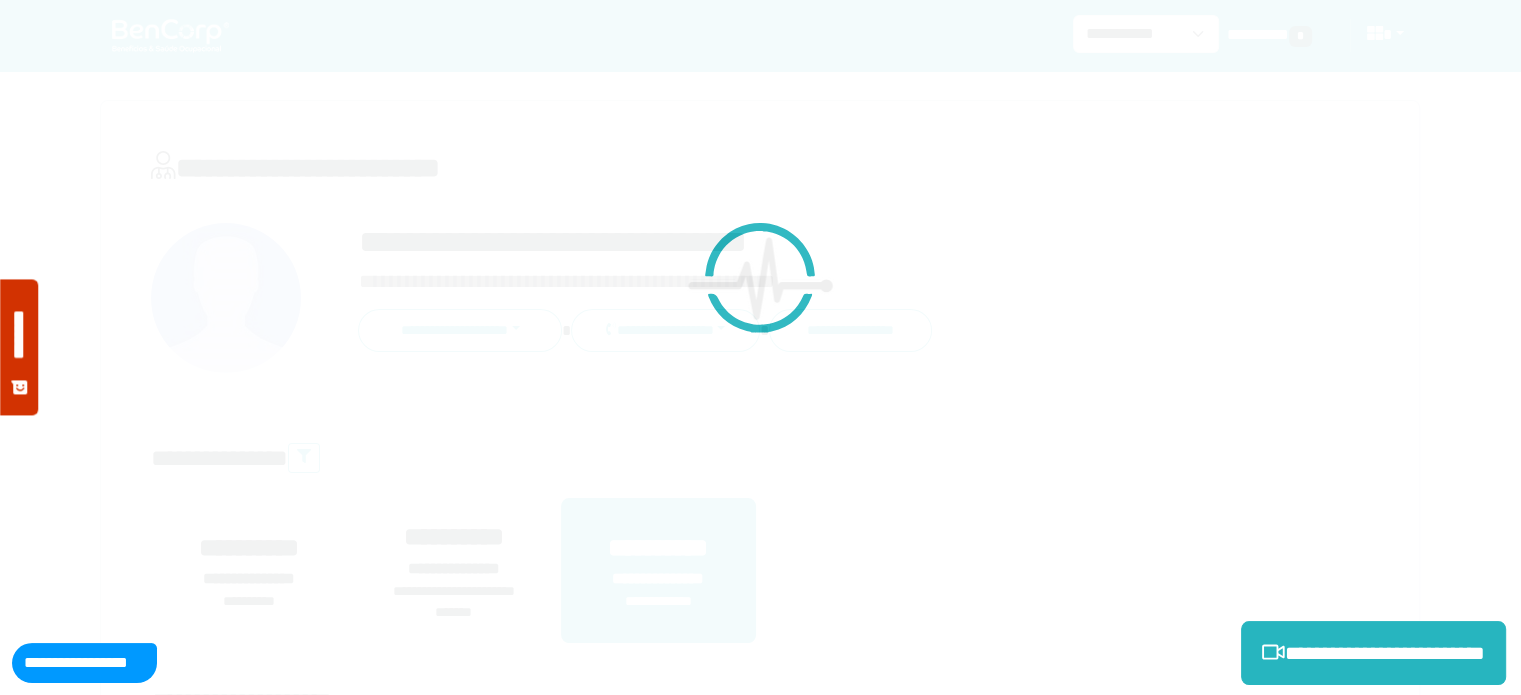 scroll, scrollTop: 0, scrollLeft: 0, axis: both 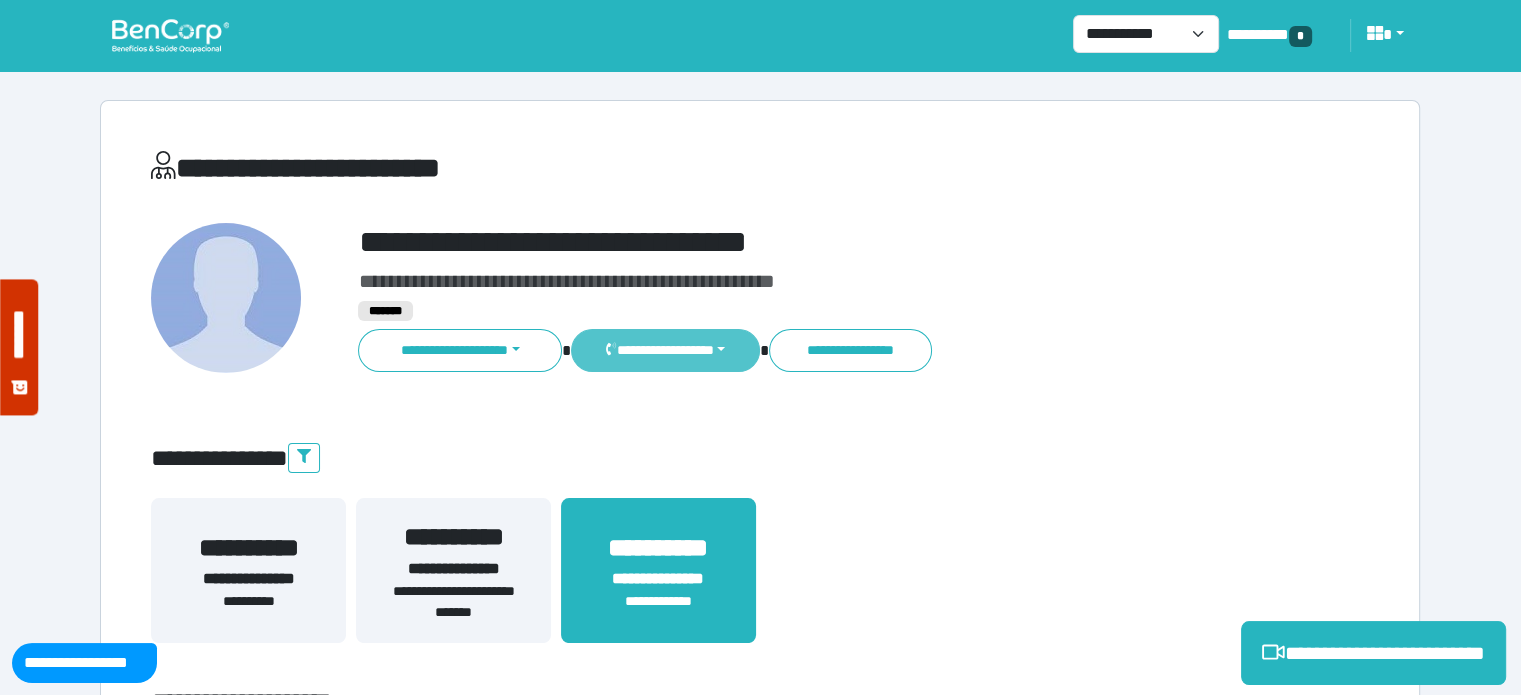 click on "**********" at bounding box center [665, 350] 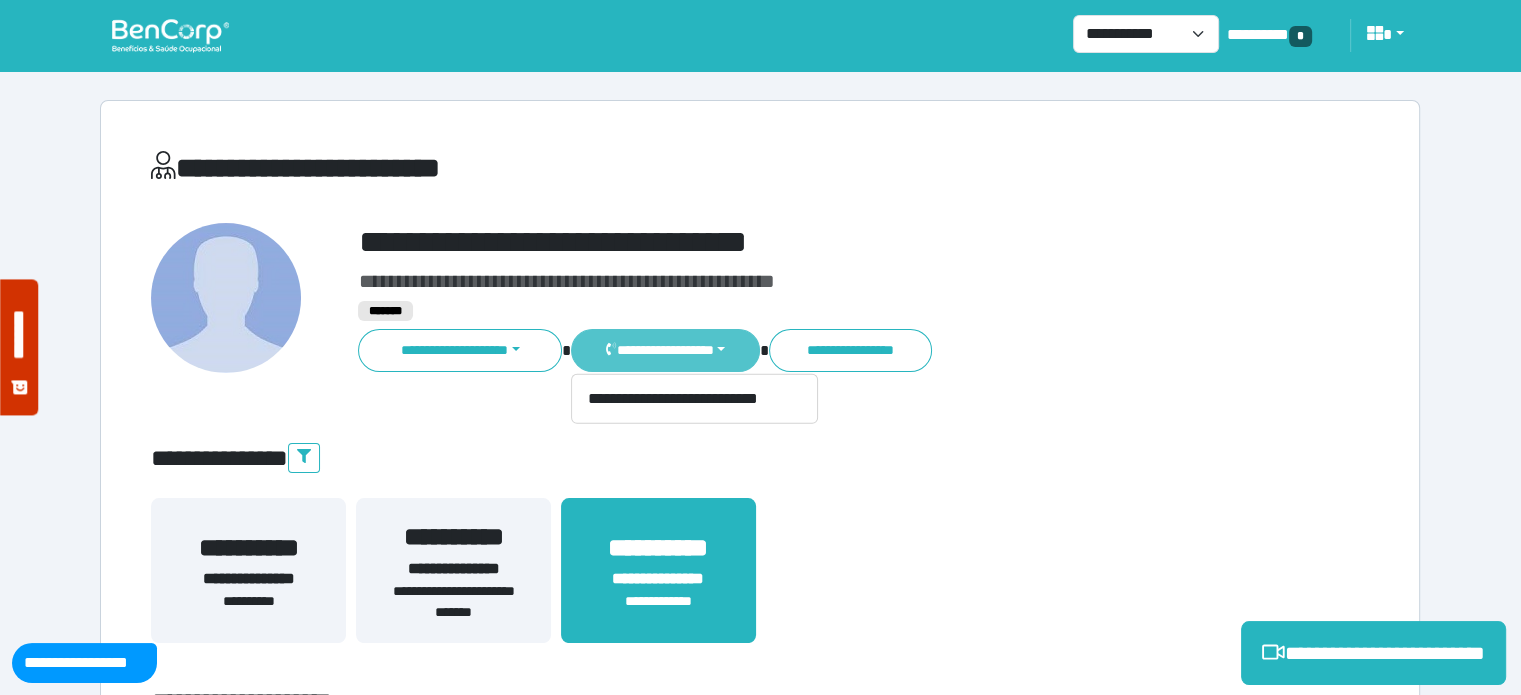 click on "**********" at bounding box center (665, 350) 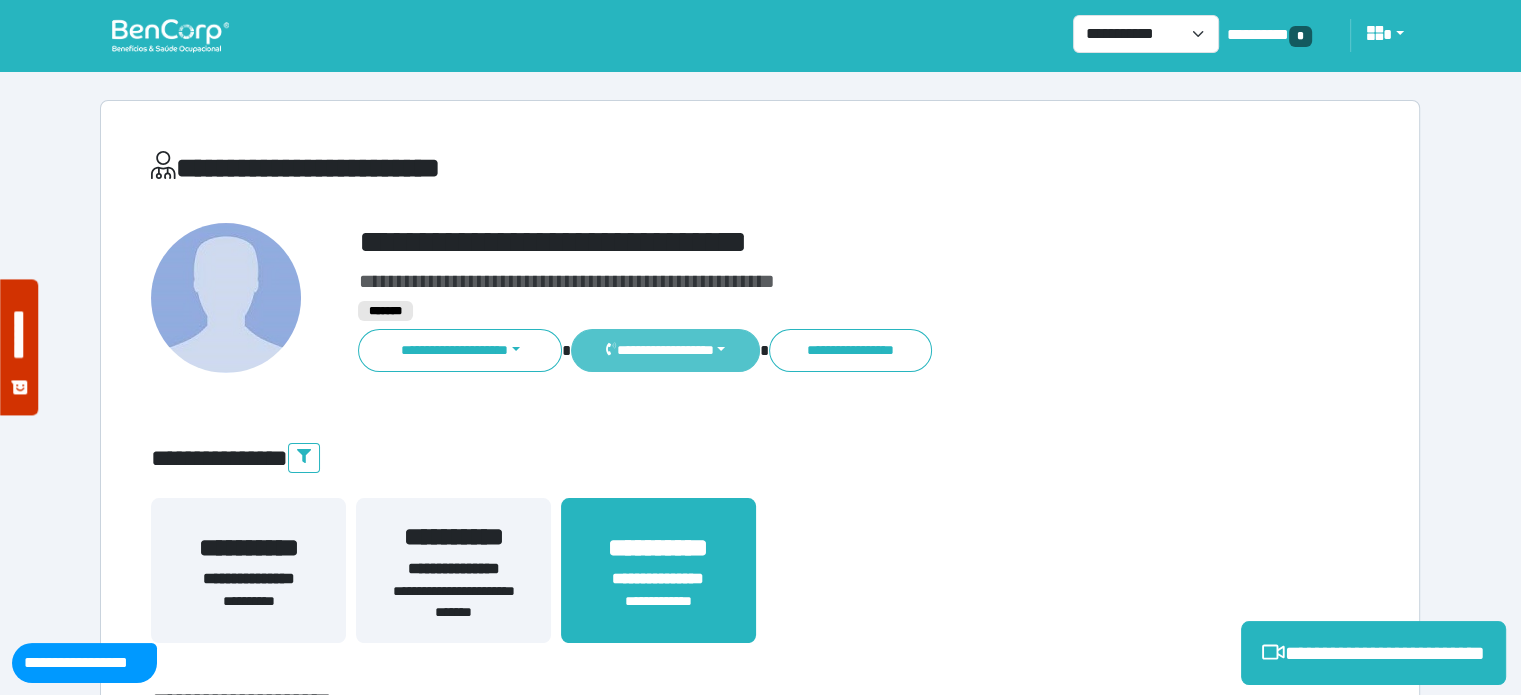 click on "**********" at bounding box center [665, 350] 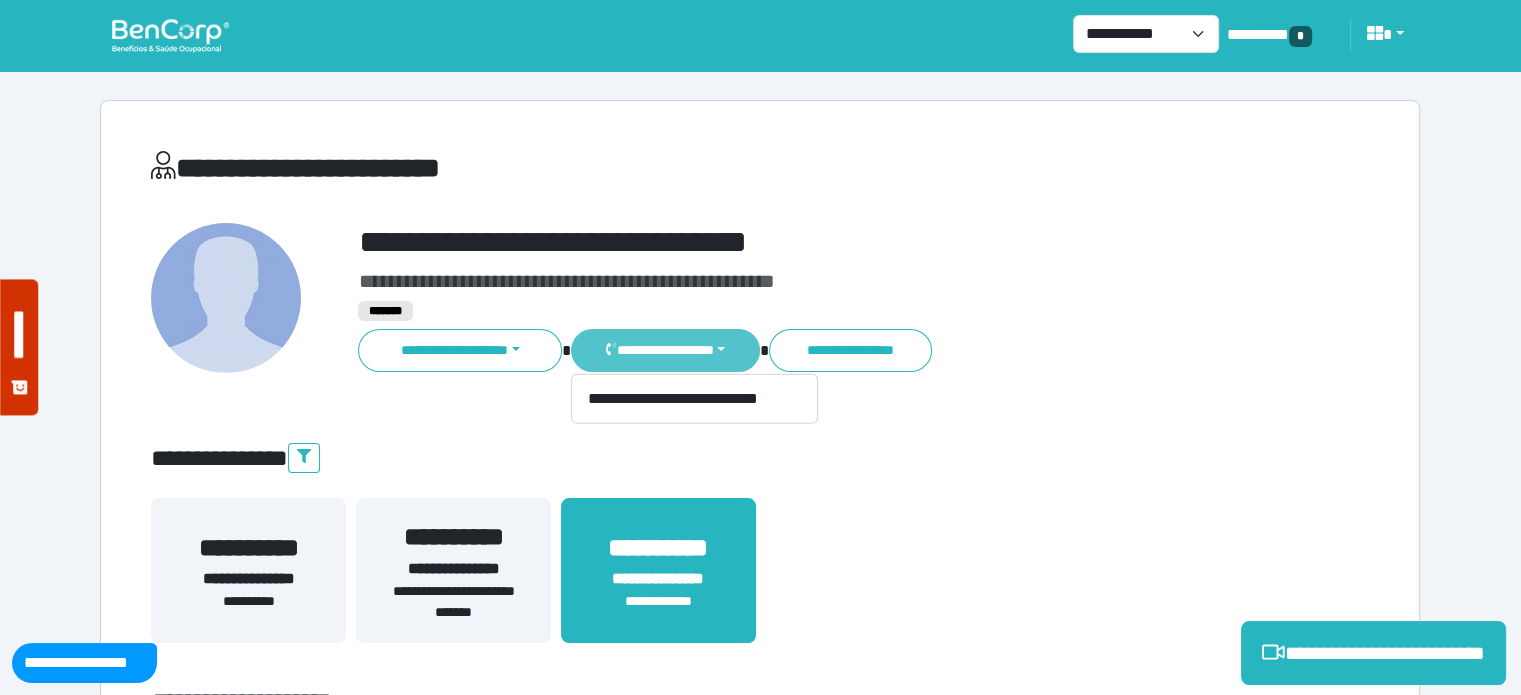 click on "**********" at bounding box center [665, 350] 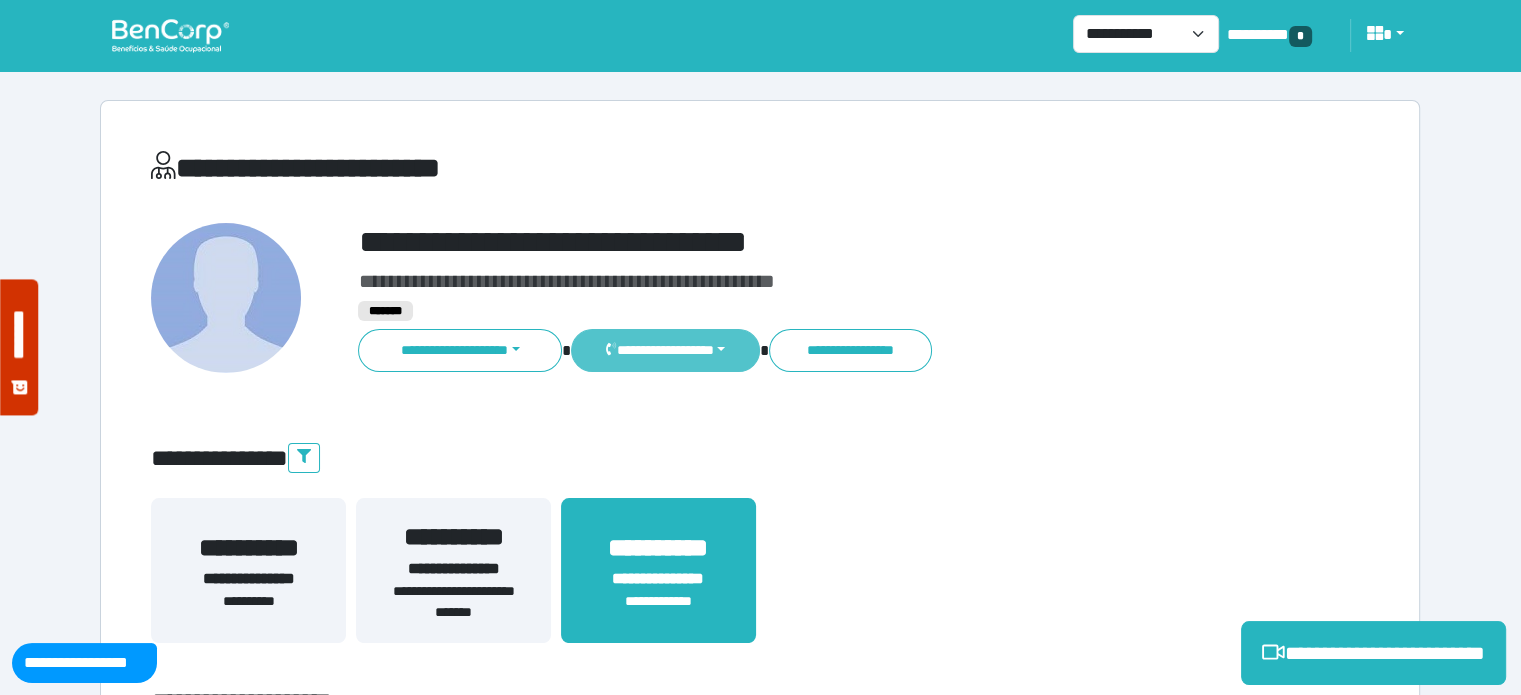 click on "**********" at bounding box center [665, 350] 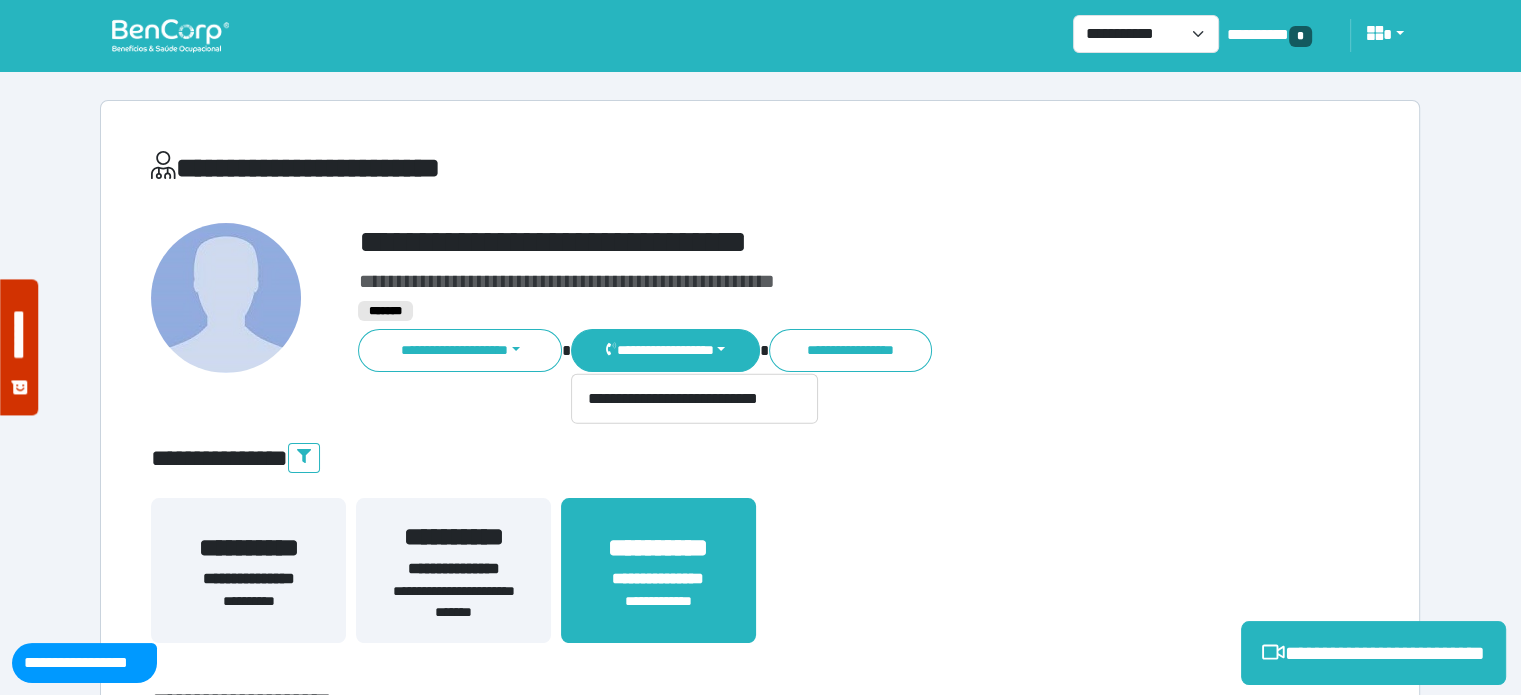 click on "**********" at bounding box center [453, 602] 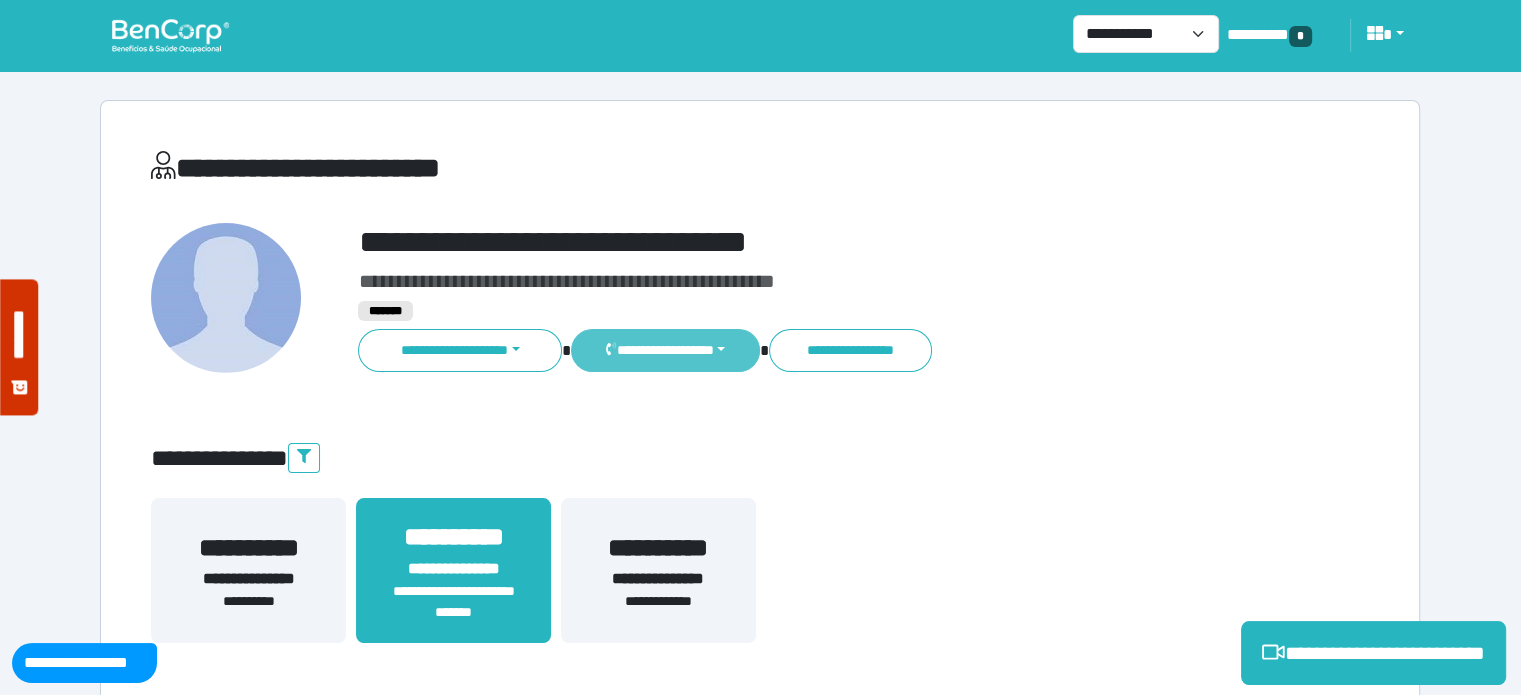 click on "**********" at bounding box center (665, 350) 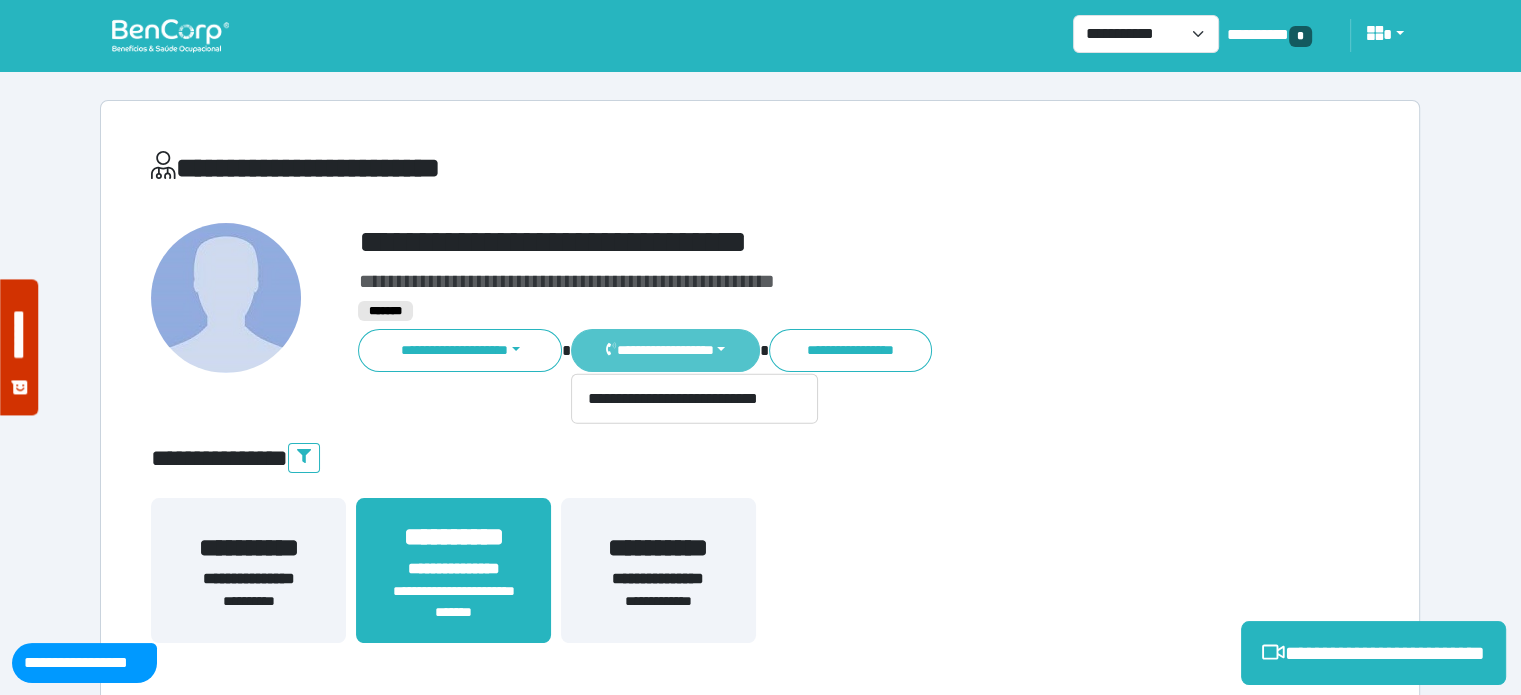click on "**********" at bounding box center (665, 350) 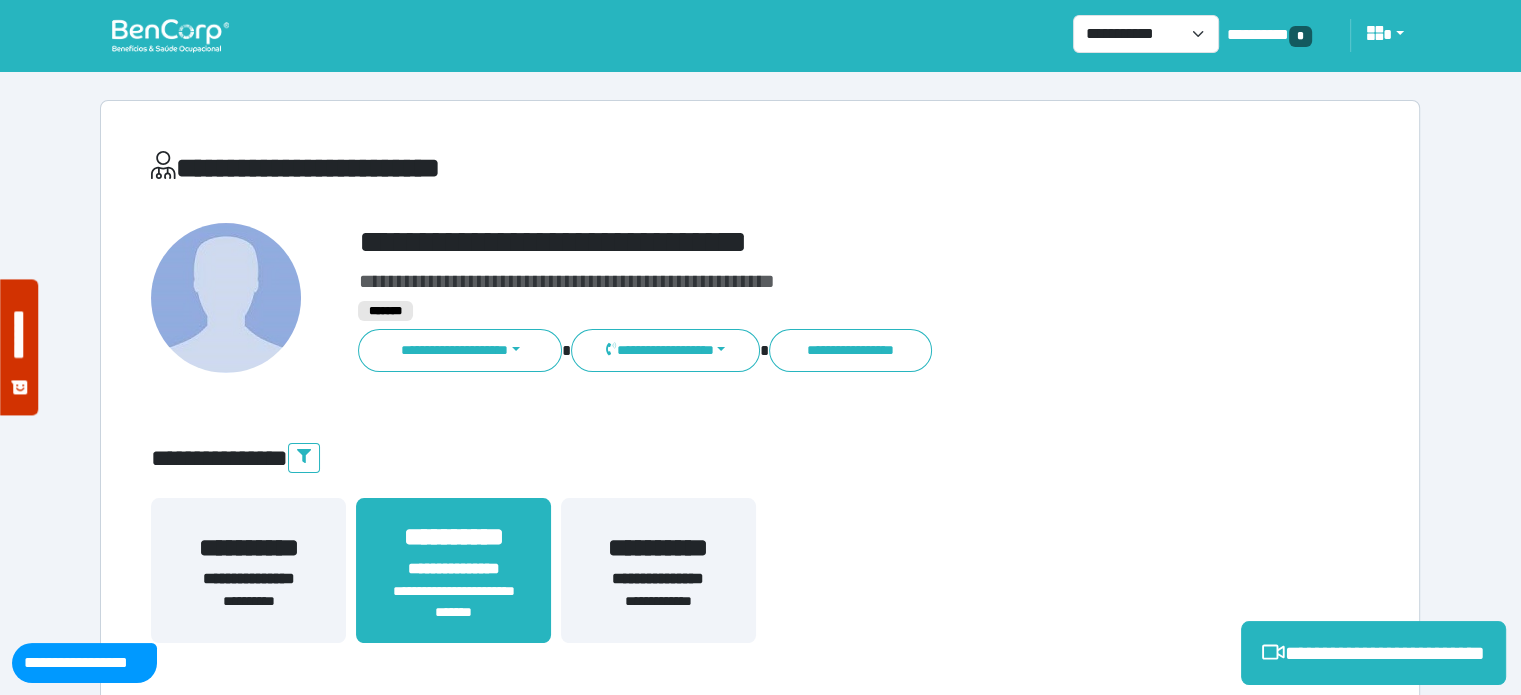 click on "**********" at bounding box center [812, 242] 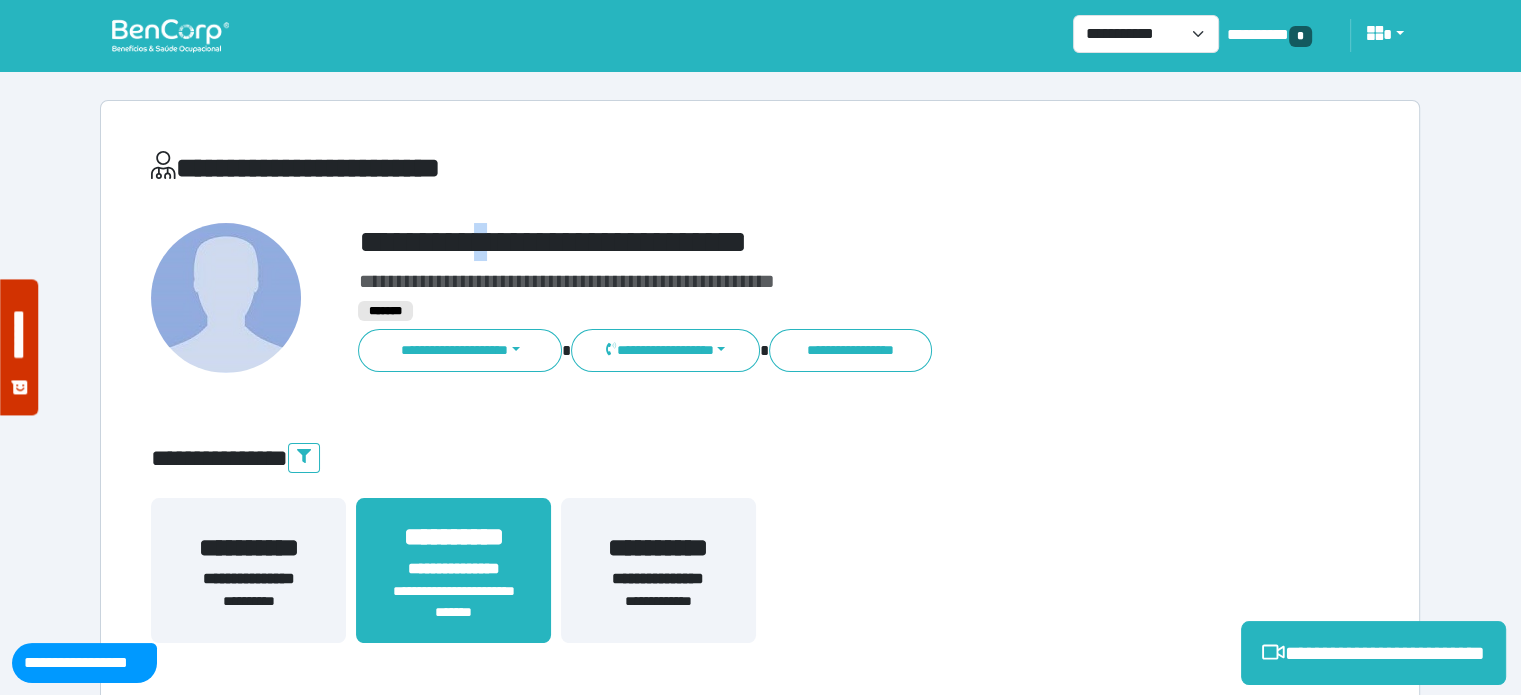 click on "**********" at bounding box center (812, 242) 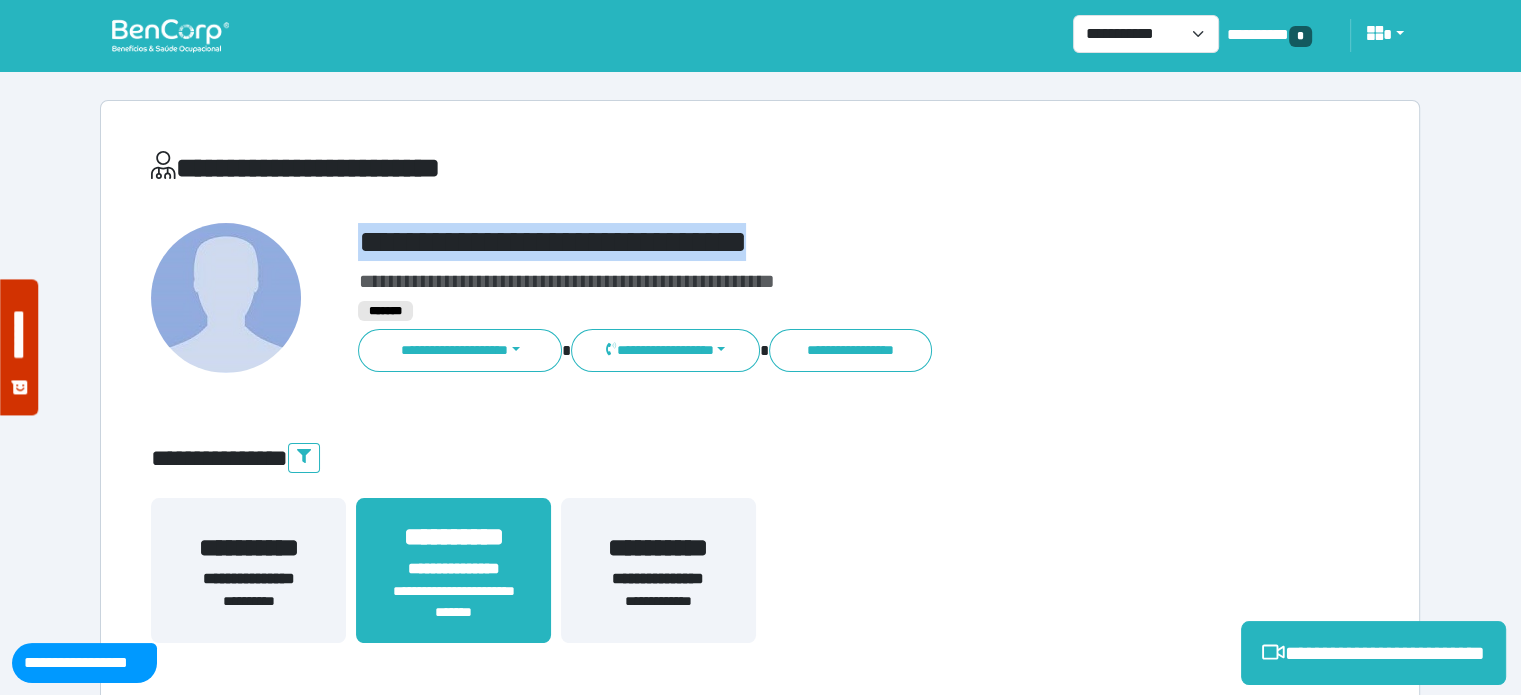click on "**********" at bounding box center (812, 242) 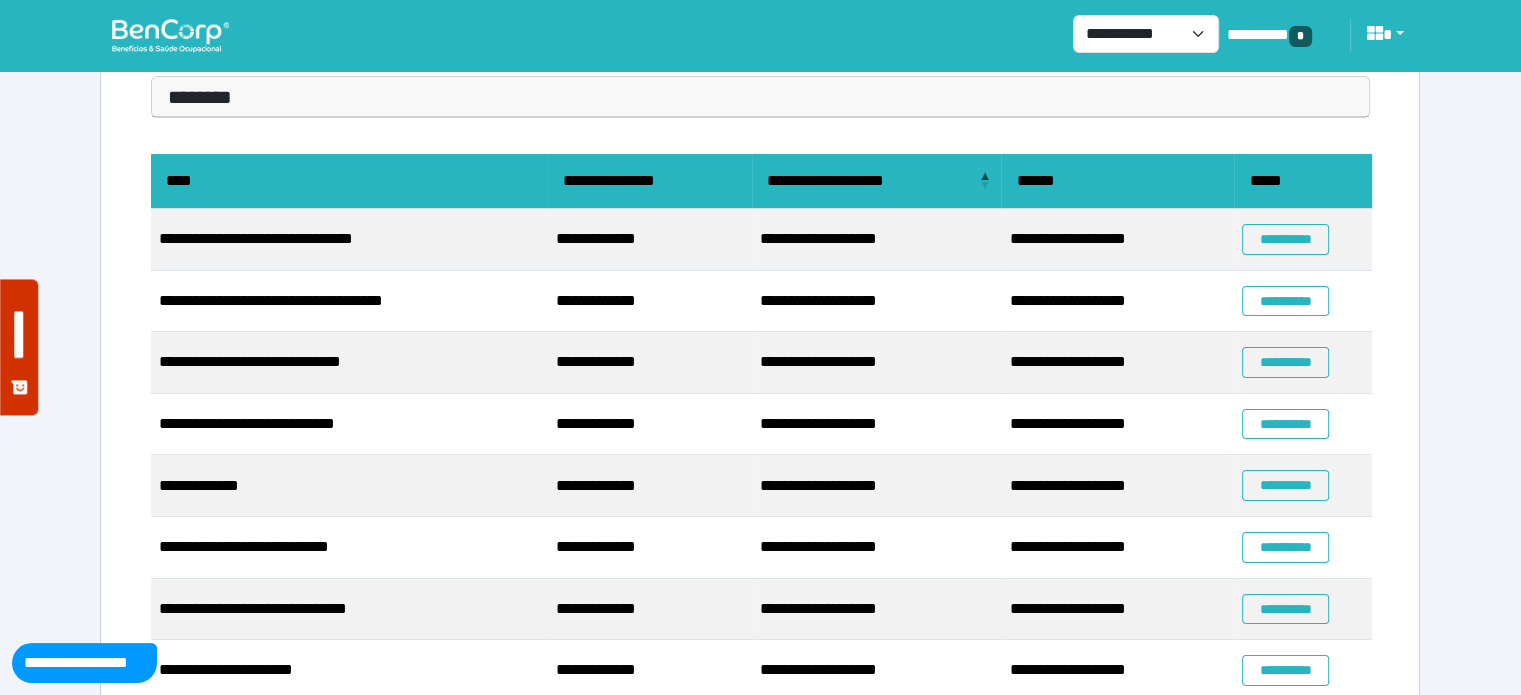 scroll, scrollTop: 432, scrollLeft: 0, axis: vertical 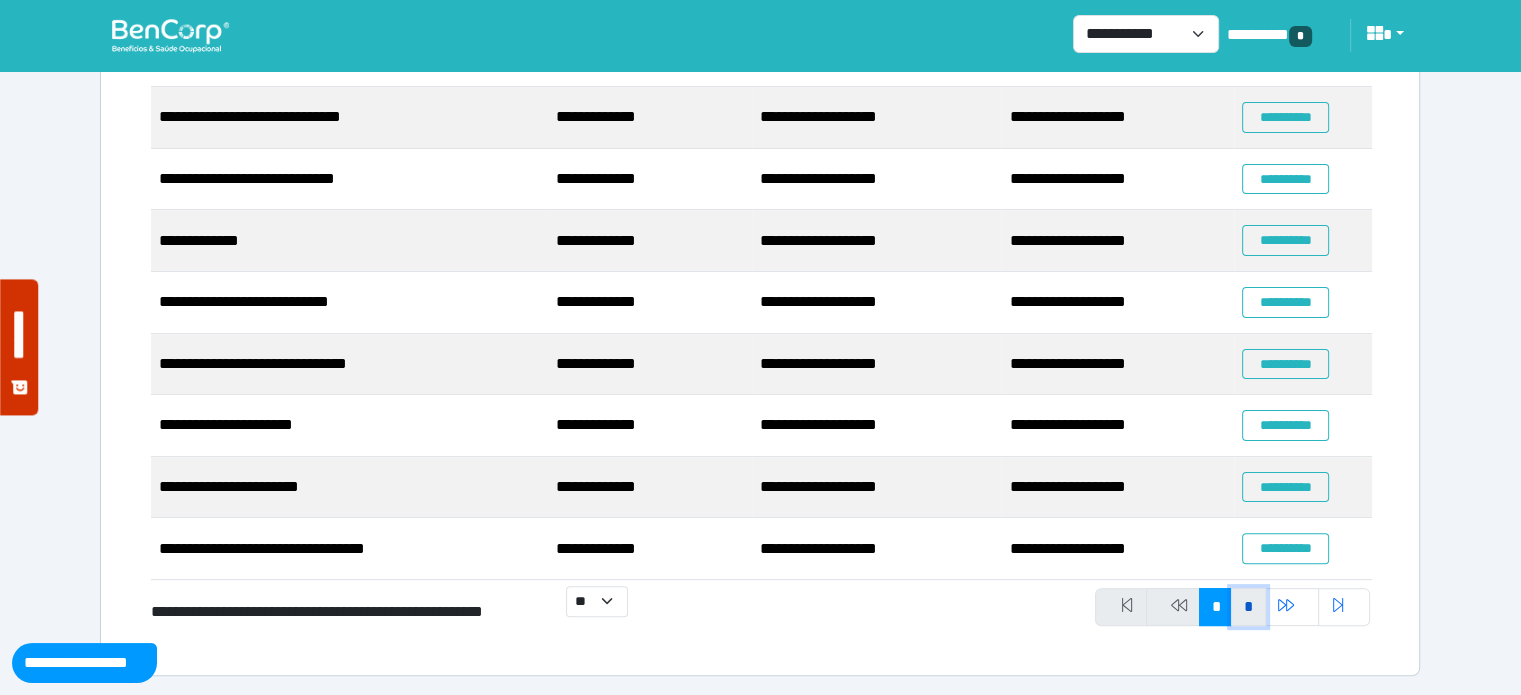click on "*" at bounding box center (1248, 607) 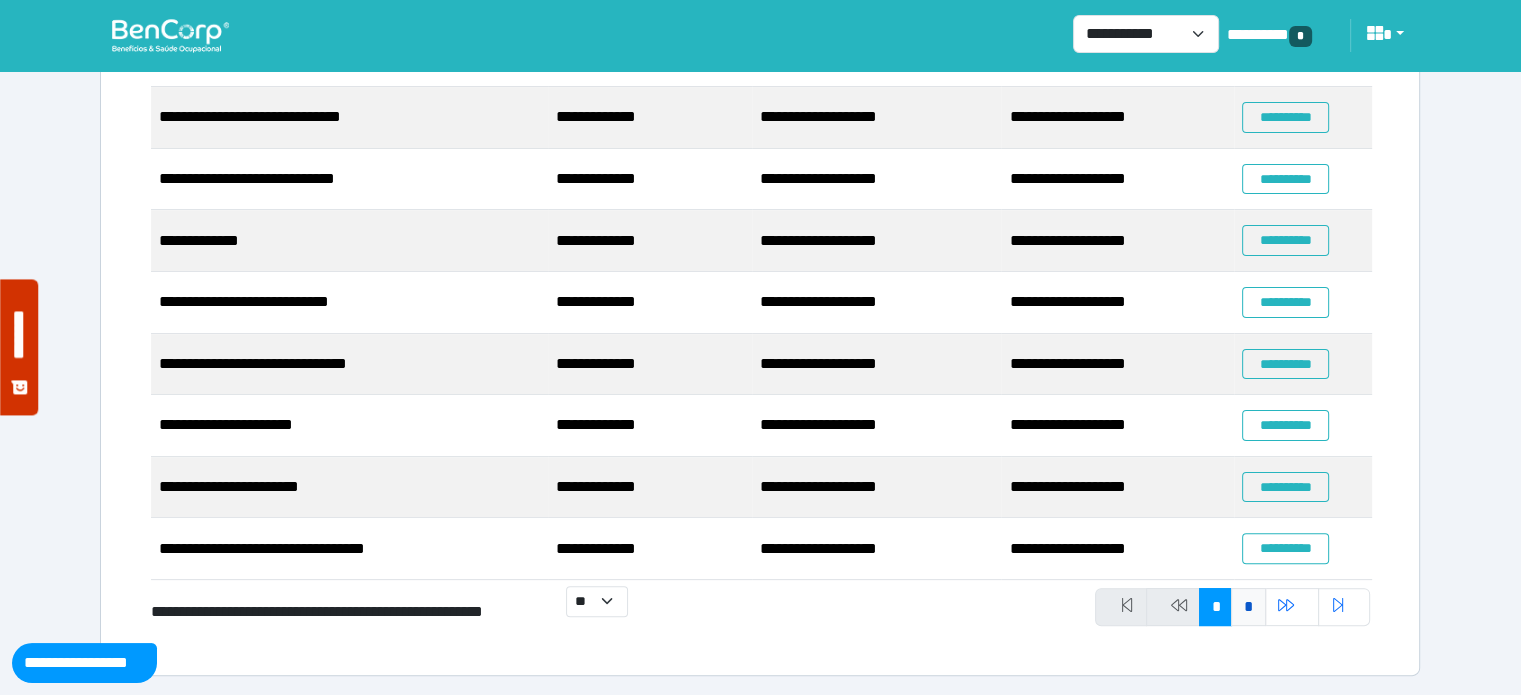 scroll, scrollTop: 187, scrollLeft: 0, axis: vertical 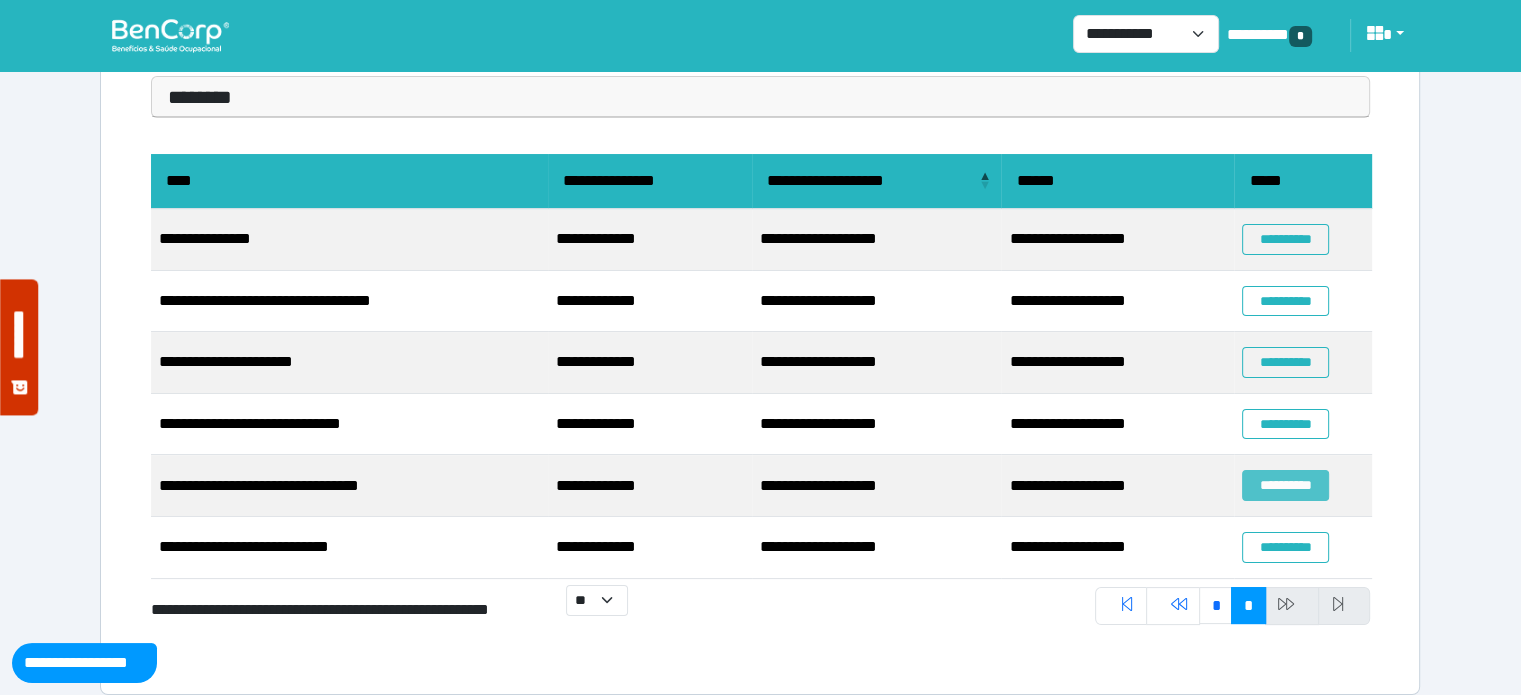 click on "**********" at bounding box center [1285, 485] 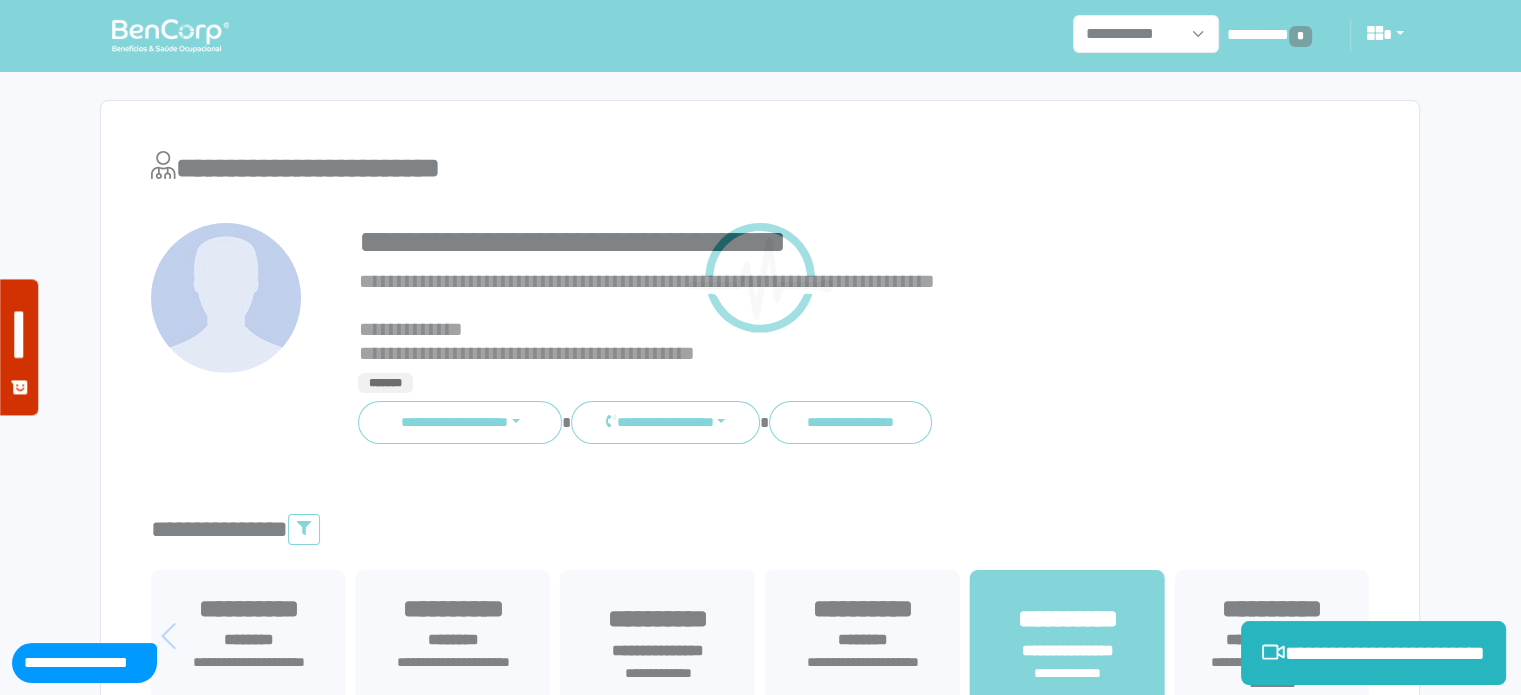 scroll, scrollTop: 0, scrollLeft: 0, axis: both 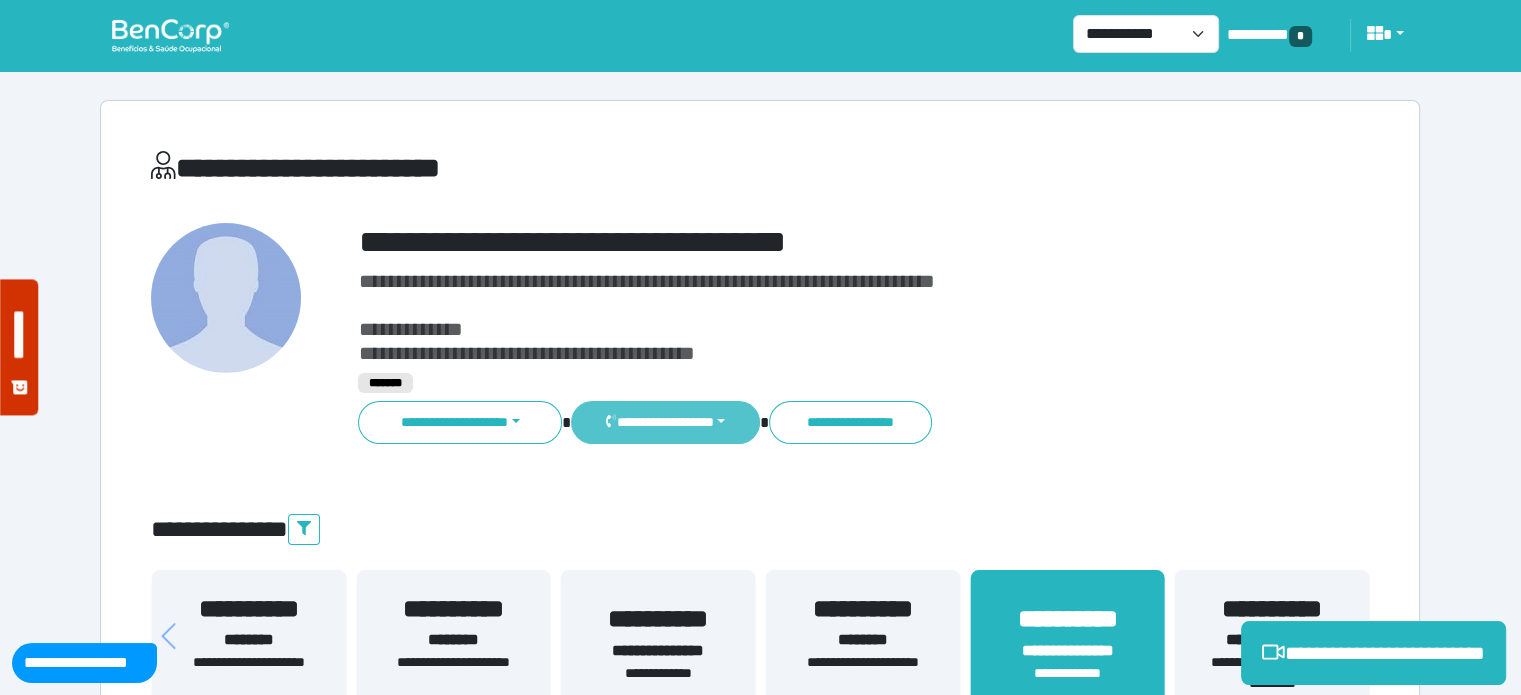 click on "**********" at bounding box center [665, 422] 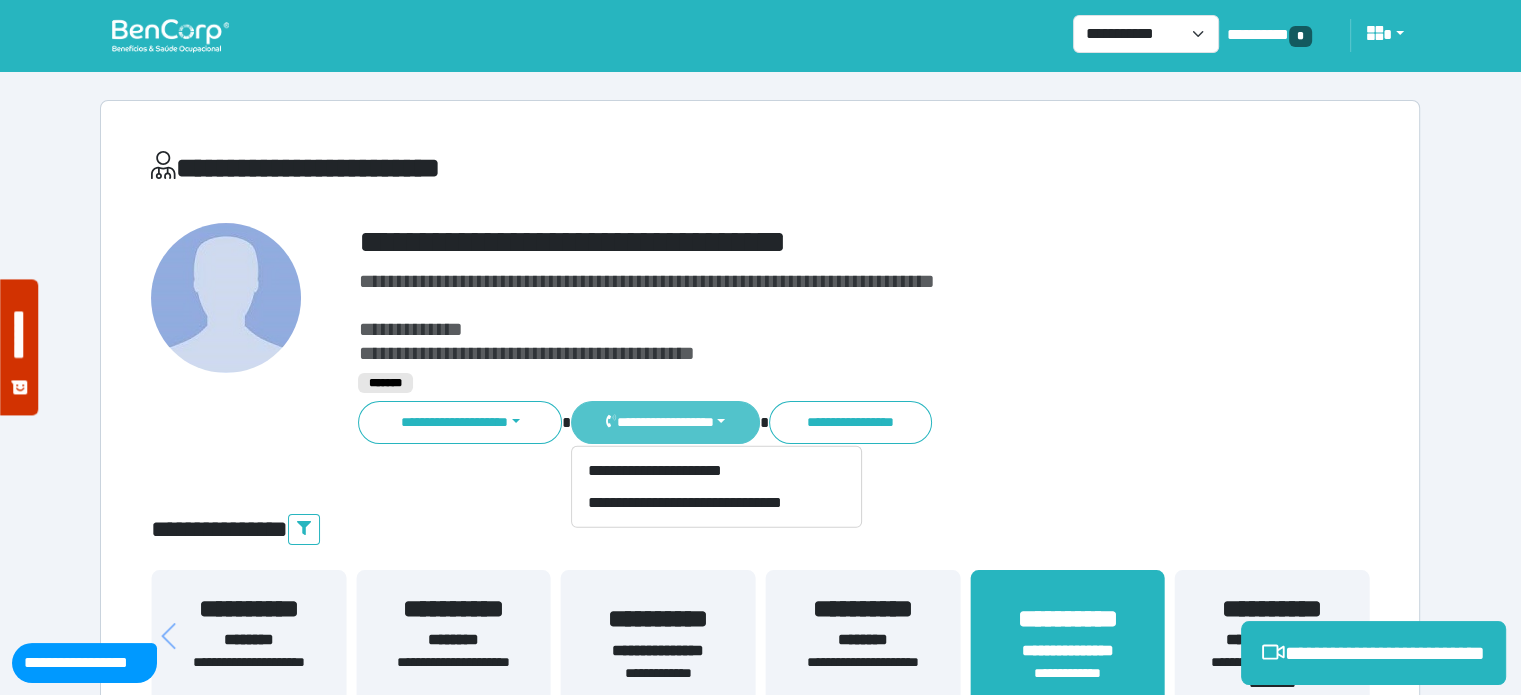type 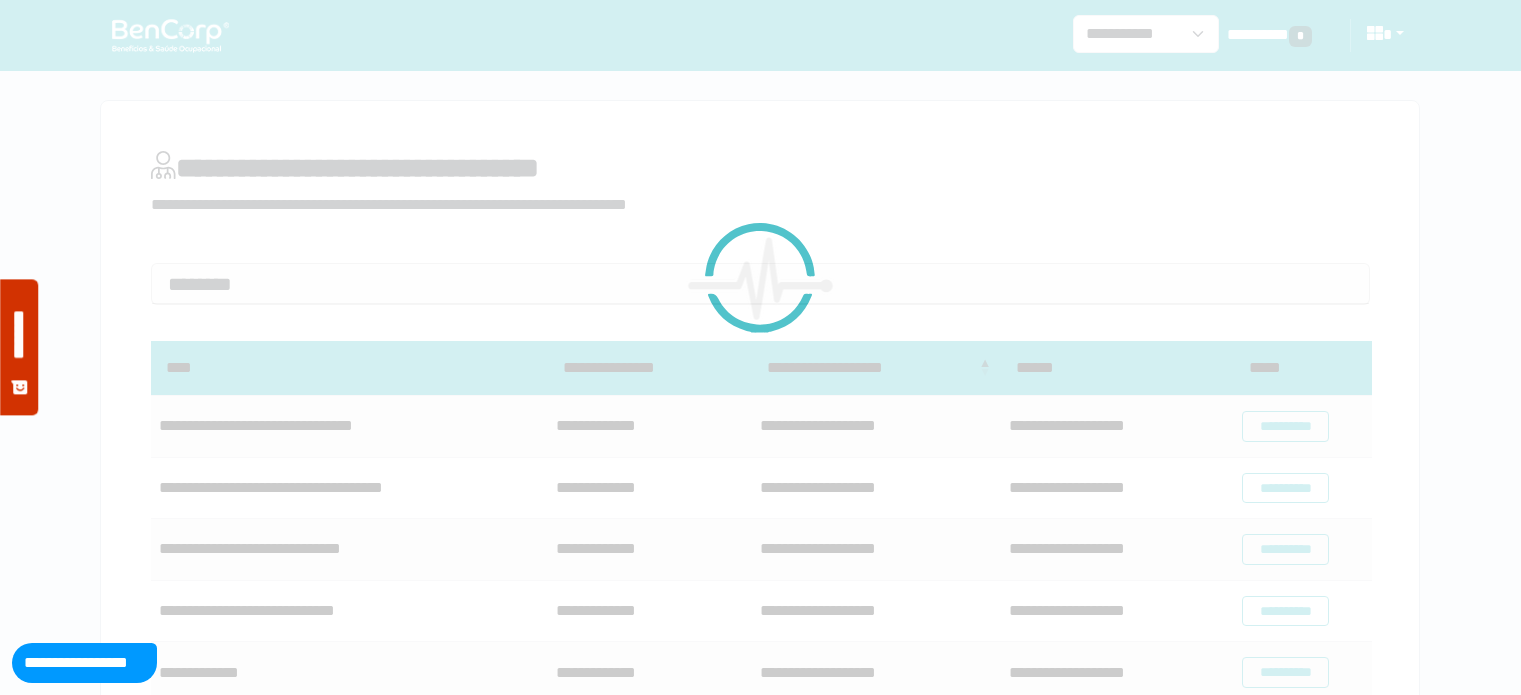 scroll, scrollTop: 187, scrollLeft: 0, axis: vertical 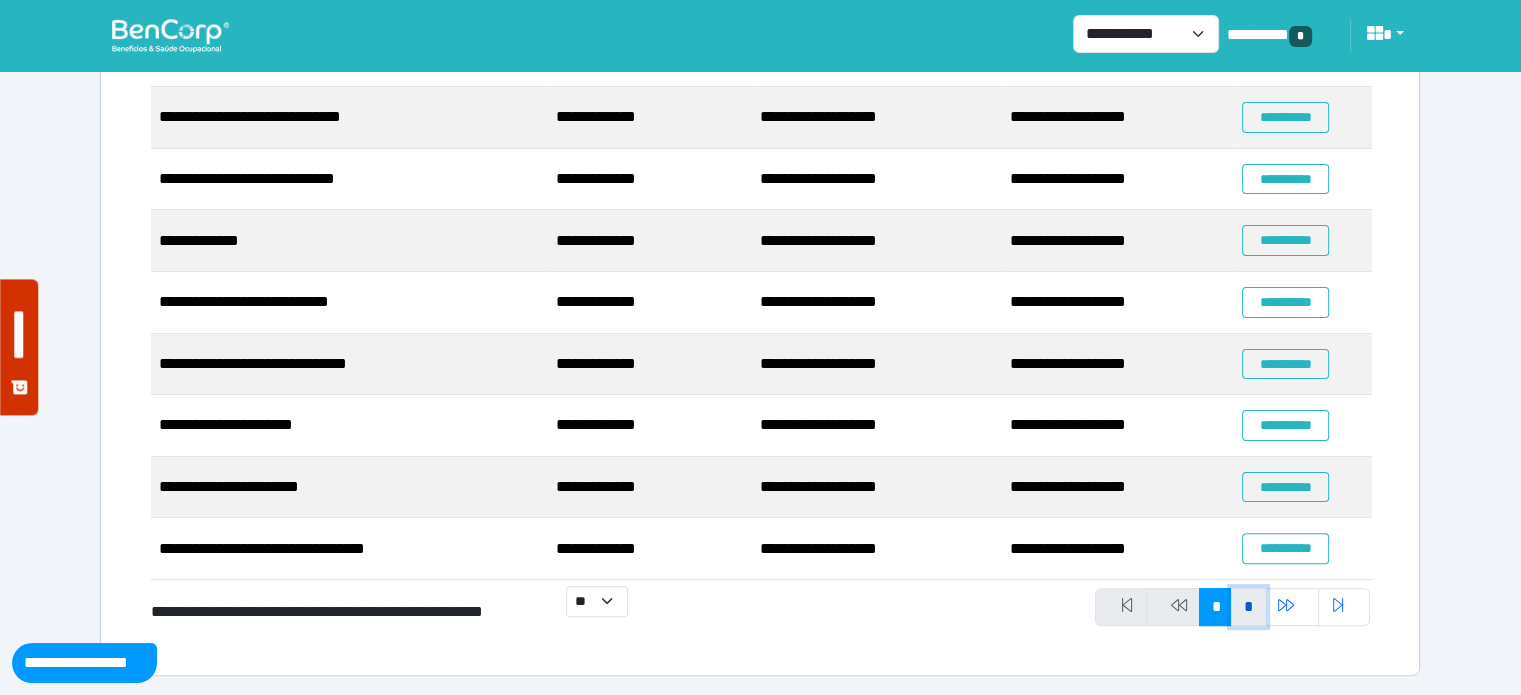 click on "*" at bounding box center (1248, 607) 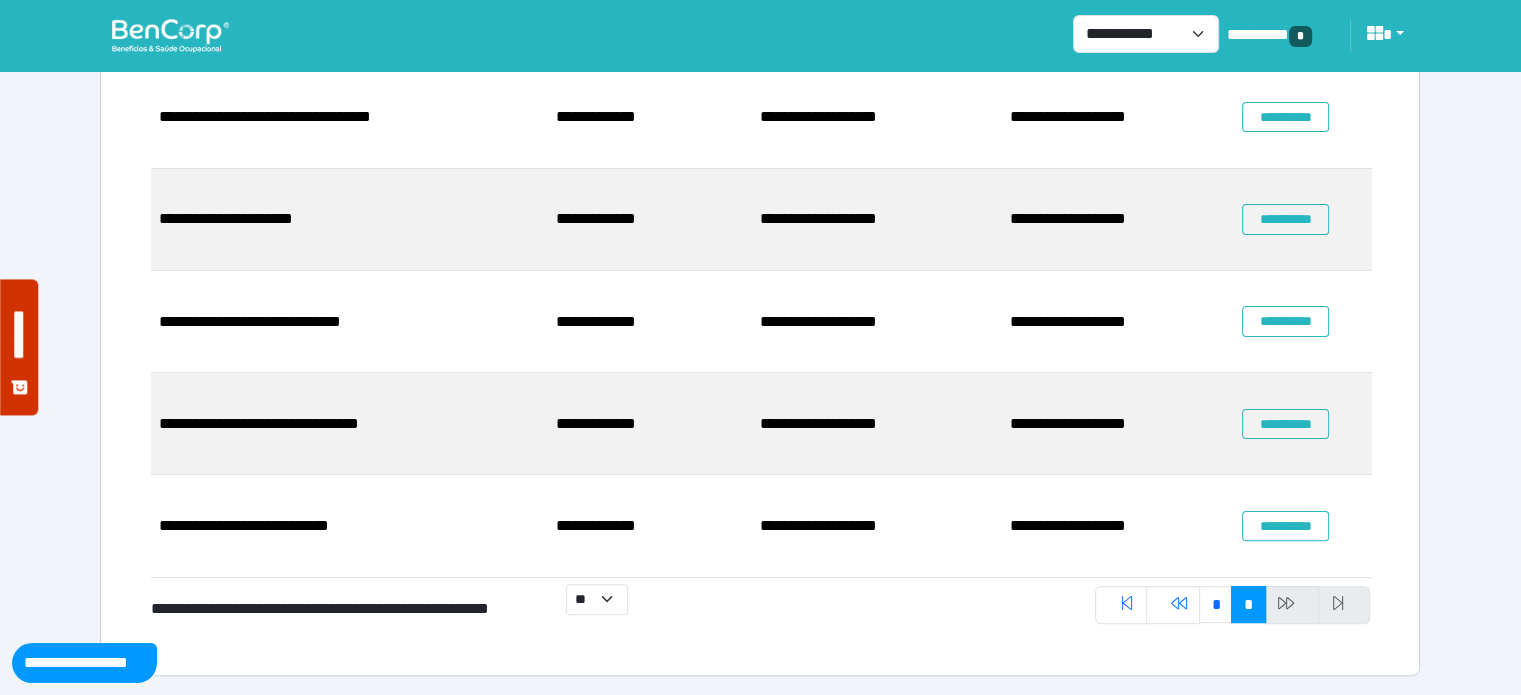 scroll, scrollTop: 187, scrollLeft: 0, axis: vertical 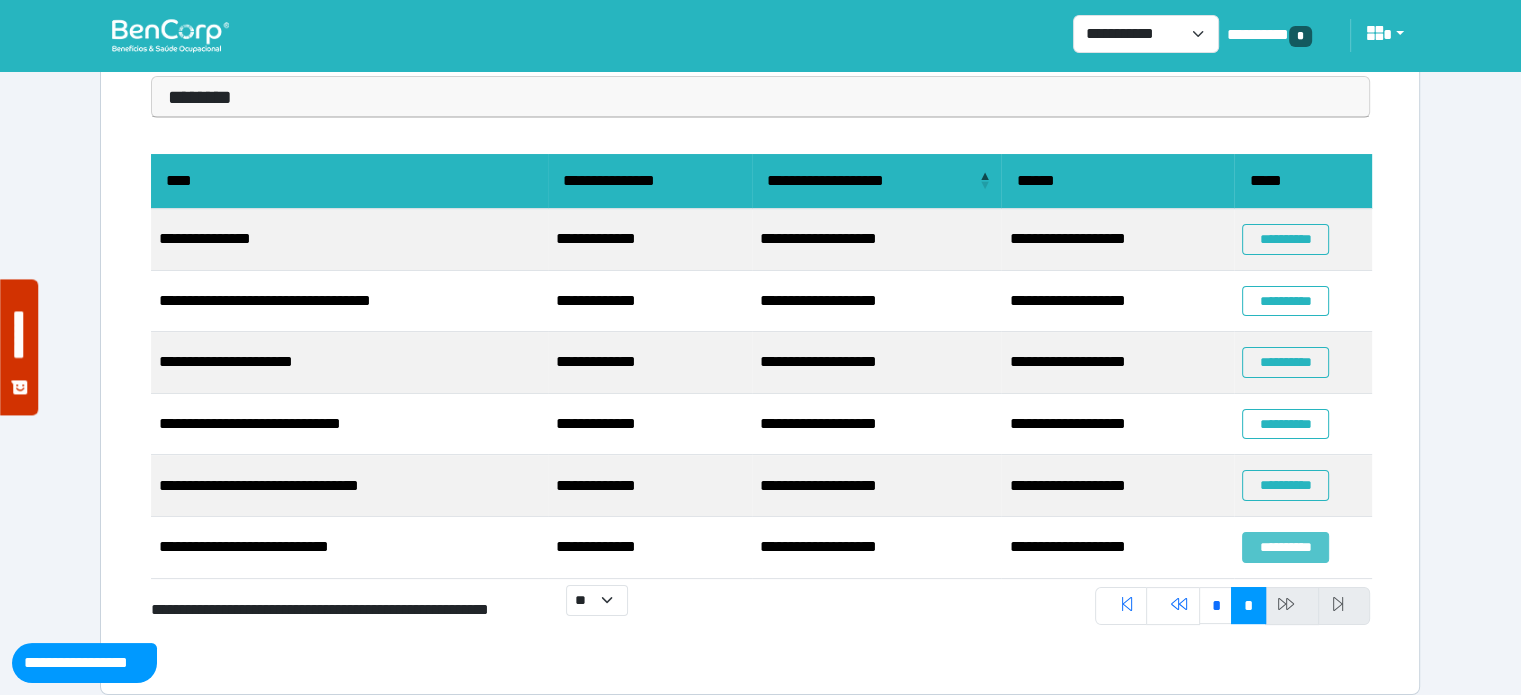click on "**********" at bounding box center (1285, 547) 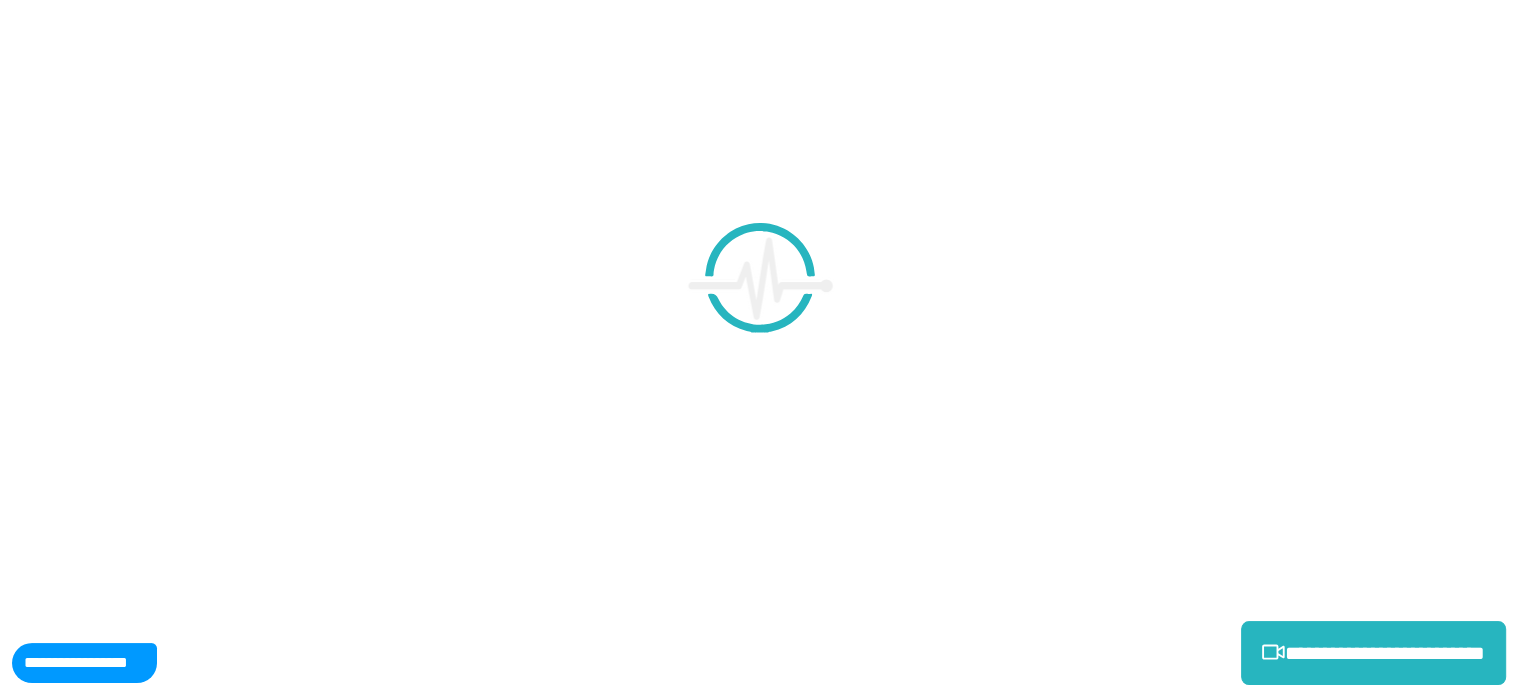 scroll, scrollTop: 0, scrollLeft: 0, axis: both 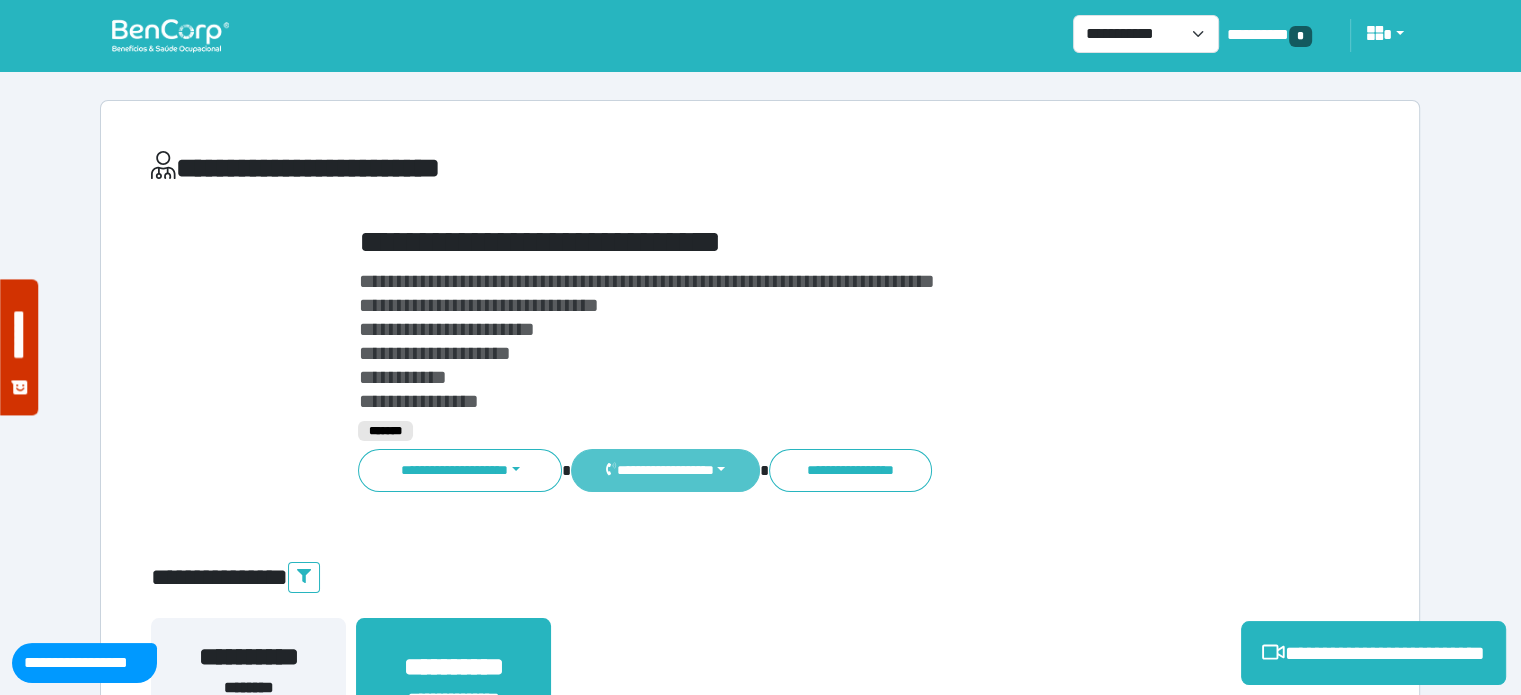 click on "**********" at bounding box center [665, 470] 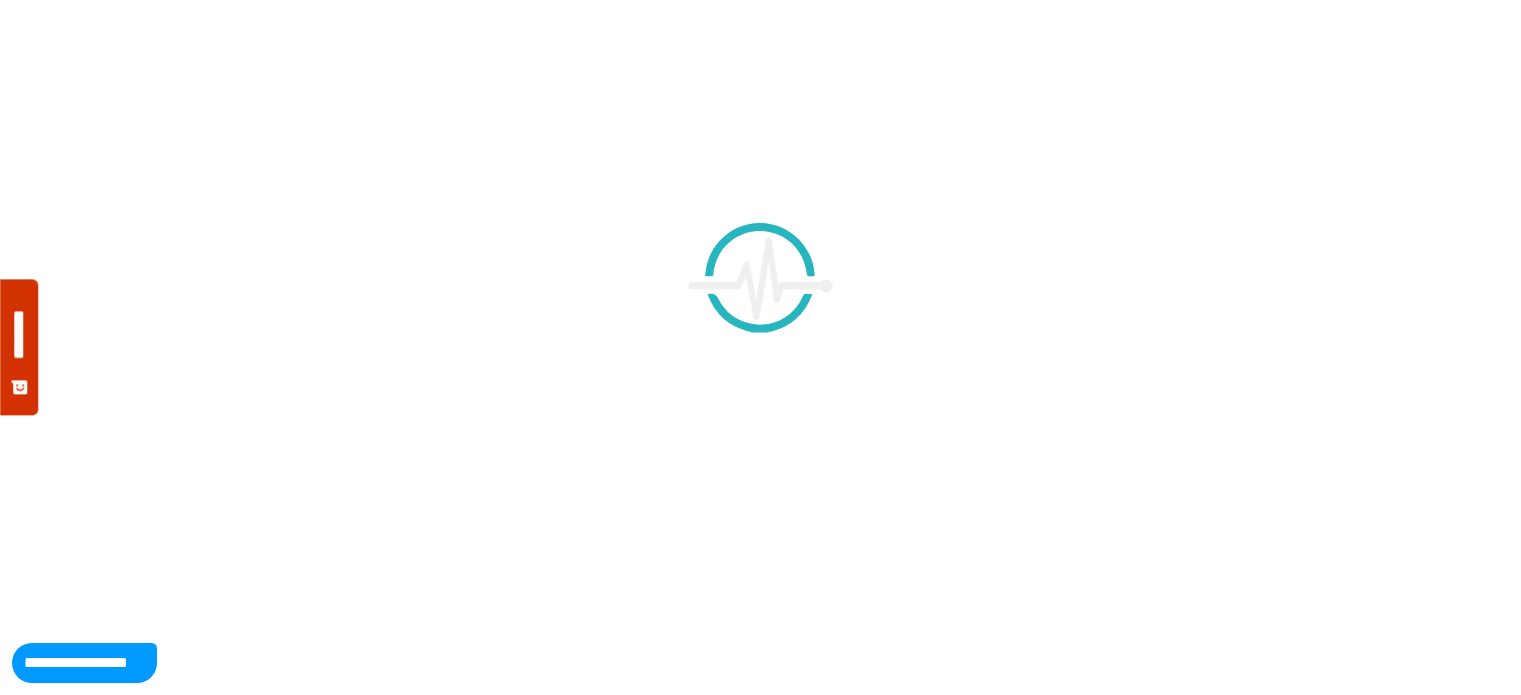 scroll, scrollTop: 187, scrollLeft: 0, axis: vertical 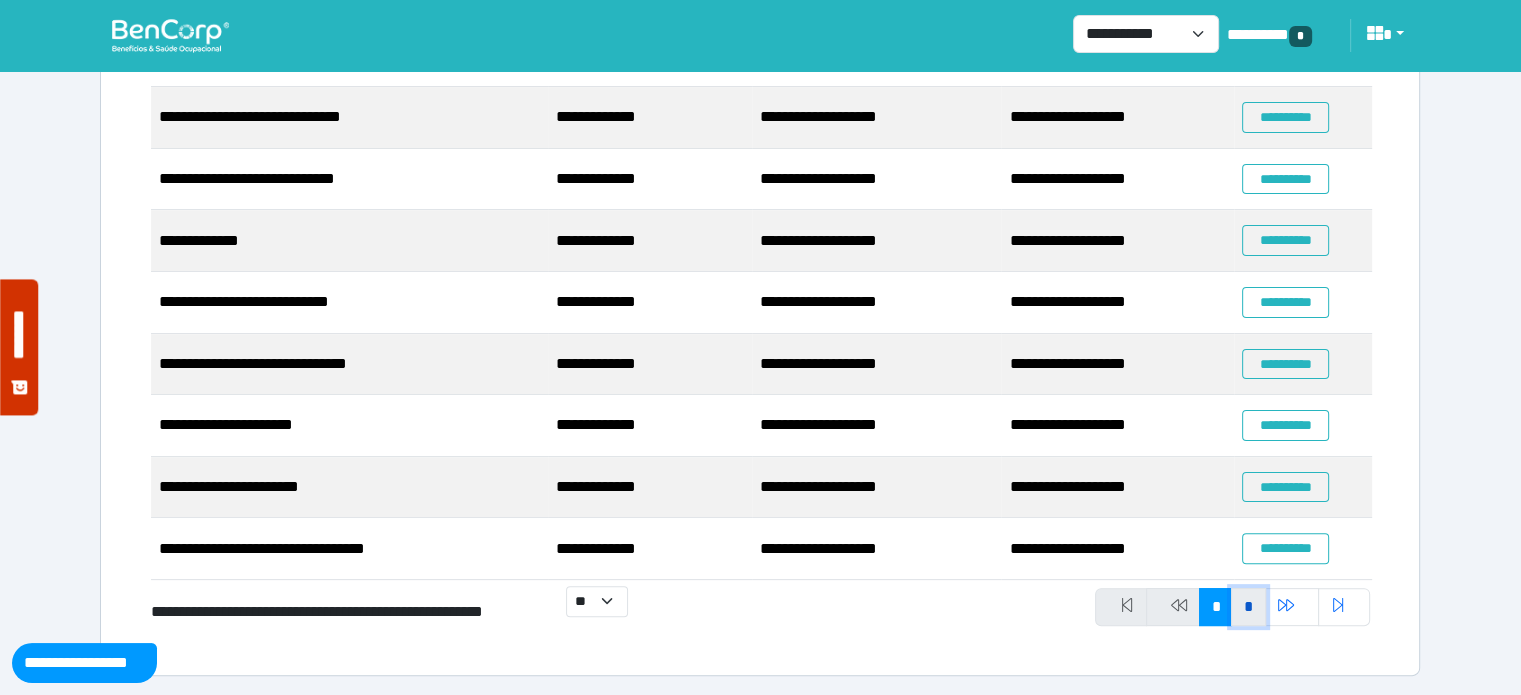 click on "*" at bounding box center [1248, 607] 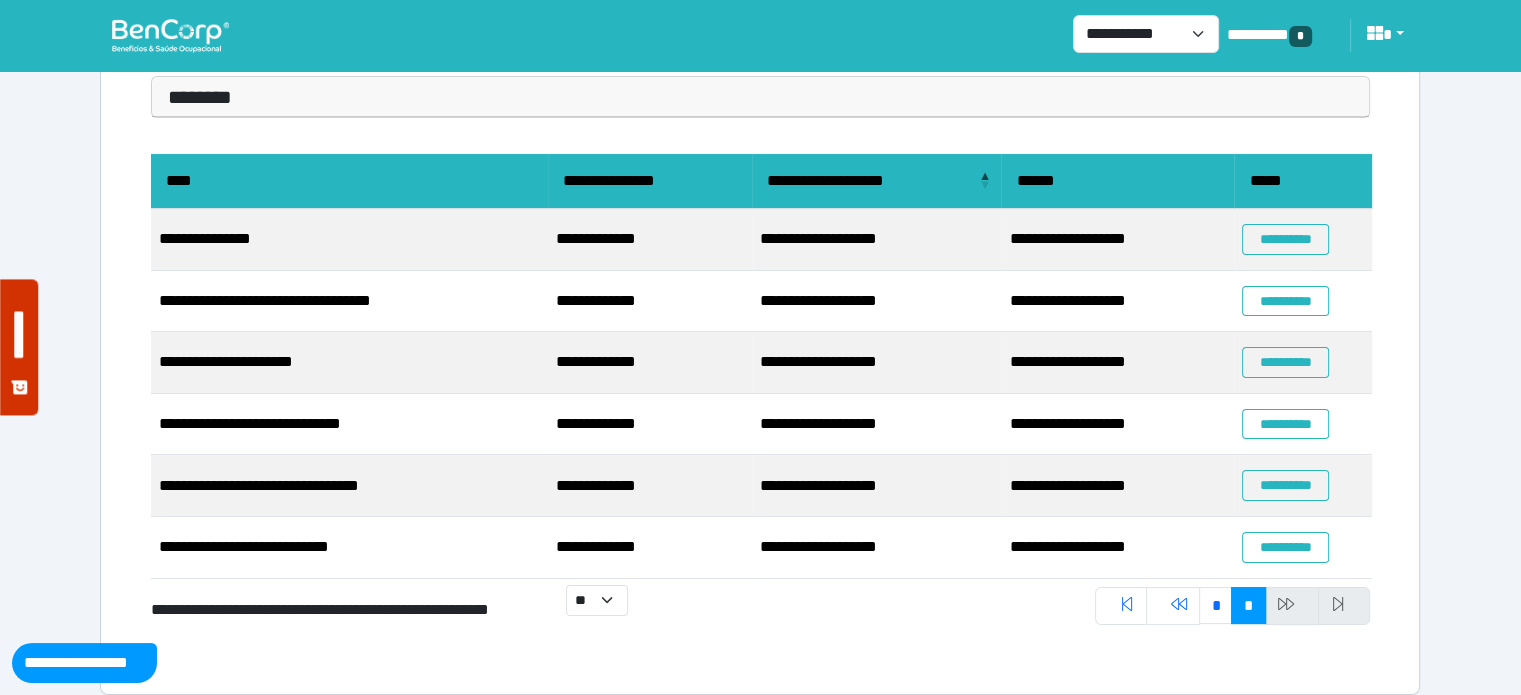 scroll, scrollTop: 0, scrollLeft: 0, axis: both 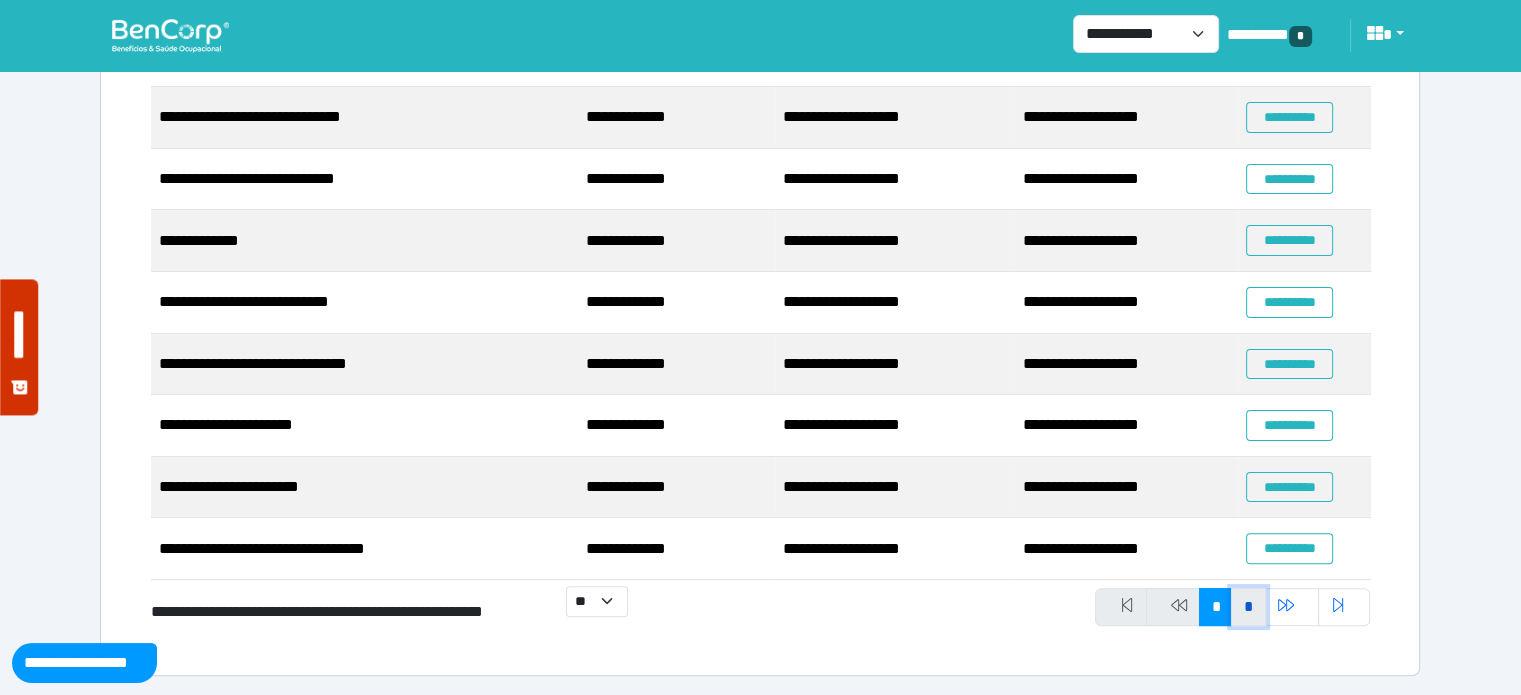 click on "*" at bounding box center [1248, 607] 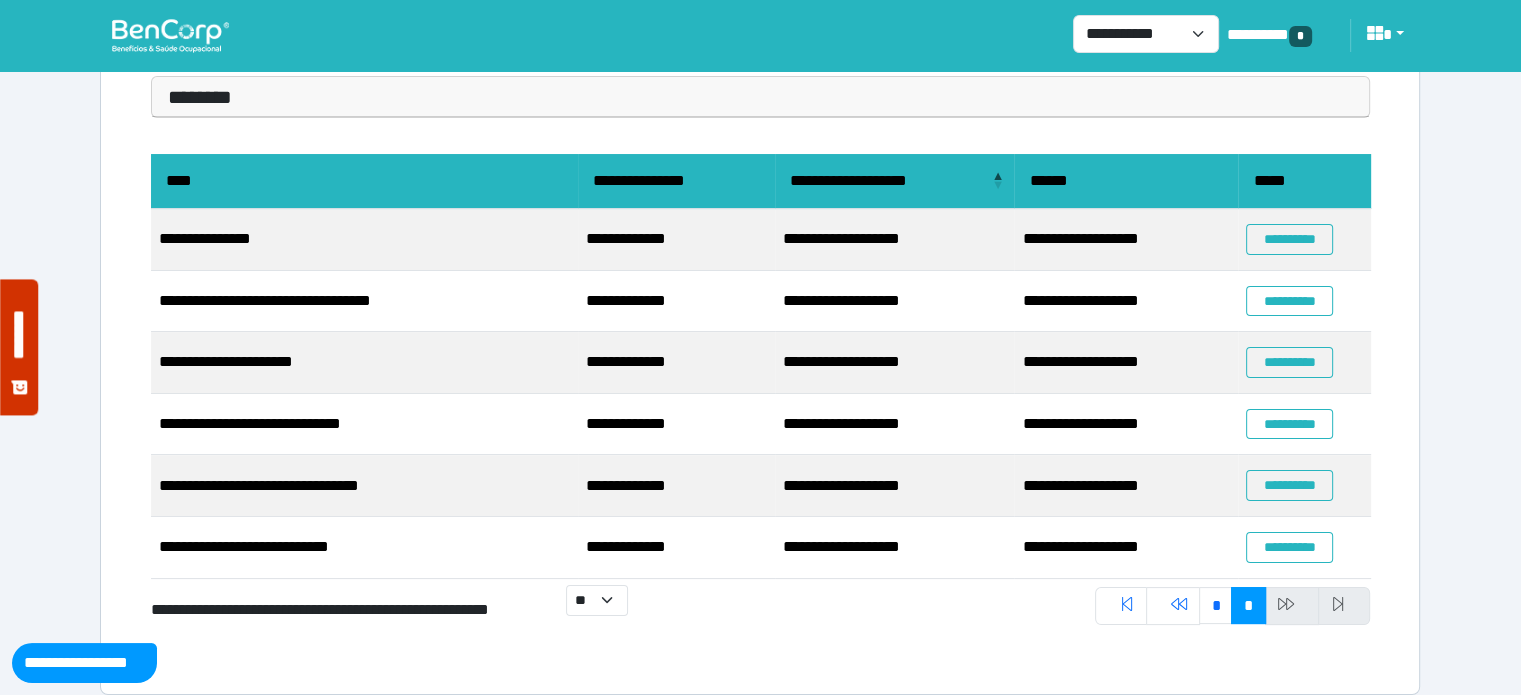 scroll, scrollTop: 0, scrollLeft: 0, axis: both 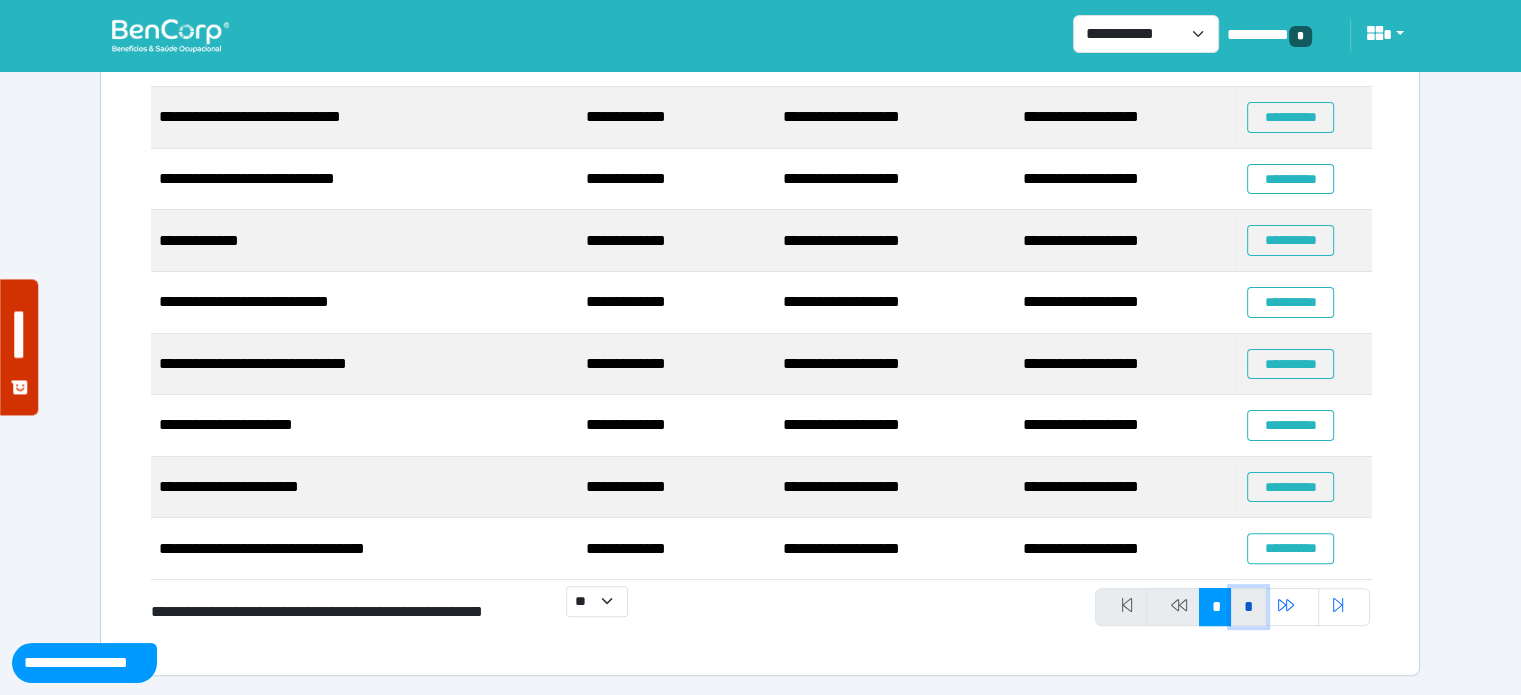click on "*" at bounding box center [1248, 607] 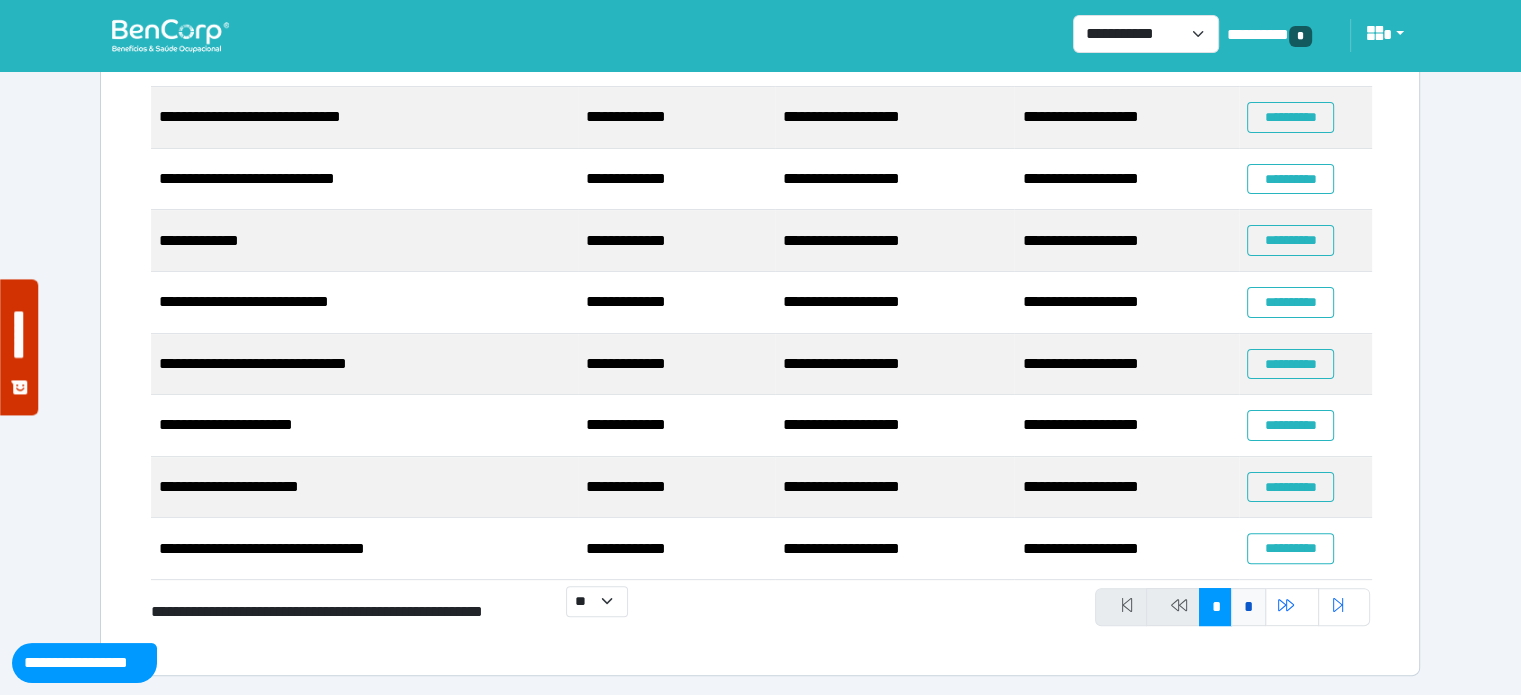 scroll, scrollTop: 187, scrollLeft: 0, axis: vertical 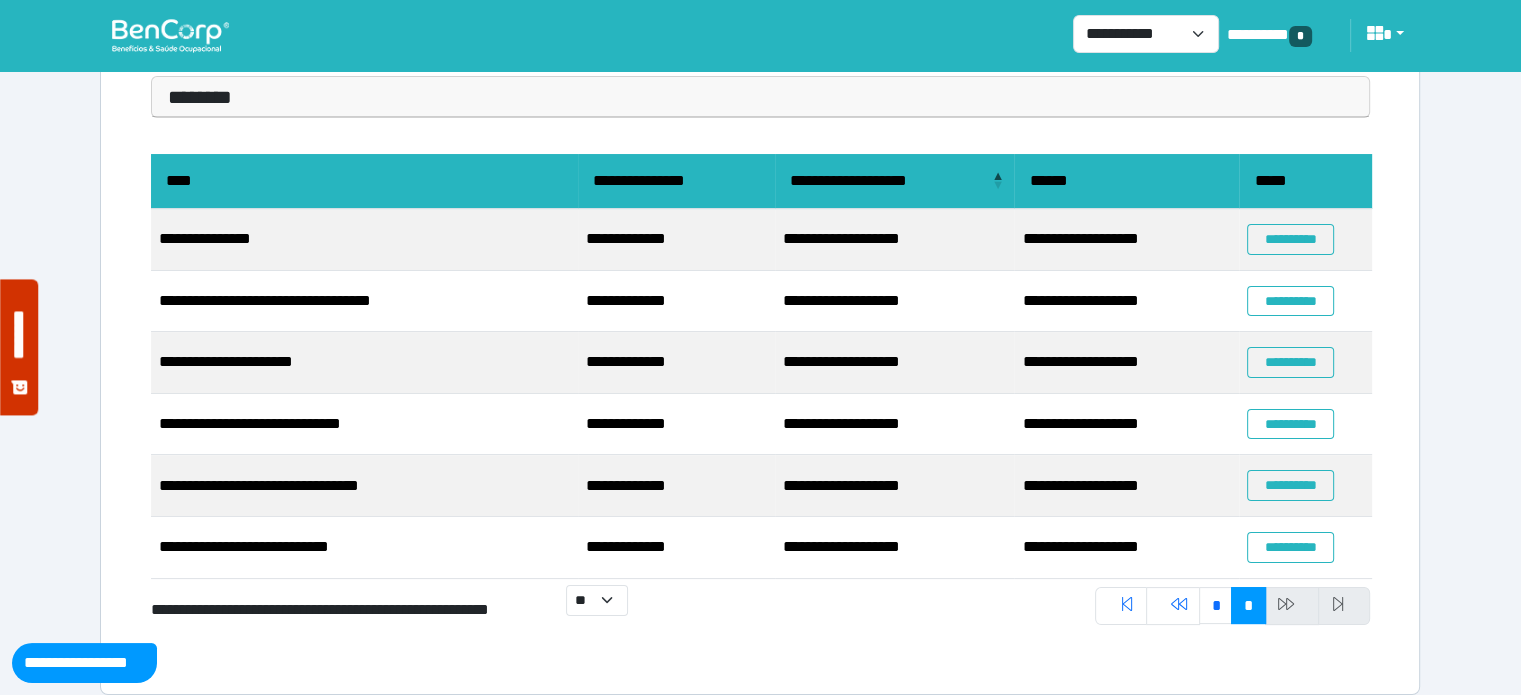 click on "*" at bounding box center (1248, 606) 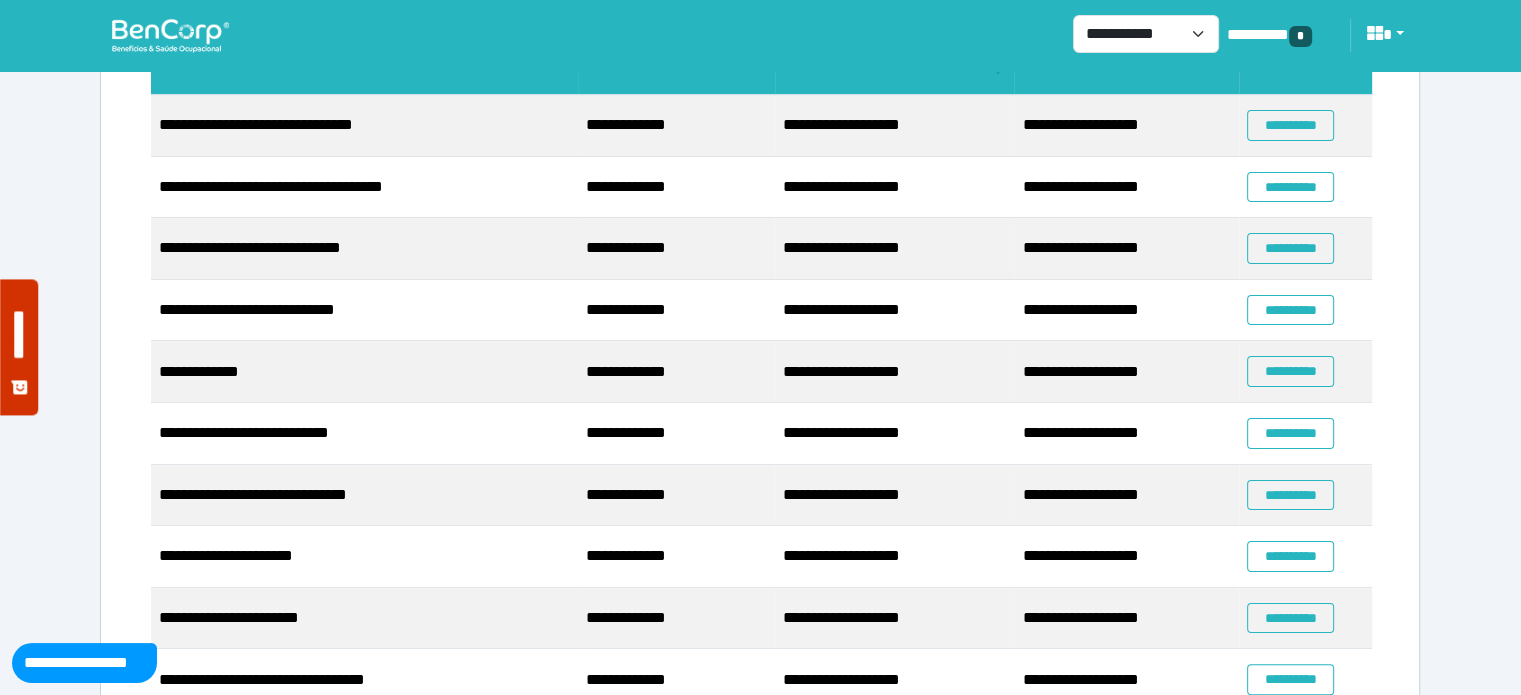 scroll, scrollTop: 432, scrollLeft: 0, axis: vertical 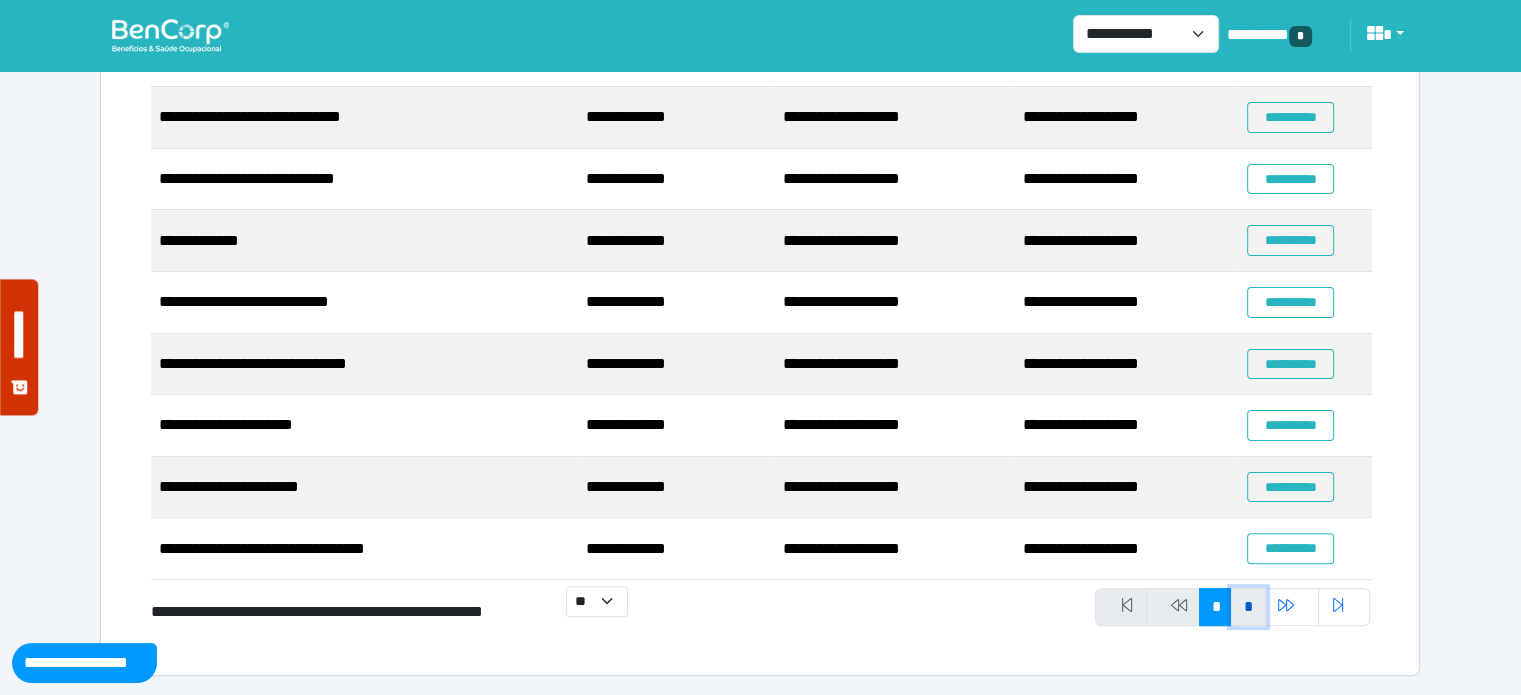 click on "*" at bounding box center [1248, 607] 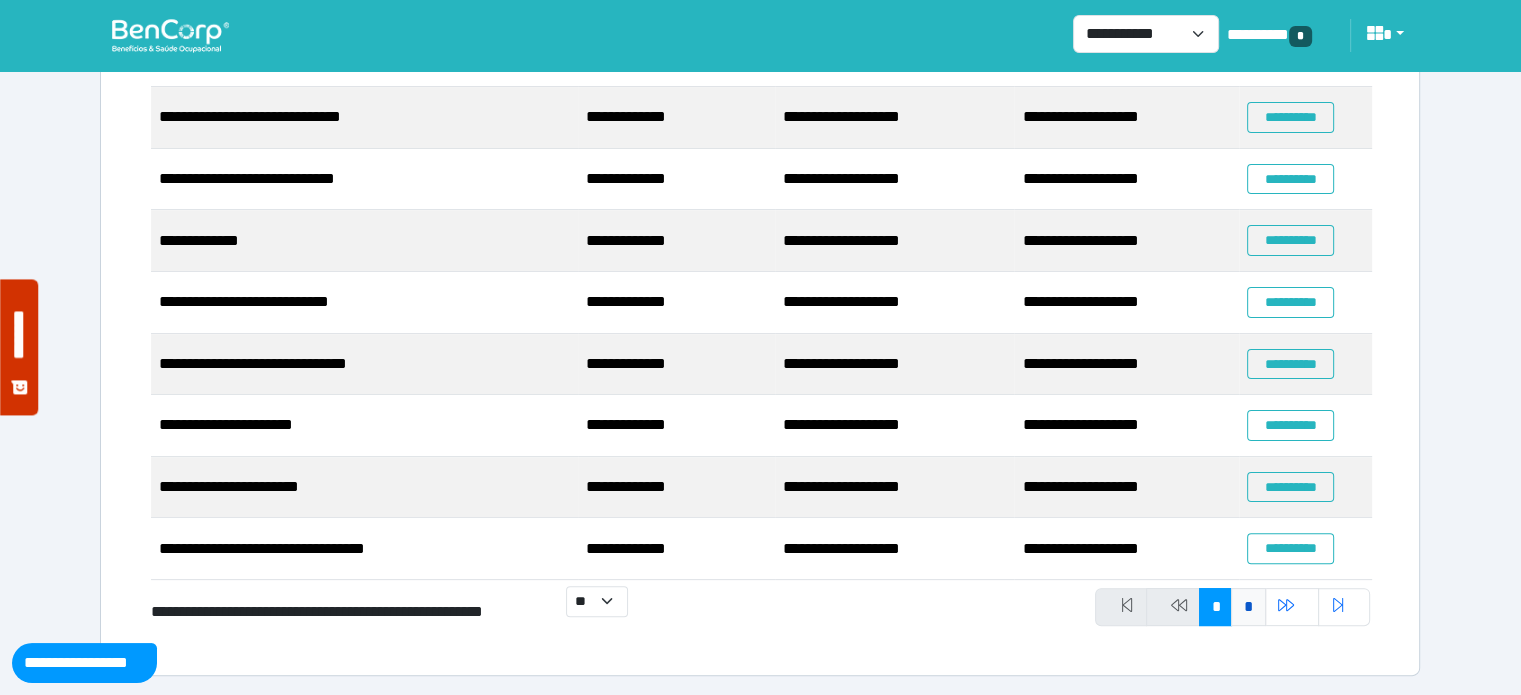 scroll, scrollTop: 187, scrollLeft: 0, axis: vertical 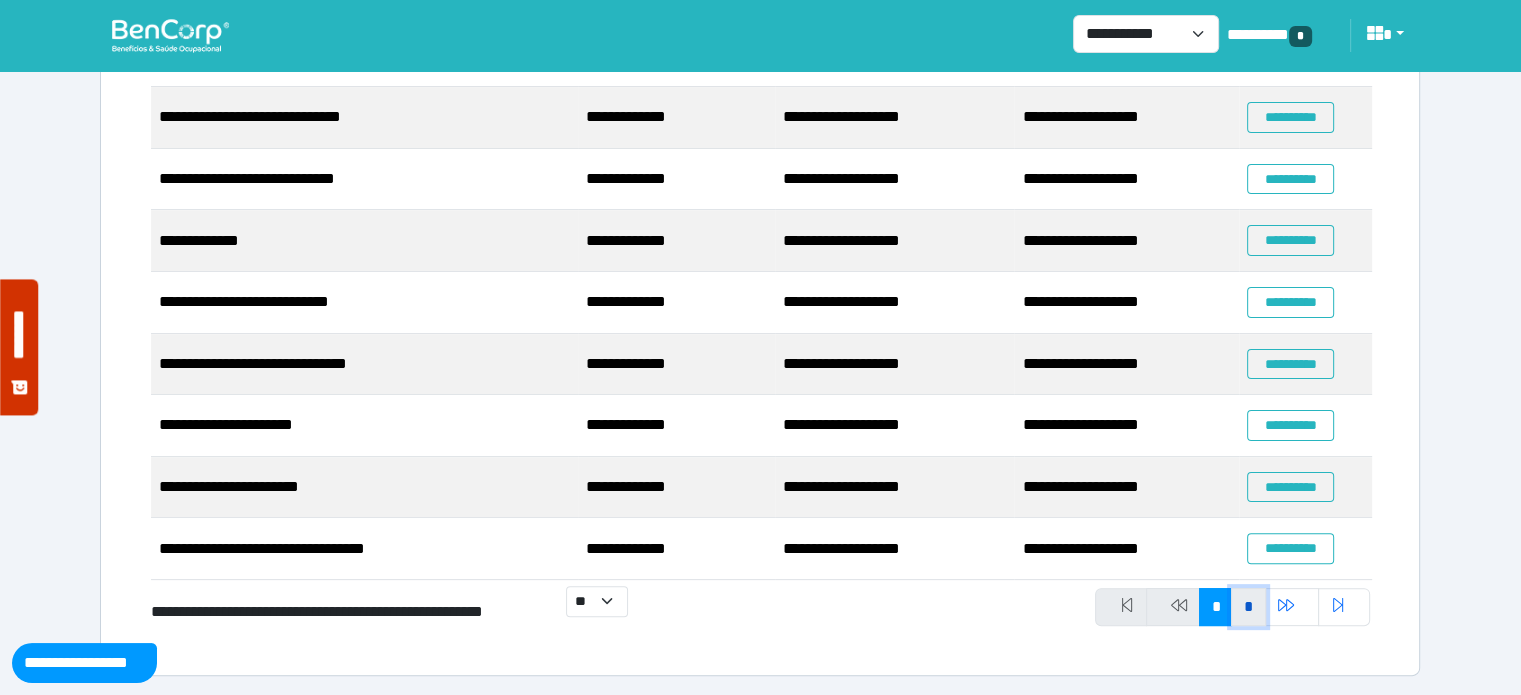 click on "*" at bounding box center [1248, 607] 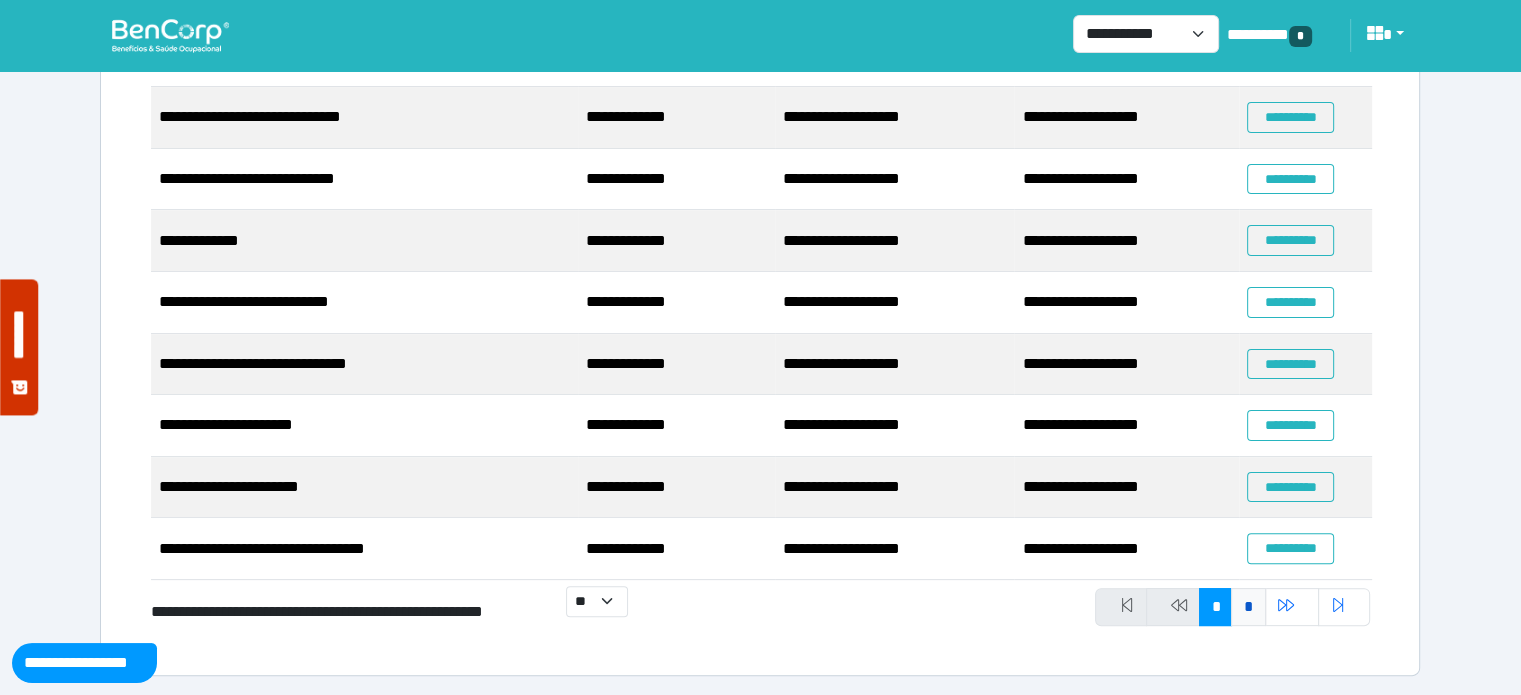 scroll, scrollTop: 187, scrollLeft: 0, axis: vertical 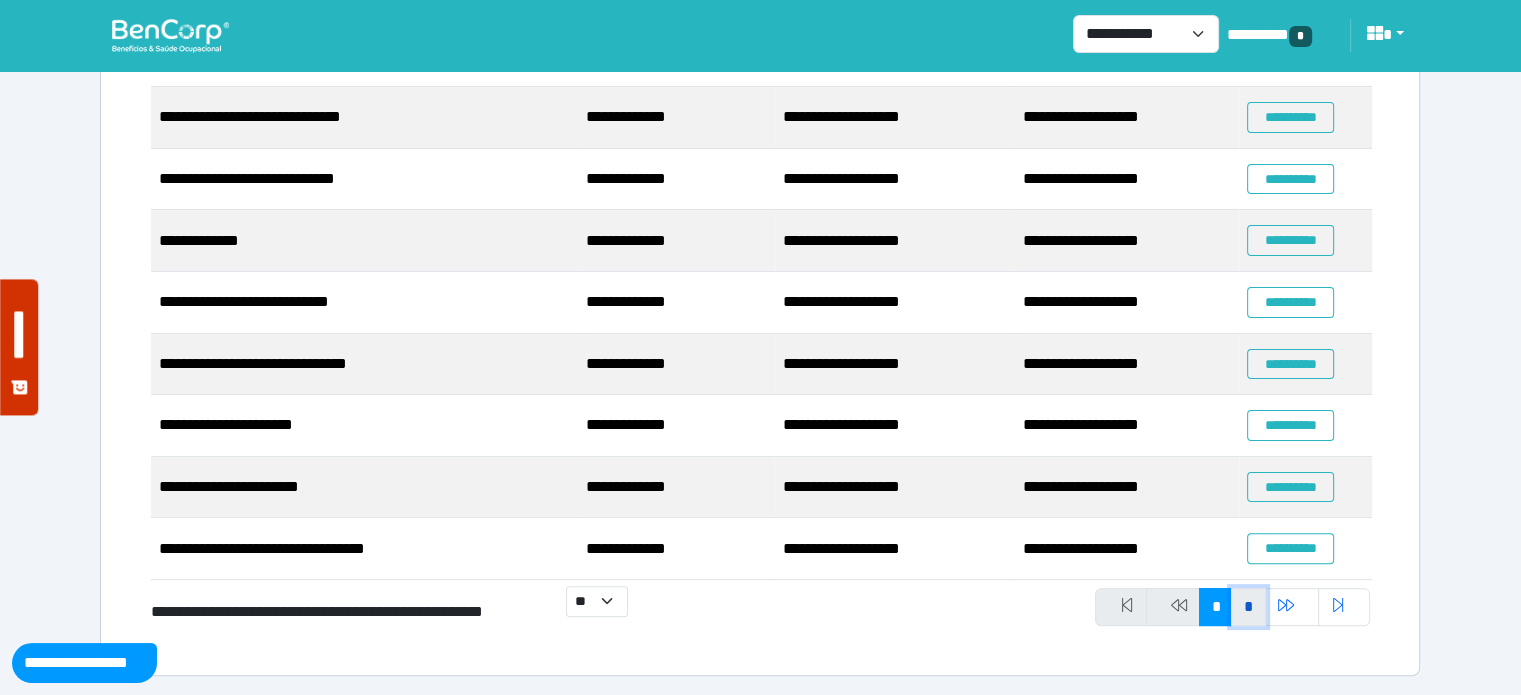 click on "*" at bounding box center [1248, 607] 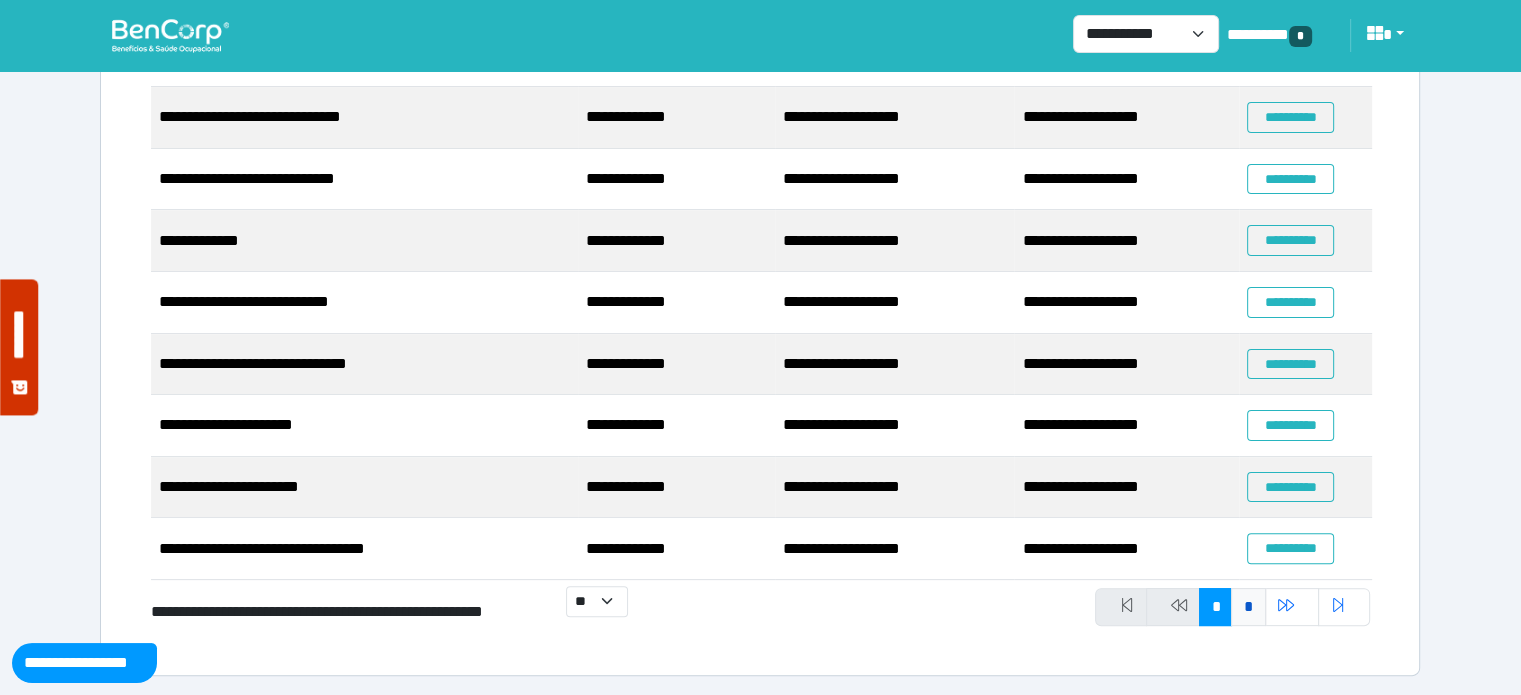 scroll, scrollTop: 187, scrollLeft: 0, axis: vertical 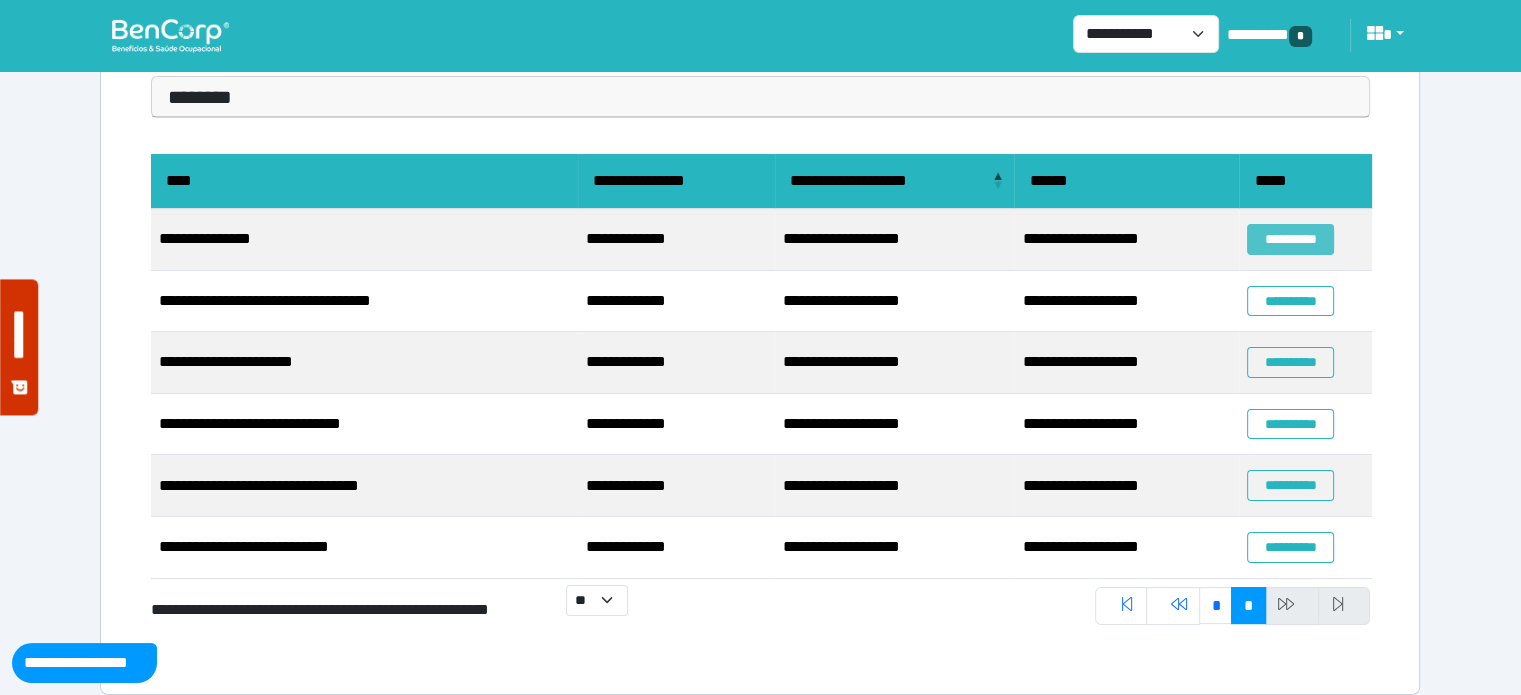 click on "**********" at bounding box center (1290, 239) 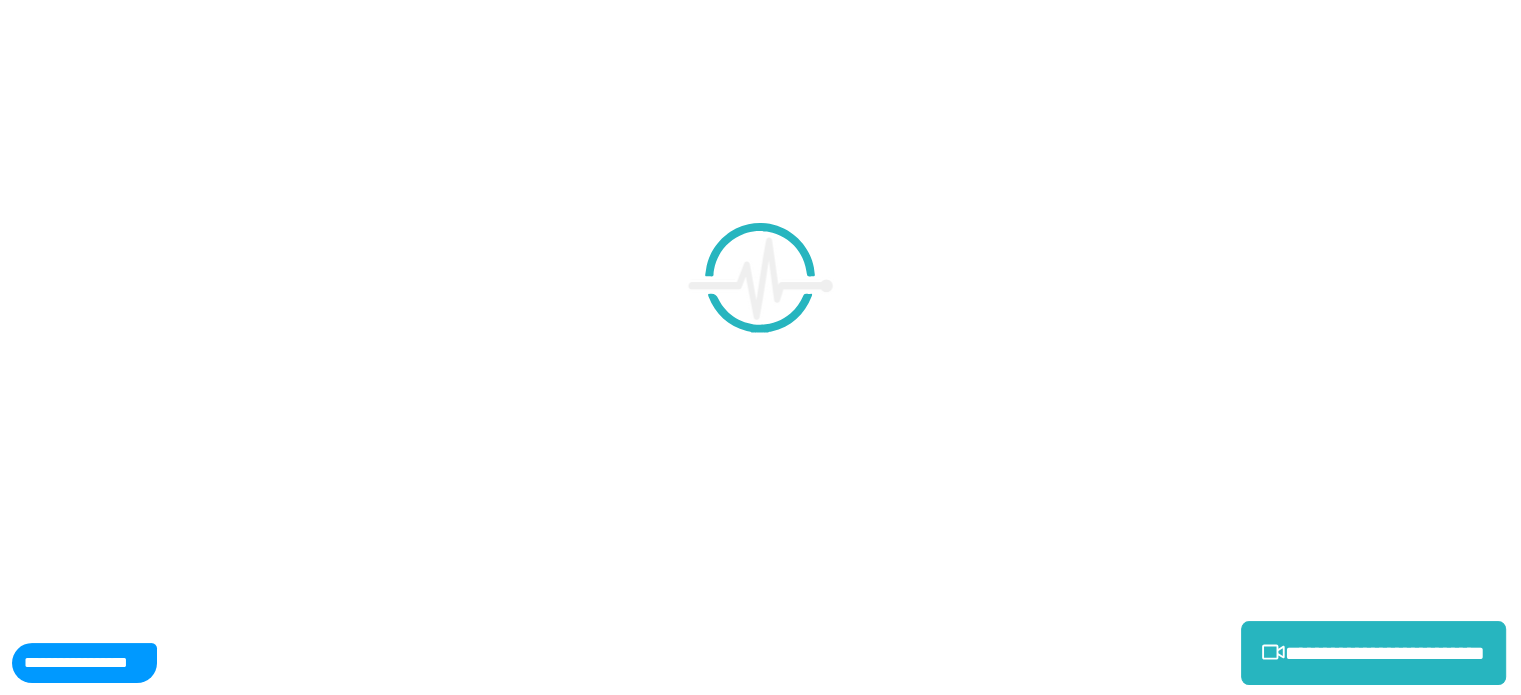 scroll, scrollTop: 0, scrollLeft: 0, axis: both 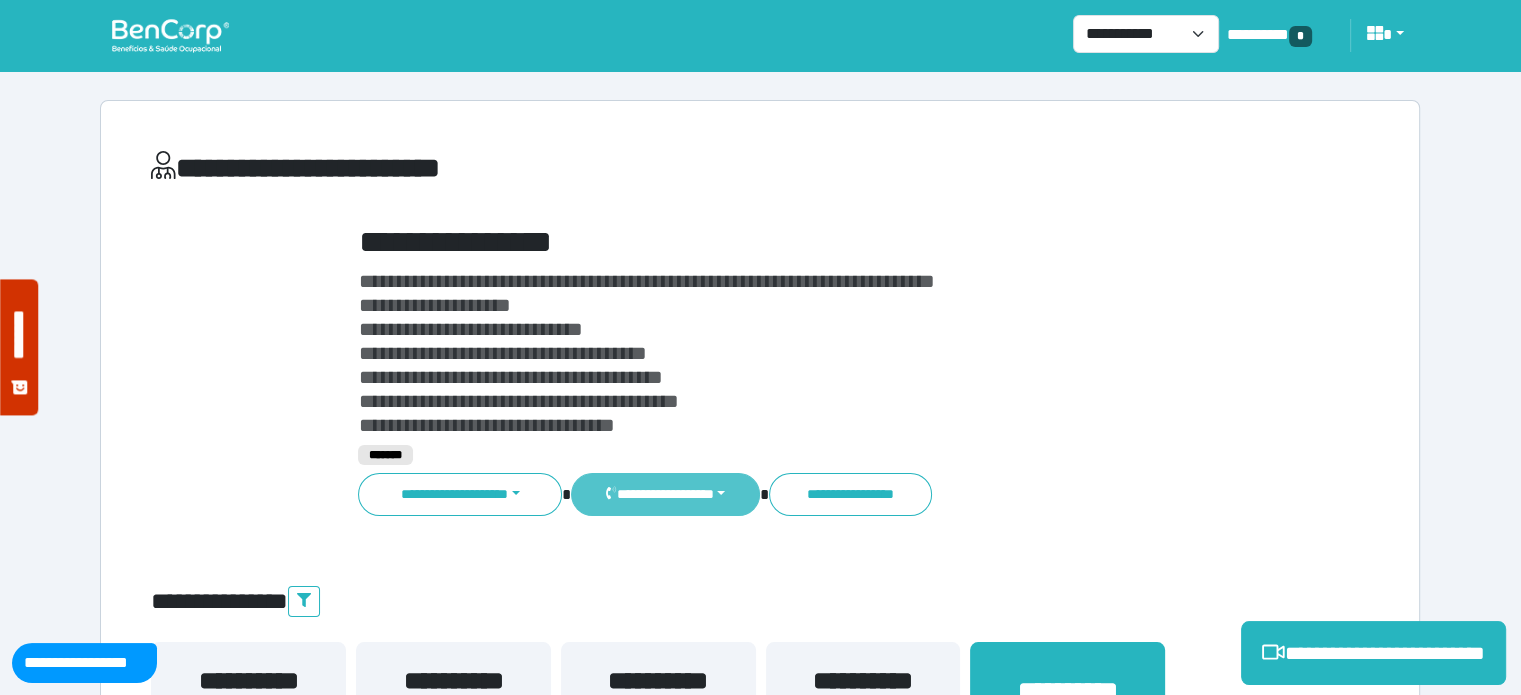click on "**********" at bounding box center [665, 494] 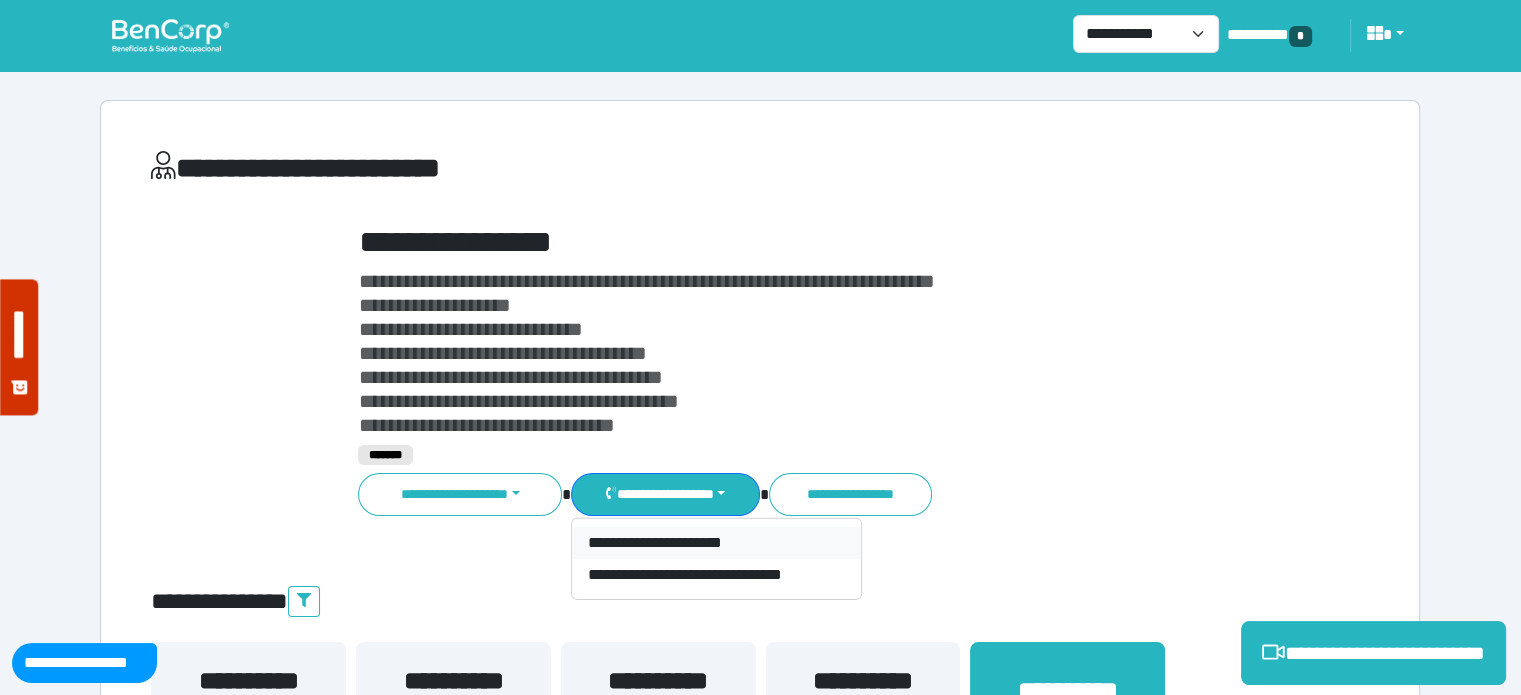 click on "**********" at bounding box center (716, 543) 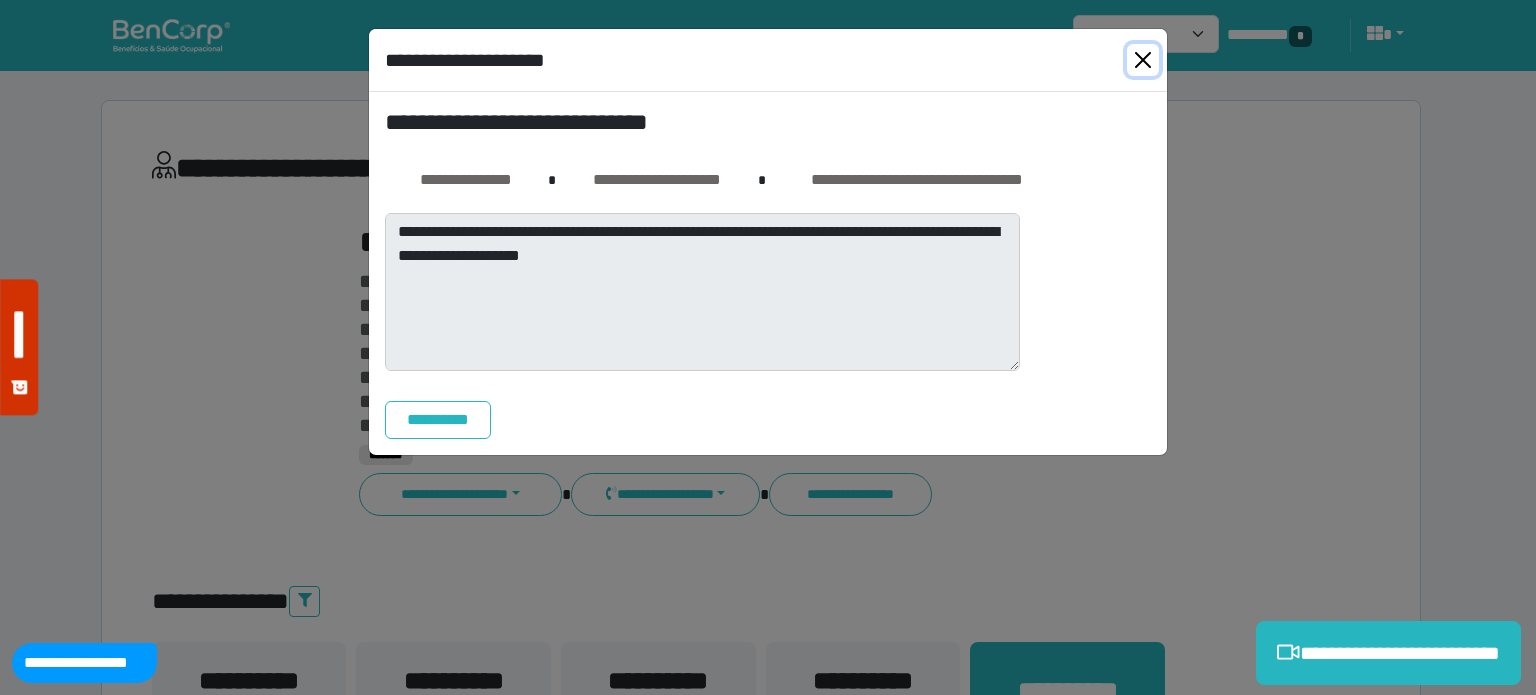 click at bounding box center (1143, 60) 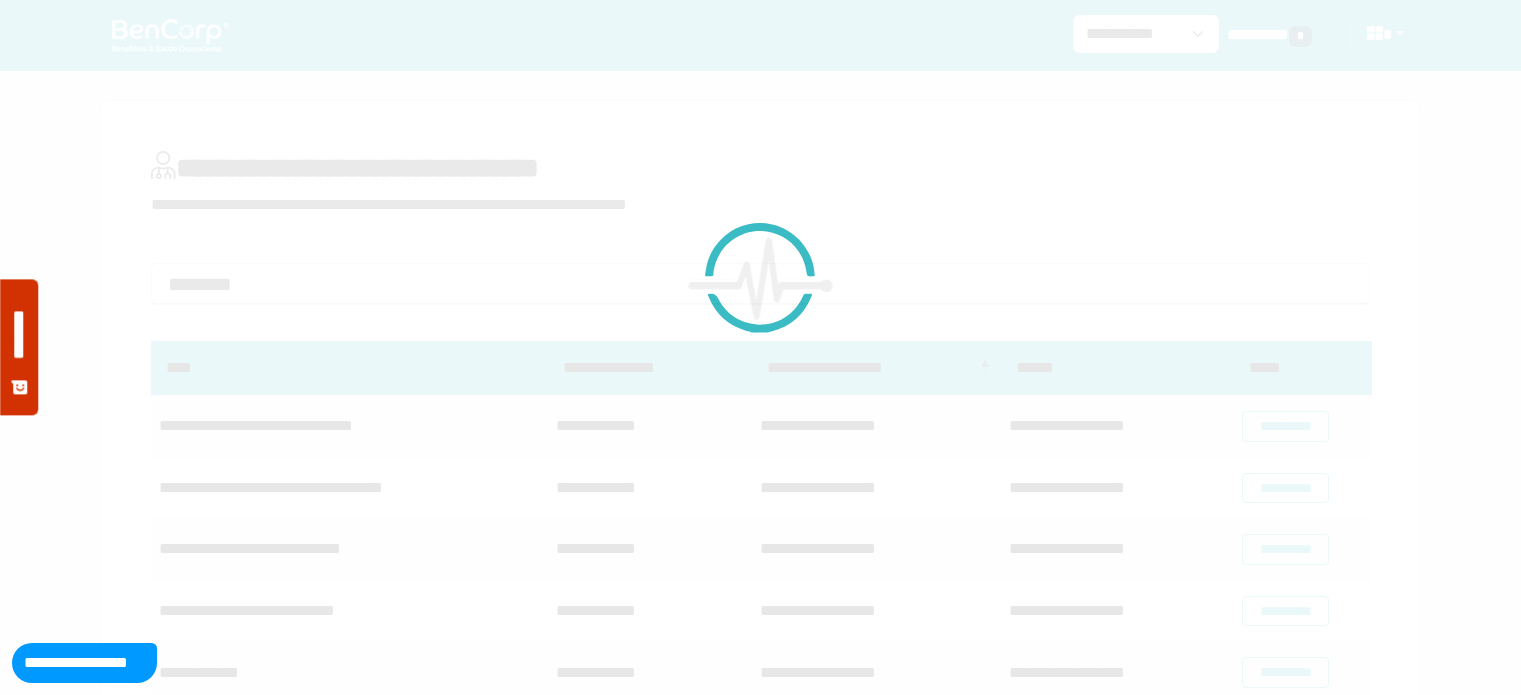 scroll, scrollTop: 187, scrollLeft: 0, axis: vertical 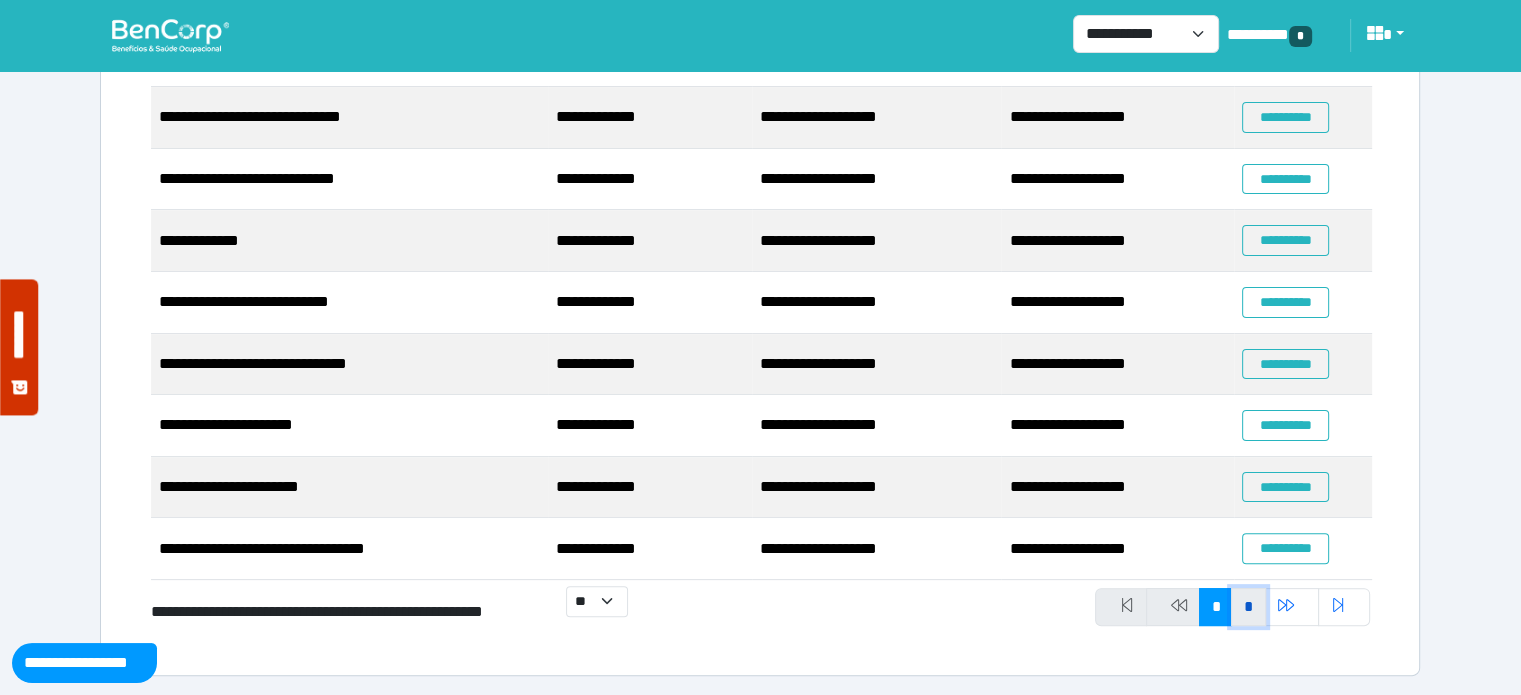 click on "*" at bounding box center [1248, 607] 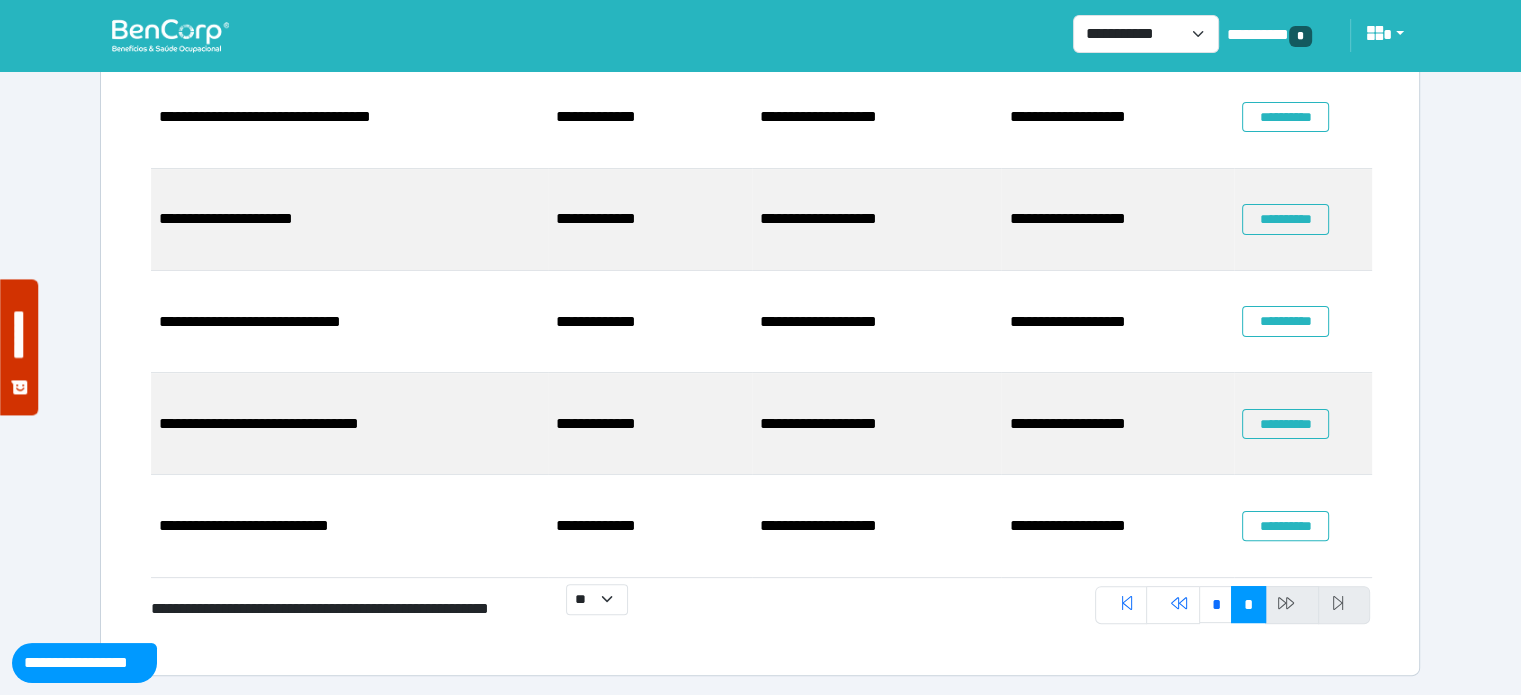 scroll, scrollTop: 187, scrollLeft: 0, axis: vertical 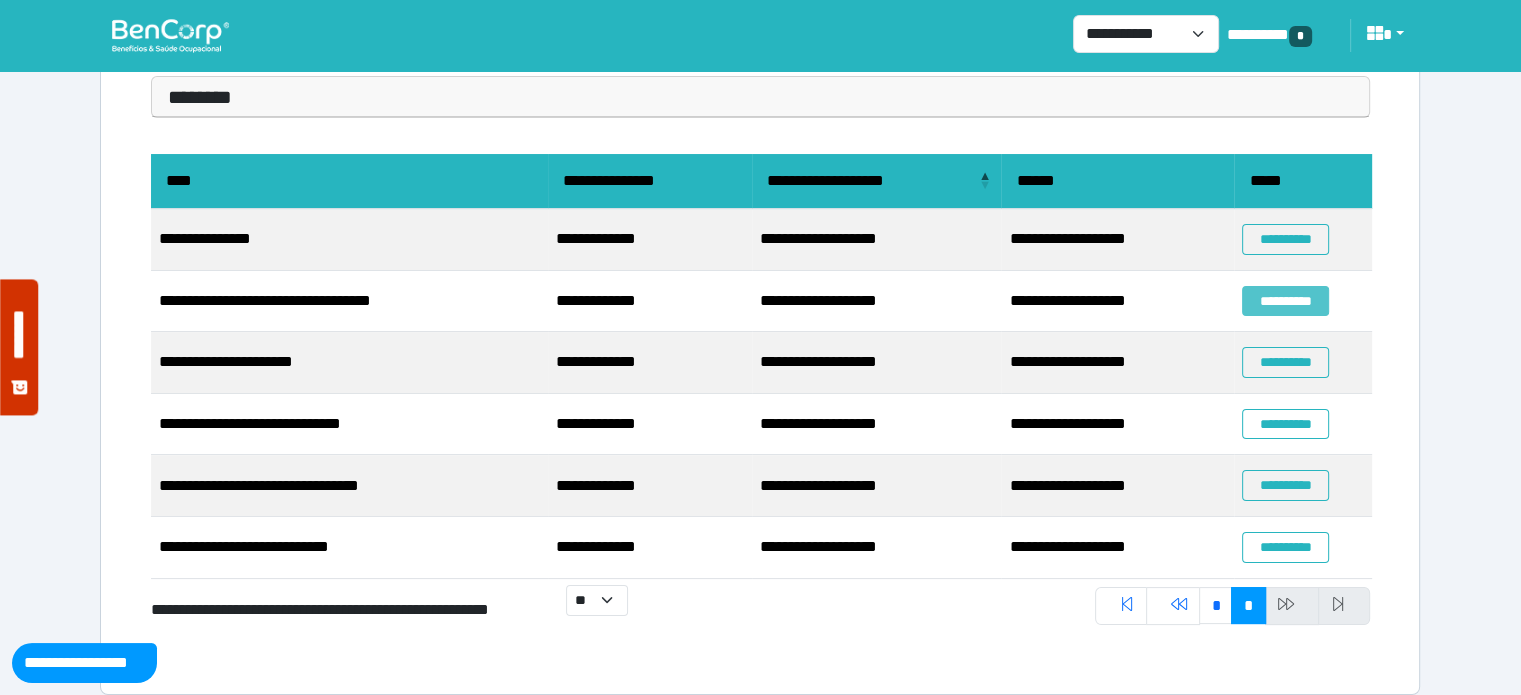 click on "**********" at bounding box center [1285, 301] 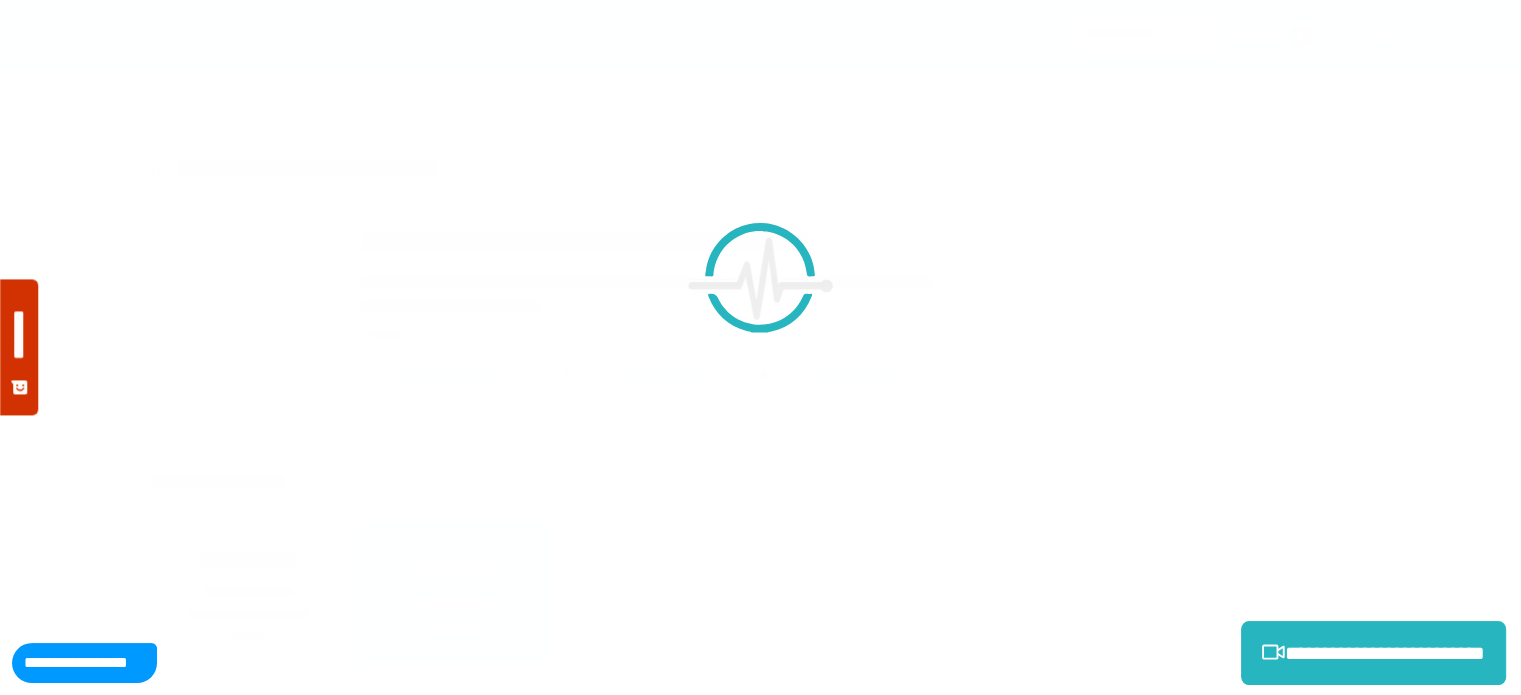scroll, scrollTop: 0, scrollLeft: 0, axis: both 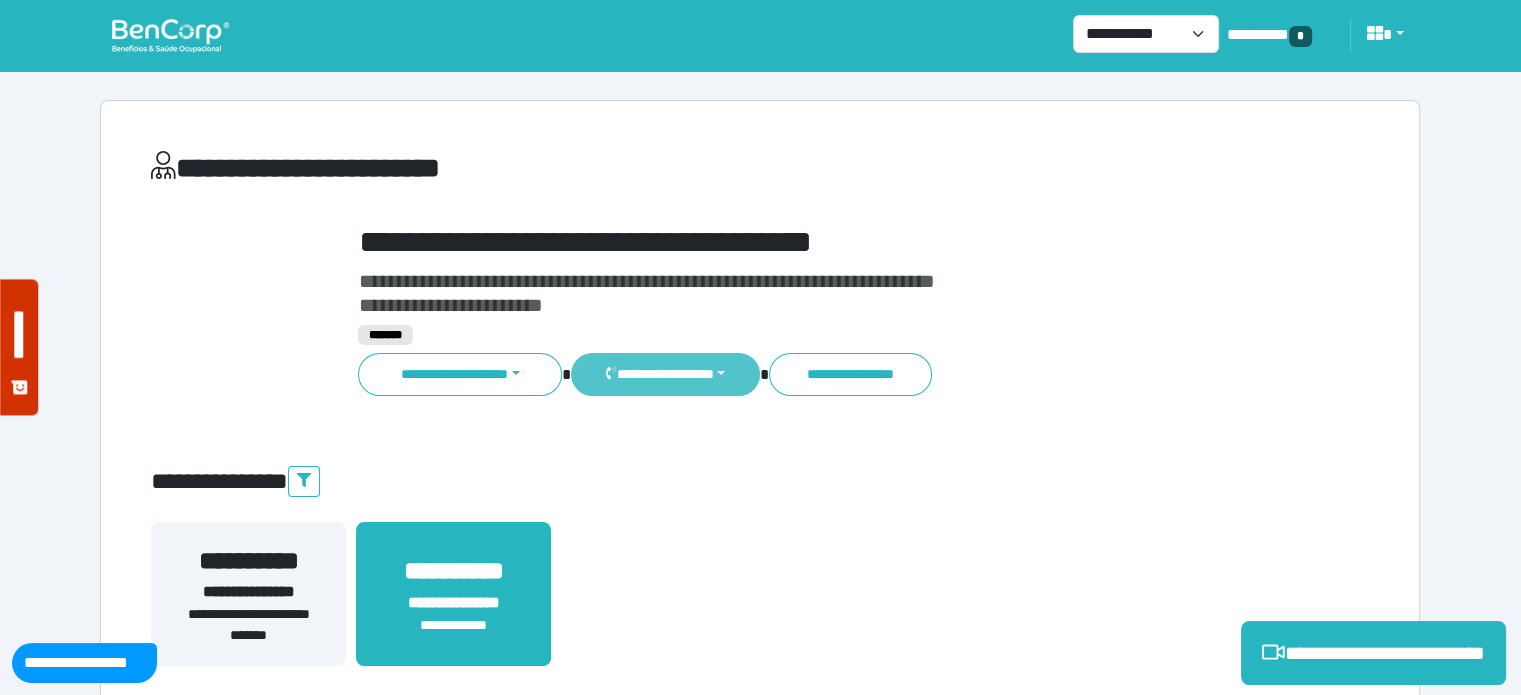 click on "**********" at bounding box center [665, 374] 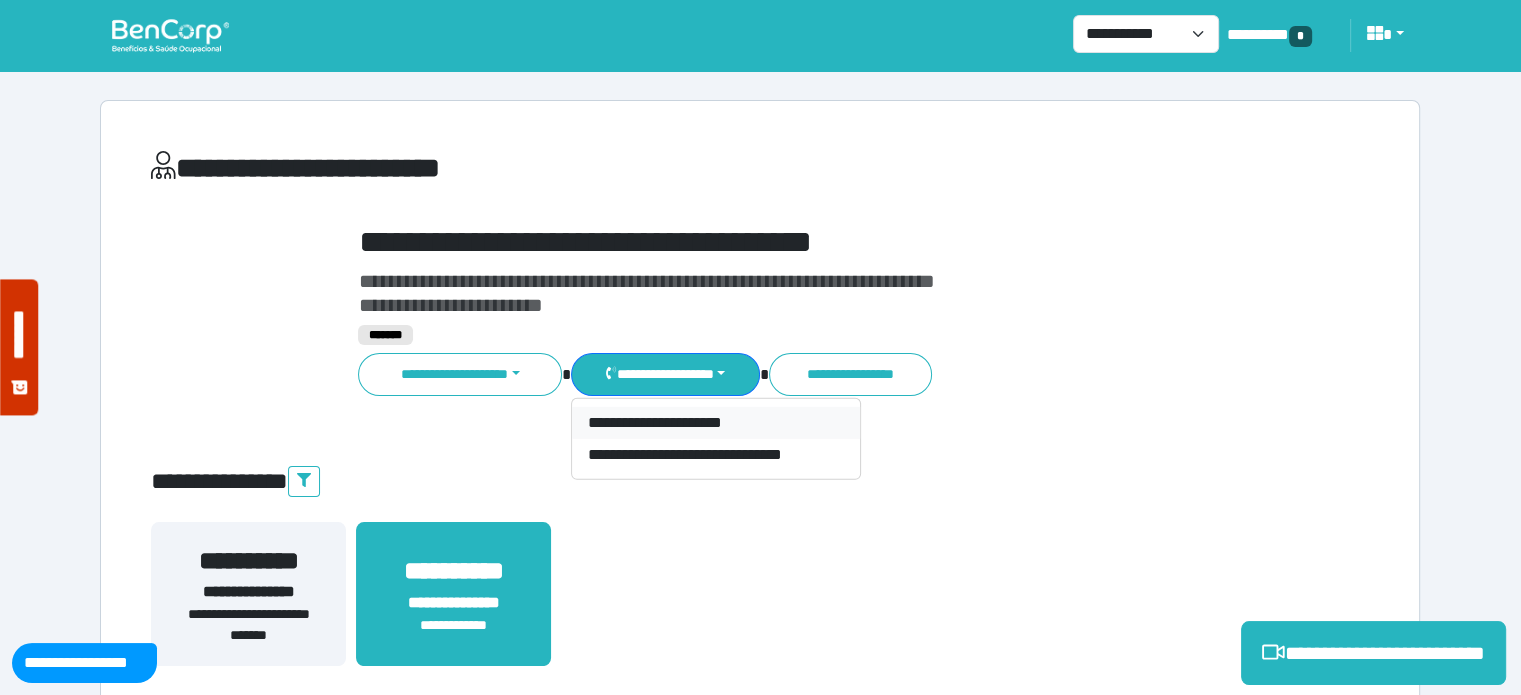 click on "**********" at bounding box center [716, 423] 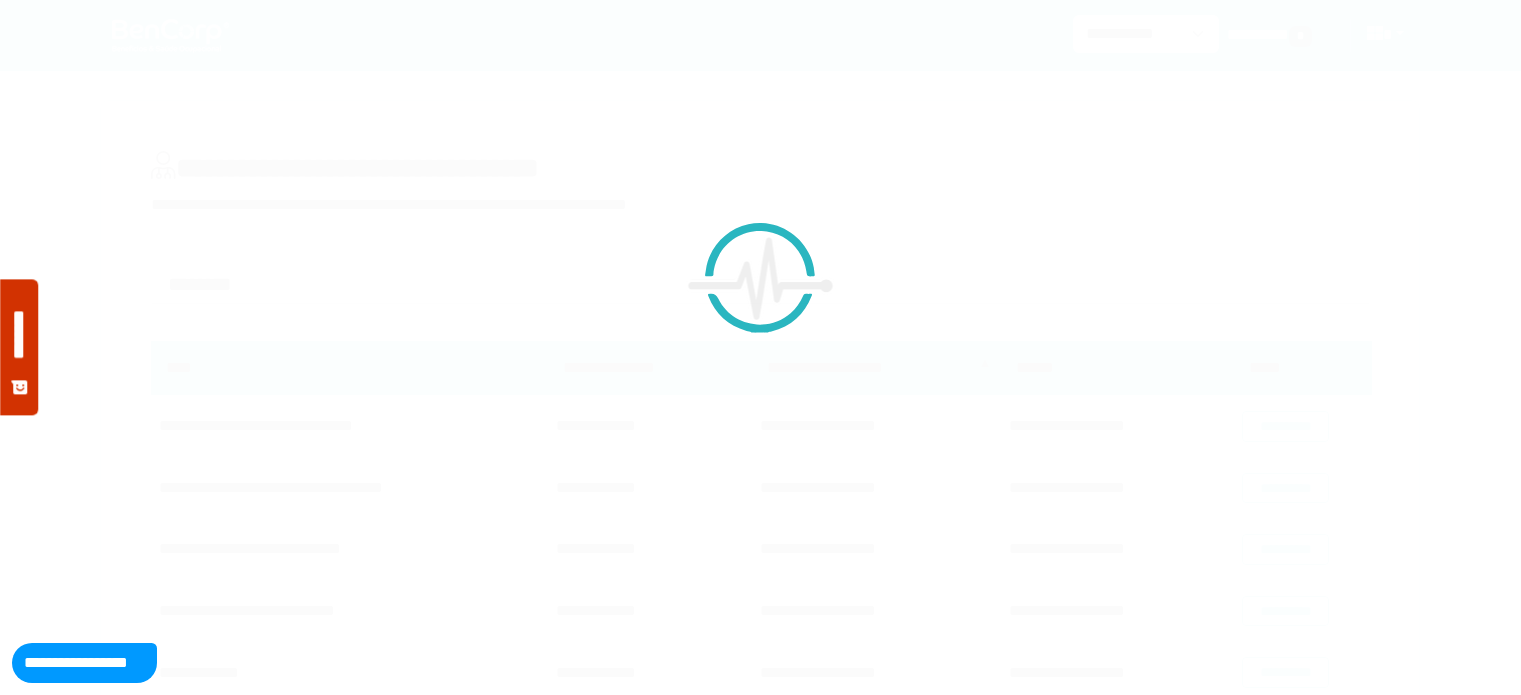 scroll, scrollTop: 187, scrollLeft: 0, axis: vertical 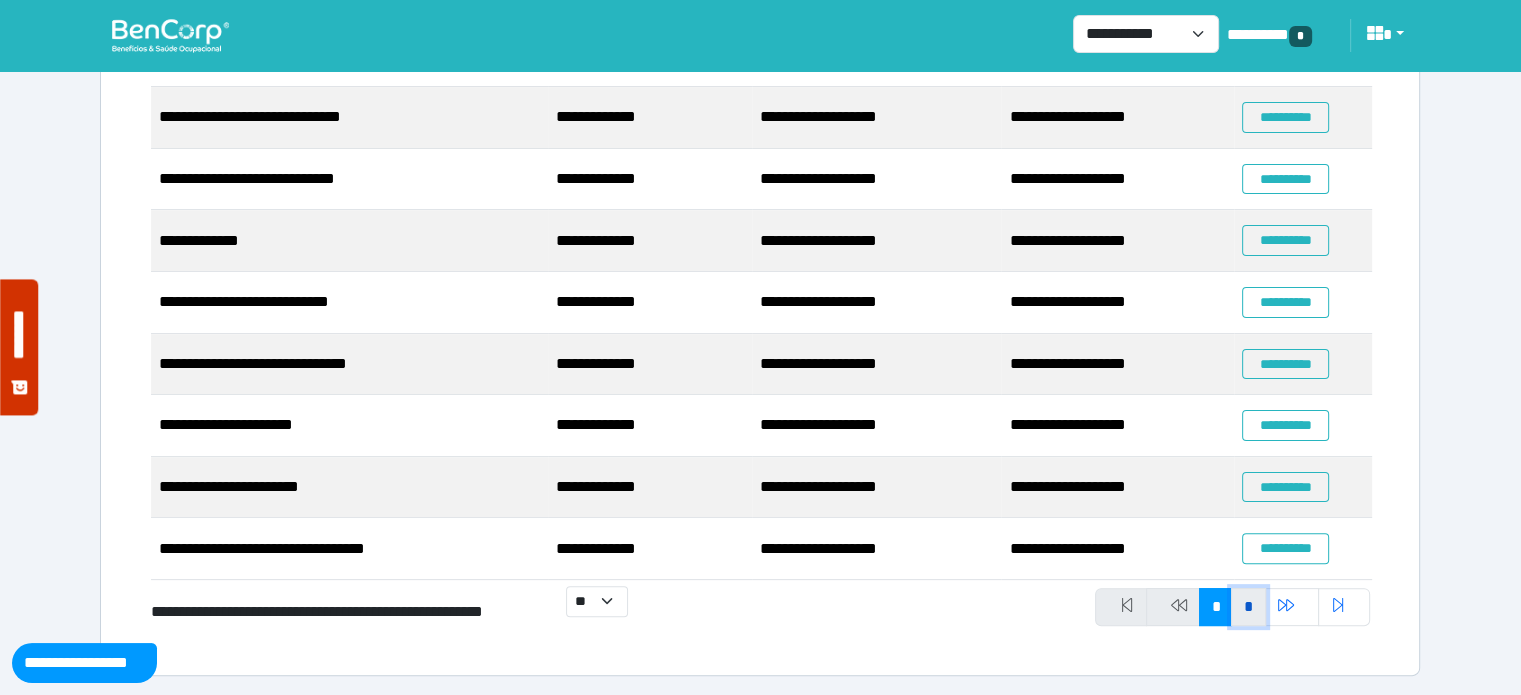 click on "*" at bounding box center (1248, 607) 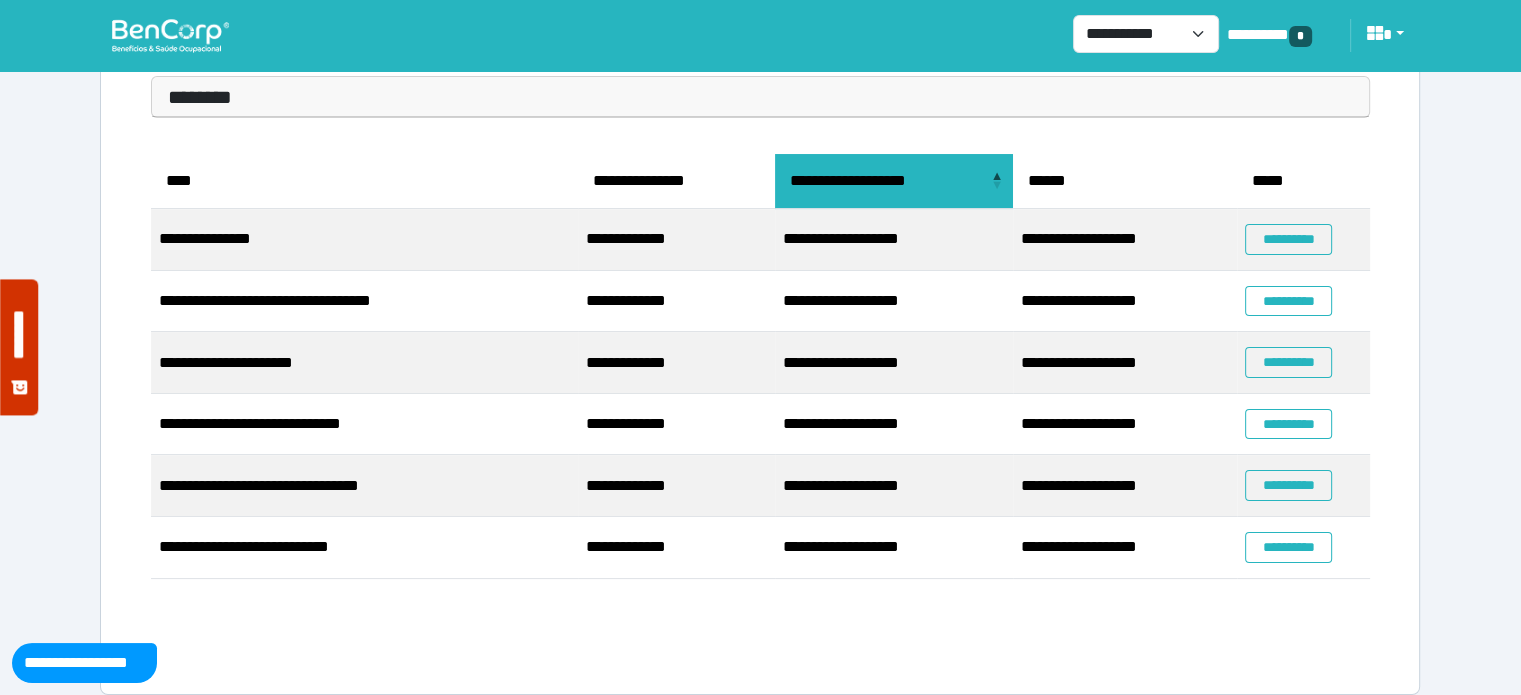 scroll, scrollTop: 0, scrollLeft: 0, axis: both 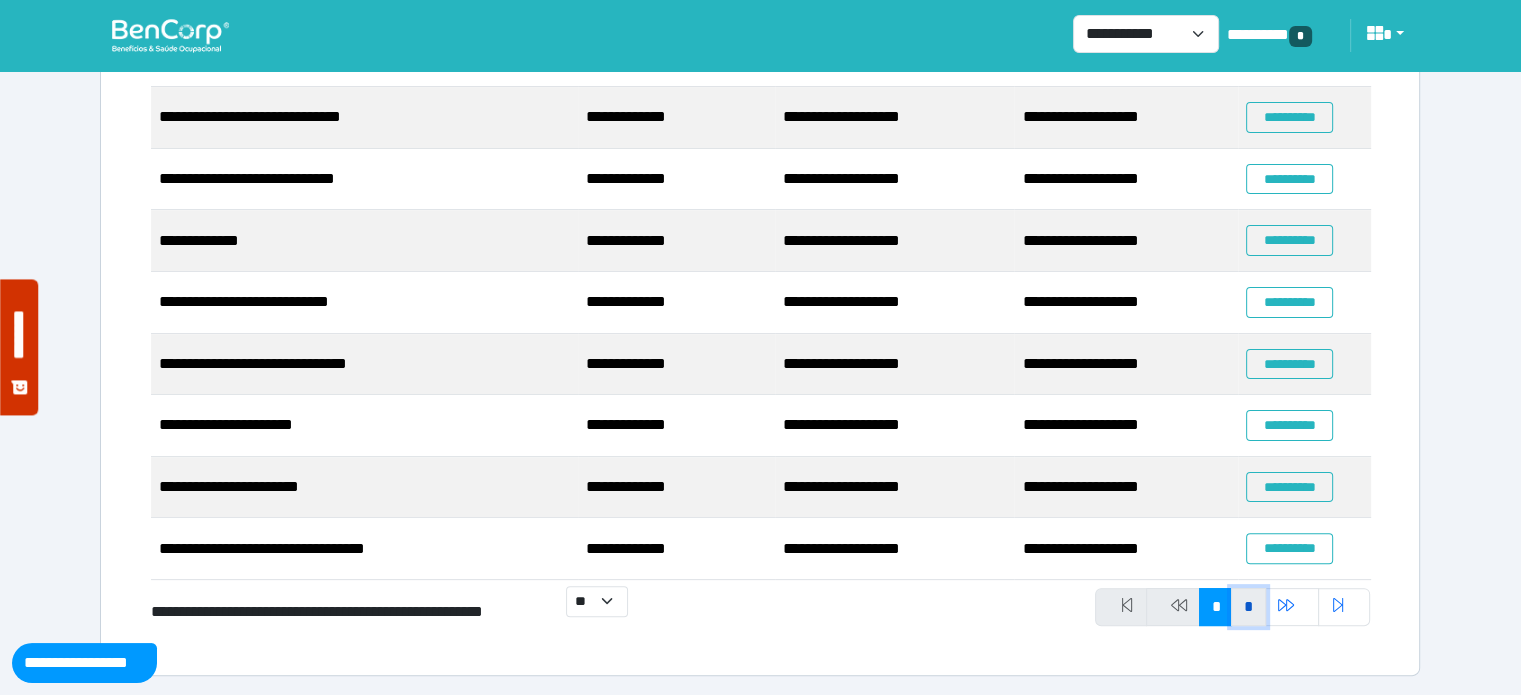 click on "*" at bounding box center [1248, 607] 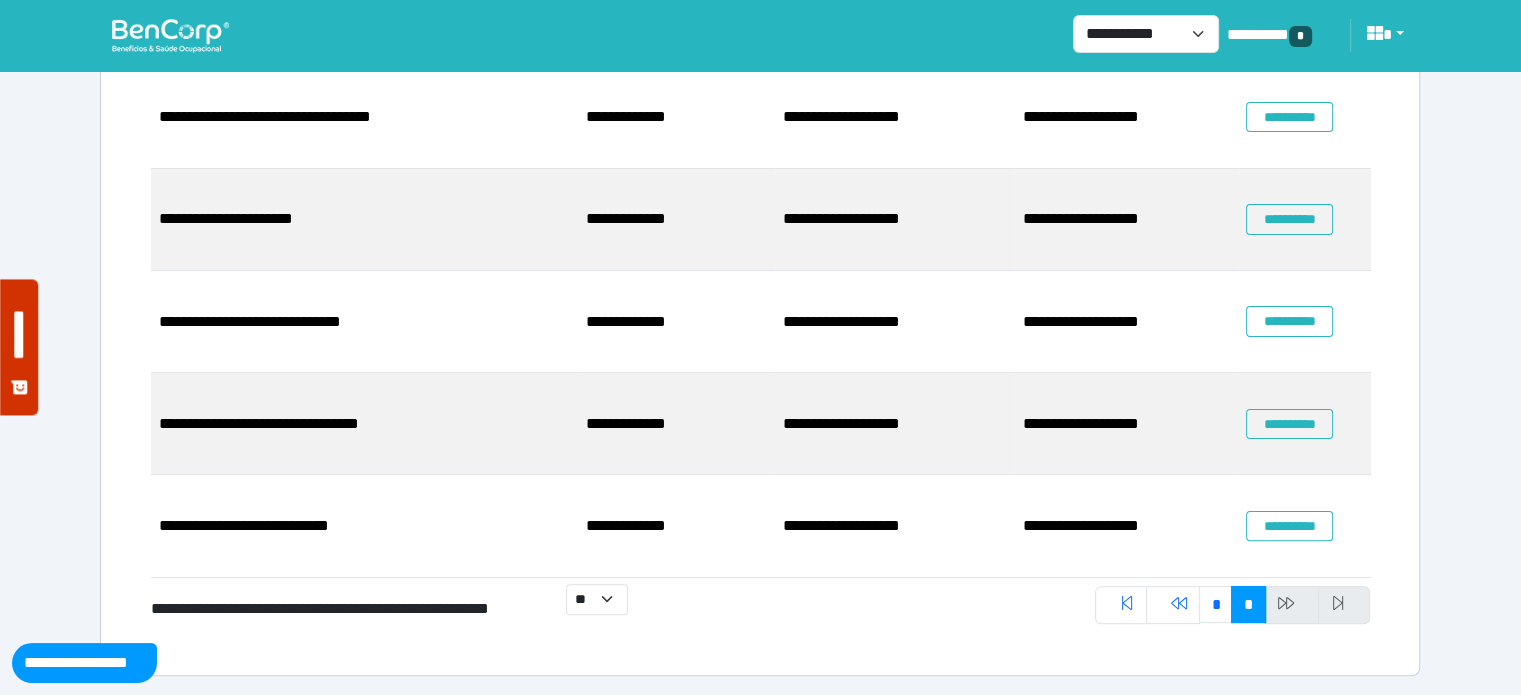 scroll, scrollTop: 187, scrollLeft: 0, axis: vertical 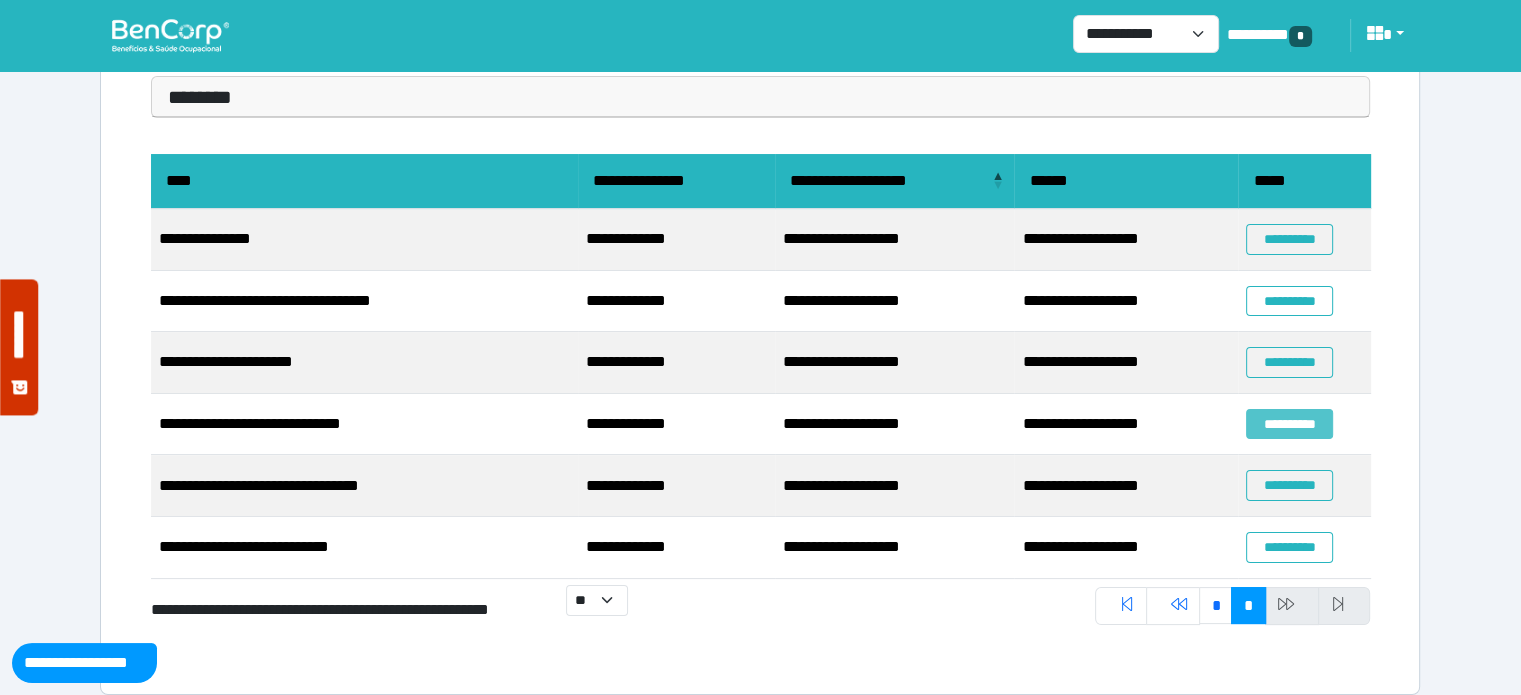 drag, startPoint x: 1324, startPoint y: 404, endPoint x: 1306, endPoint y: 420, distance: 24.083189 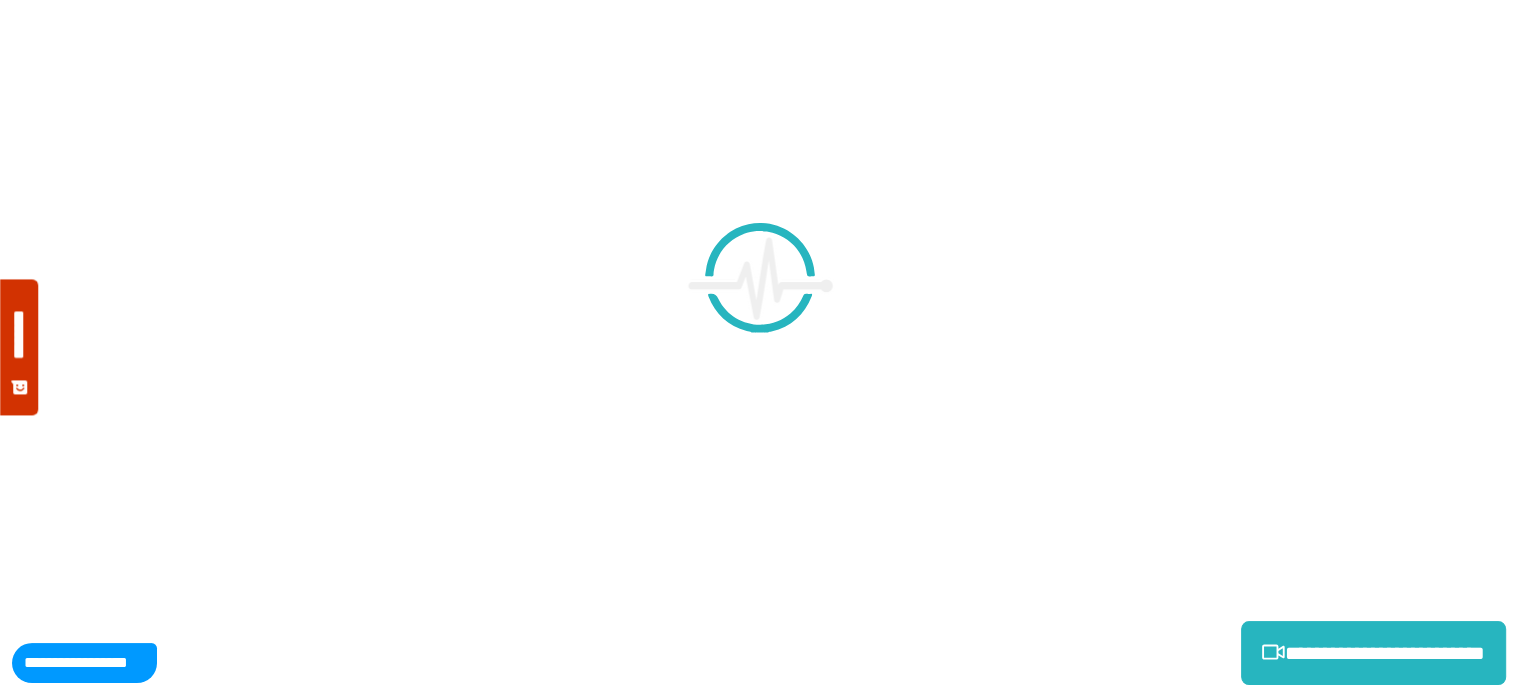 scroll, scrollTop: 0, scrollLeft: 0, axis: both 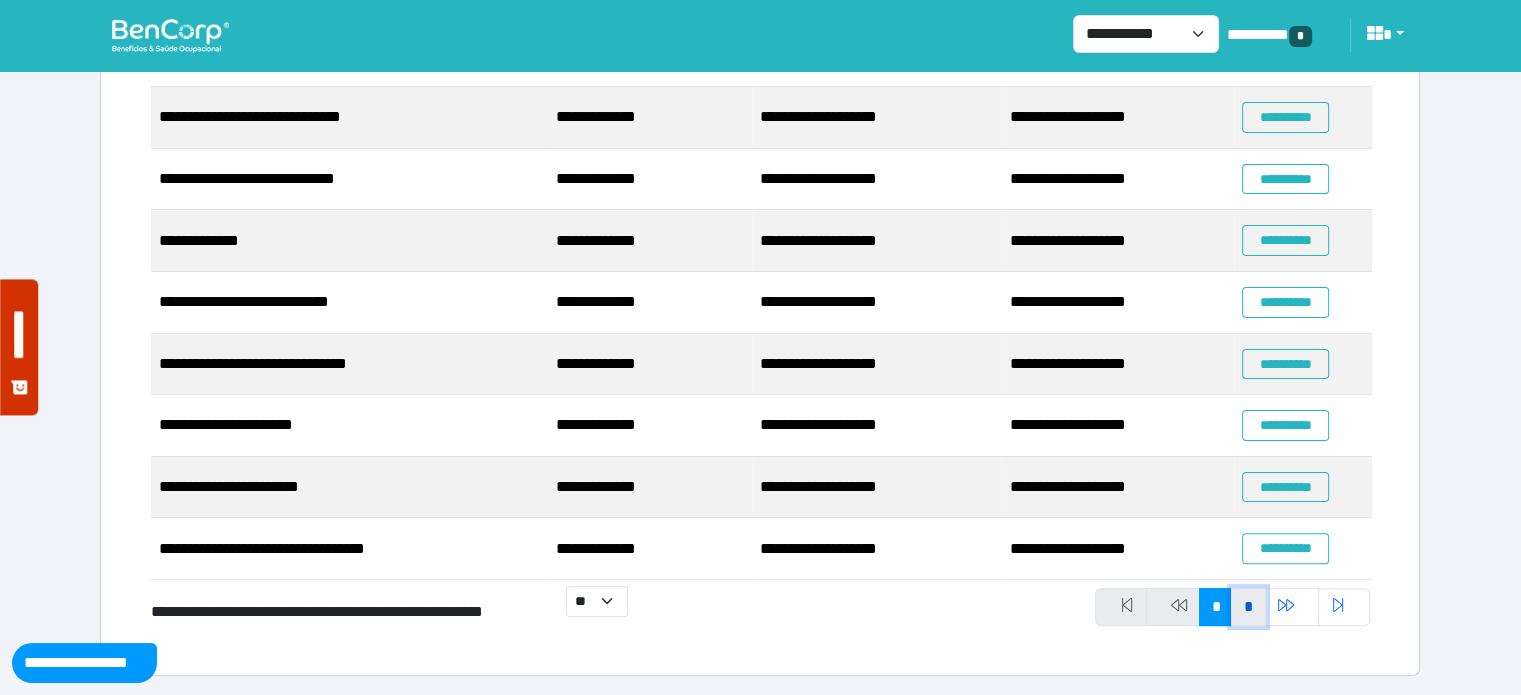 click on "*" at bounding box center (1248, 607) 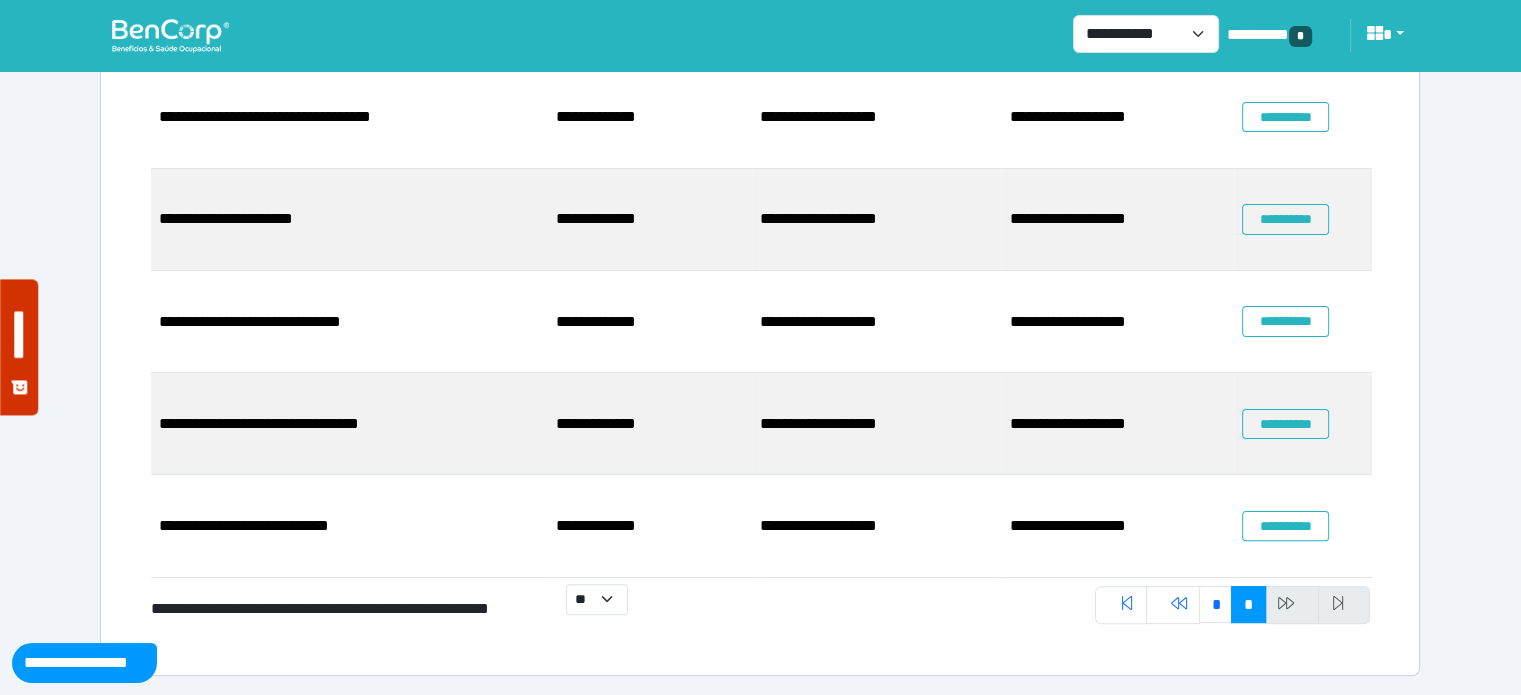 scroll, scrollTop: 187, scrollLeft: 0, axis: vertical 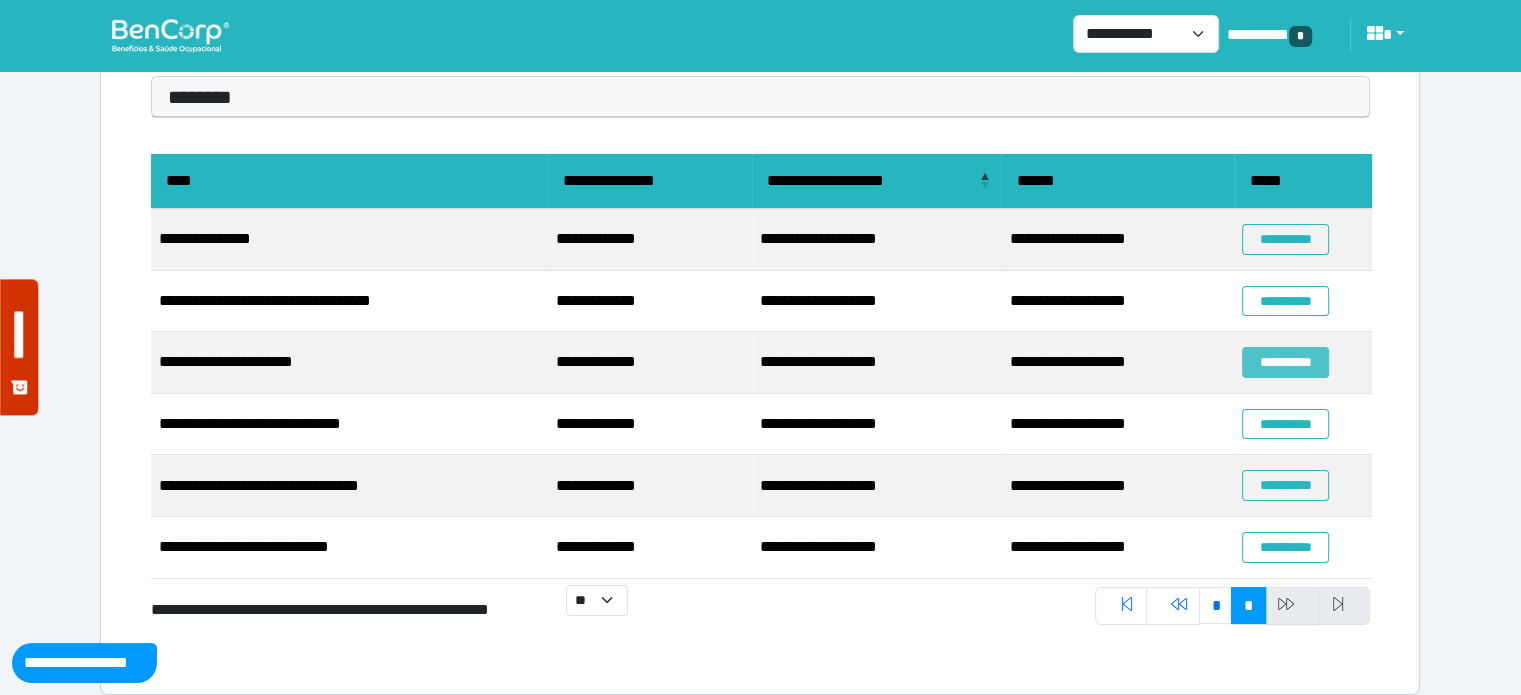 click on "**********" at bounding box center [1285, 362] 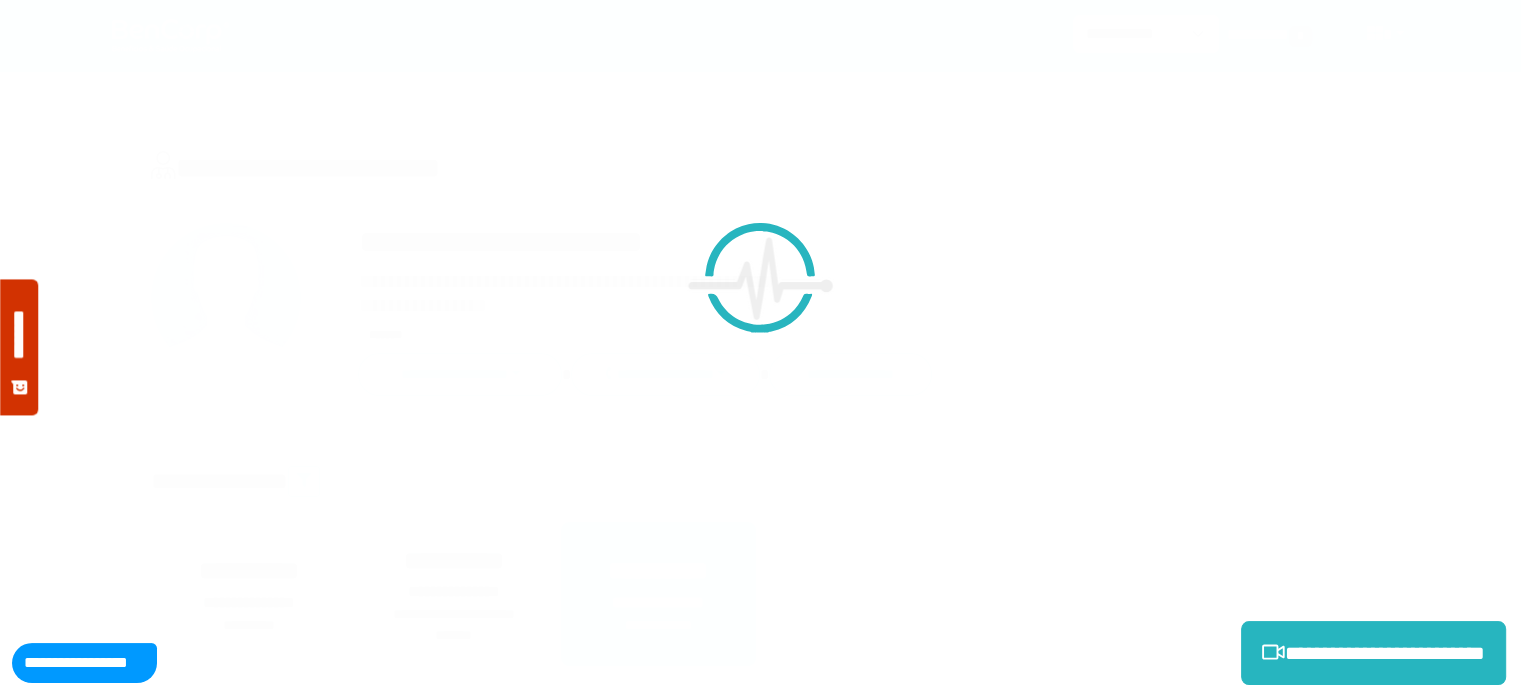 scroll, scrollTop: 0, scrollLeft: 0, axis: both 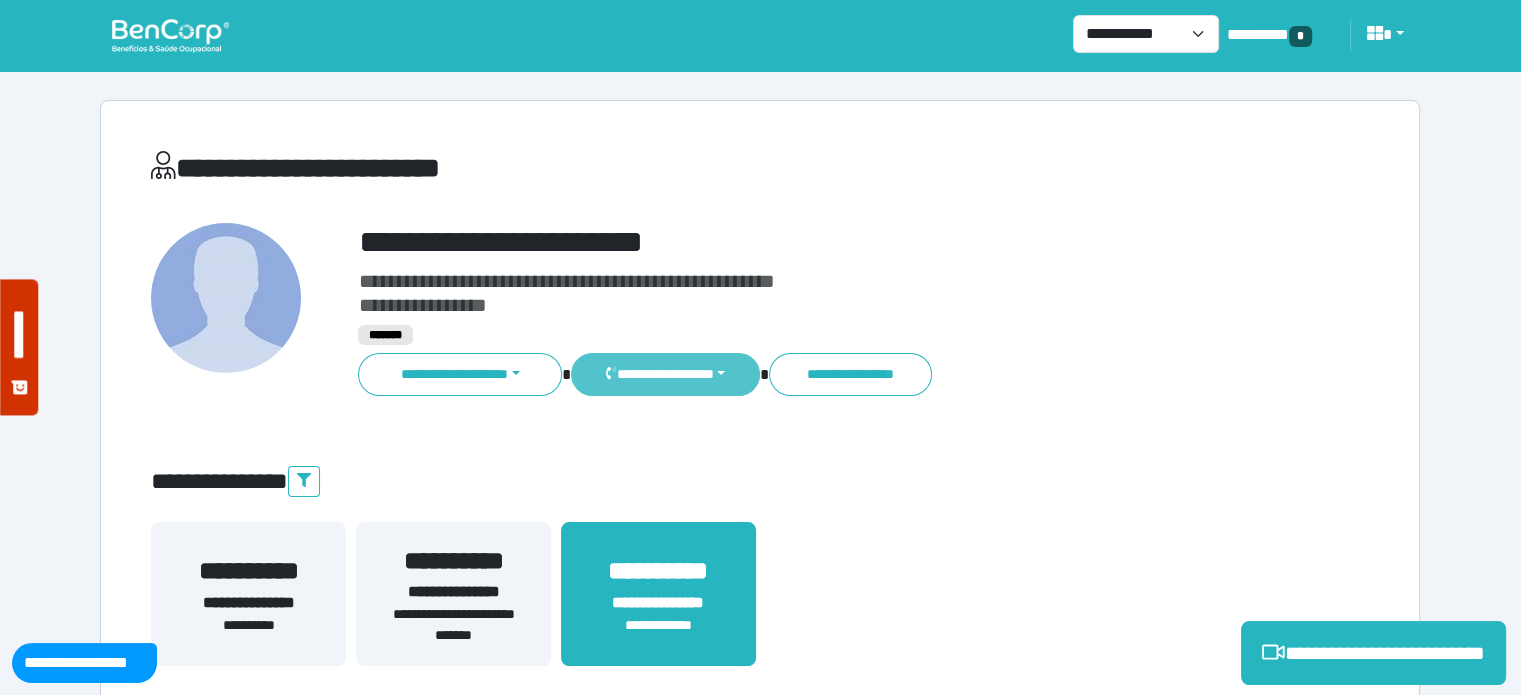 click on "**********" at bounding box center (665, 374) 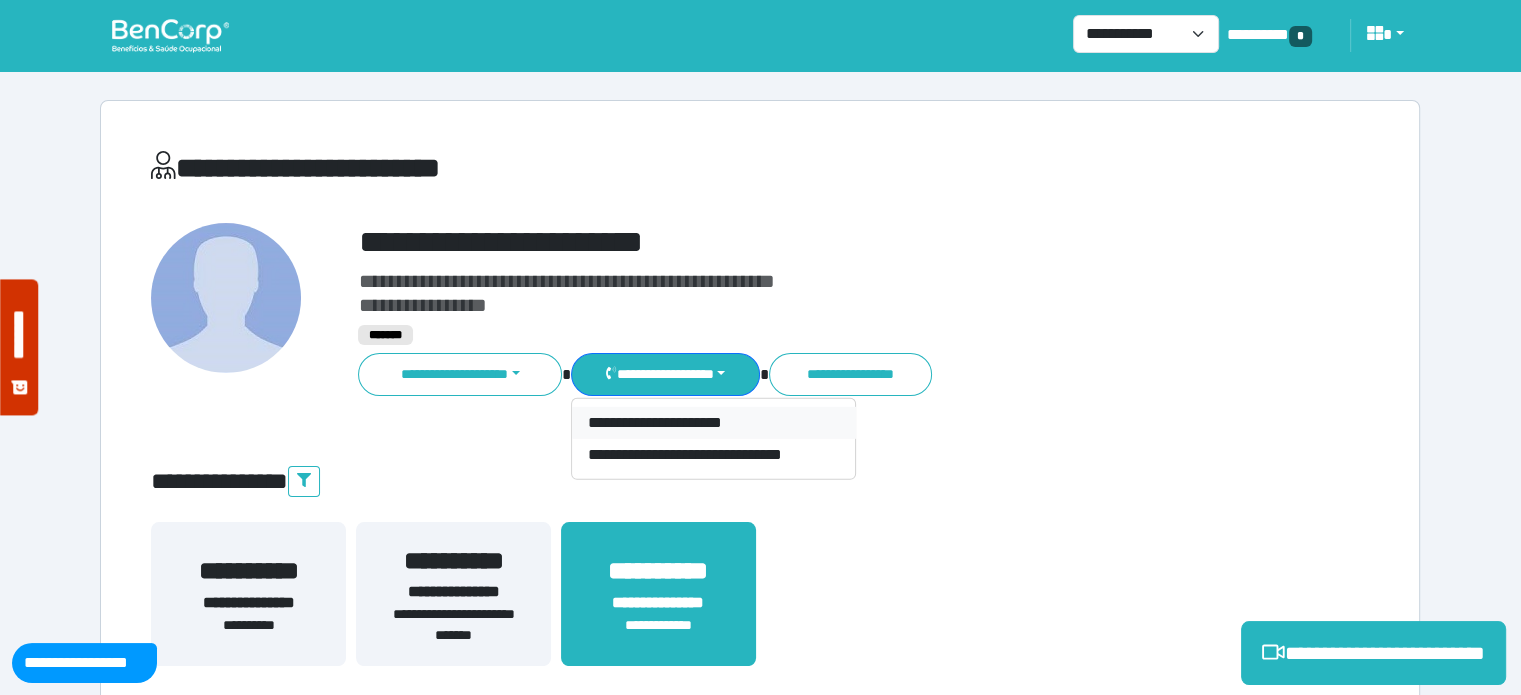 click on "**********" at bounding box center (714, 423) 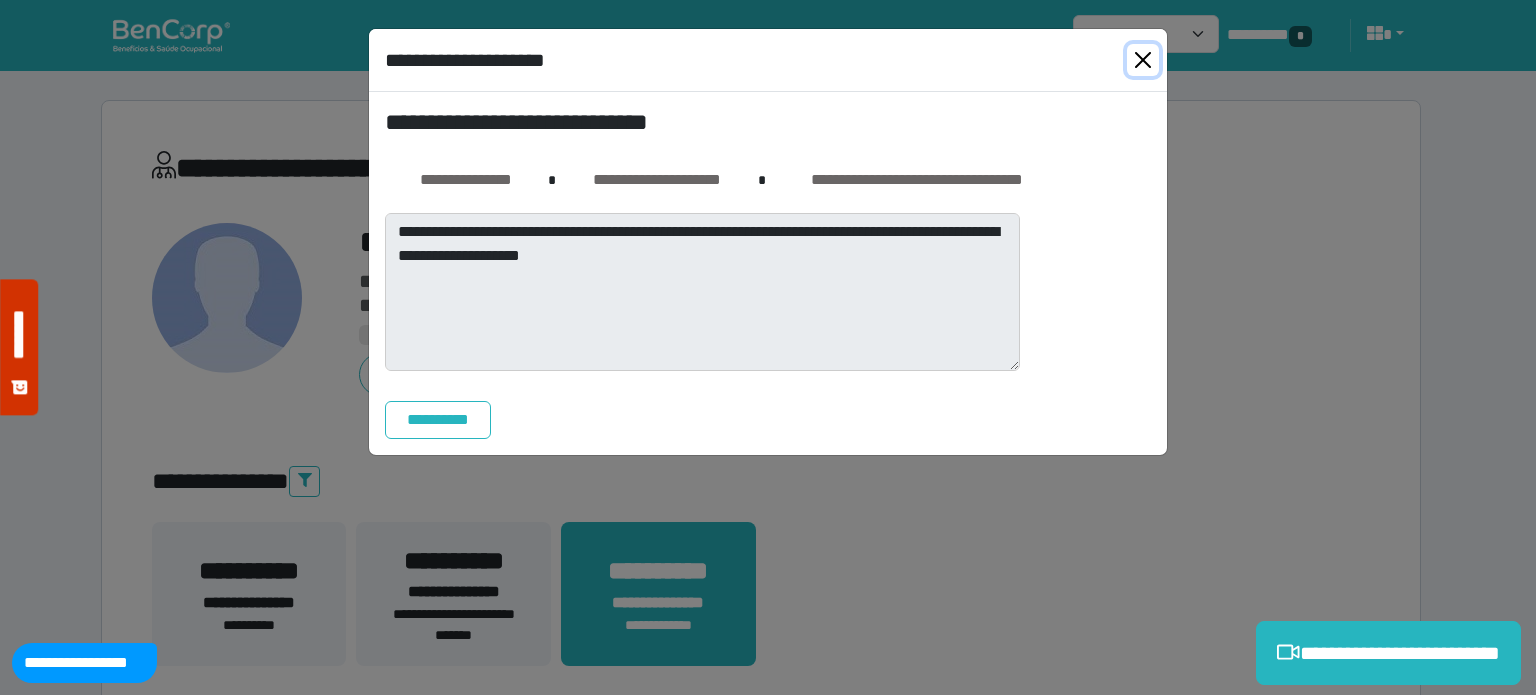 click at bounding box center (1143, 60) 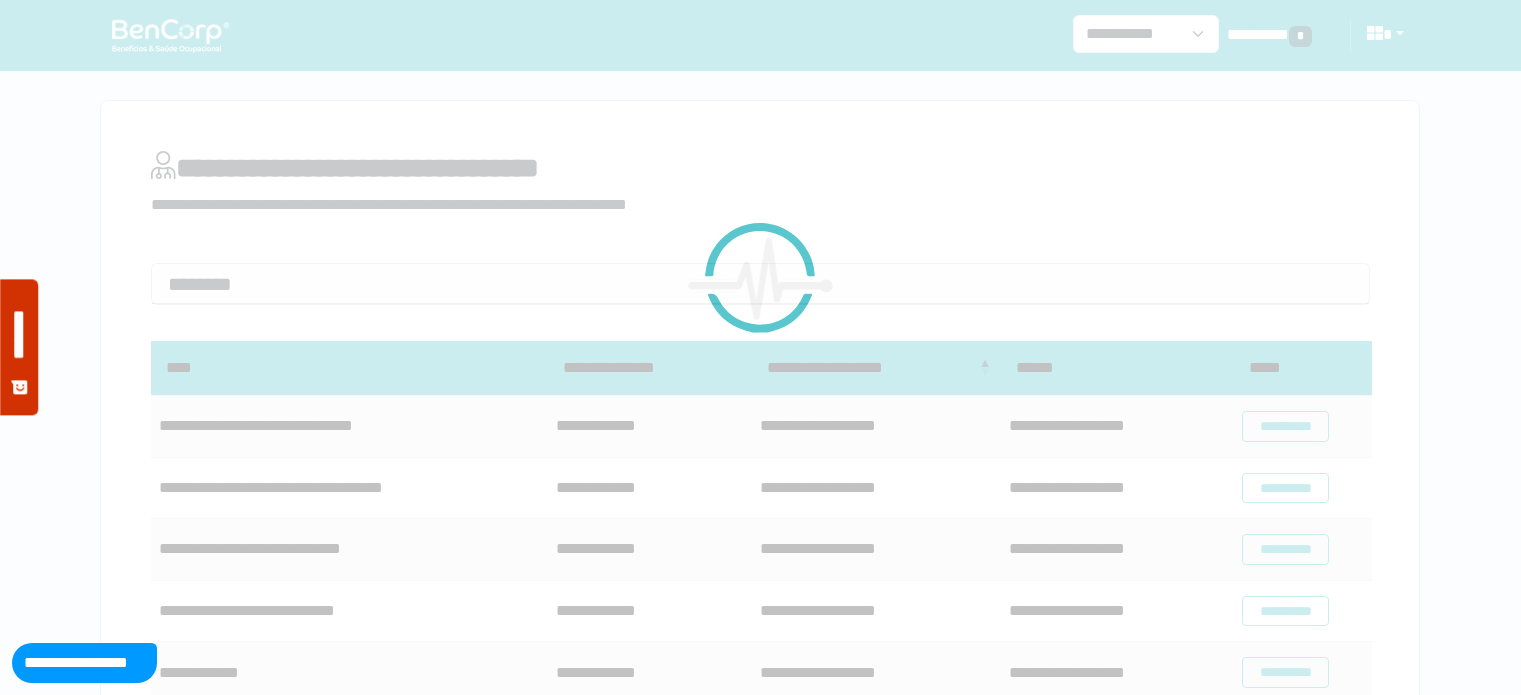 scroll, scrollTop: 187, scrollLeft: 0, axis: vertical 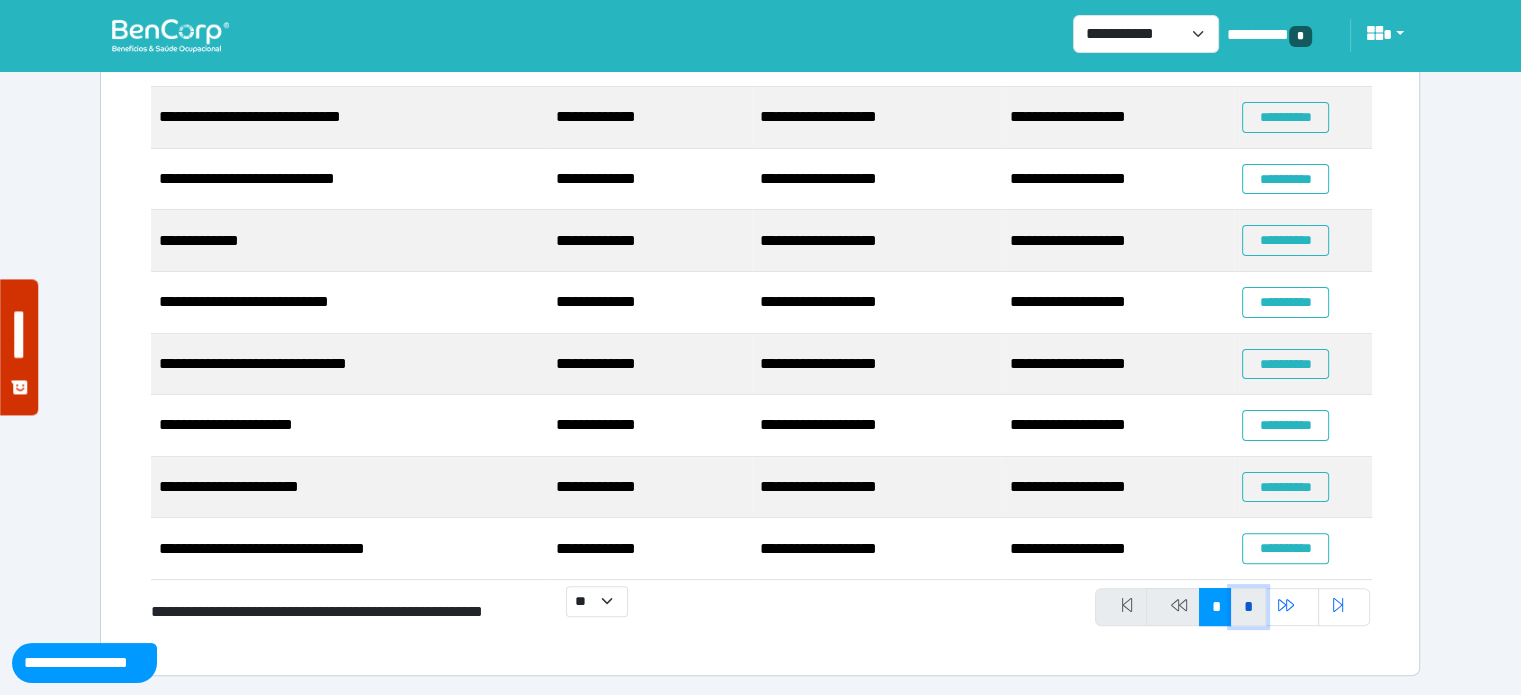 click on "*" at bounding box center [1248, 607] 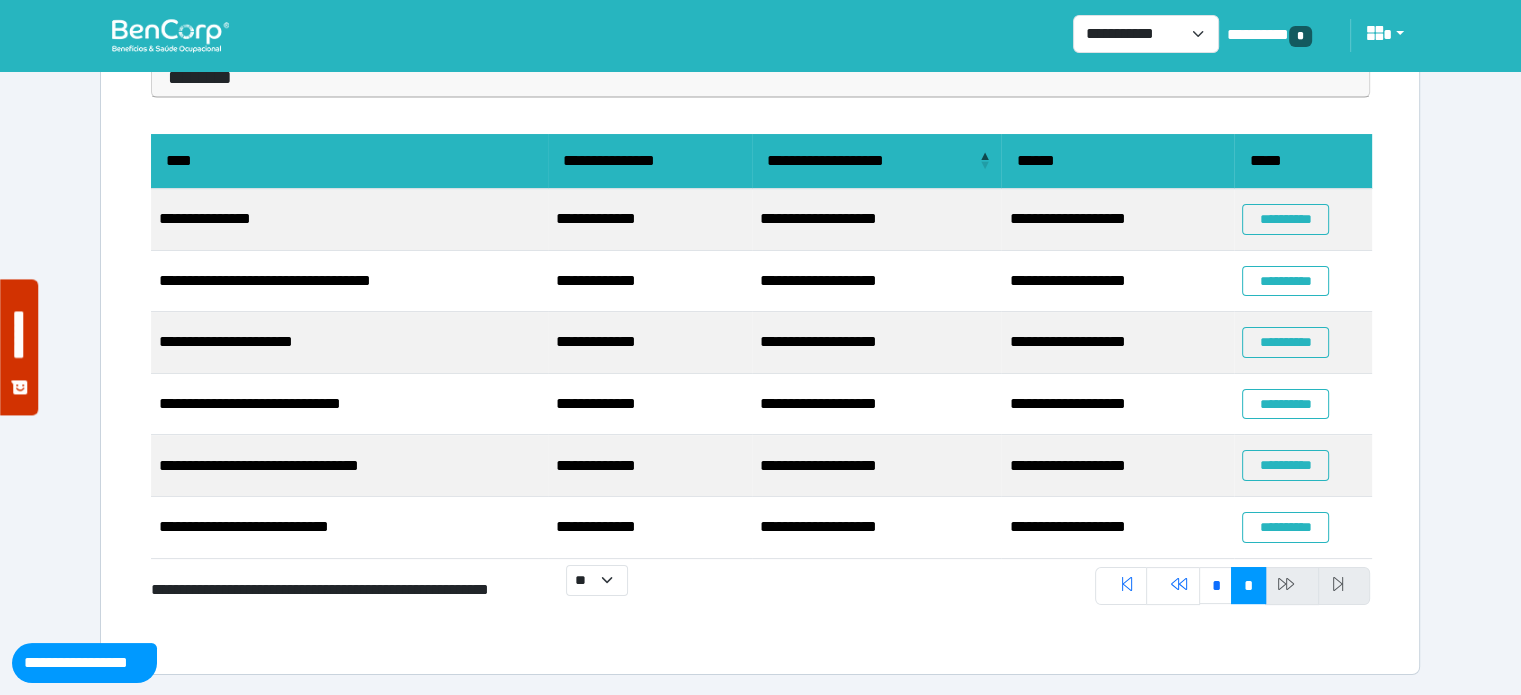 scroll, scrollTop: 187, scrollLeft: 0, axis: vertical 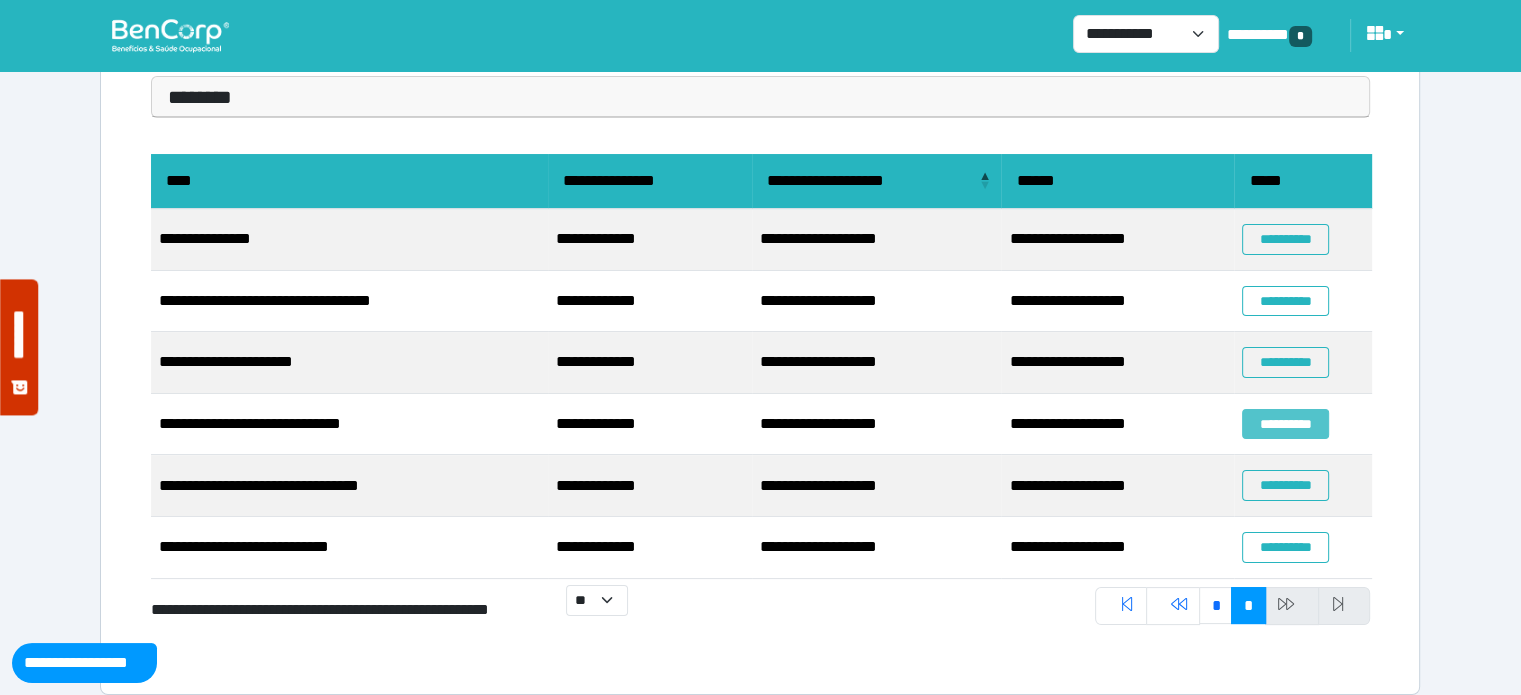 click on "**********" at bounding box center [1285, 424] 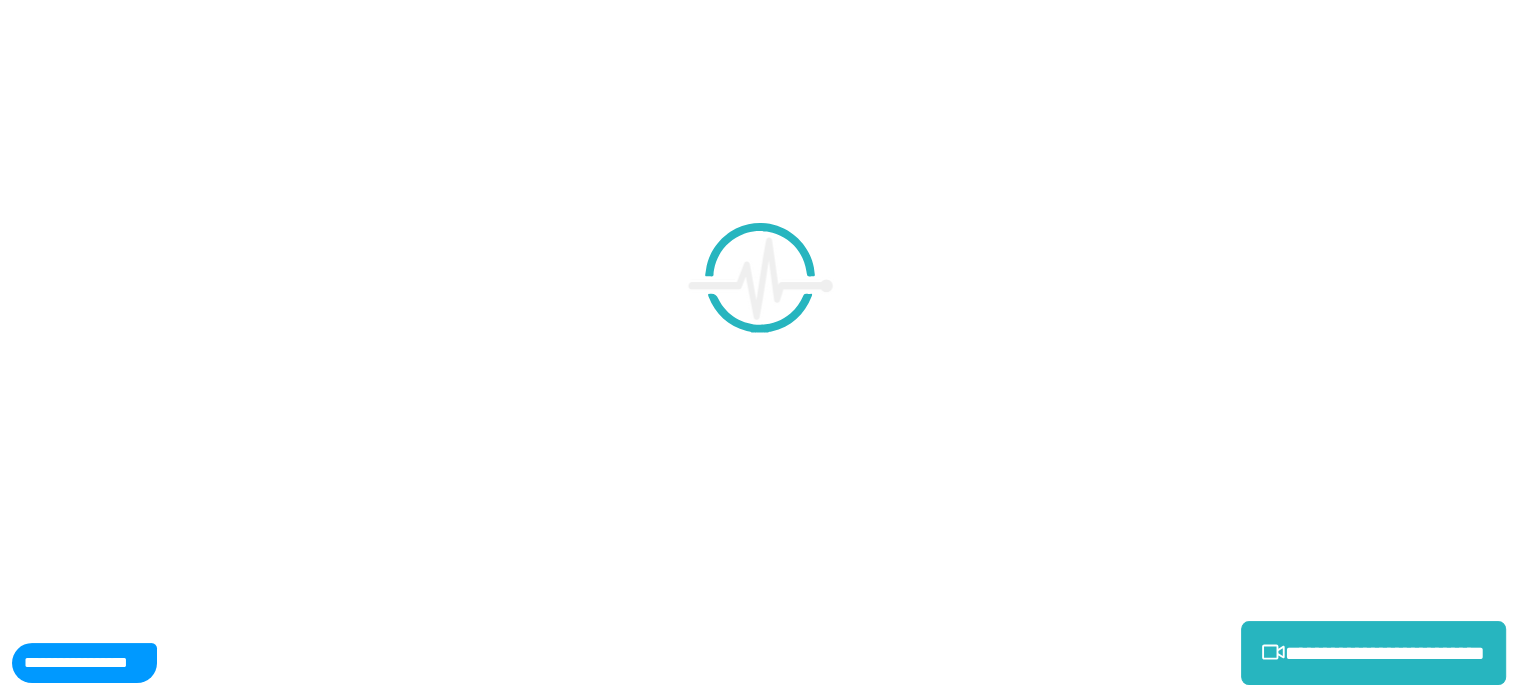 scroll, scrollTop: 0, scrollLeft: 0, axis: both 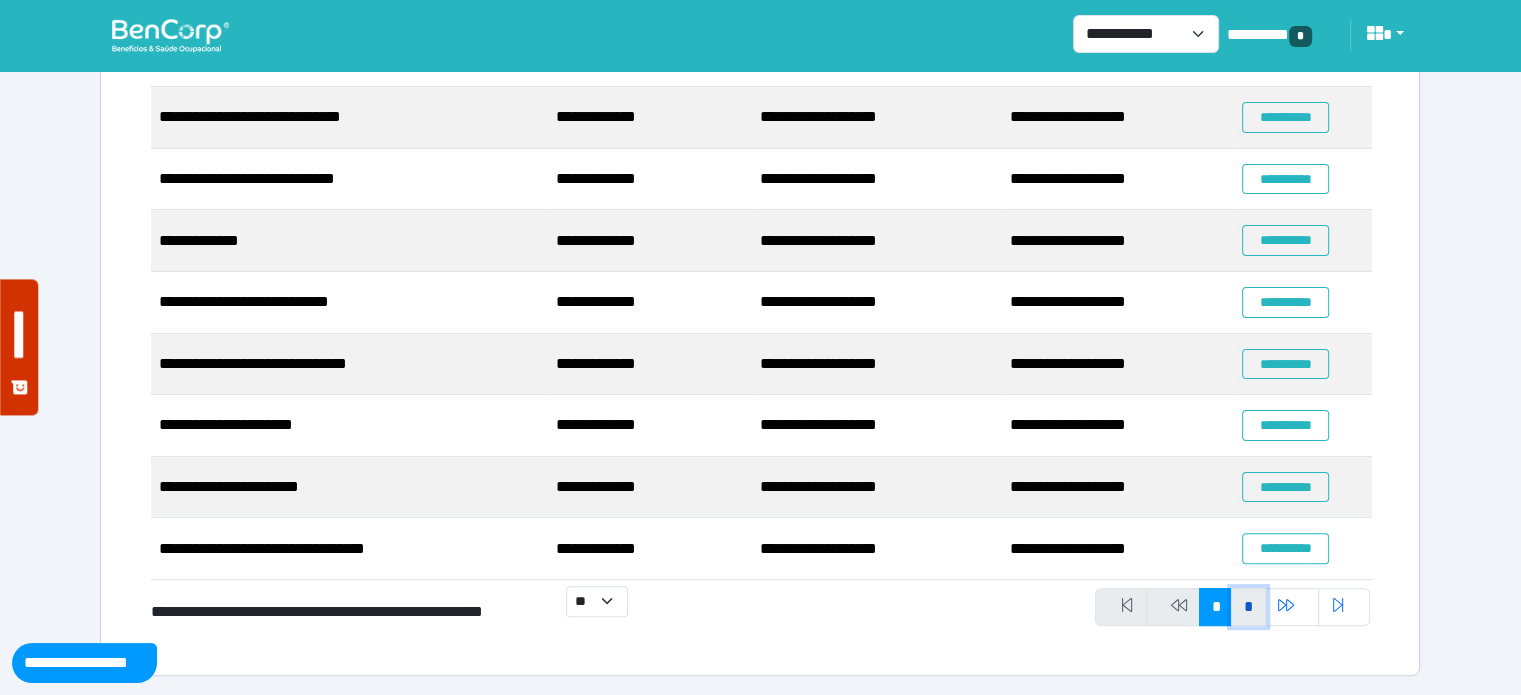 click on "*" at bounding box center (1248, 607) 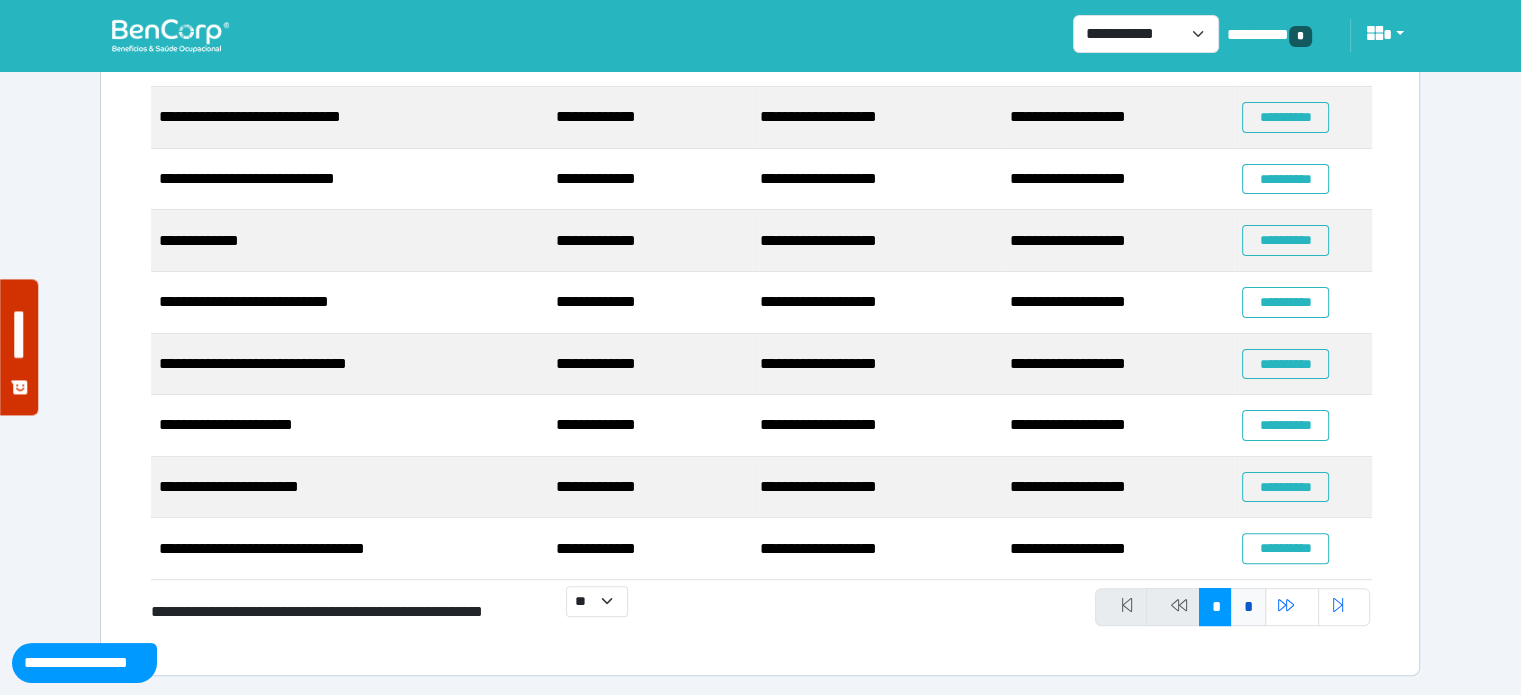 scroll, scrollTop: 187, scrollLeft: 0, axis: vertical 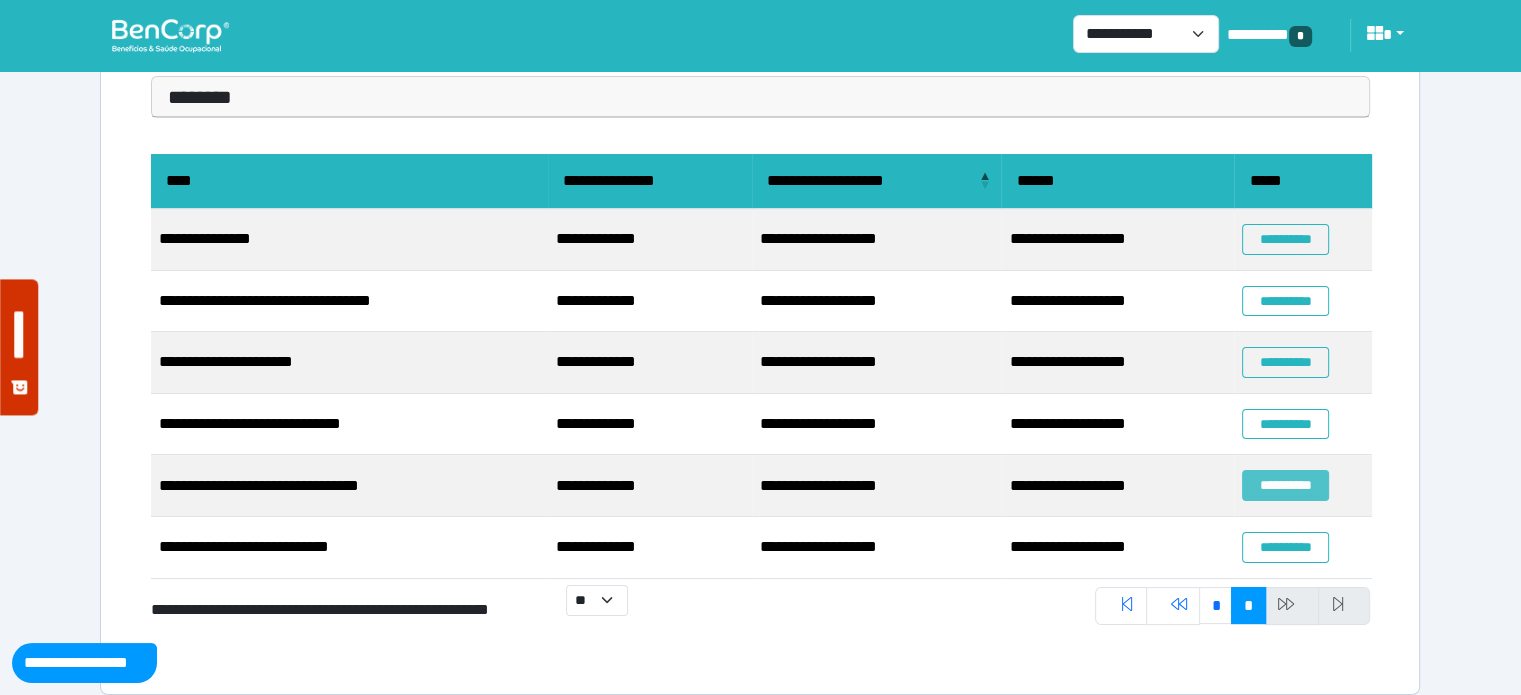click on "**********" at bounding box center [1285, 485] 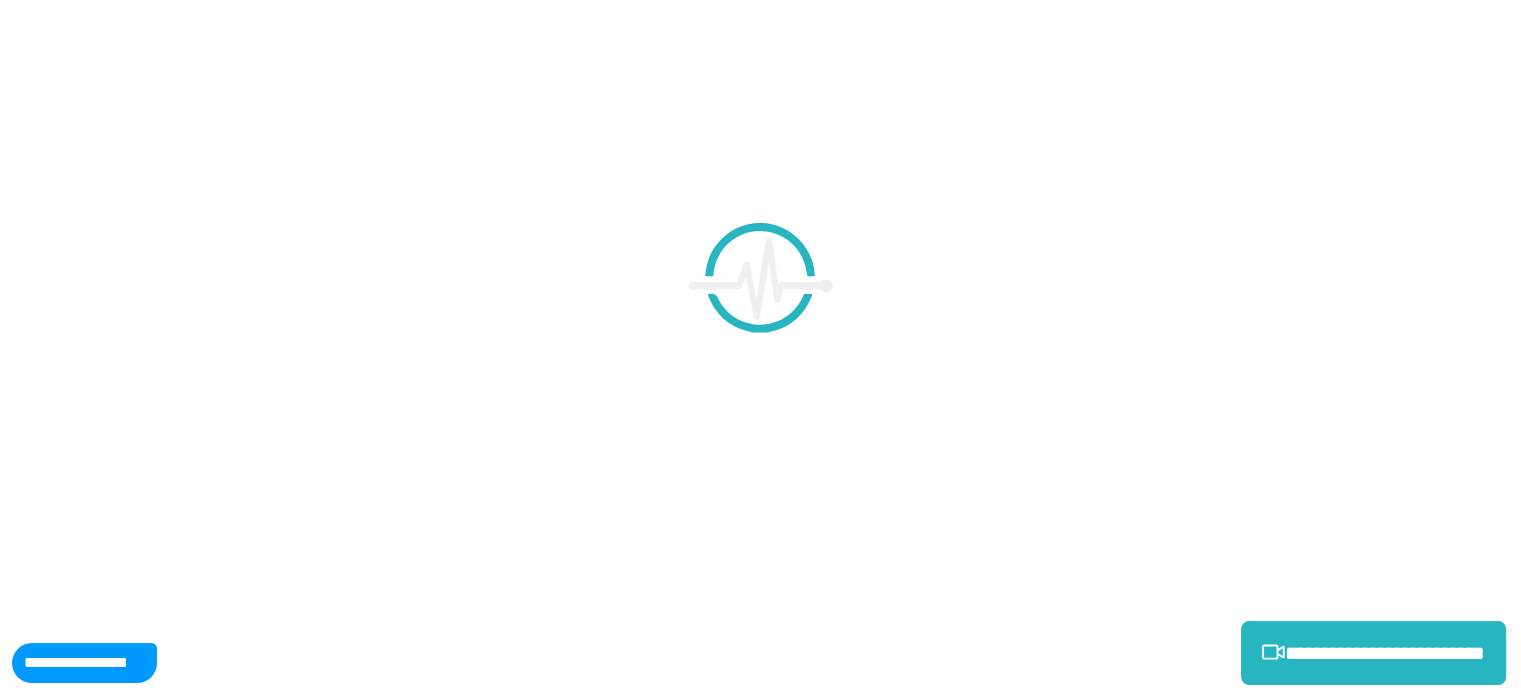 scroll, scrollTop: 0, scrollLeft: 0, axis: both 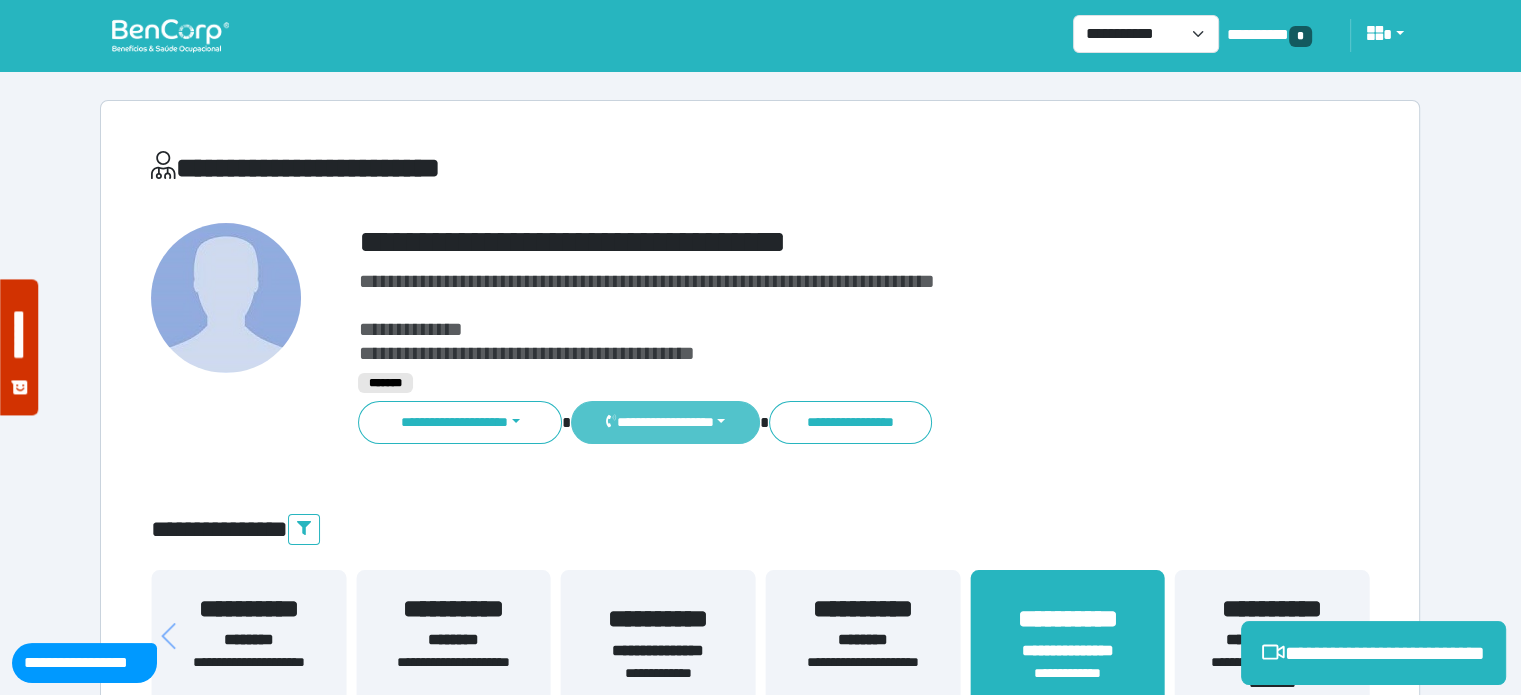 click on "**********" at bounding box center [665, 422] 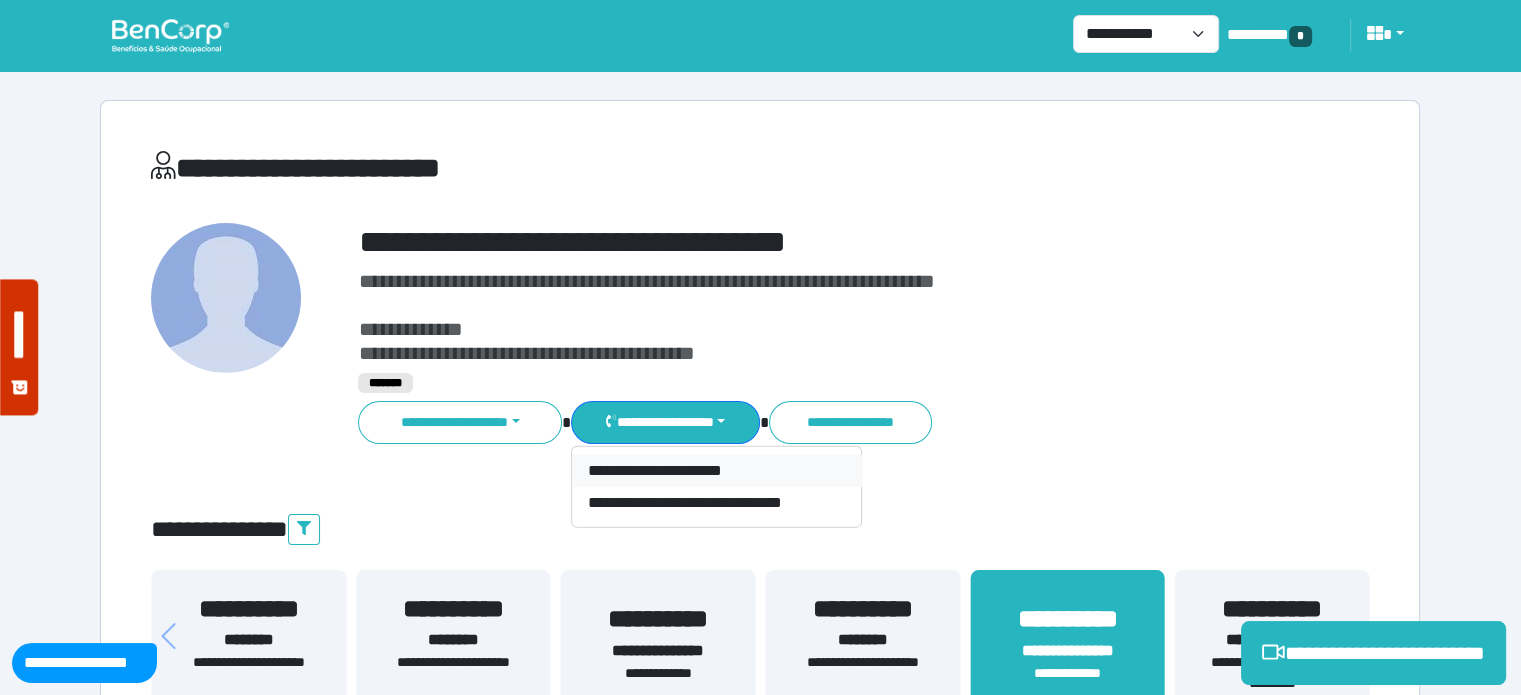 click on "**********" at bounding box center (717, 471) 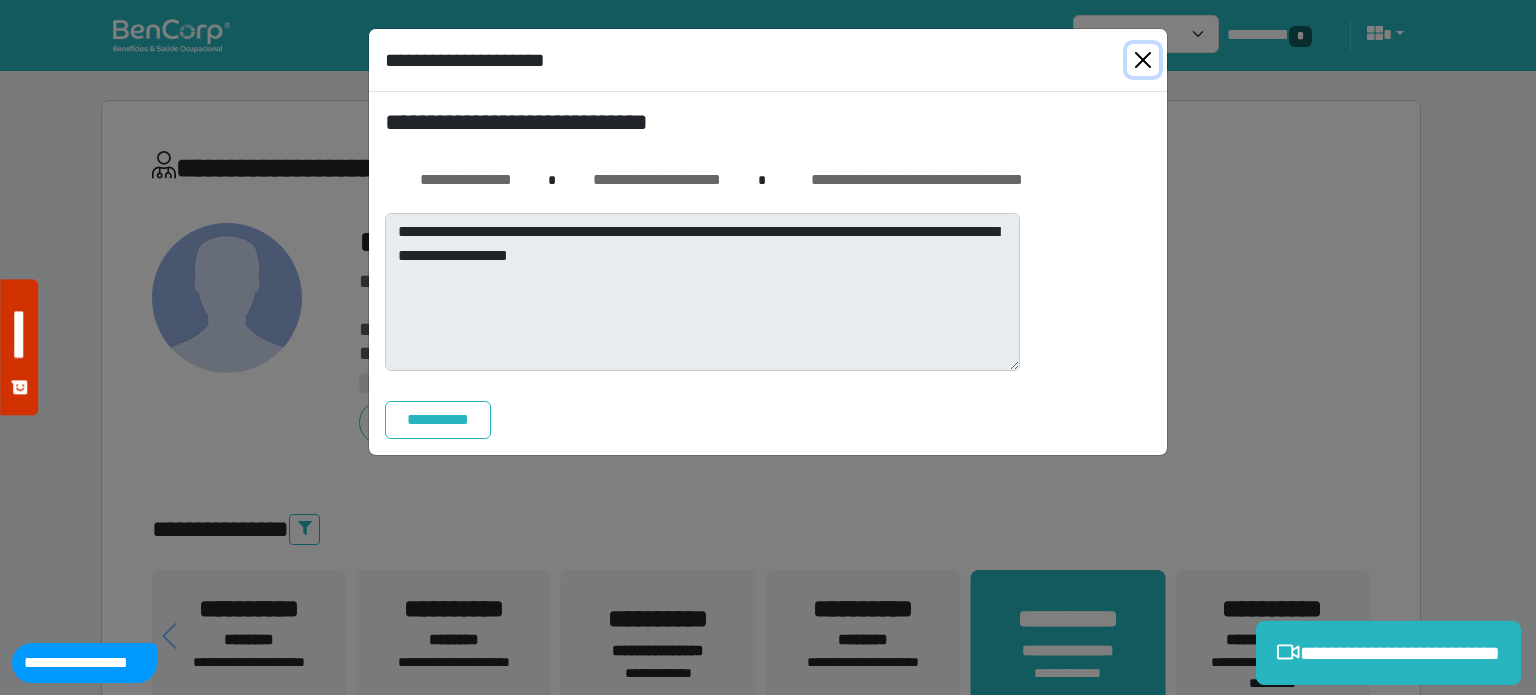 click at bounding box center (1143, 60) 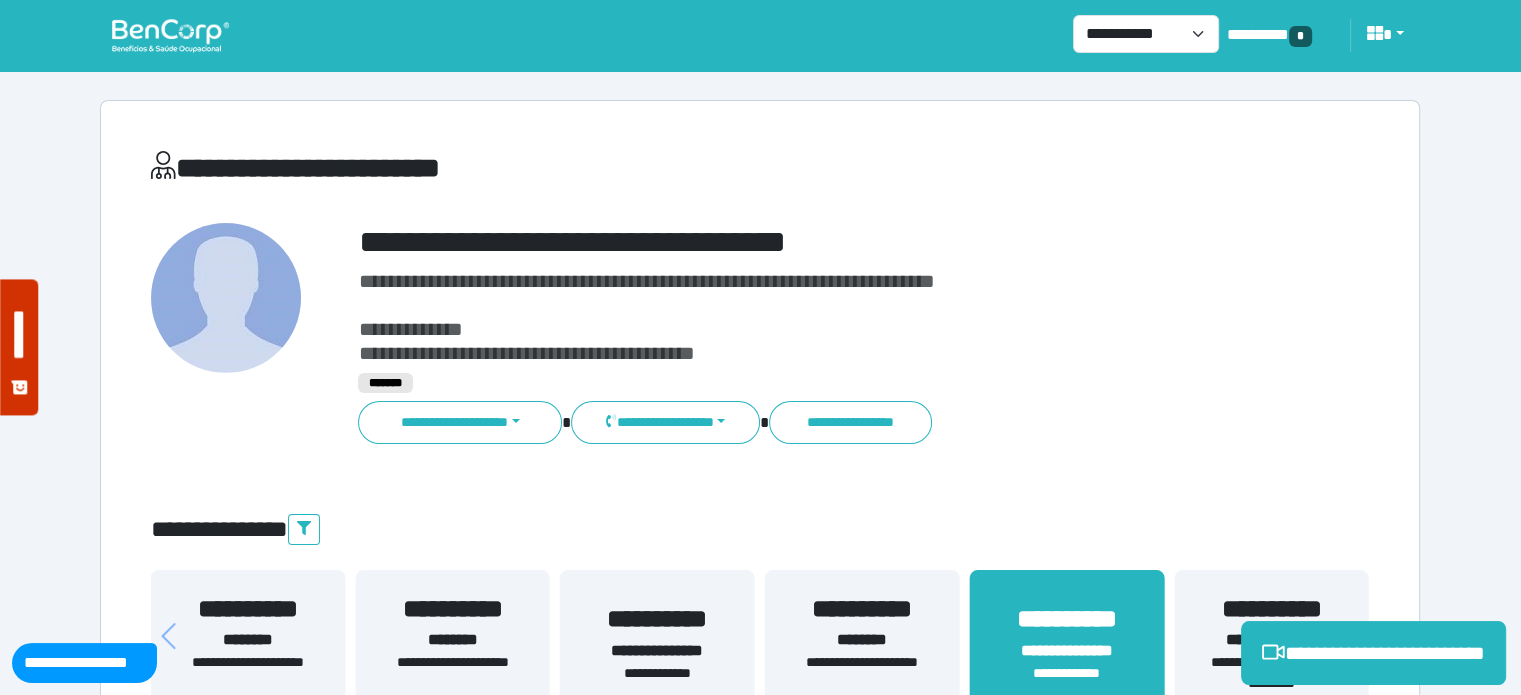 click on "**********" at bounding box center [658, 651] 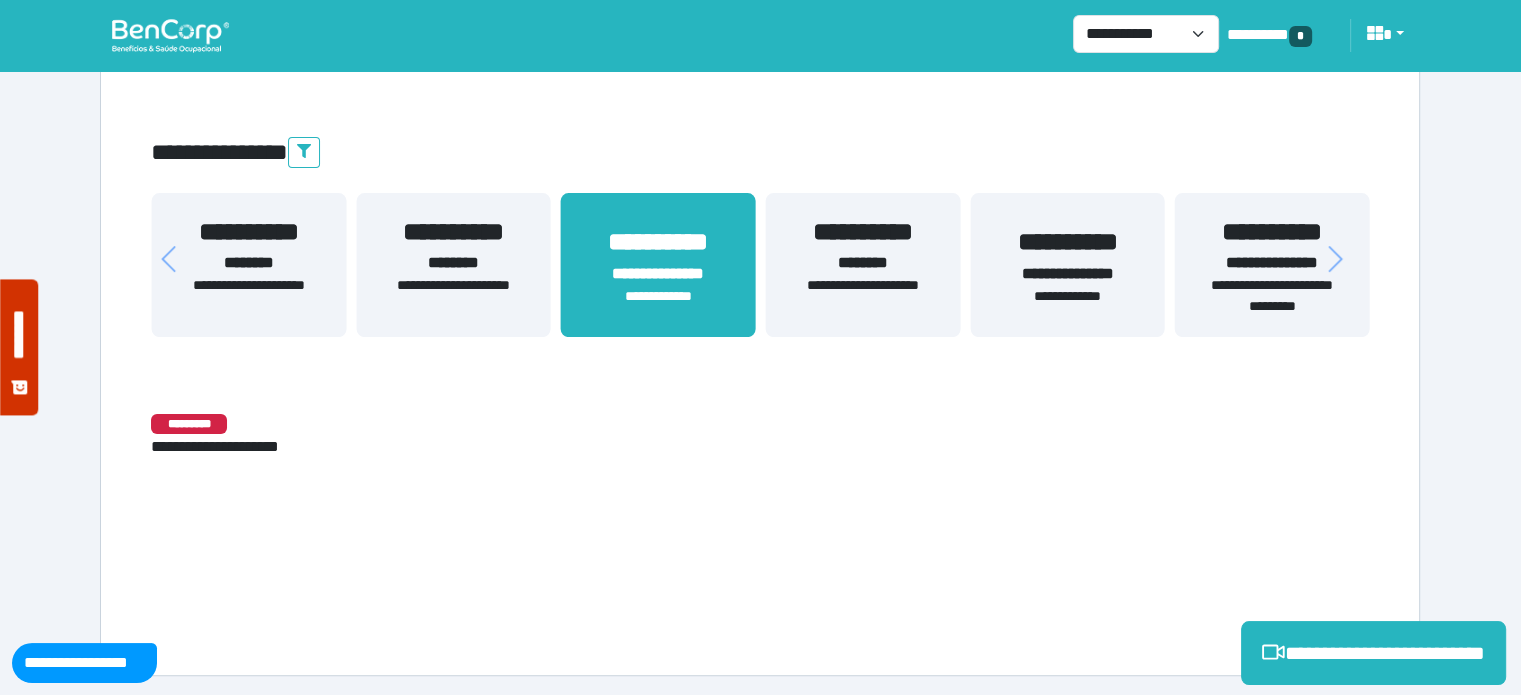 scroll, scrollTop: 0, scrollLeft: 0, axis: both 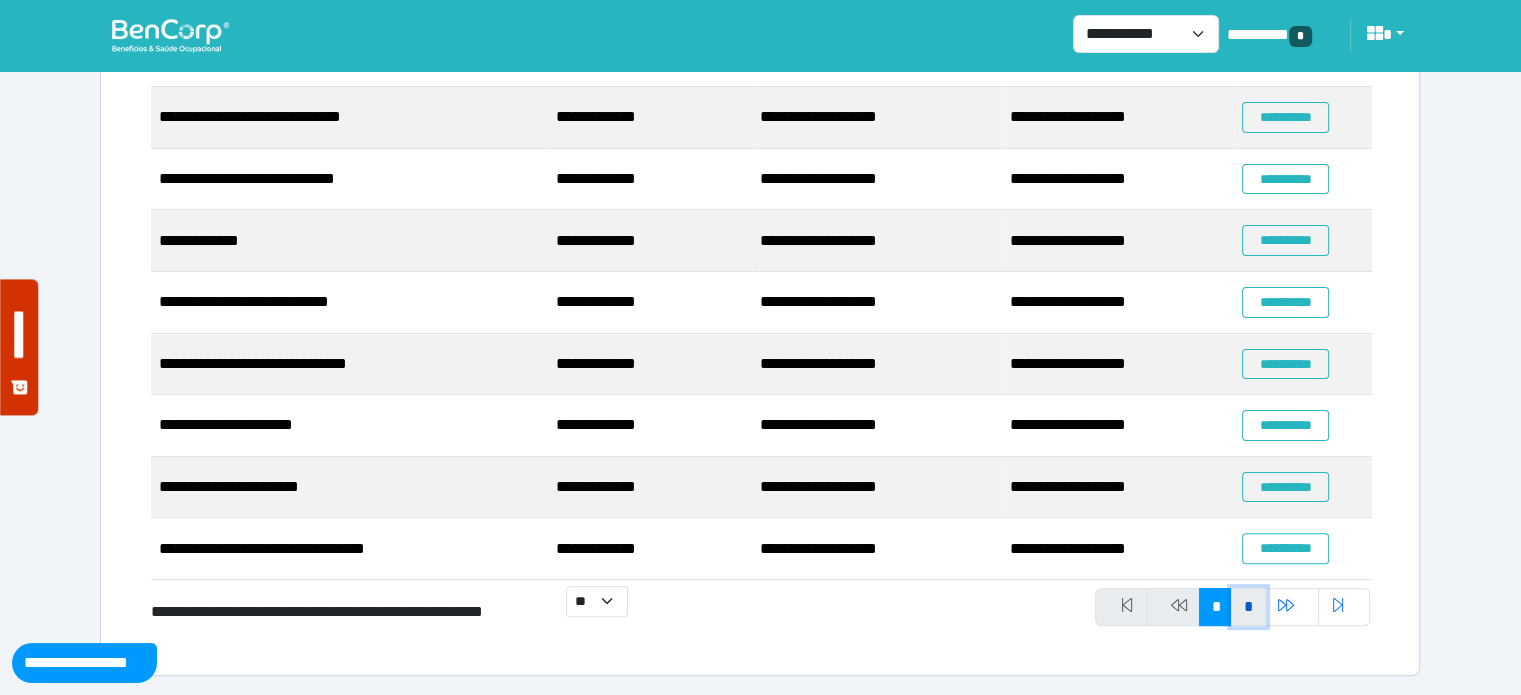 click on "*" at bounding box center [1248, 607] 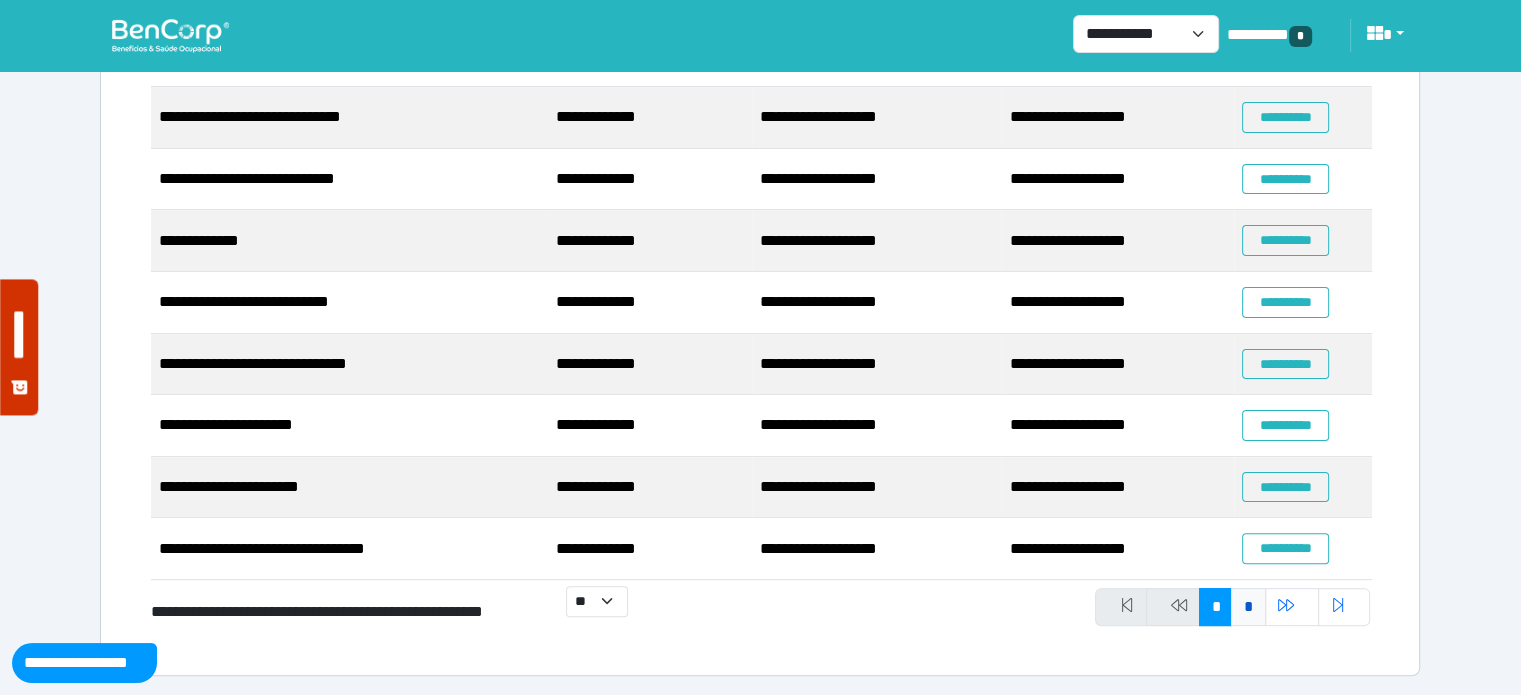 scroll, scrollTop: 187, scrollLeft: 0, axis: vertical 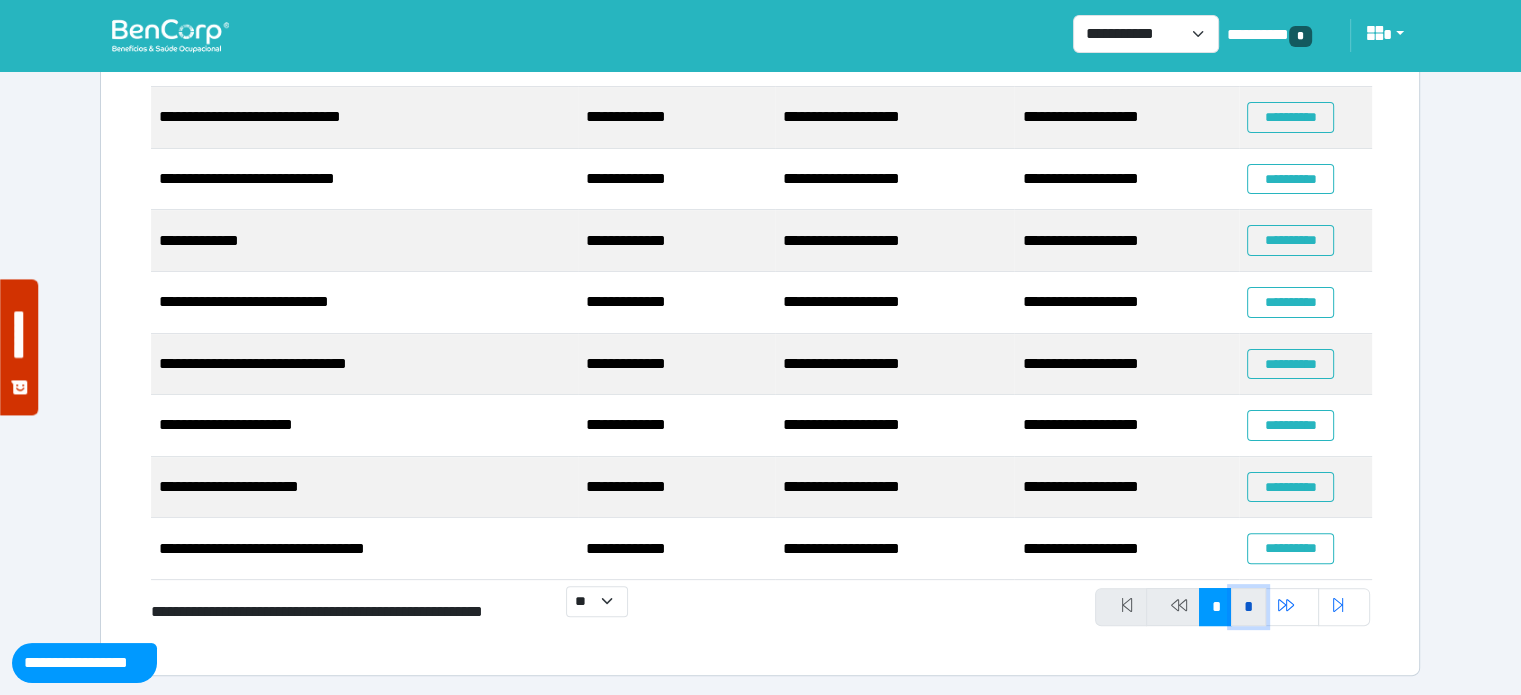 click on "*" at bounding box center [1248, 607] 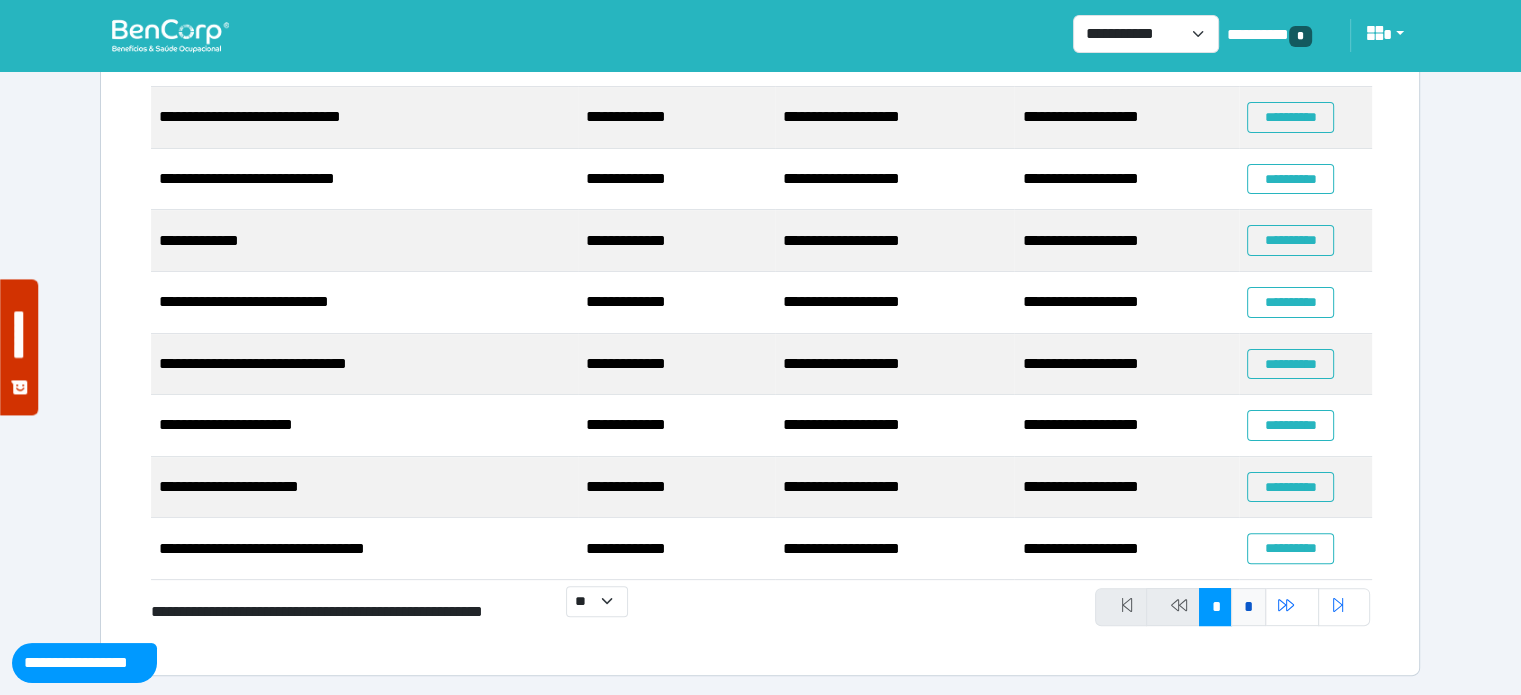 scroll, scrollTop: 187, scrollLeft: 0, axis: vertical 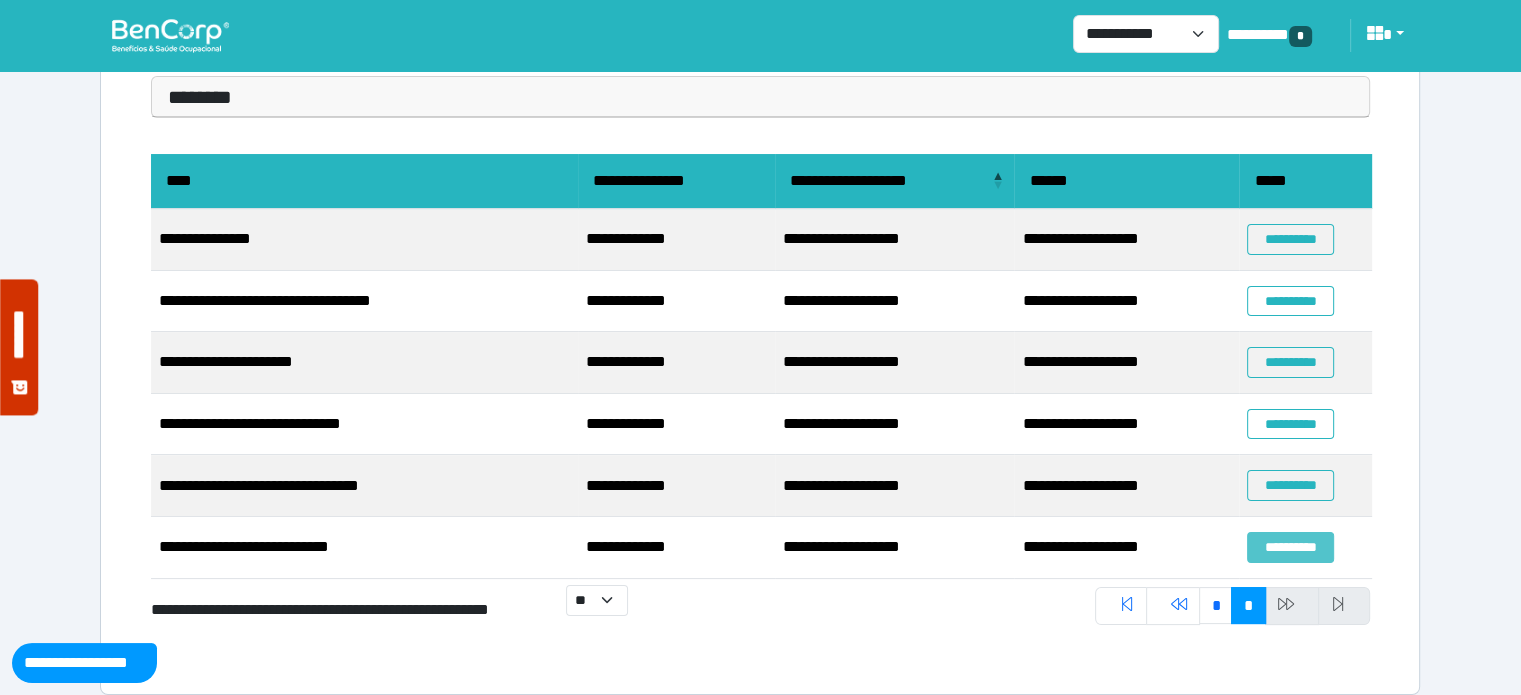click on "**********" at bounding box center (1290, 547) 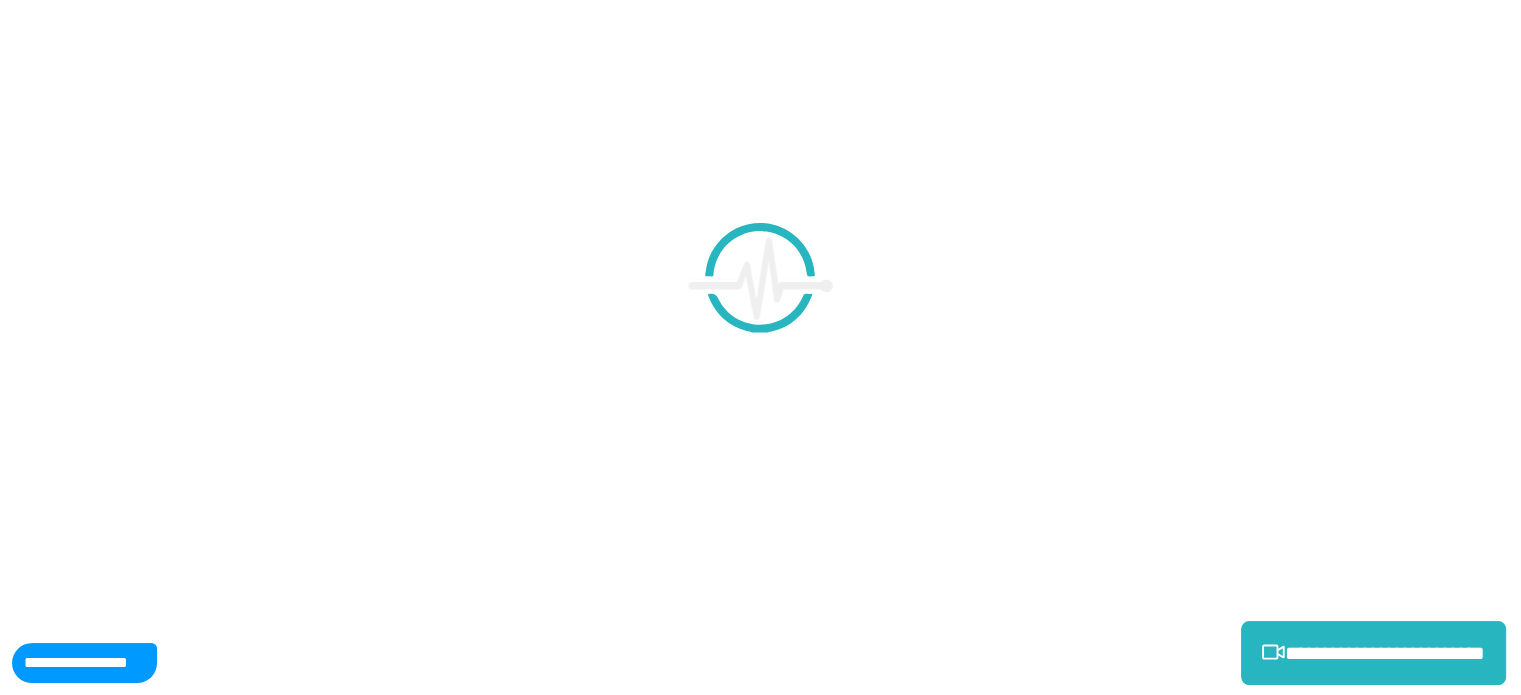 scroll, scrollTop: 0, scrollLeft: 0, axis: both 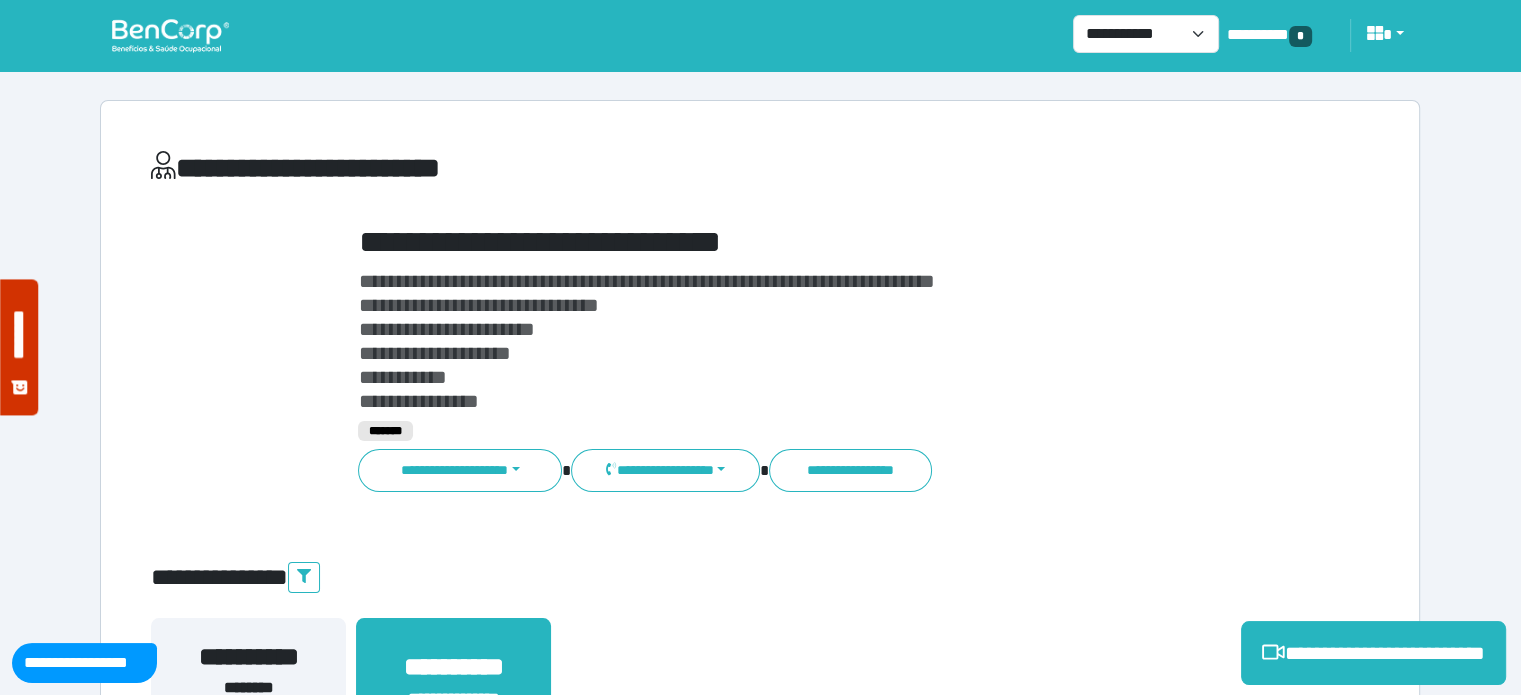 click on "**********" at bounding box center [812, 357] 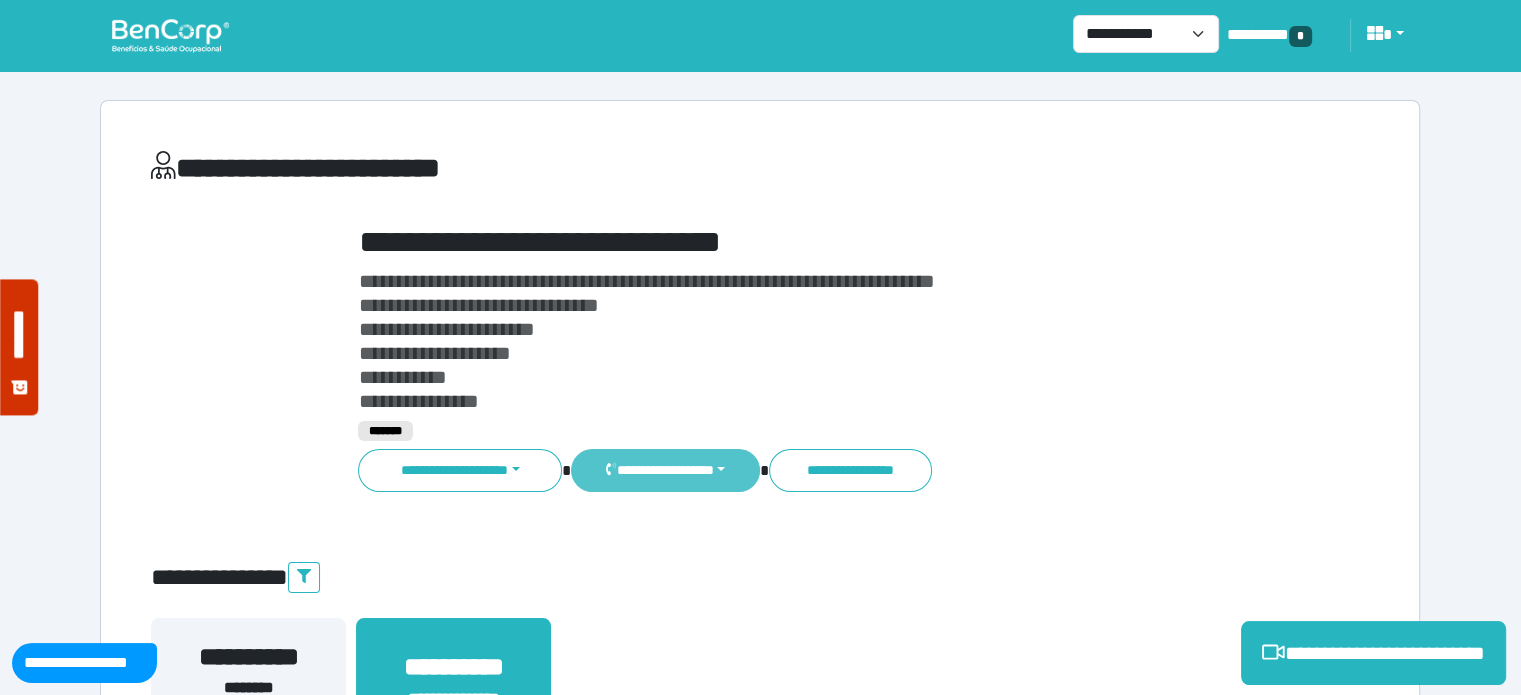 click on "**********" at bounding box center [665, 470] 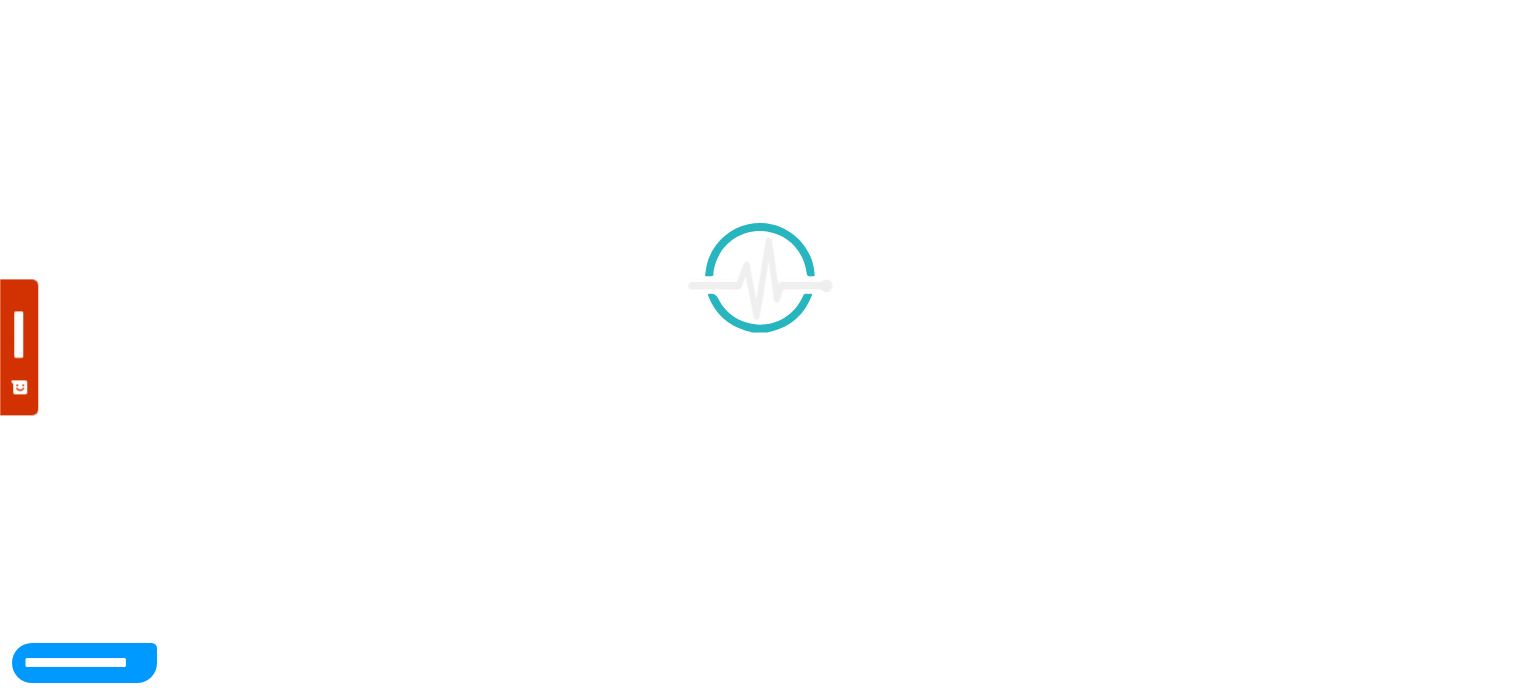 scroll, scrollTop: 187, scrollLeft: 0, axis: vertical 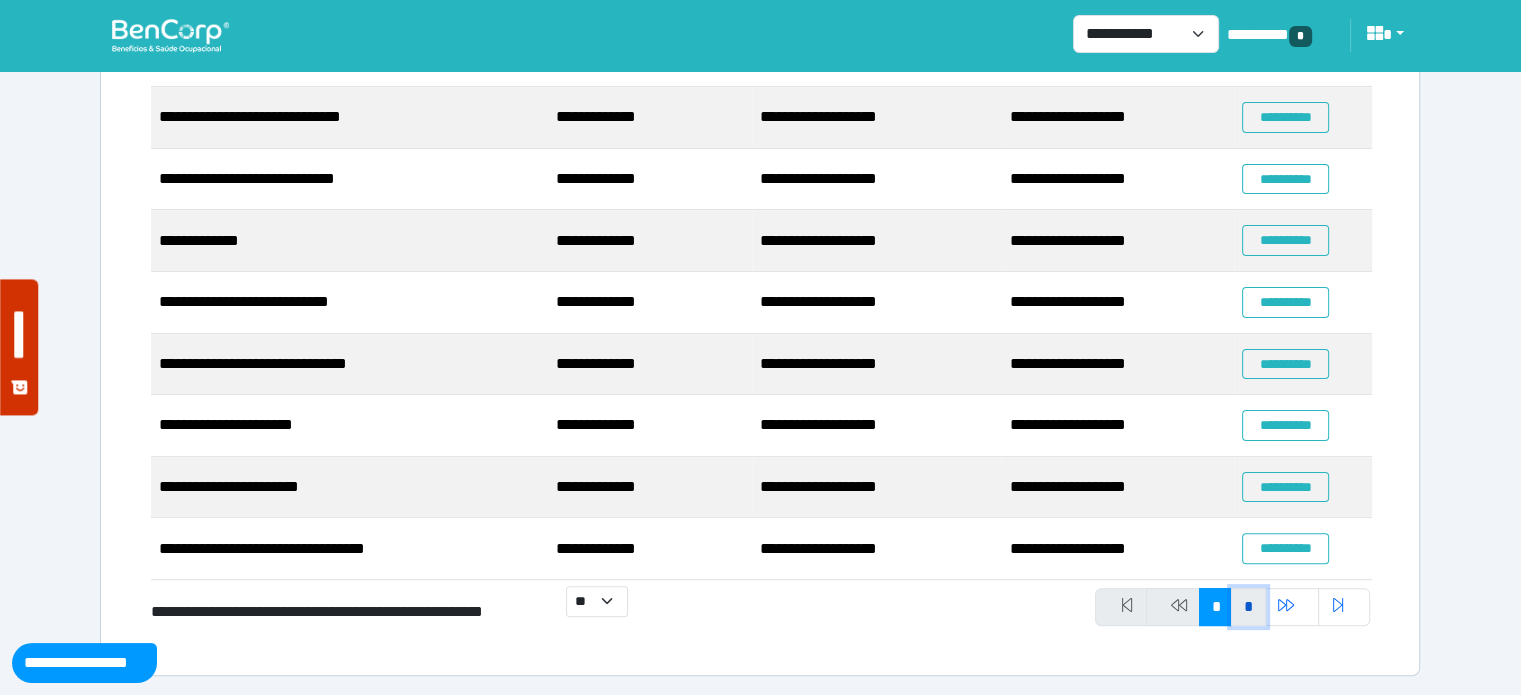 click on "*" at bounding box center (1248, 607) 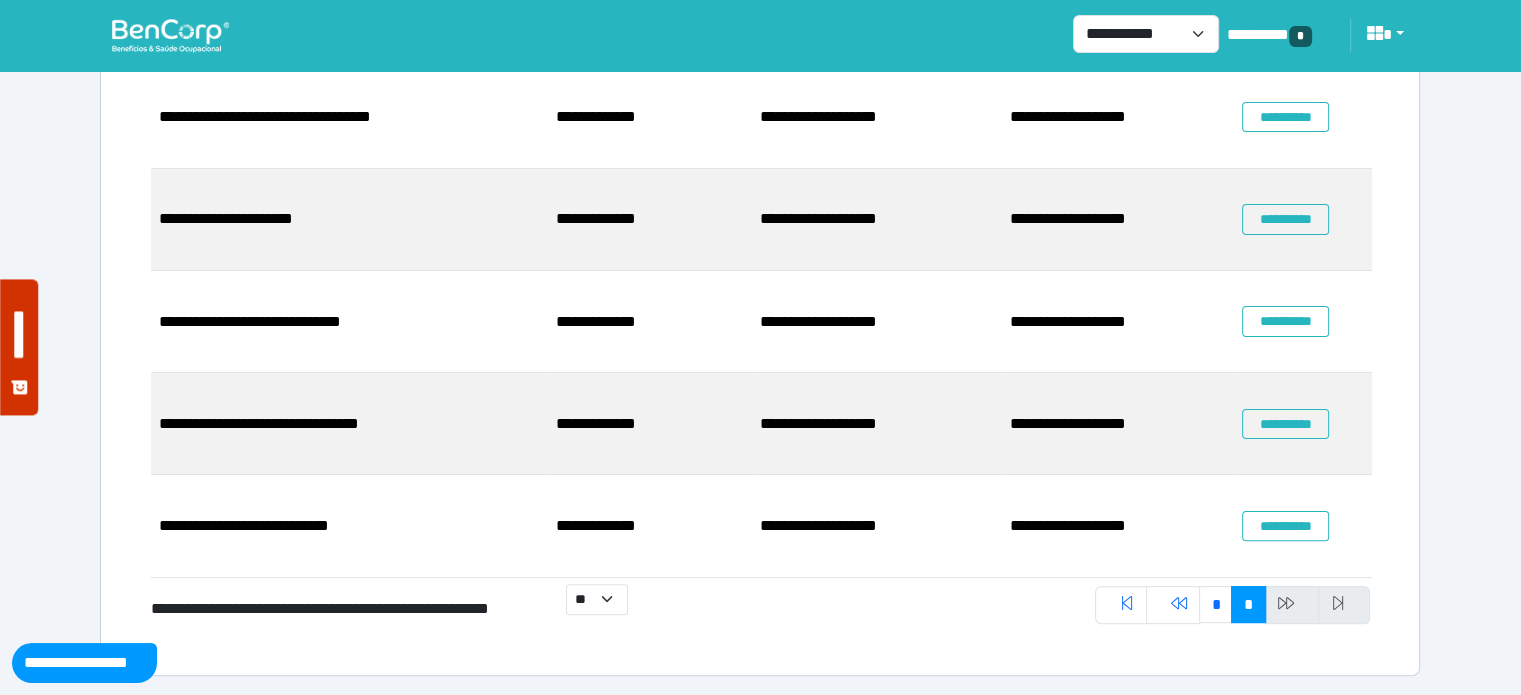 scroll, scrollTop: 187, scrollLeft: 0, axis: vertical 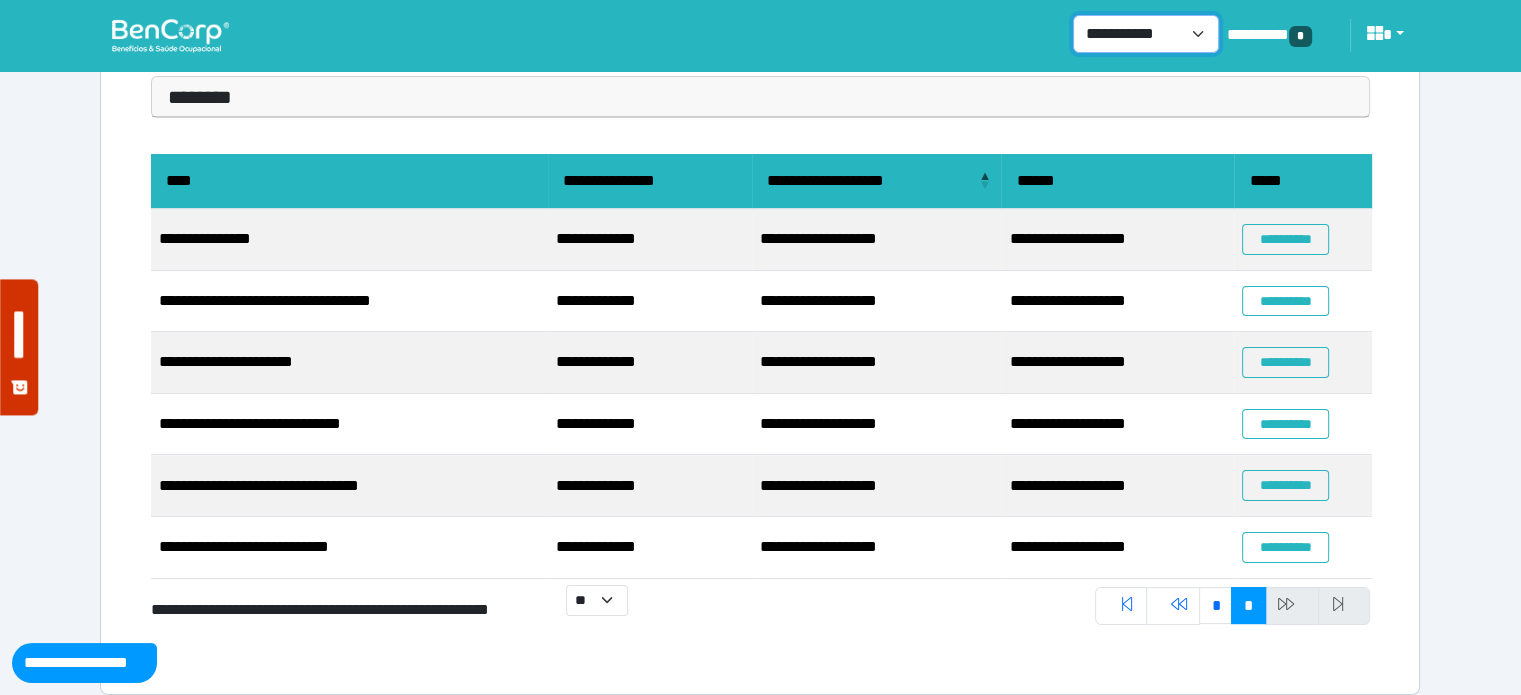 click on "**********" at bounding box center [1146, 34] 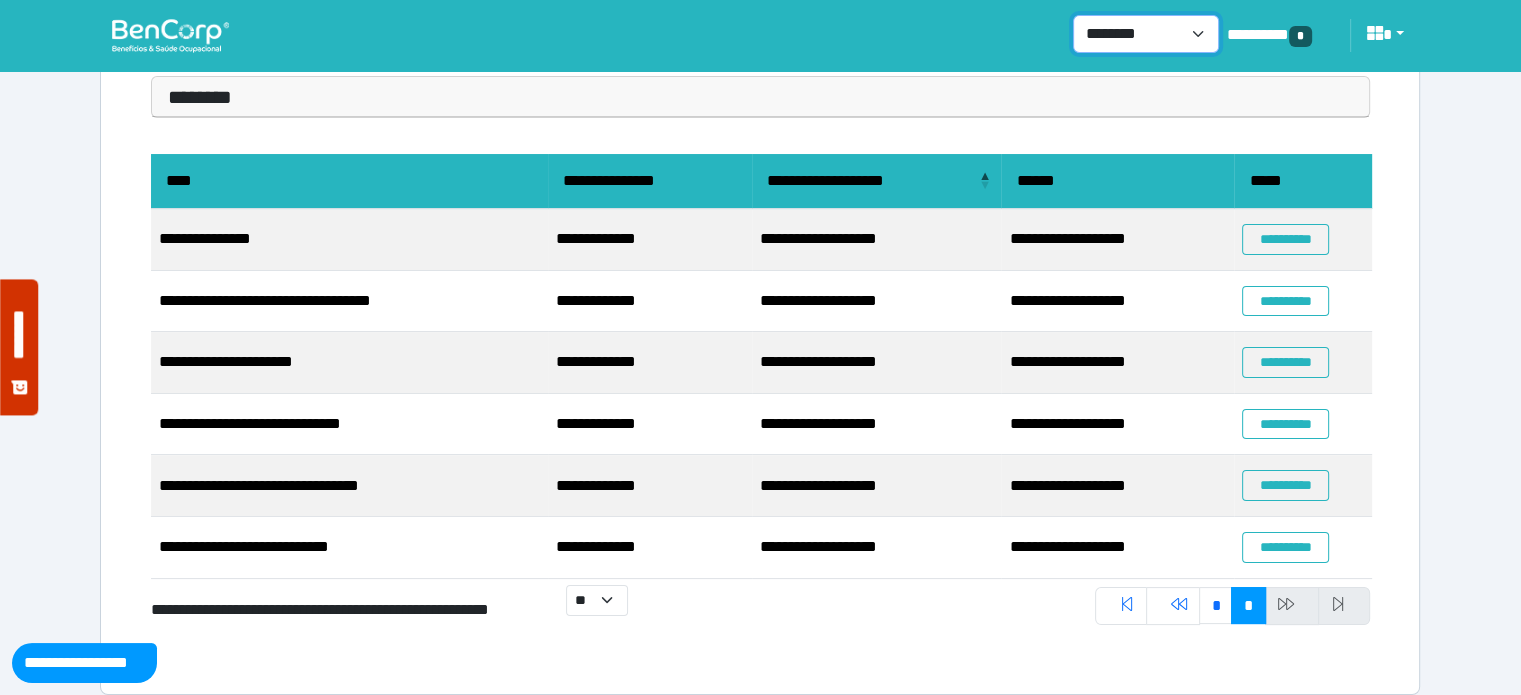 click on "**********" at bounding box center [1146, 34] 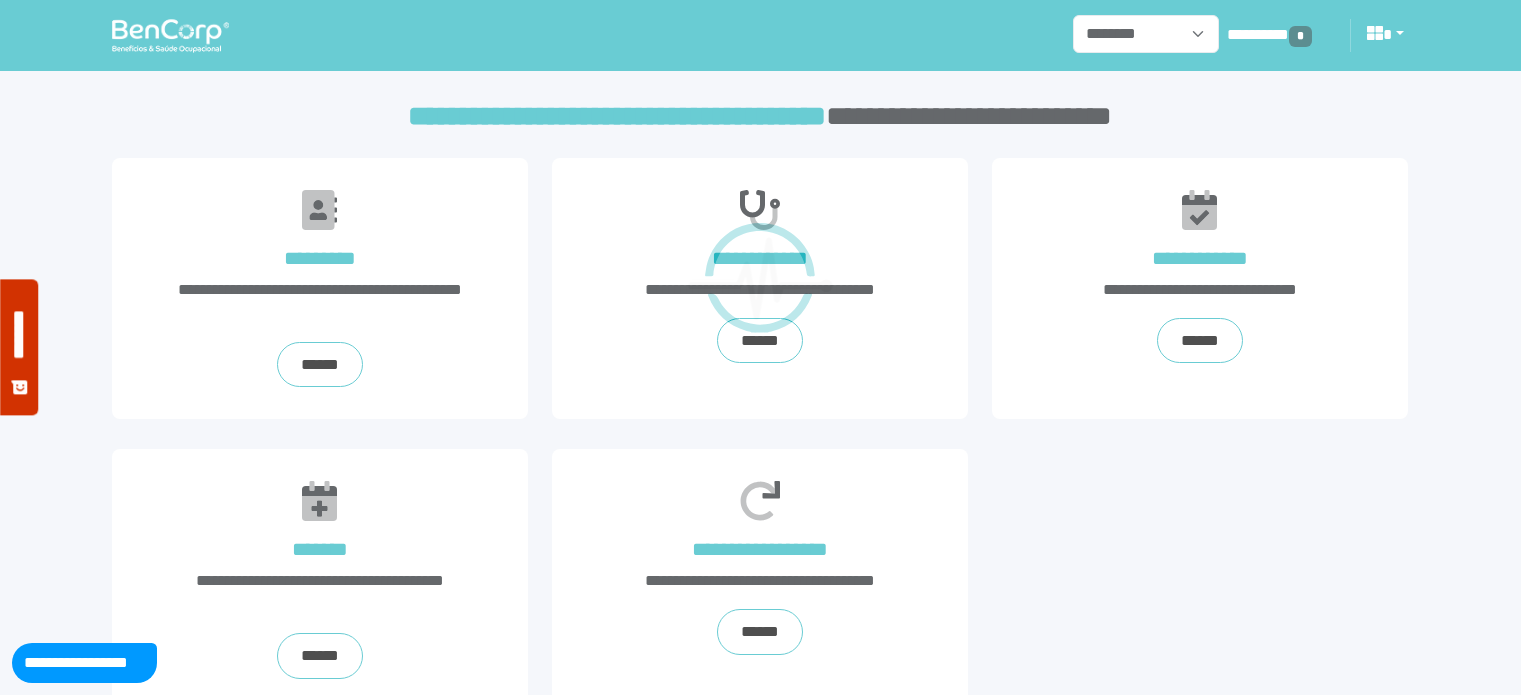 scroll, scrollTop: 0, scrollLeft: 0, axis: both 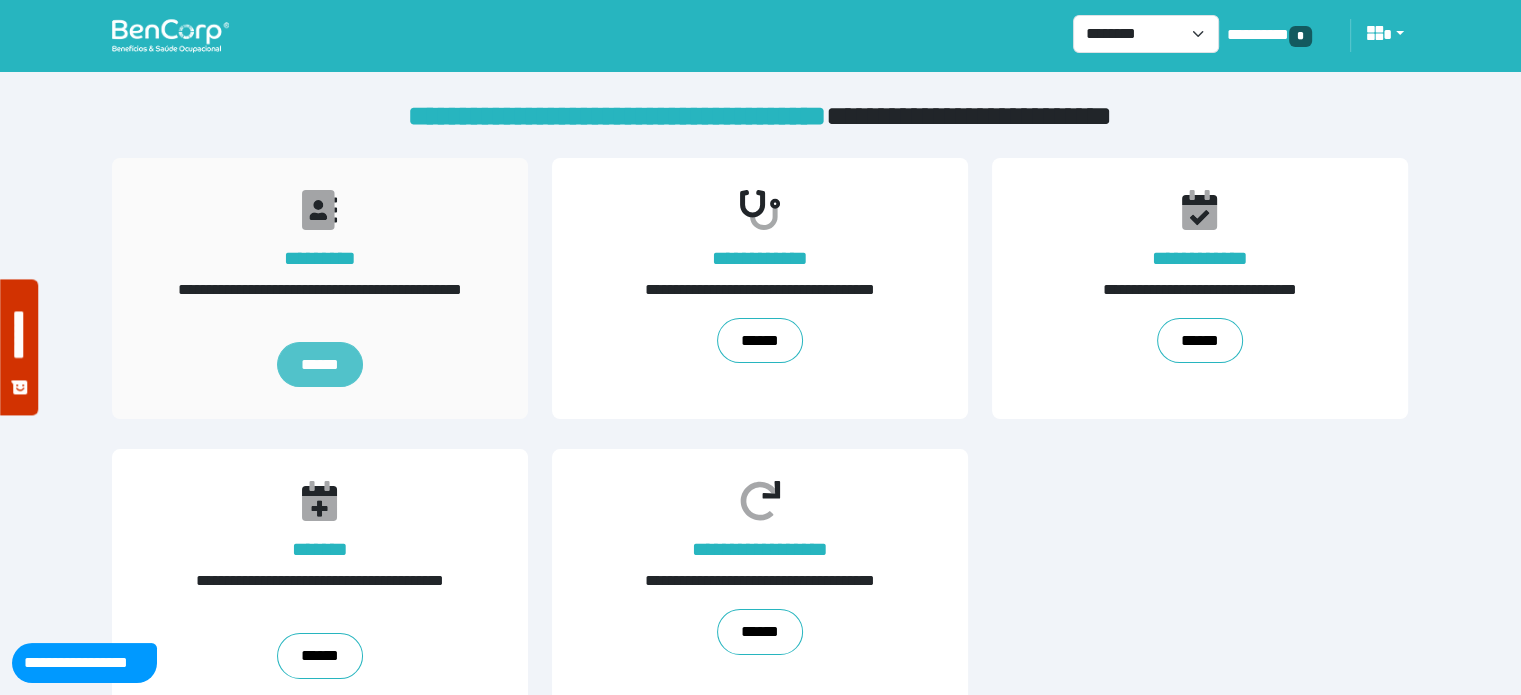 click on "******" at bounding box center [320, 365] 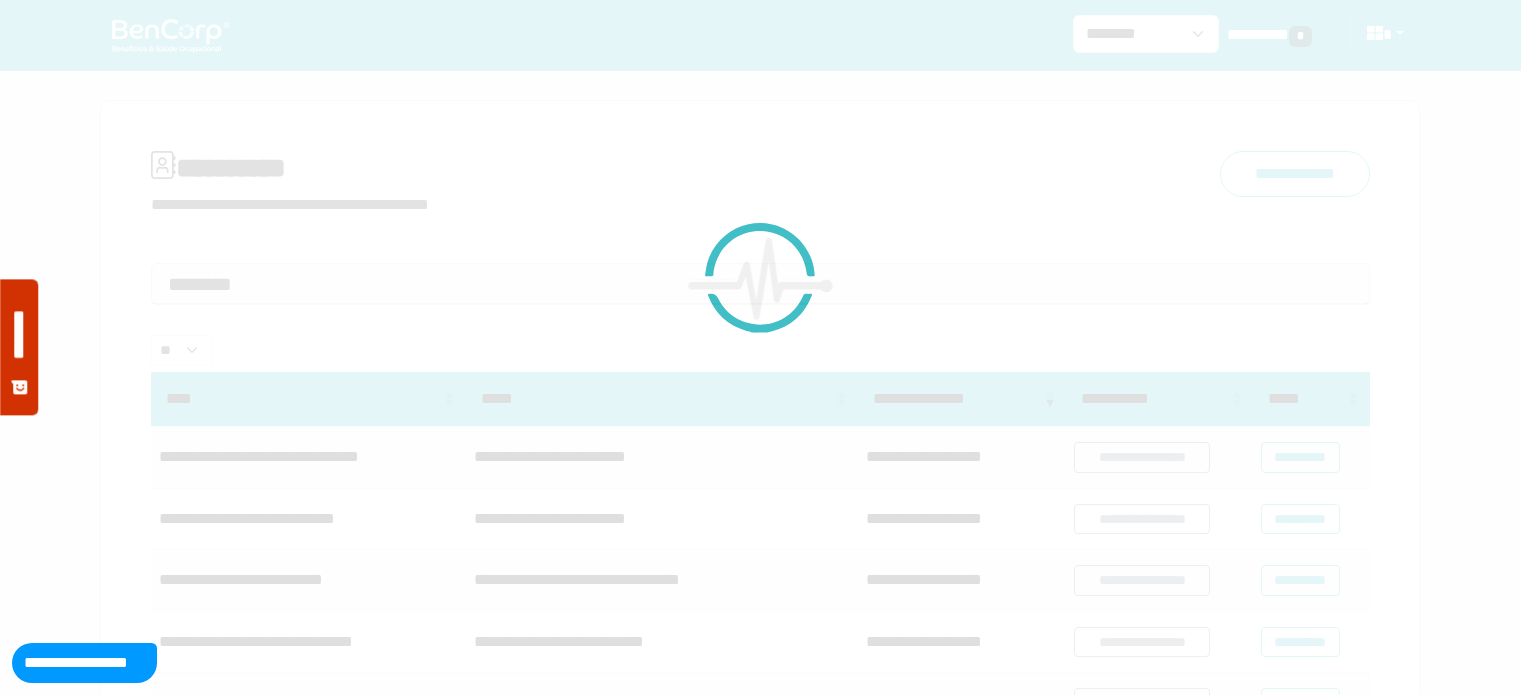 scroll, scrollTop: 0, scrollLeft: 0, axis: both 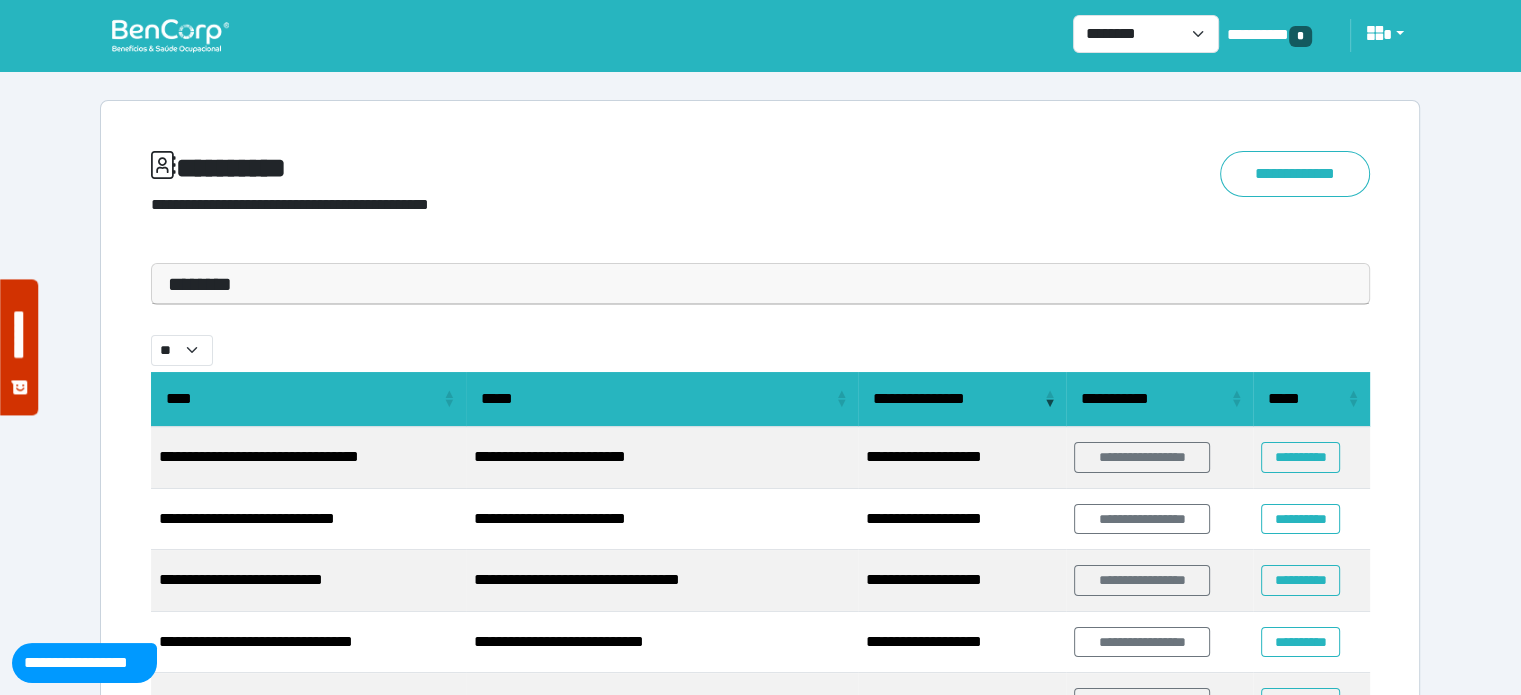 click at bounding box center [170, 35] 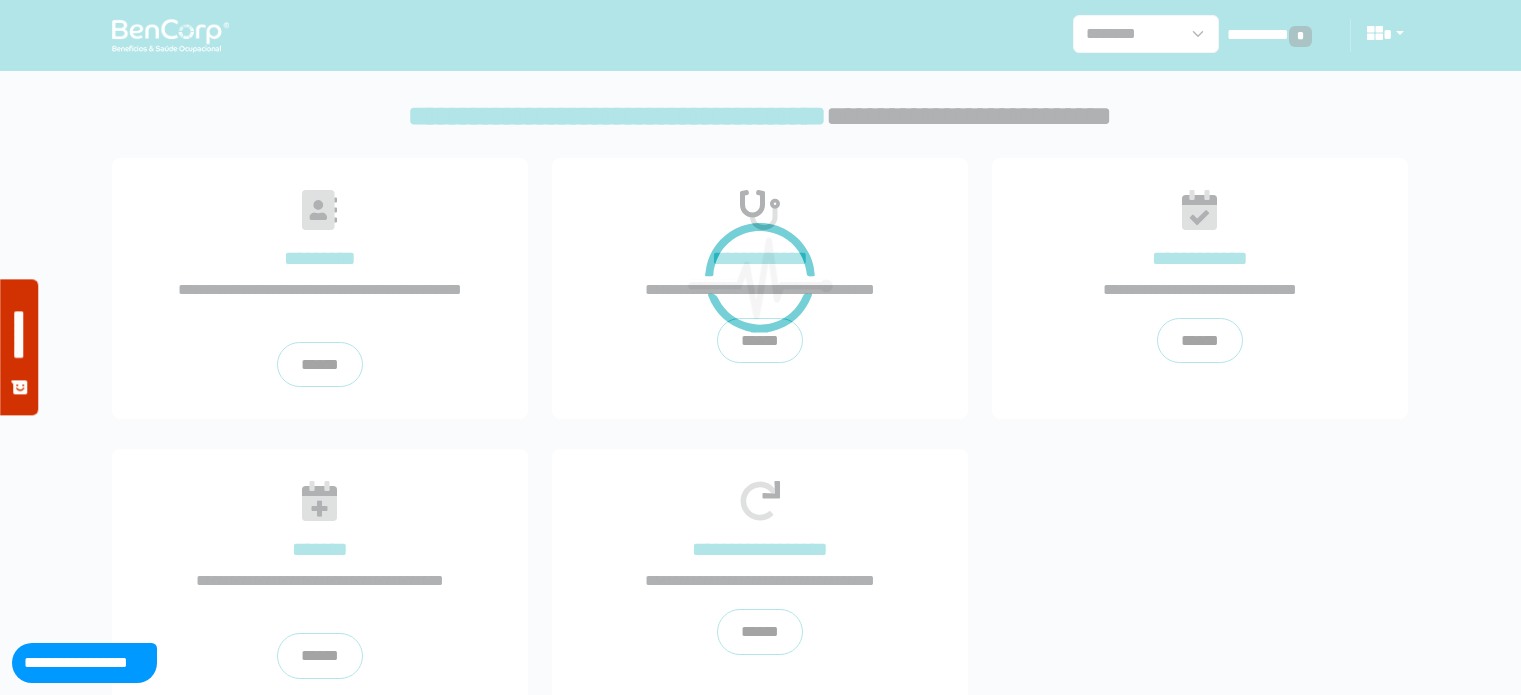 scroll, scrollTop: 0, scrollLeft: 0, axis: both 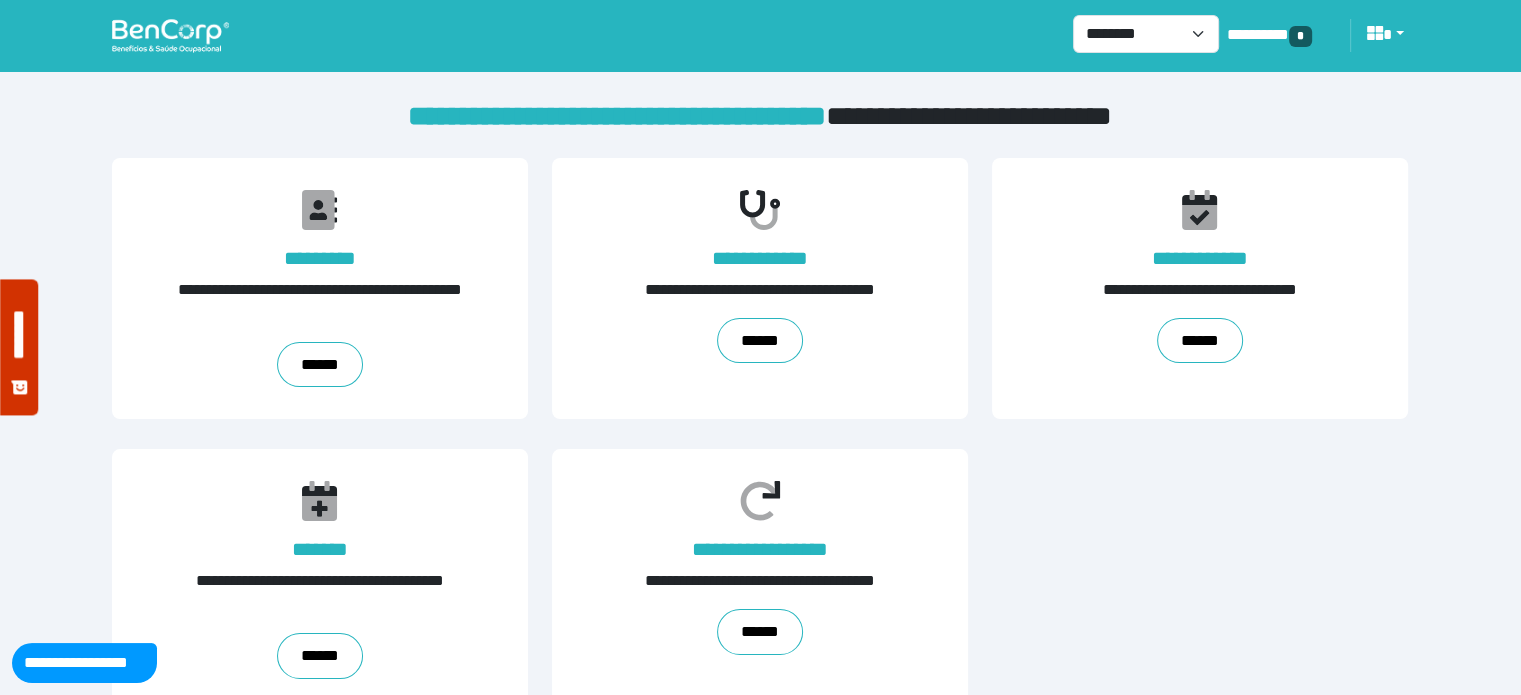 click on "**********" at bounding box center [1146, 35] 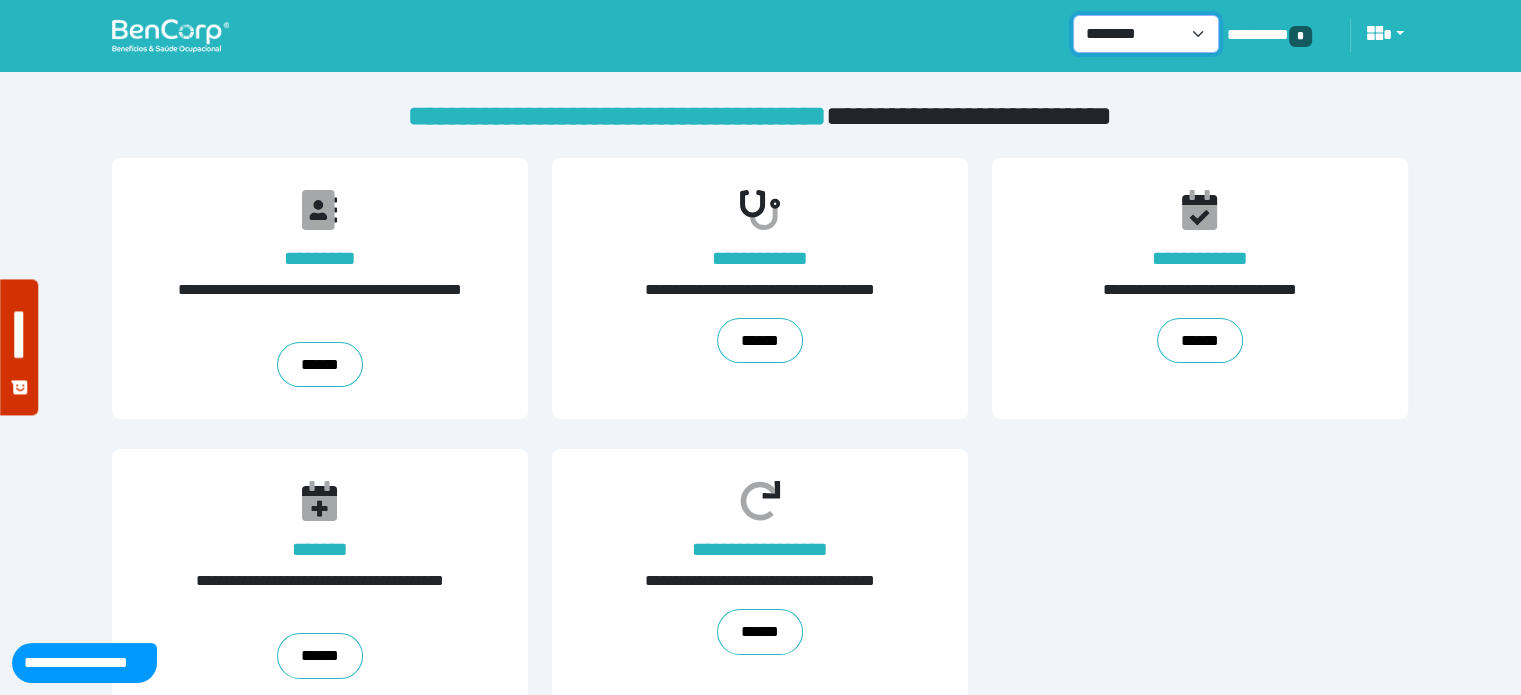 drag, startPoint x: 1133, startPoint y: 40, endPoint x: 1115, endPoint y: 116, distance: 78.10249 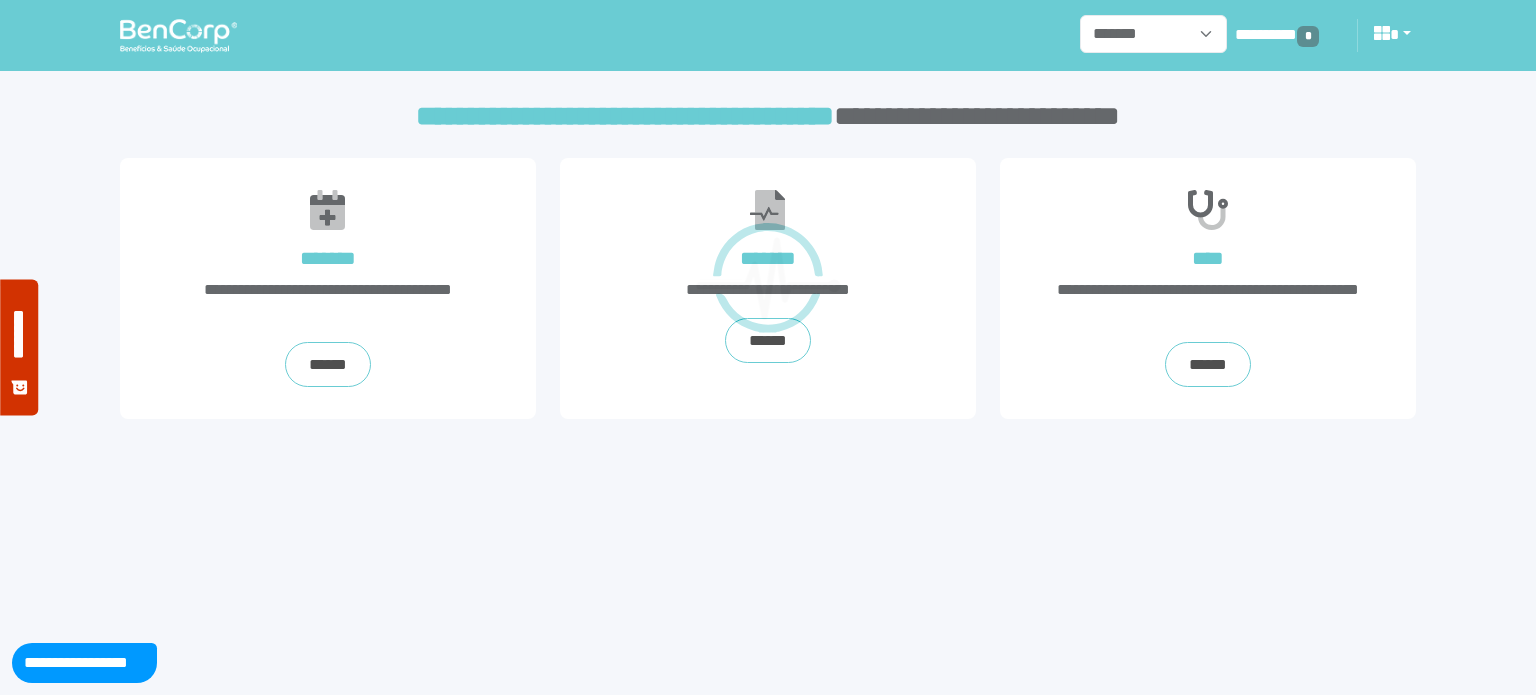 scroll, scrollTop: 0, scrollLeft: 0, axis: both 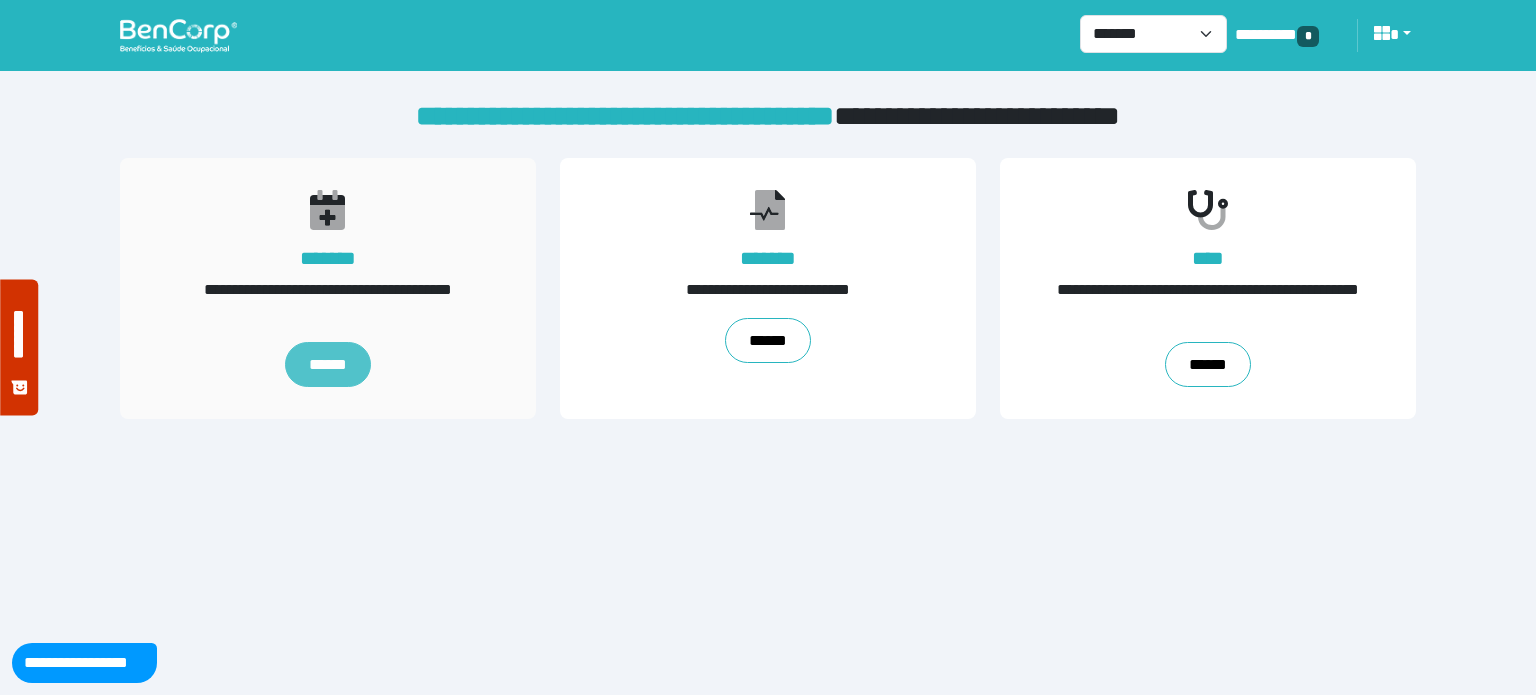 click on "******" at bounding box center [328, 365] 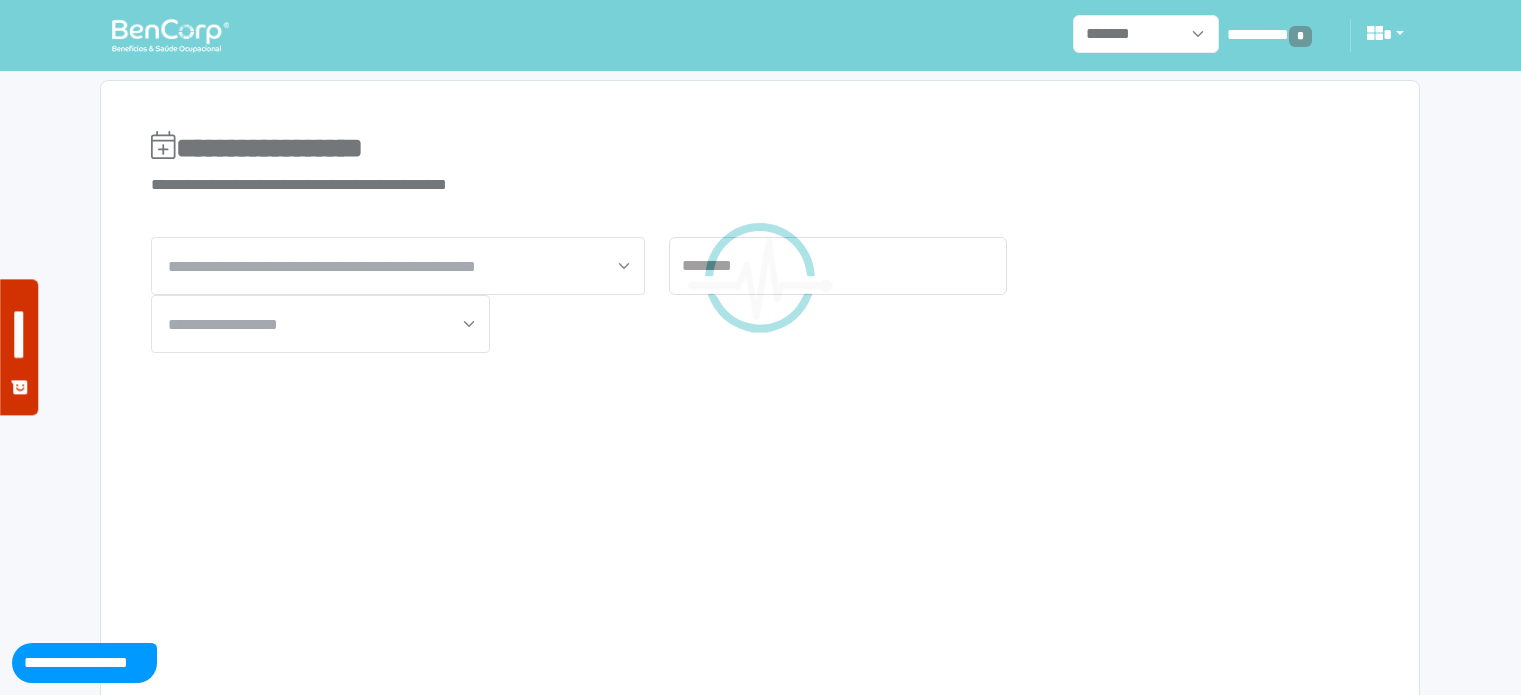 scroll, scrollTop: 0, scrollLeft: 0, axis: both 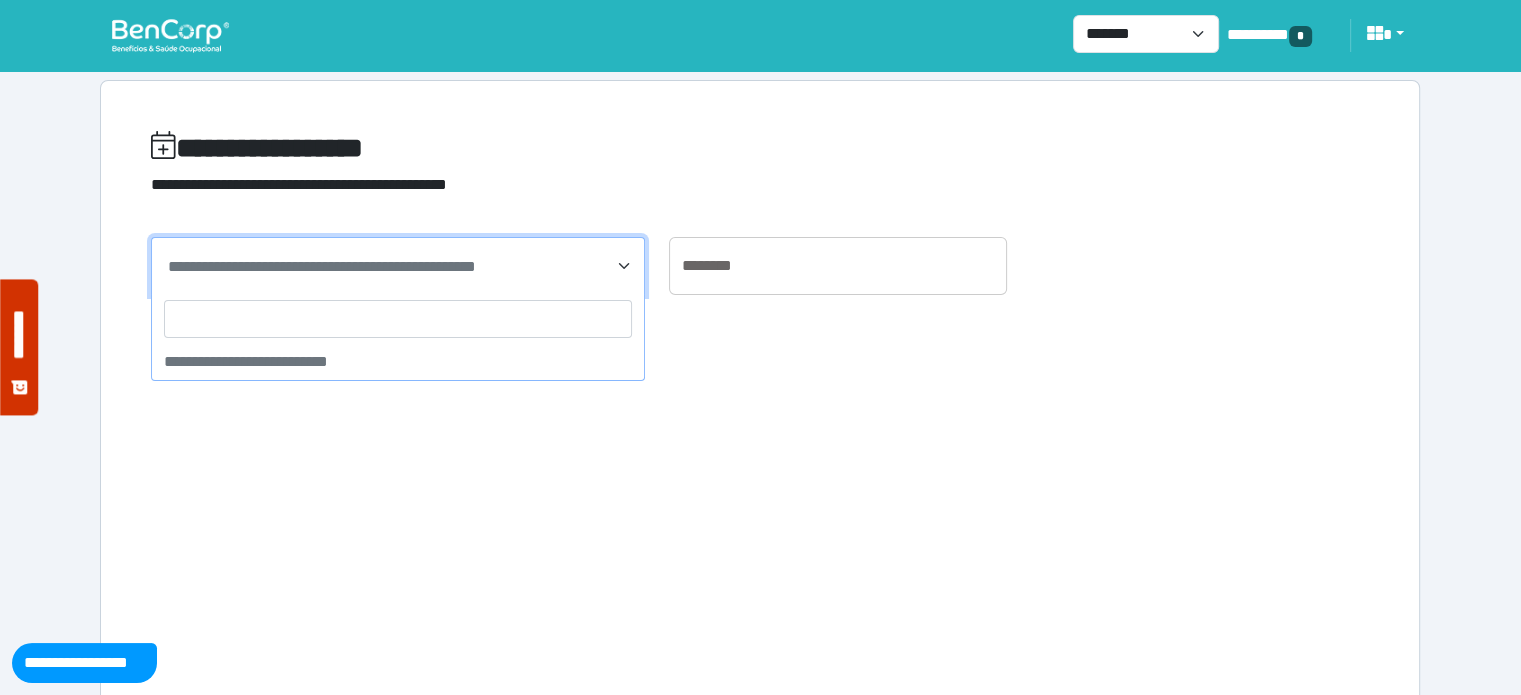 click on "**********" at bounding box center (322, 266) 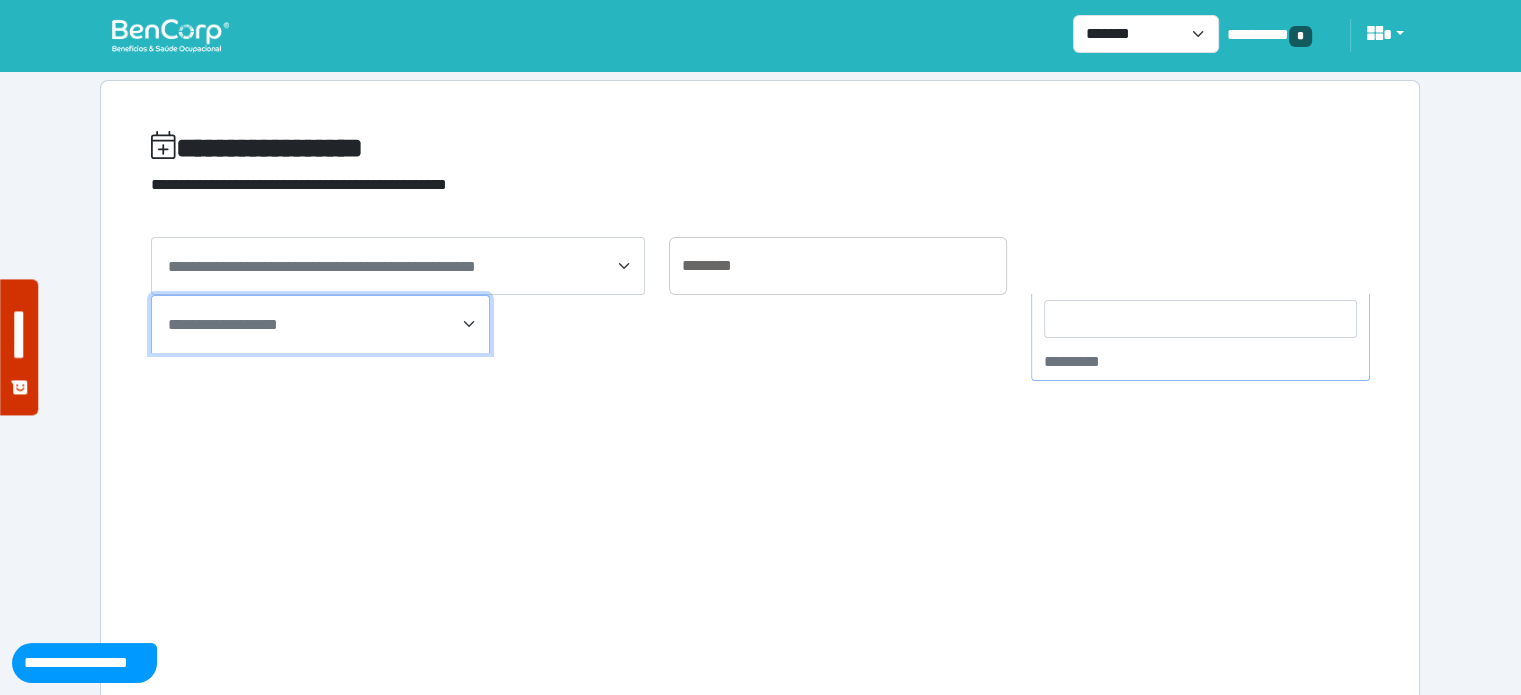 click on "**********" at bounding box center (320, 324) 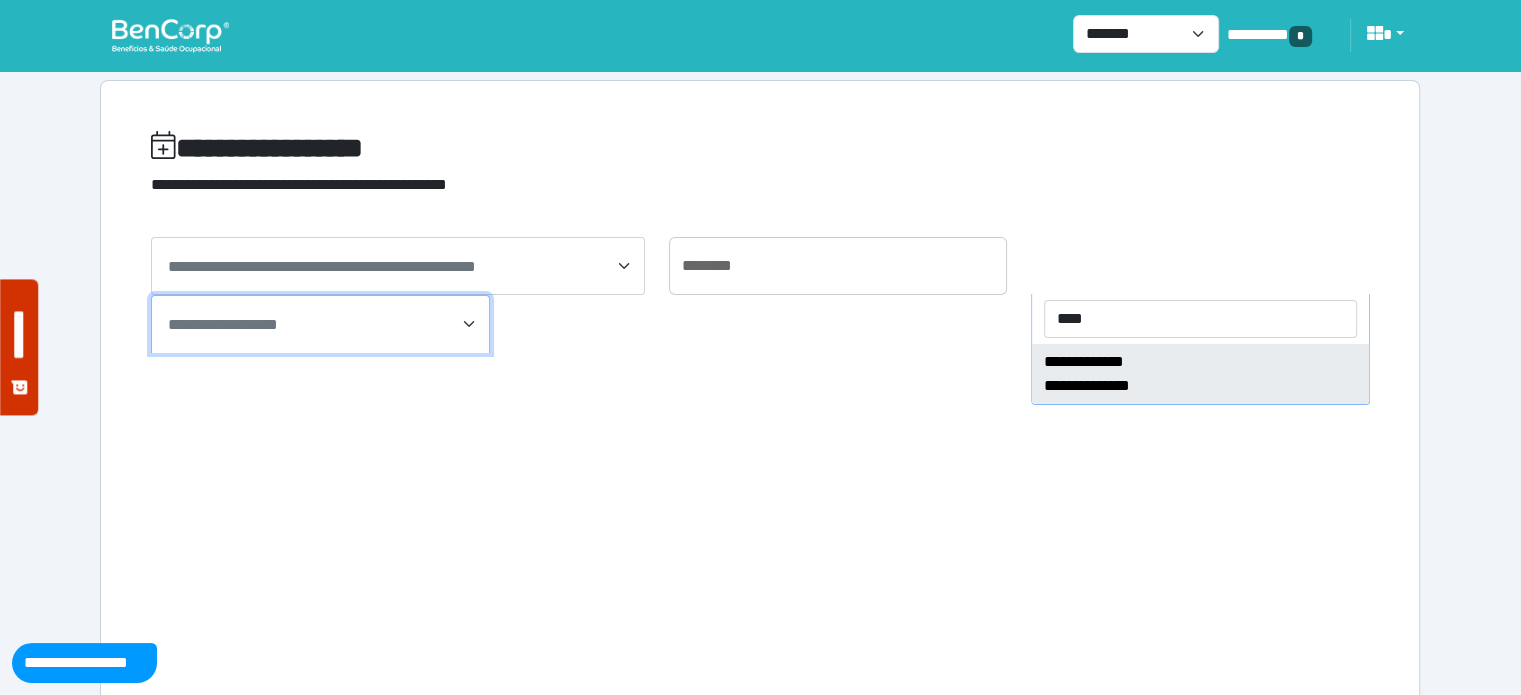 type on "****" 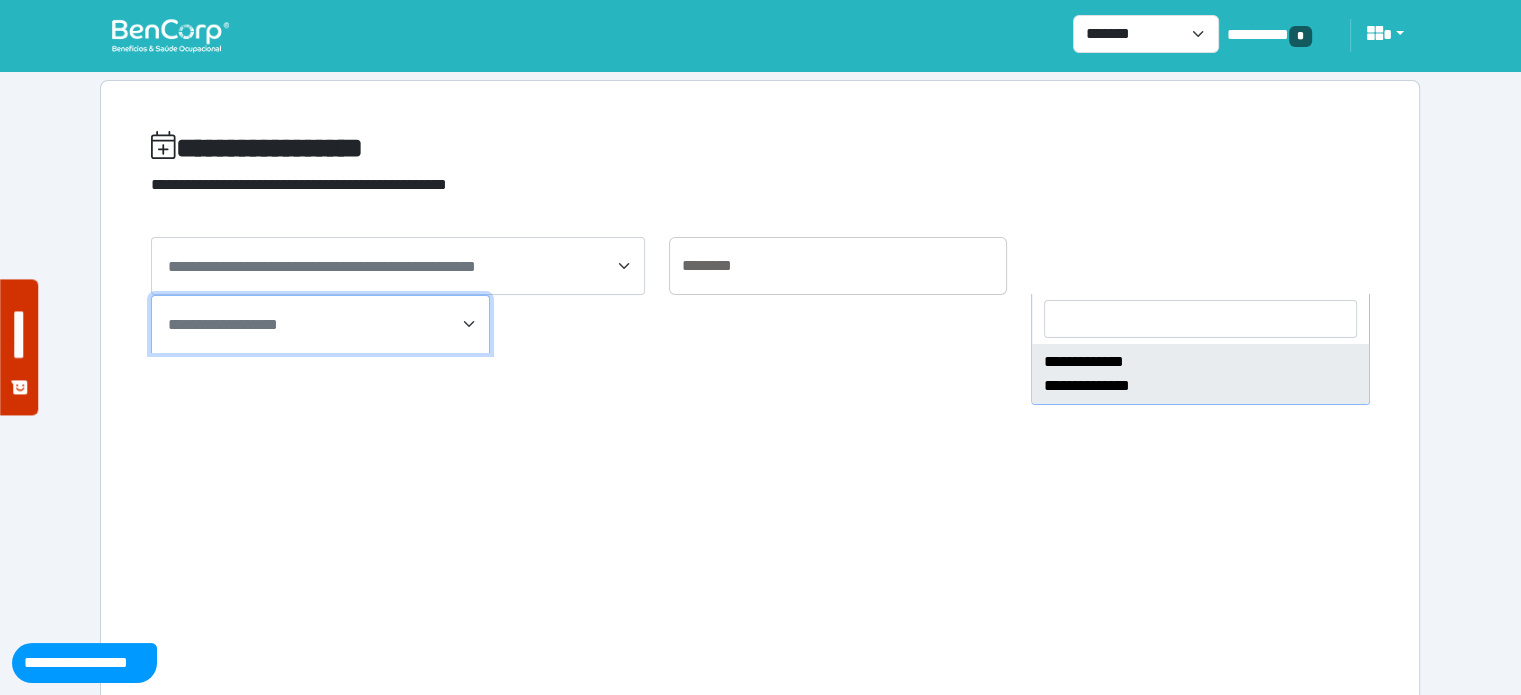 select on "****" 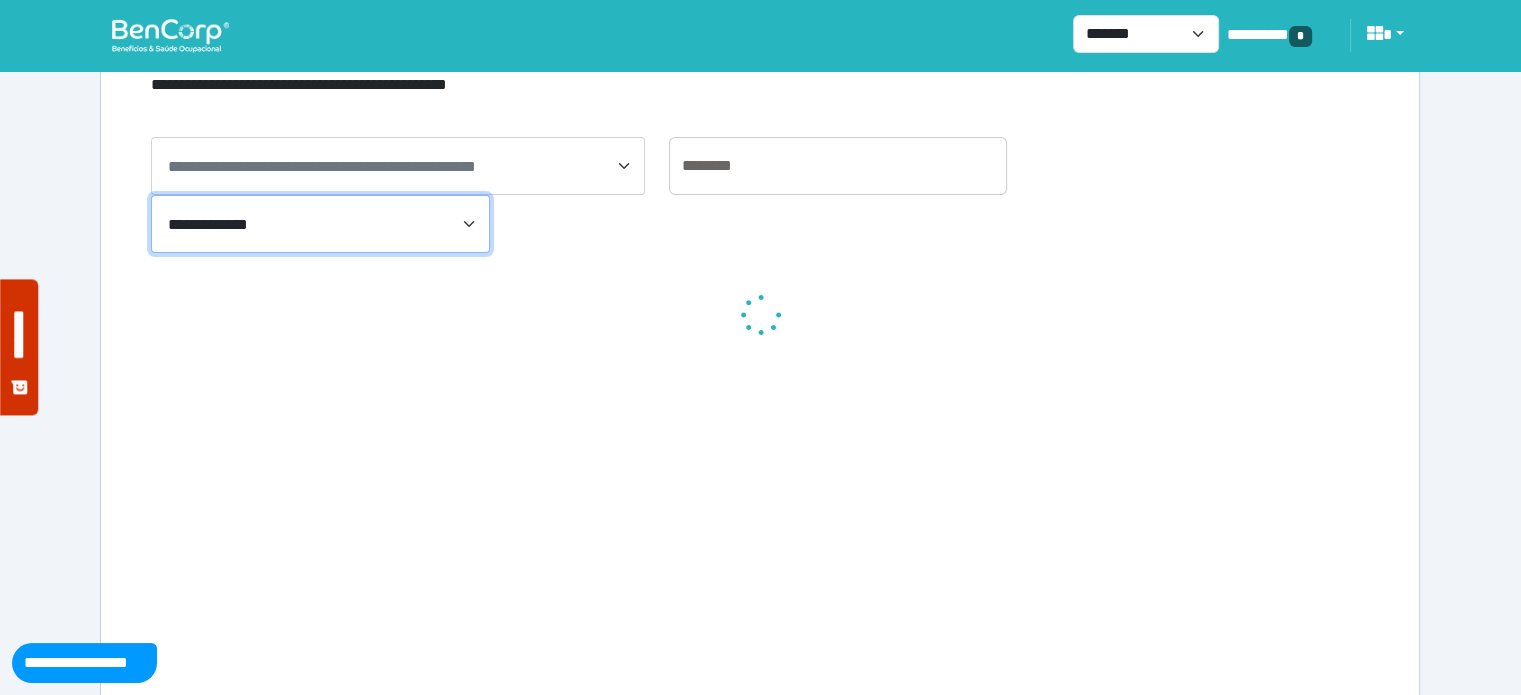 scroll, scrollTop: 108, scrollLeft: 0, axis: vertical 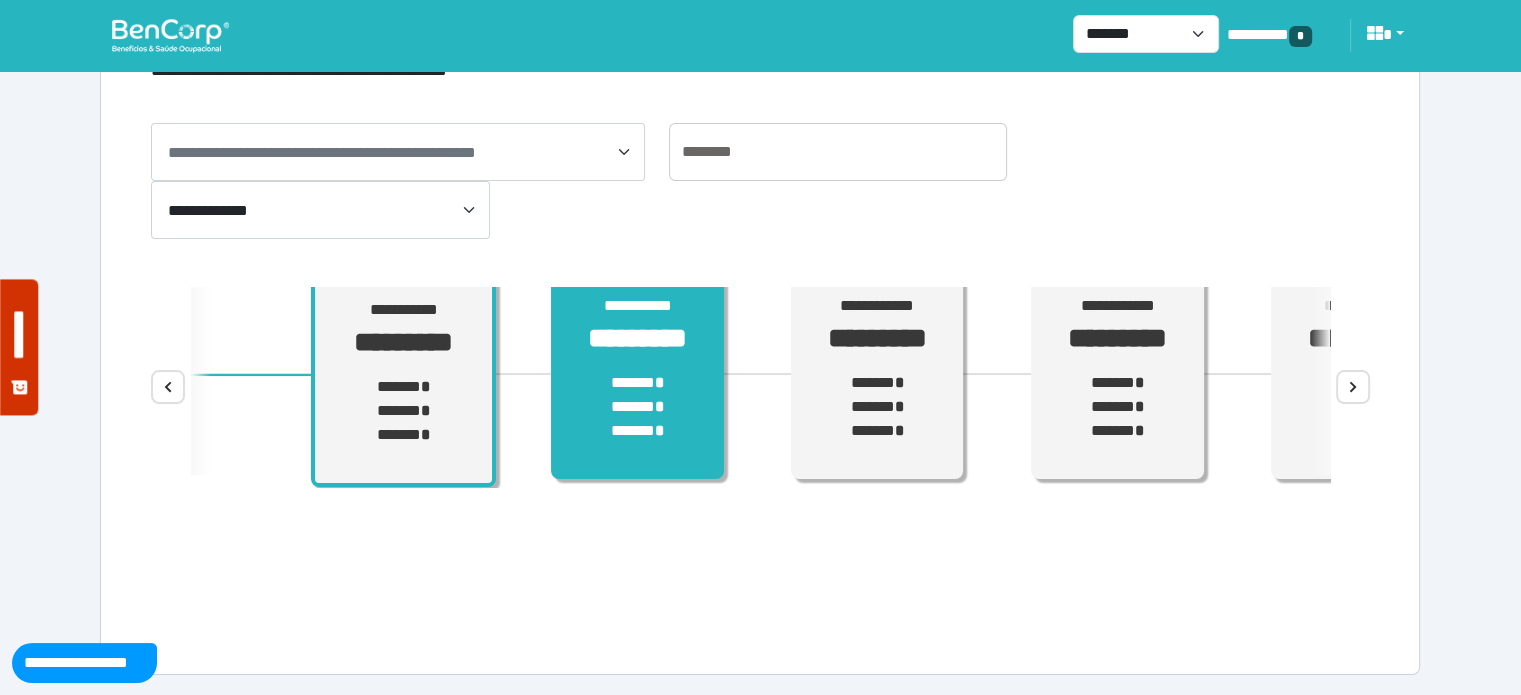 click on "****** * ****** * ****** *" at bounding box center [637, 407] 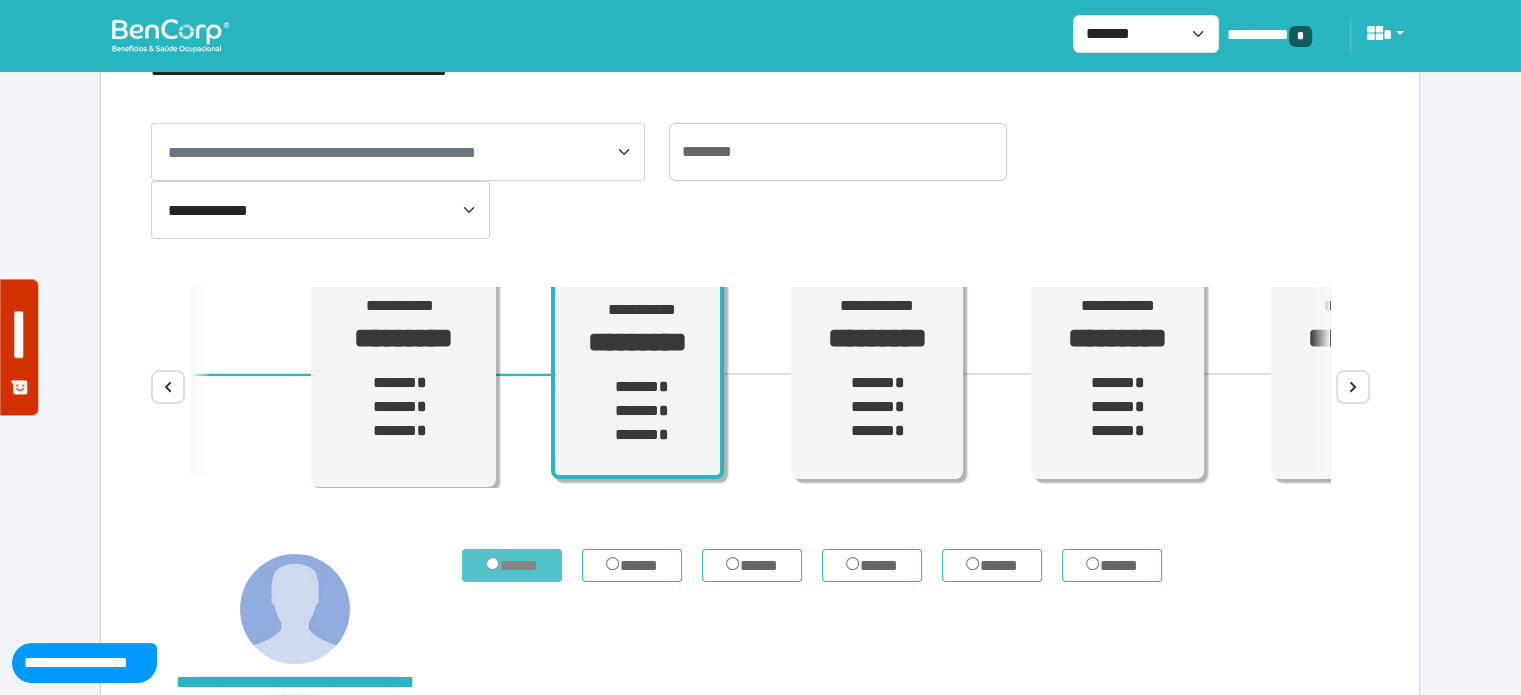 click on "*****" at bounding box center (512, 566) 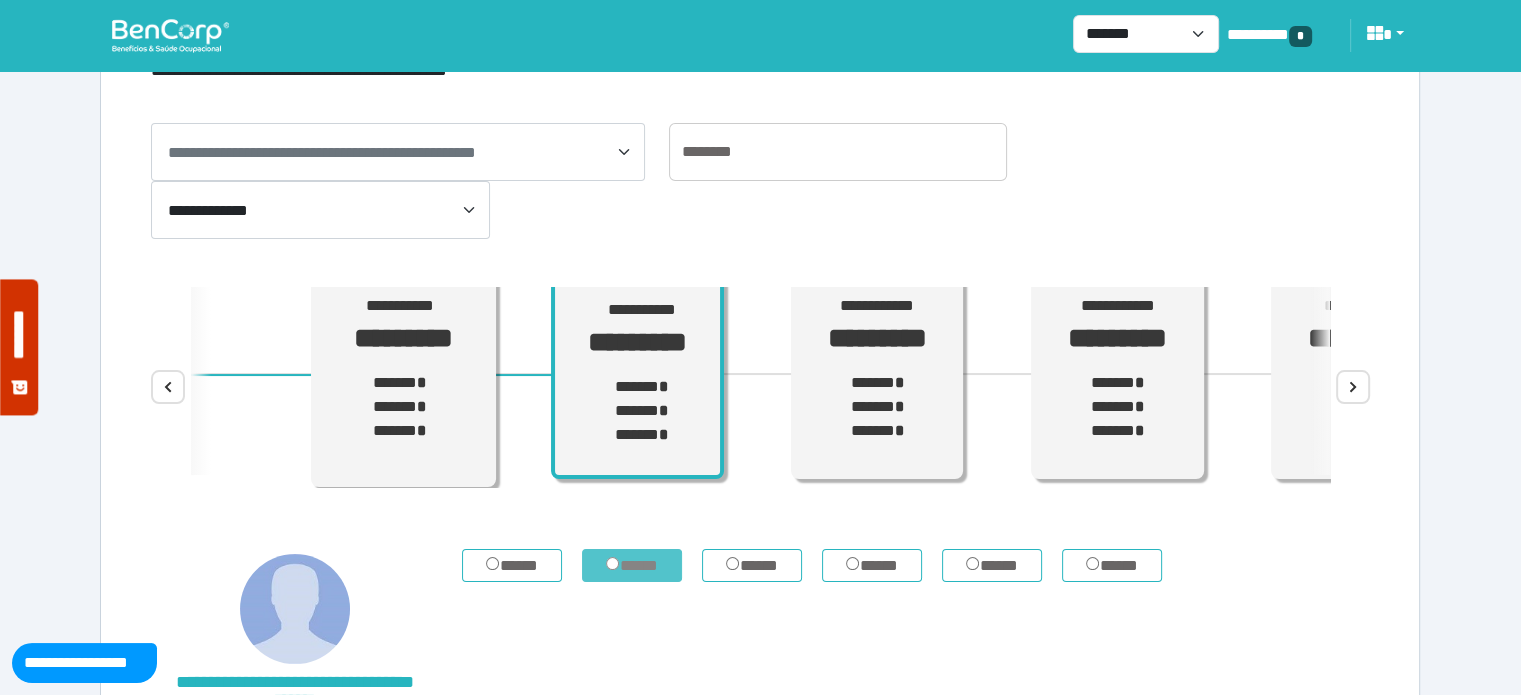 click on "*****" at bounding box center (632, 566) 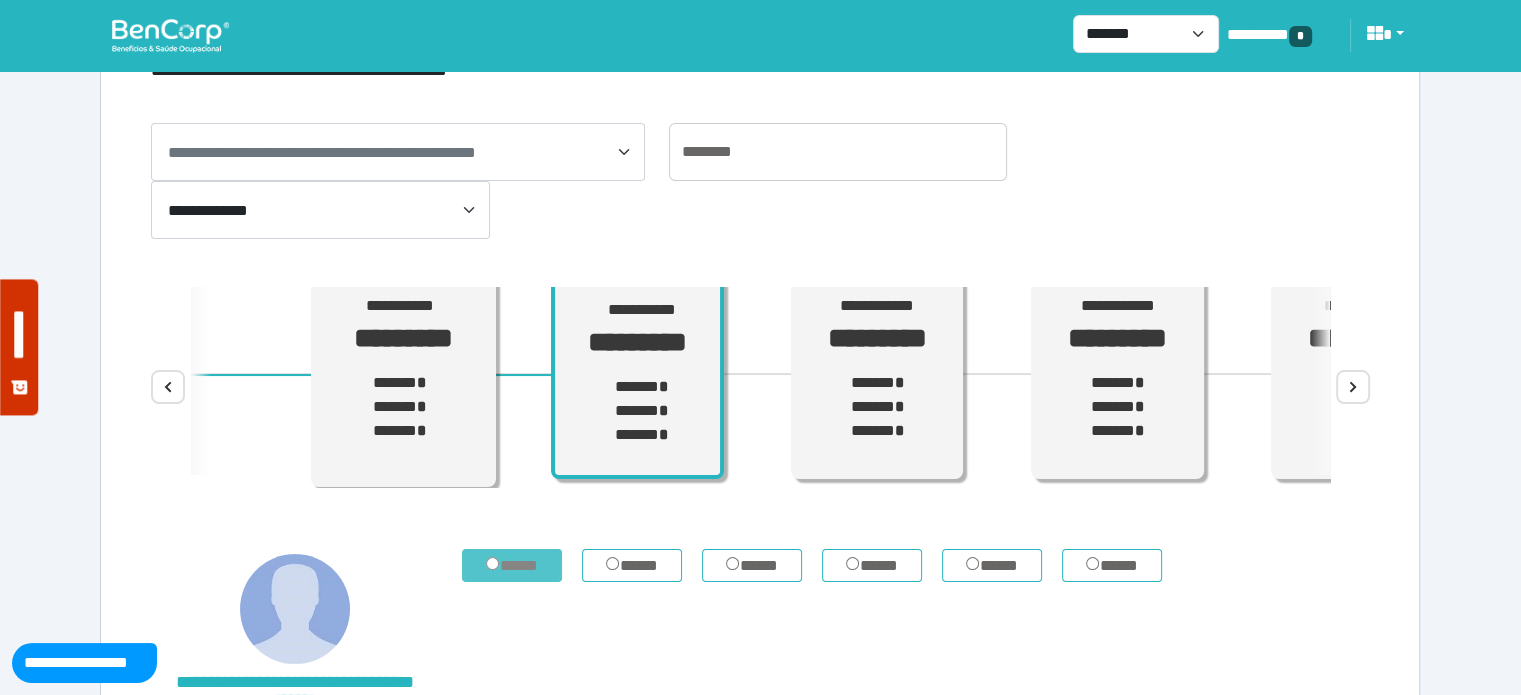 click on "*****" at bounding box center [512, 566] 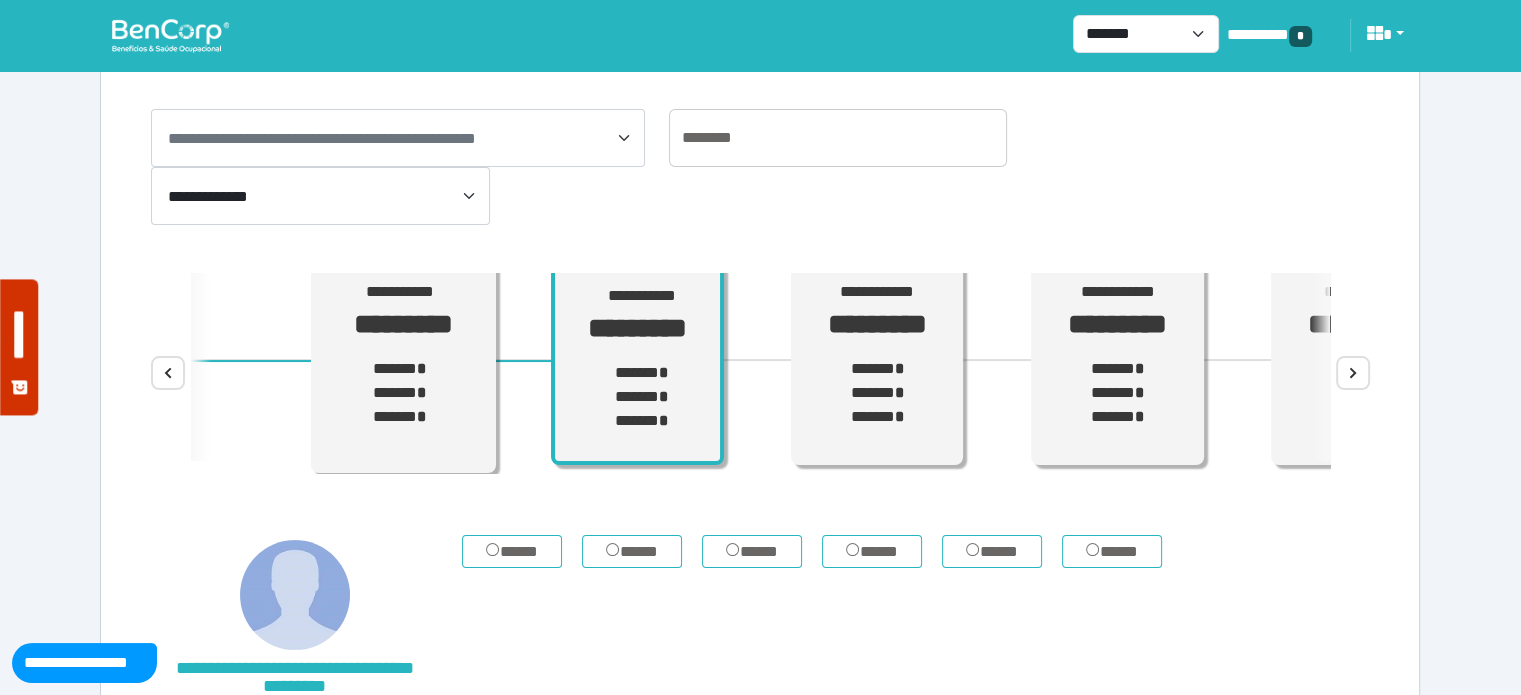 scroll, scrollTop: 113, scrollLeft: 0, axis: vertical 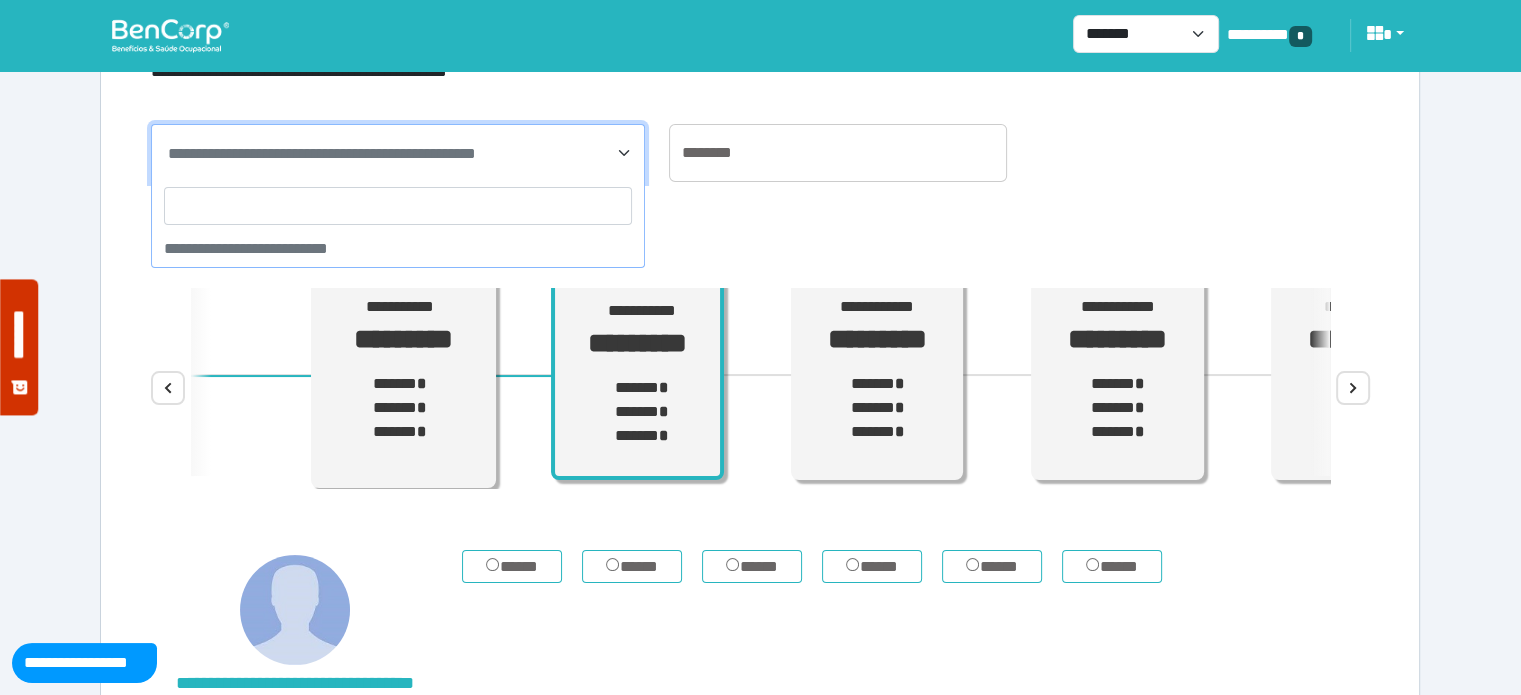 click on "**********" at bounding box center [398, 153] 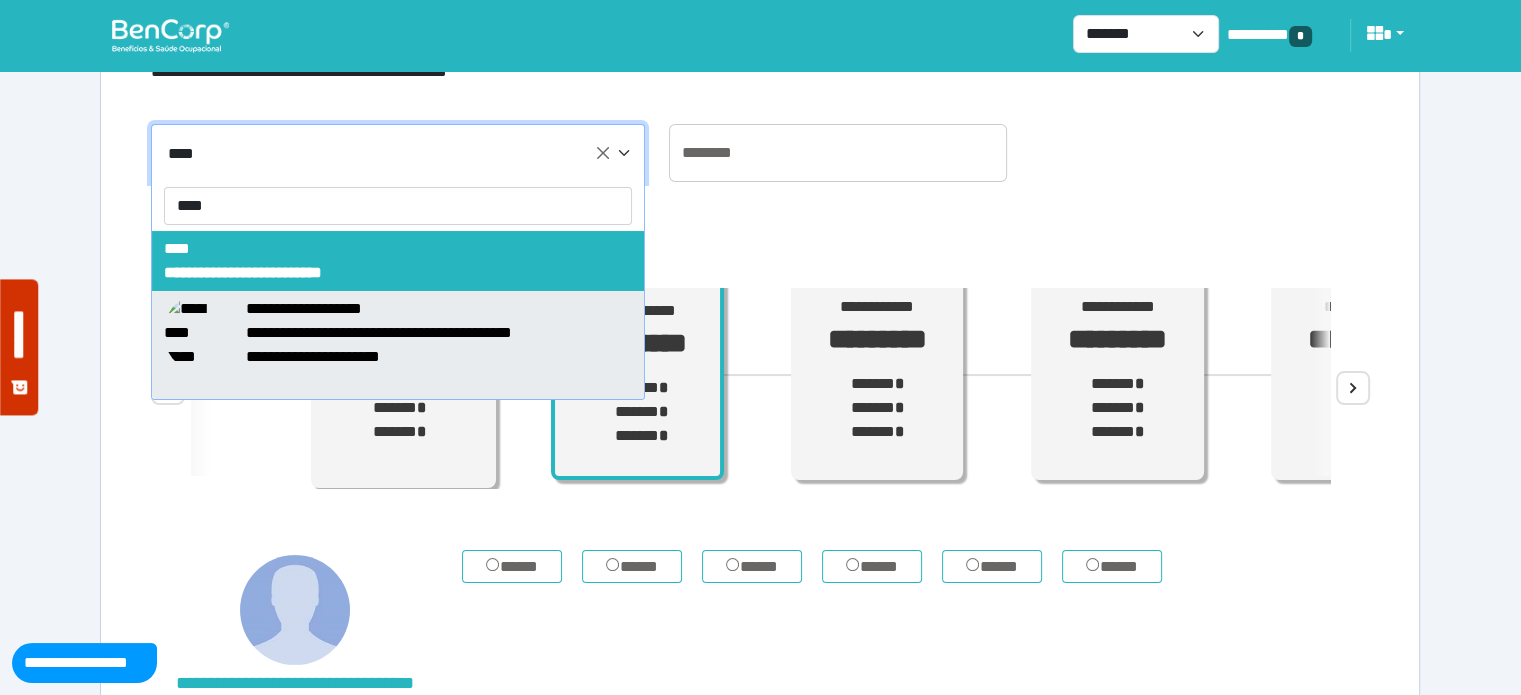 type on "****" 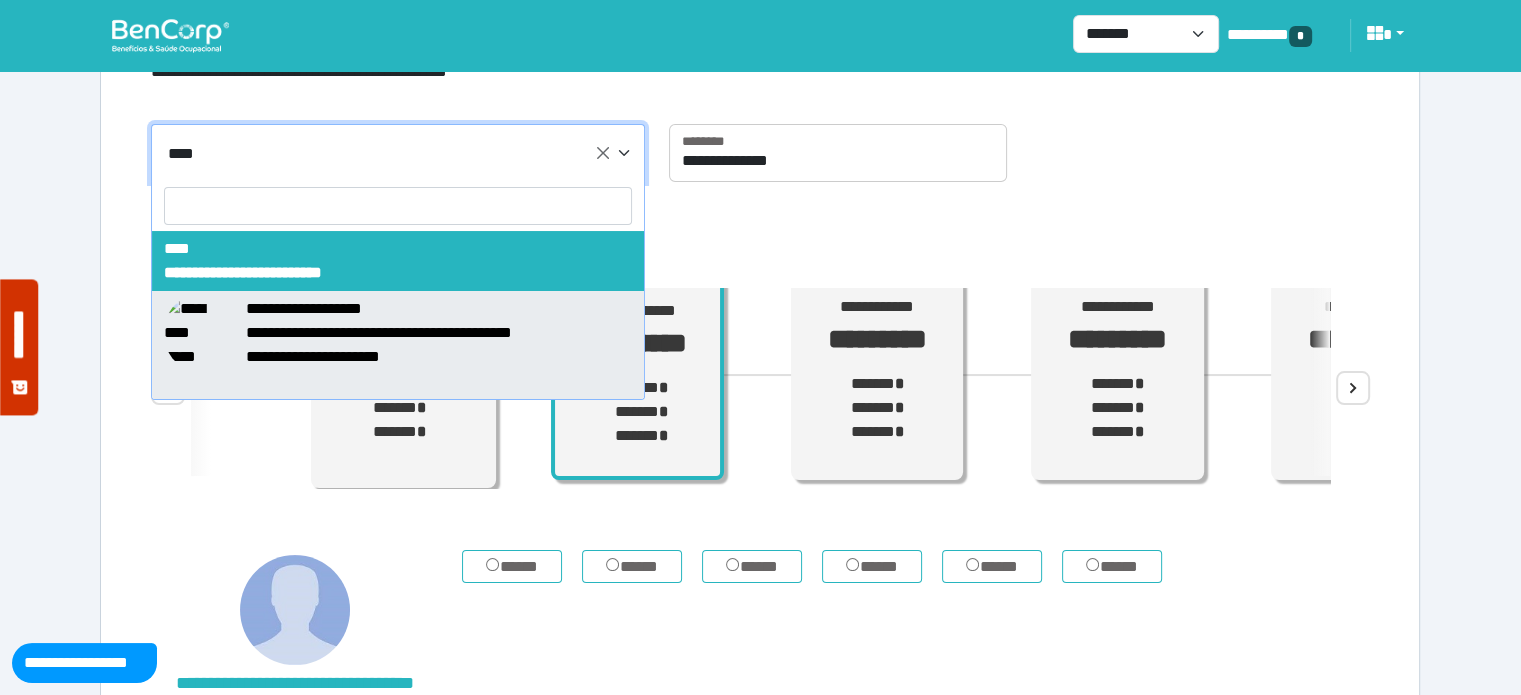 select on "*****" 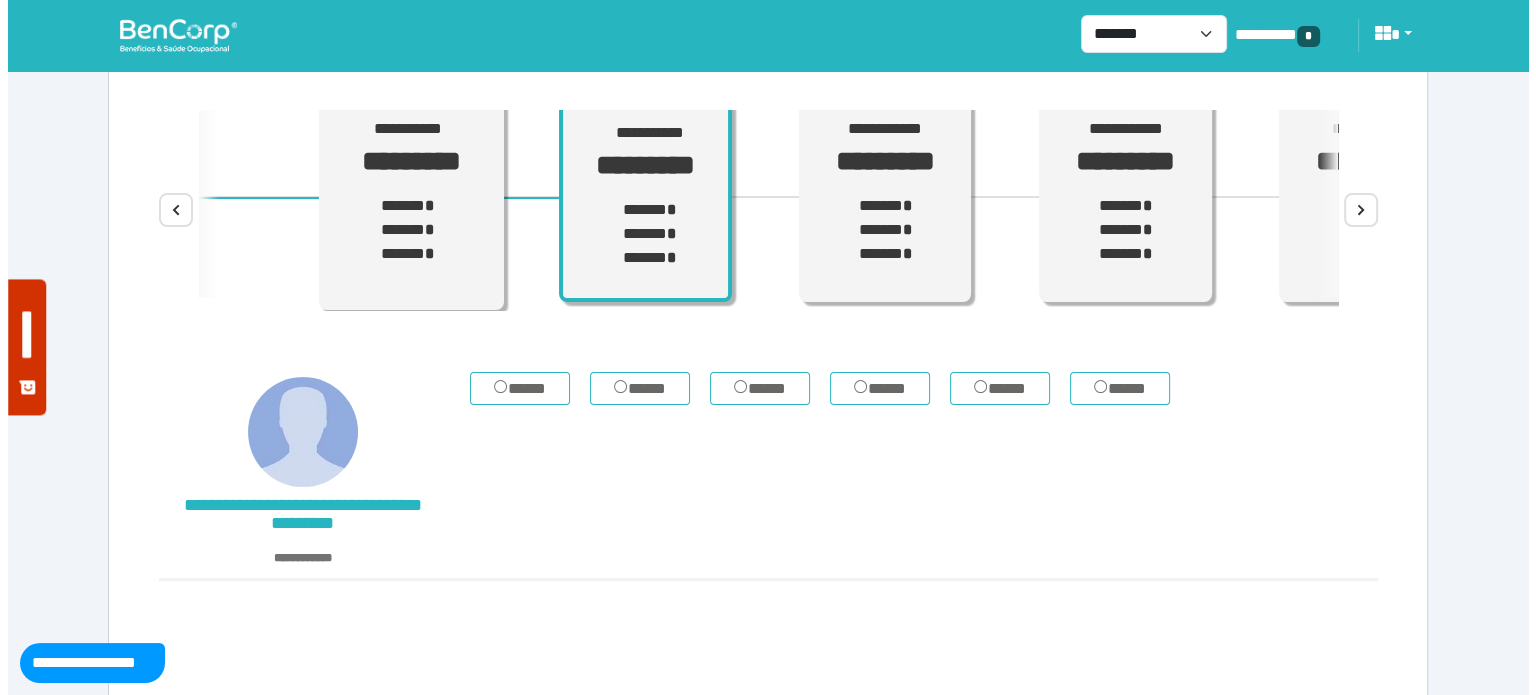 scroll, scrollTop: 428, scrollLeft: 0, axis: vertical 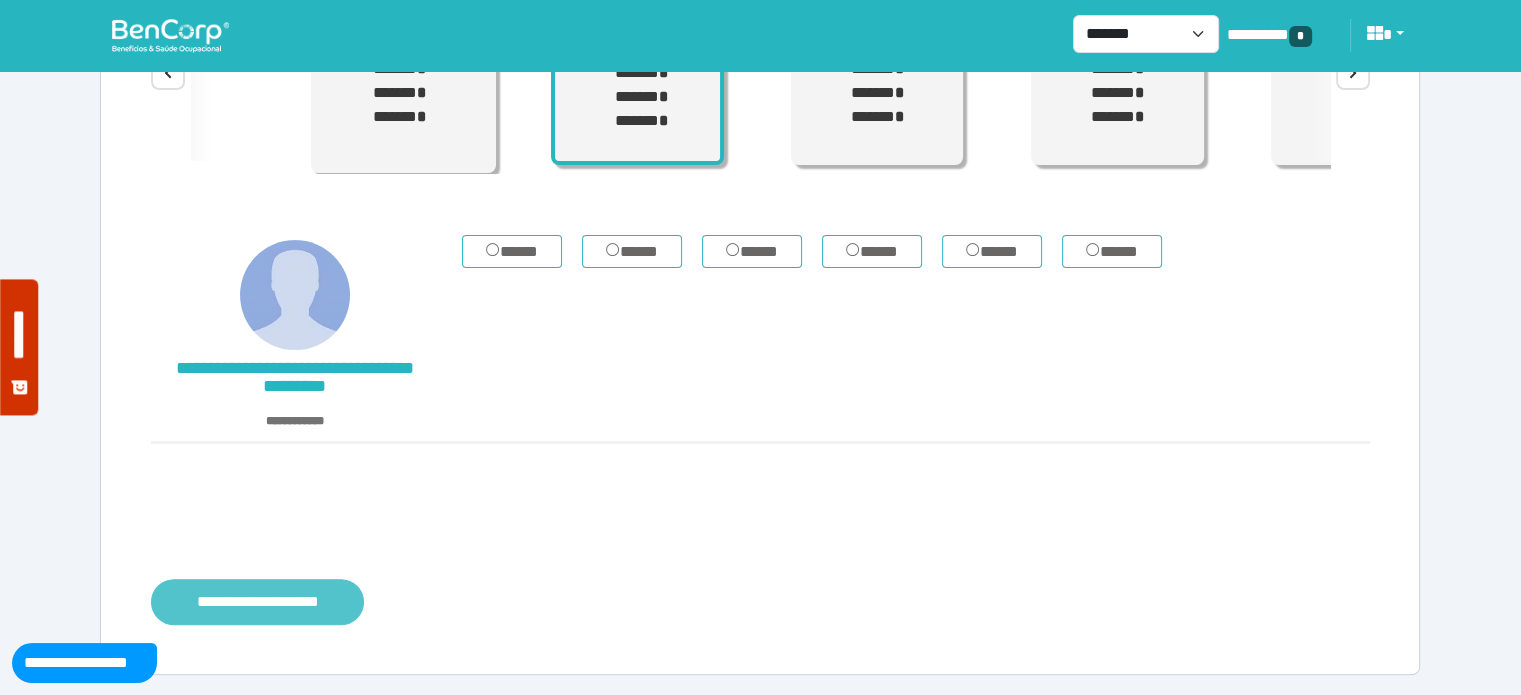 click on "**********" at bounding box center (257, 602) 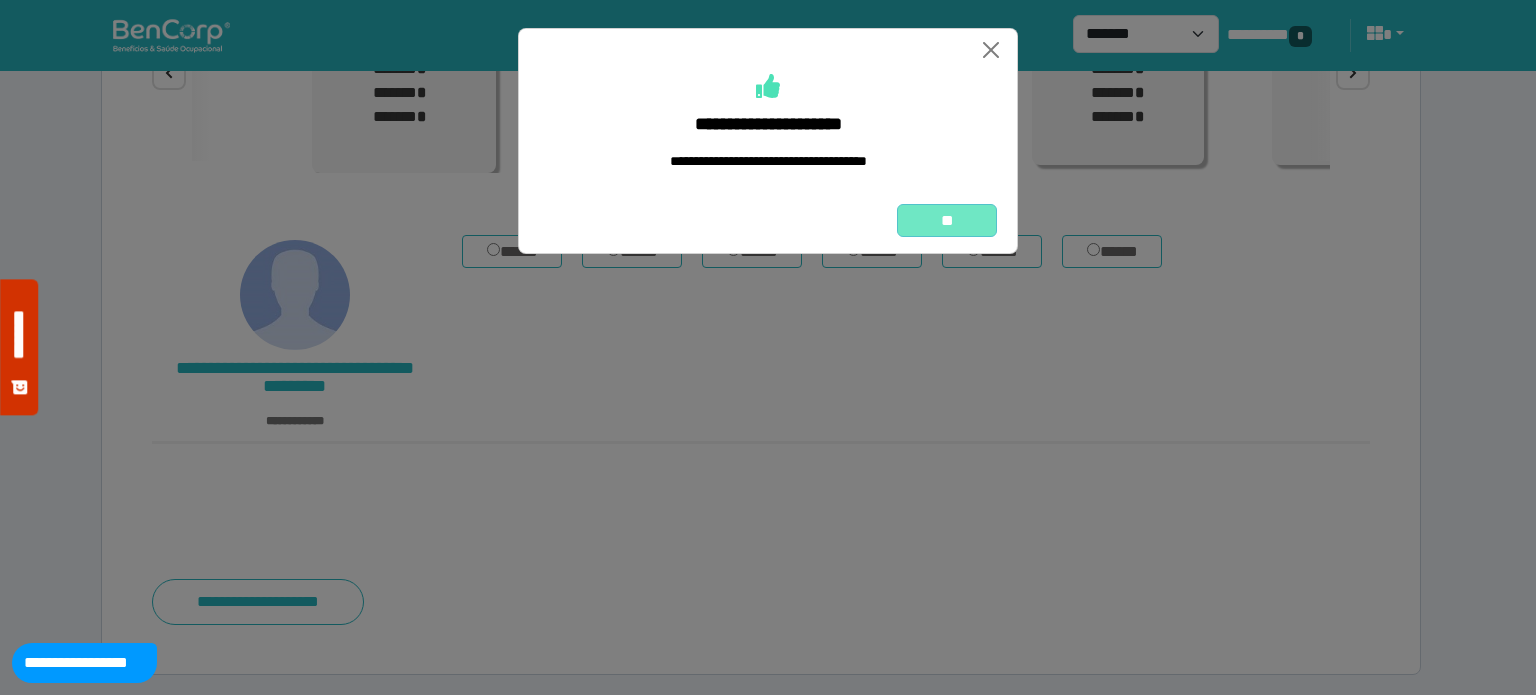click on "**" at bounding box center (947, 221) 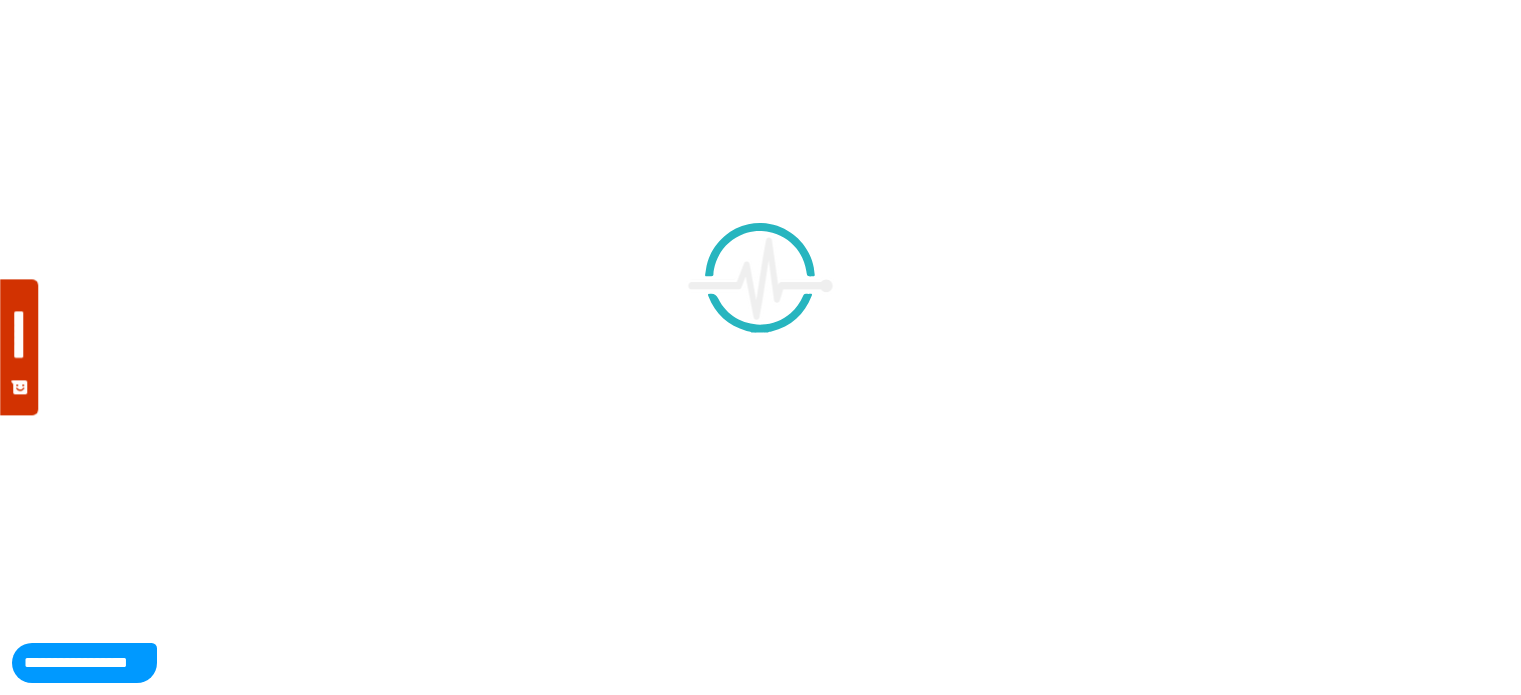 scroll, scrollTop: 0, scrollLeft: 0, axis: both 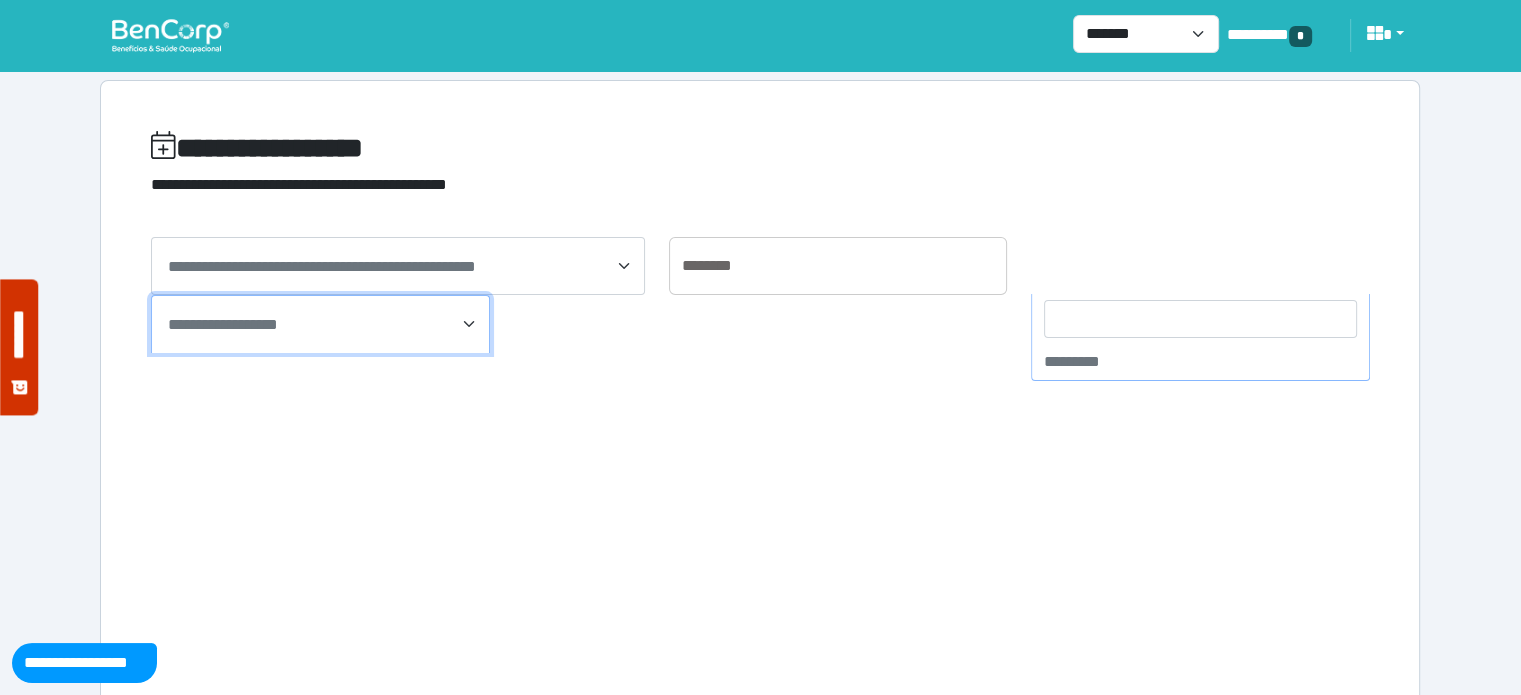 click on "**********" at bounding box center [320, 324] 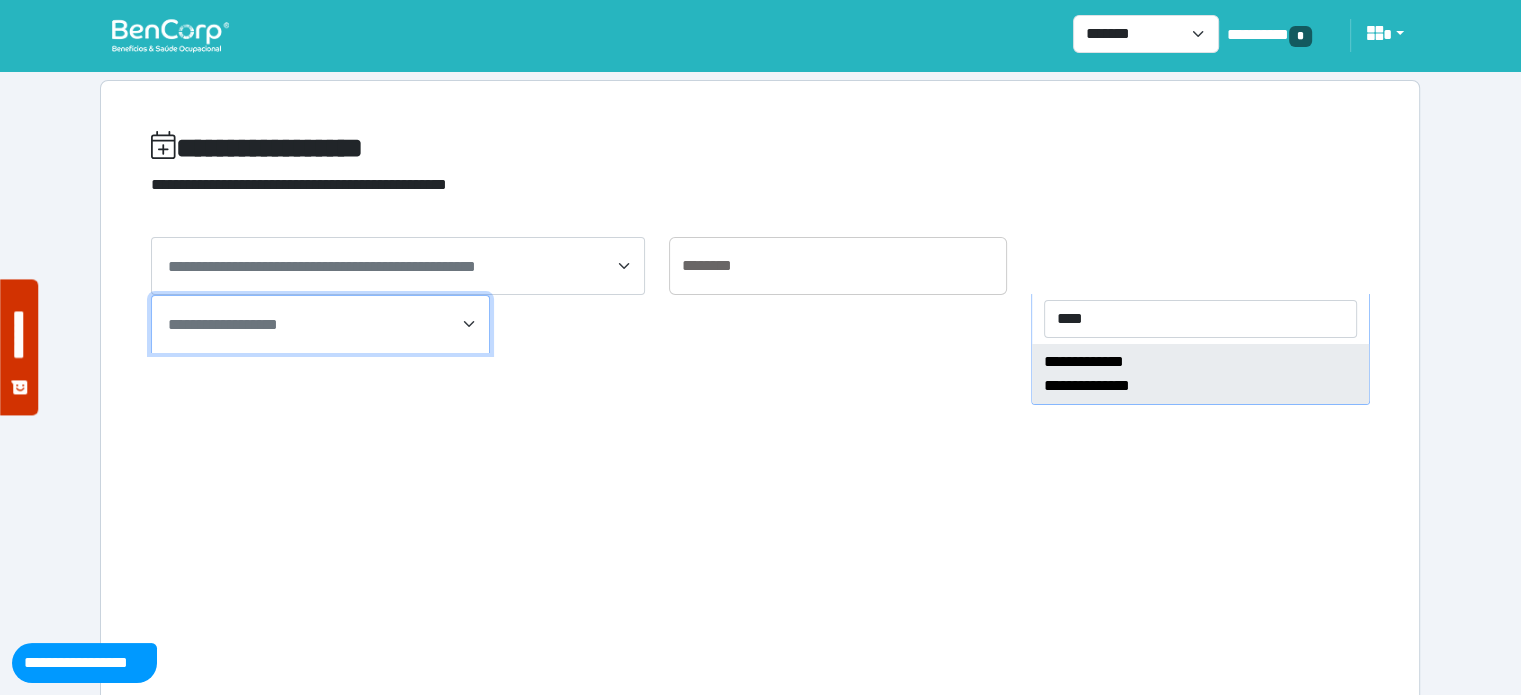 type on "****" 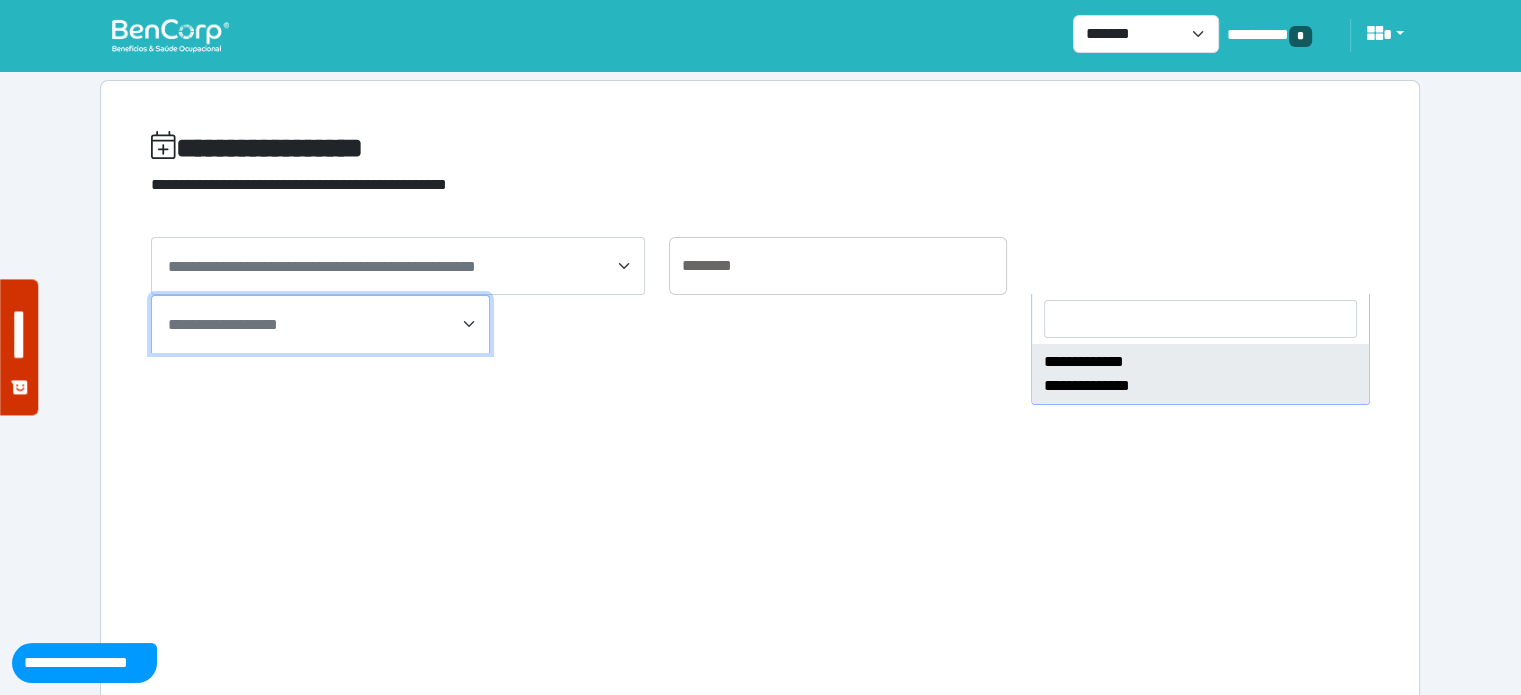 select on "****" 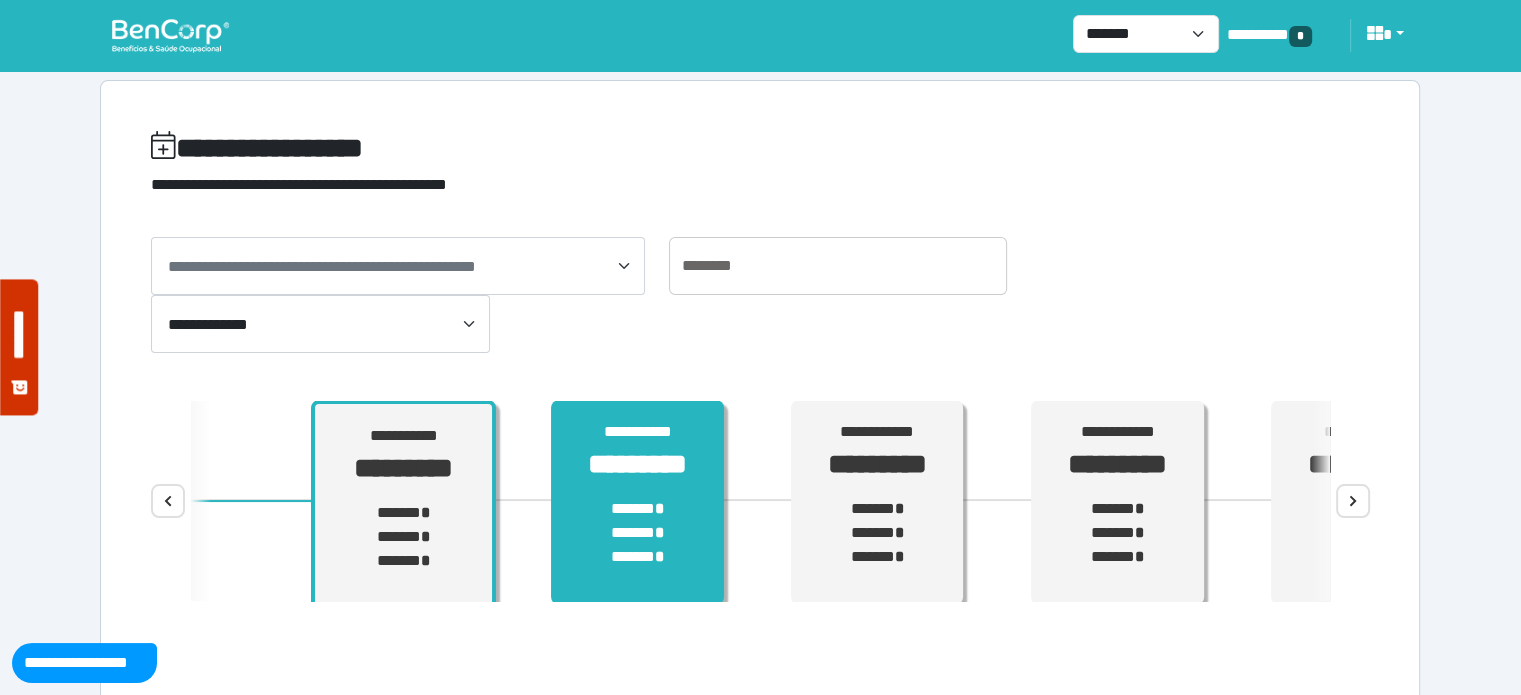 click on "****** * ****** * ****** *" at bounding box center (637, 533) 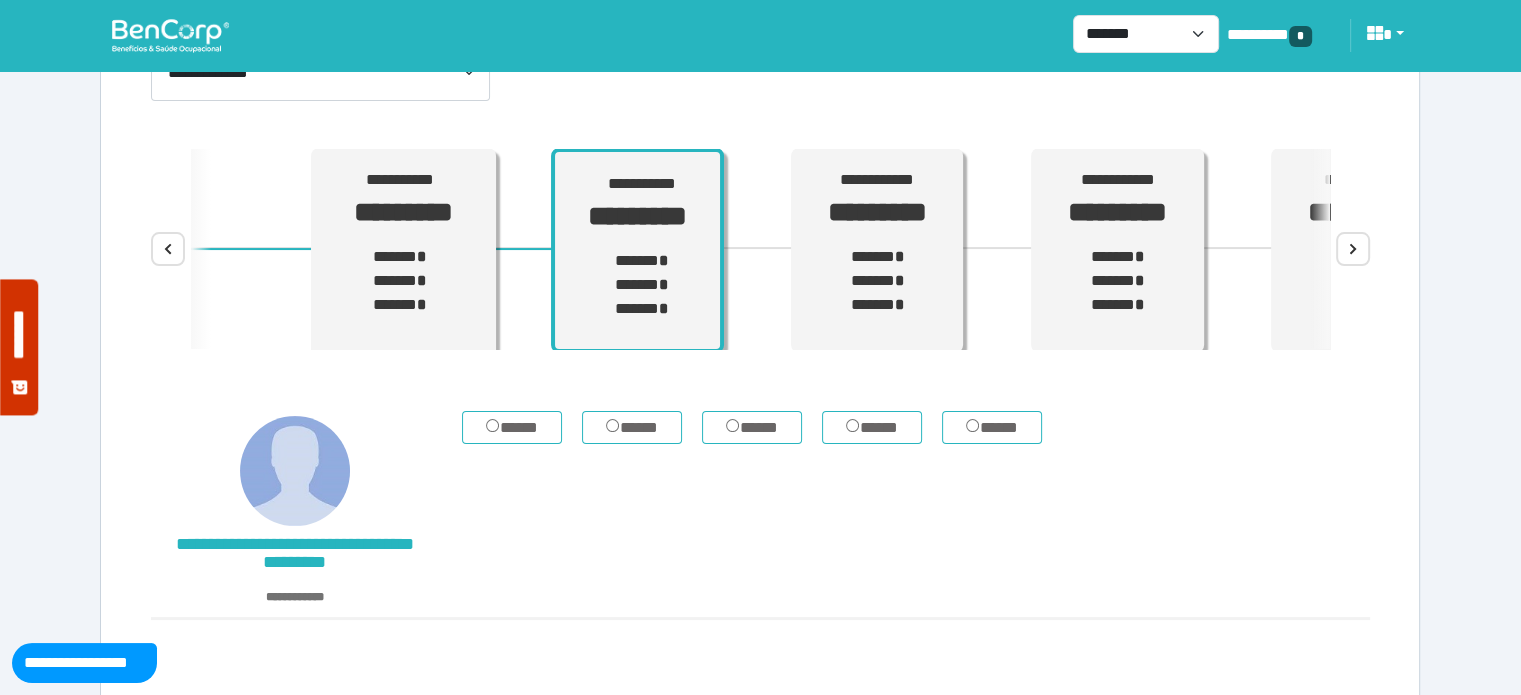 scroll, scrollTop: 256, scrollLeft: 0, axis: vertical 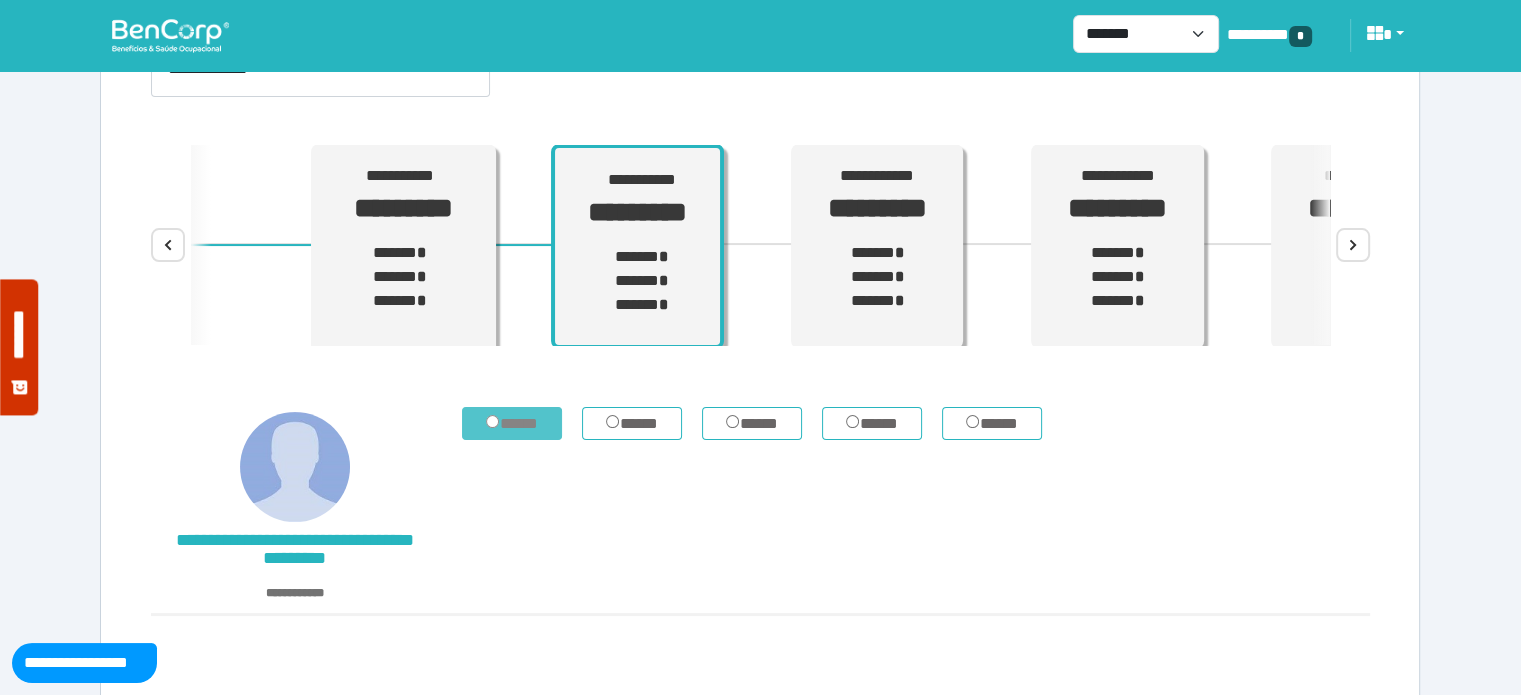 click on "*****" at bounding box center [512, 424] 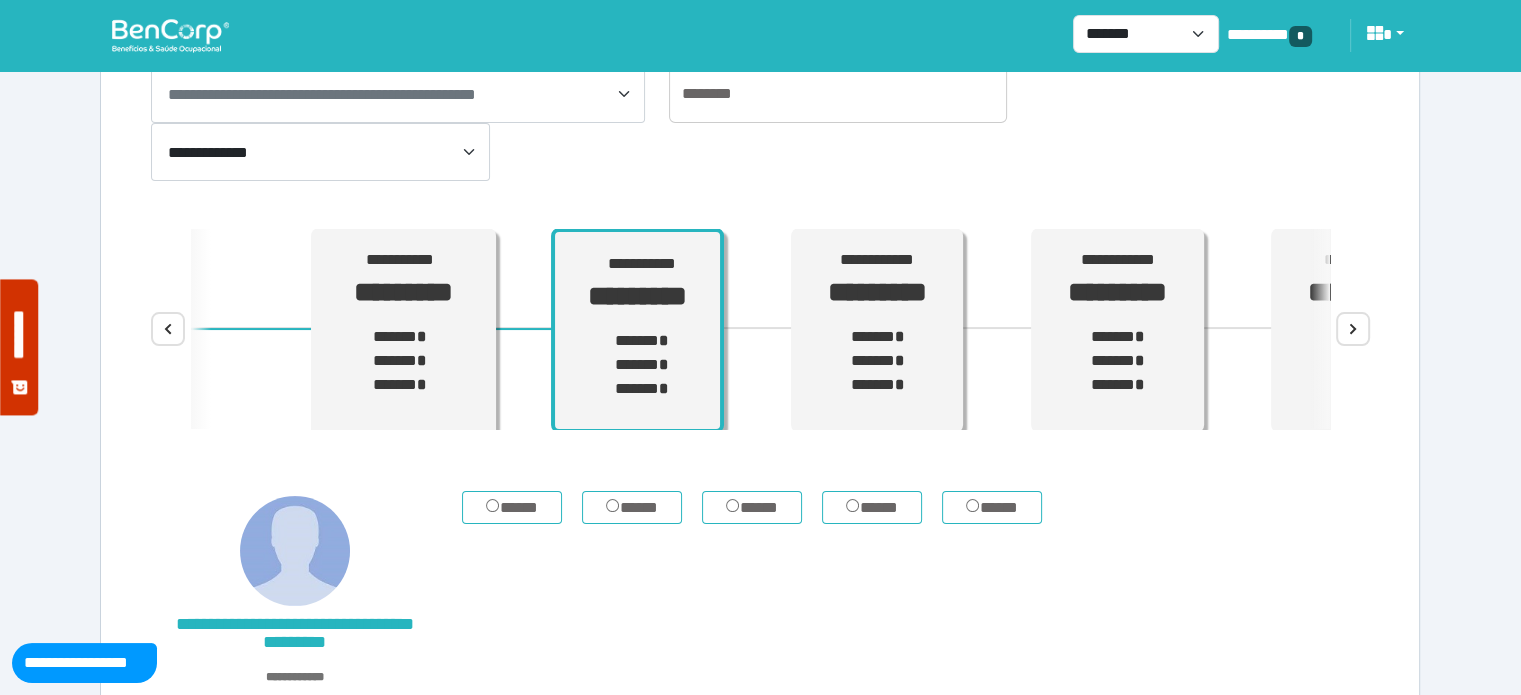 scroll, scrollTop: 155, scrollLeft: 0, axis: vertical 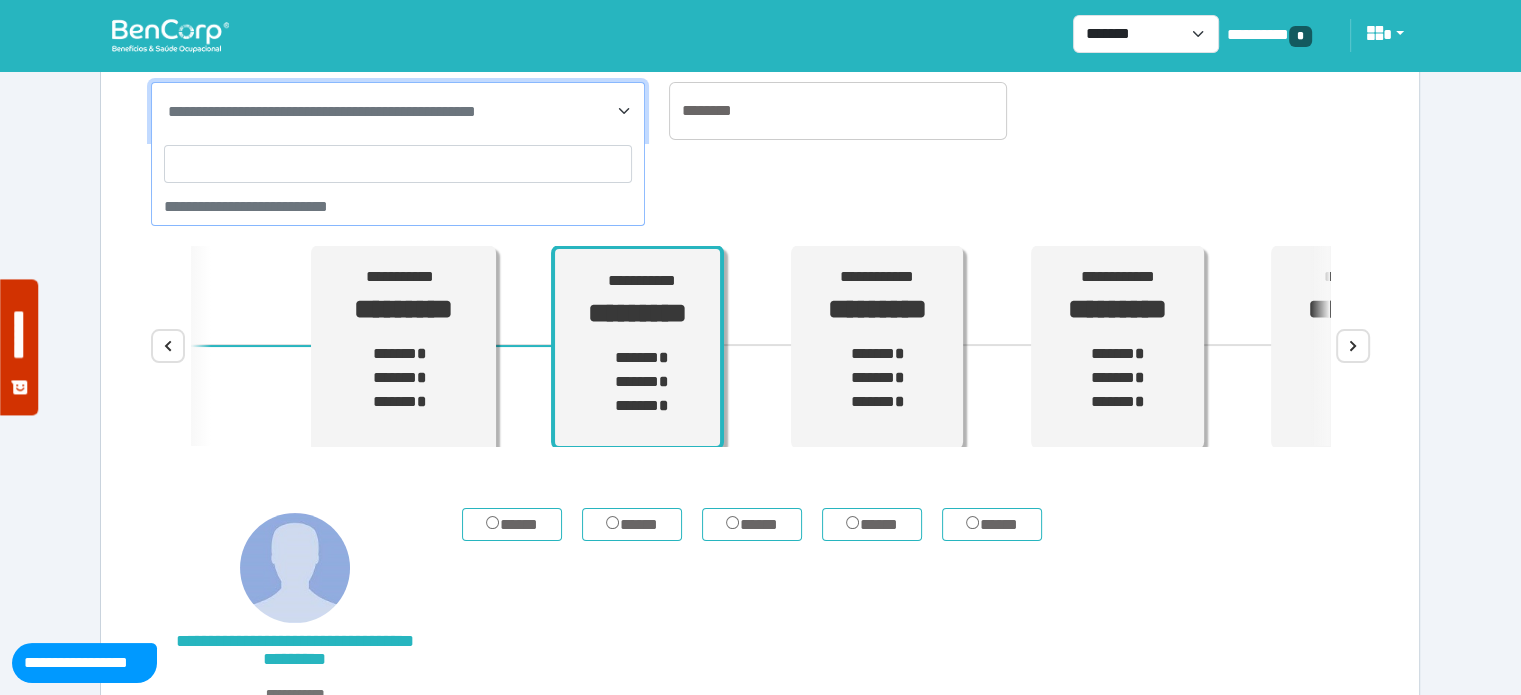 click on "**********" at bounding box center [400, 112] 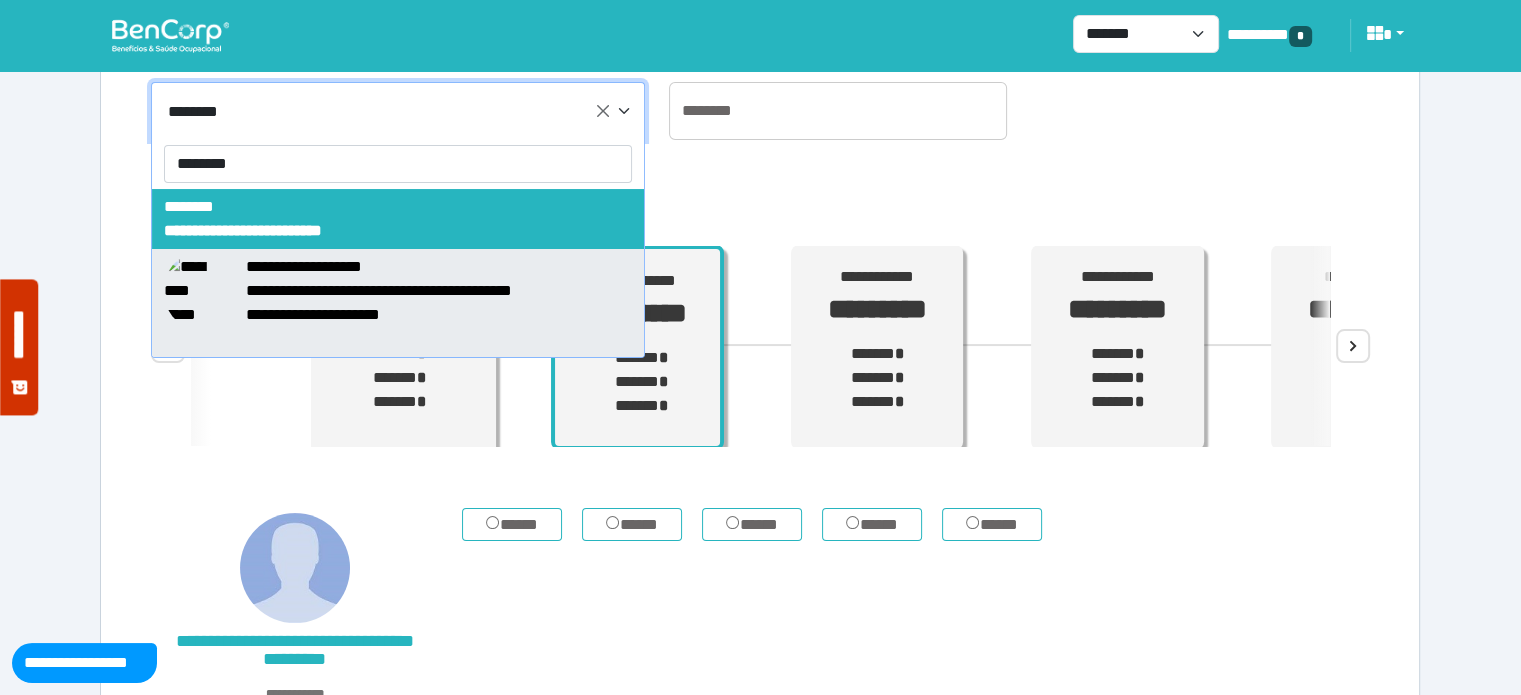 type on "********" 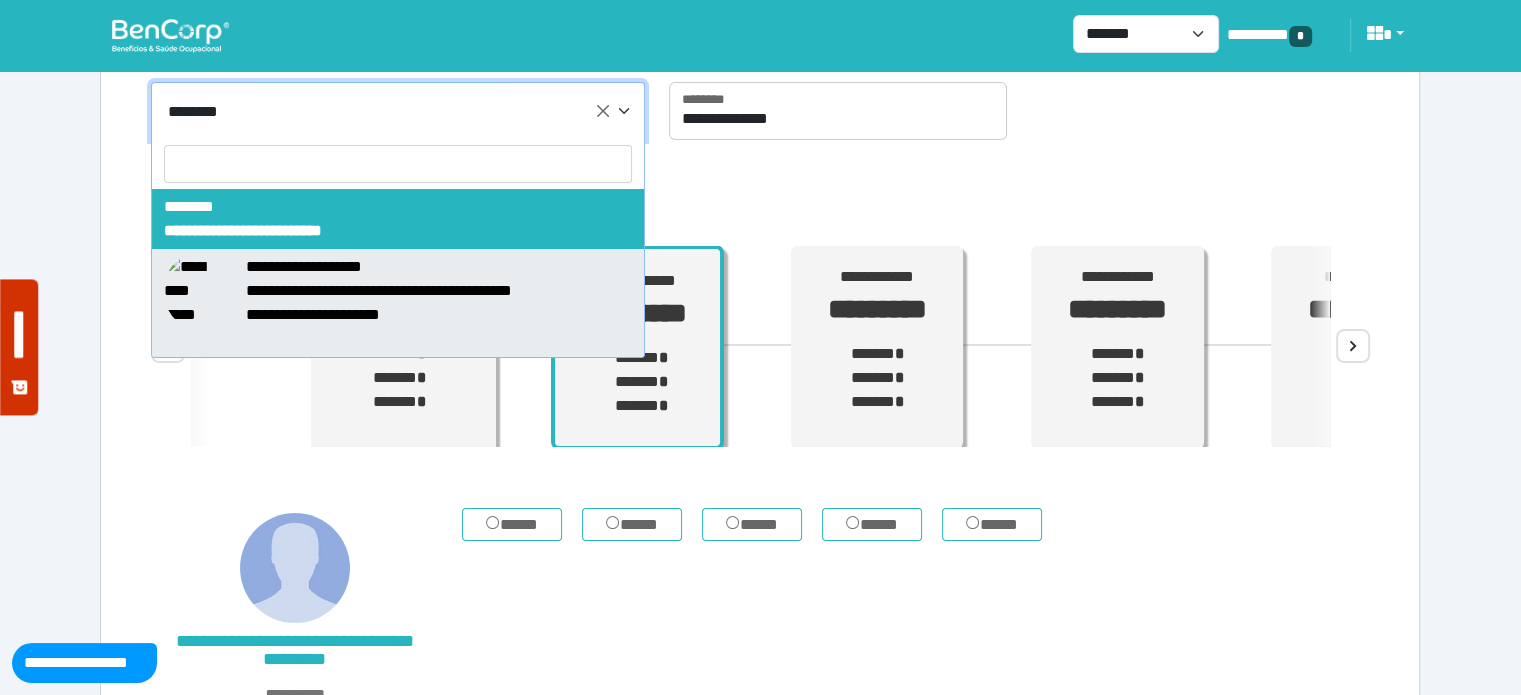 select on "*****" 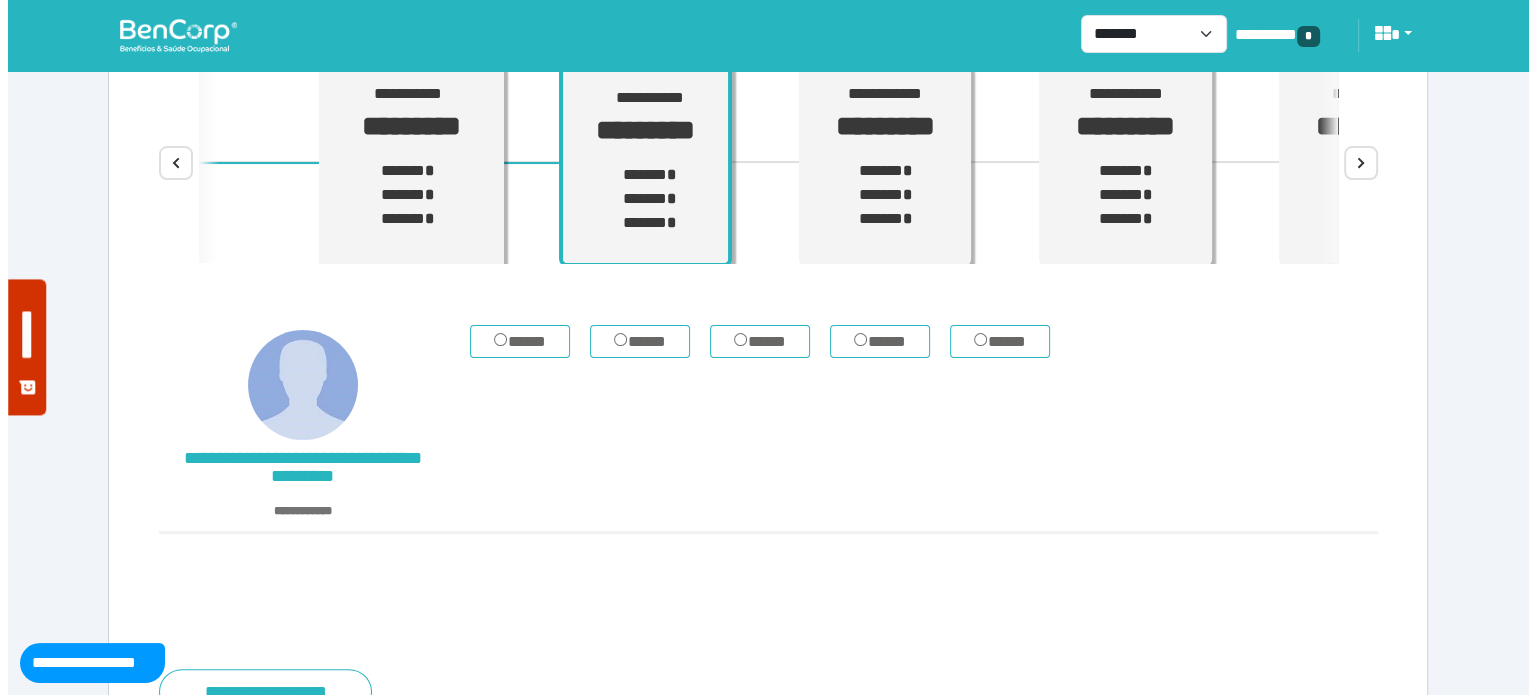 scroll, scrollTop: 428, scrollLeft: 0, axis: vertical 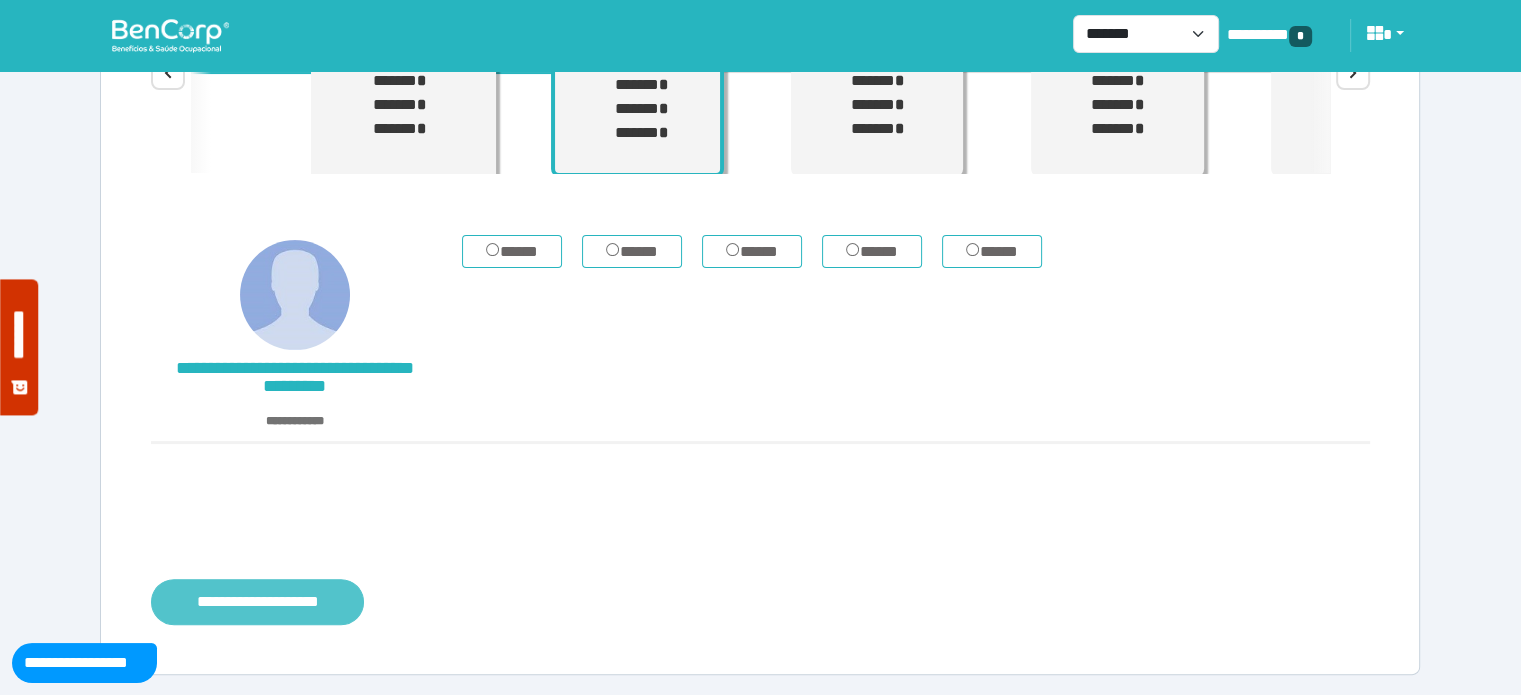 click on "**********" at bounding box center [257, 602] 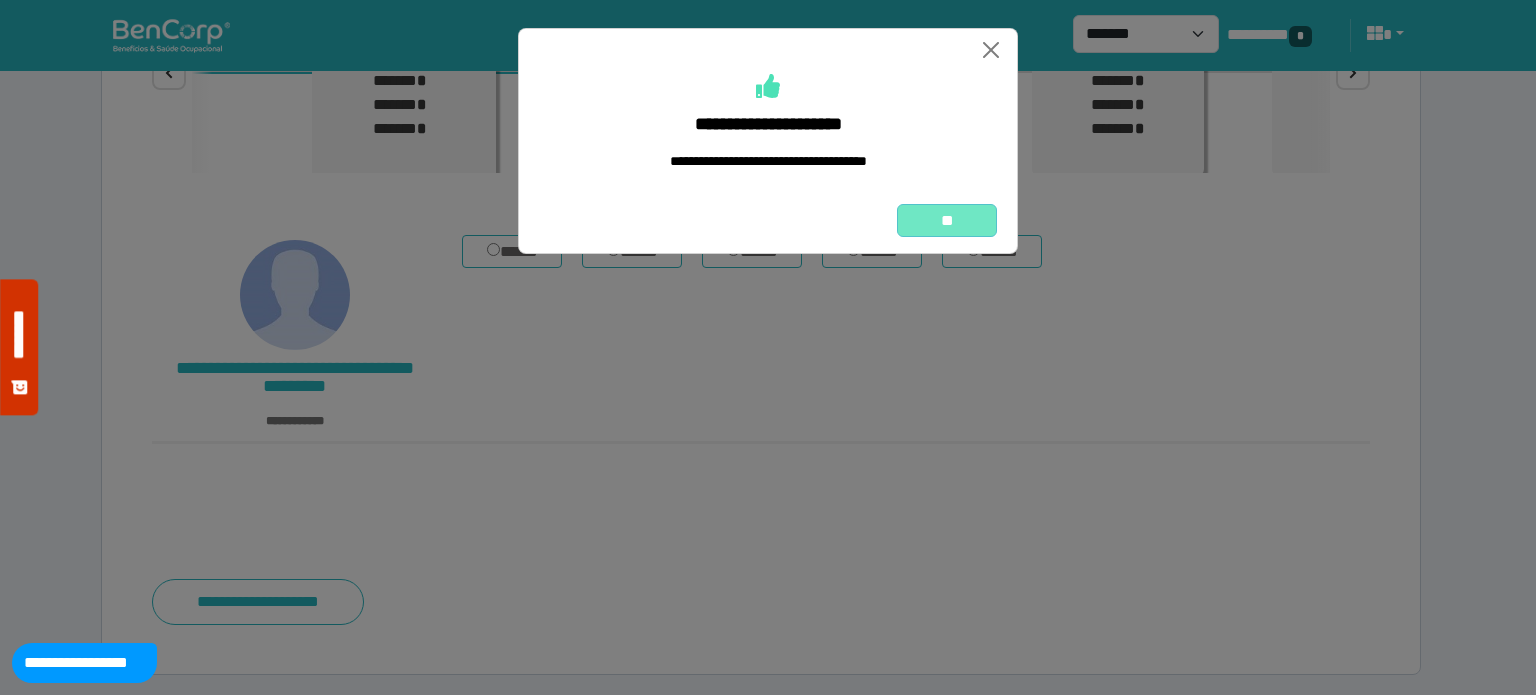 click on "**" at bounding box center [947, 221] 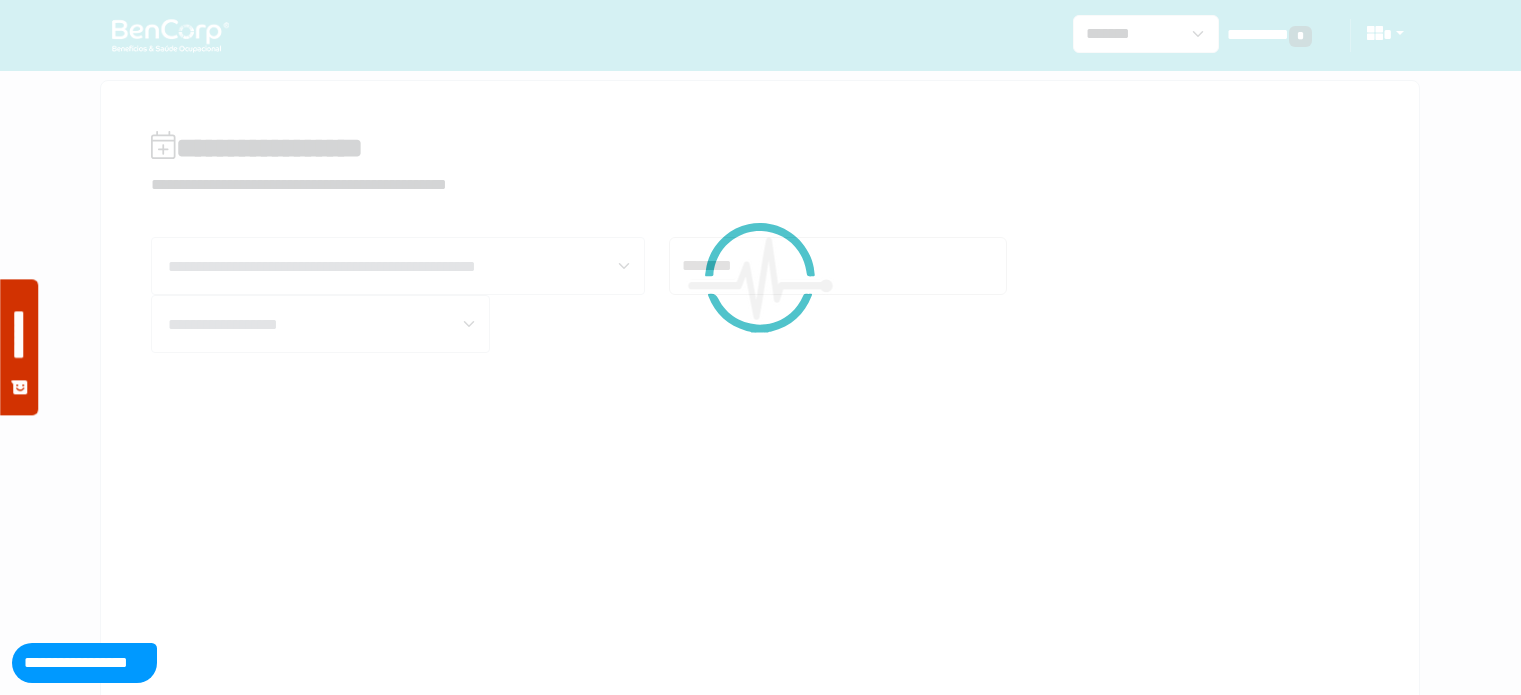 scroll, scrollTop: 0, scrollLeft: 0, axis: both 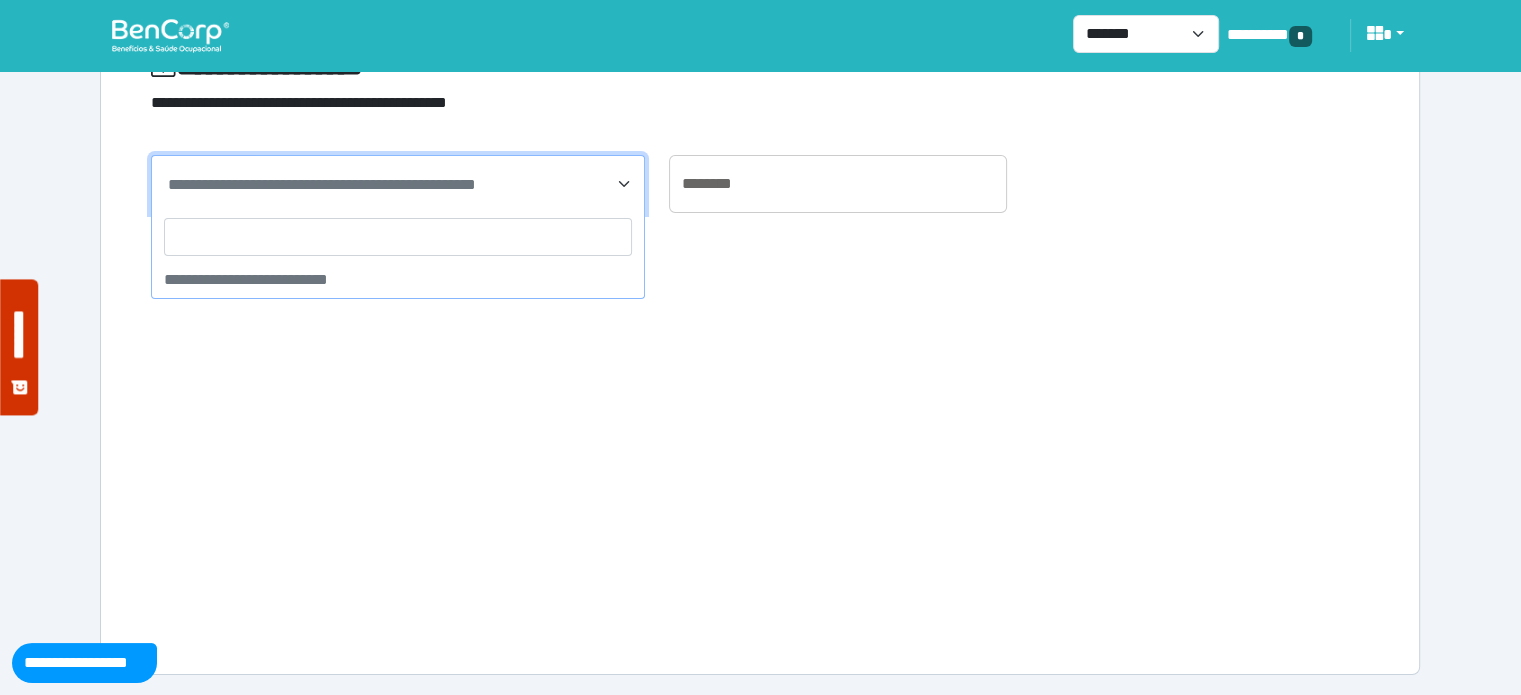 click on "**********" at bounding box center (322, 184) 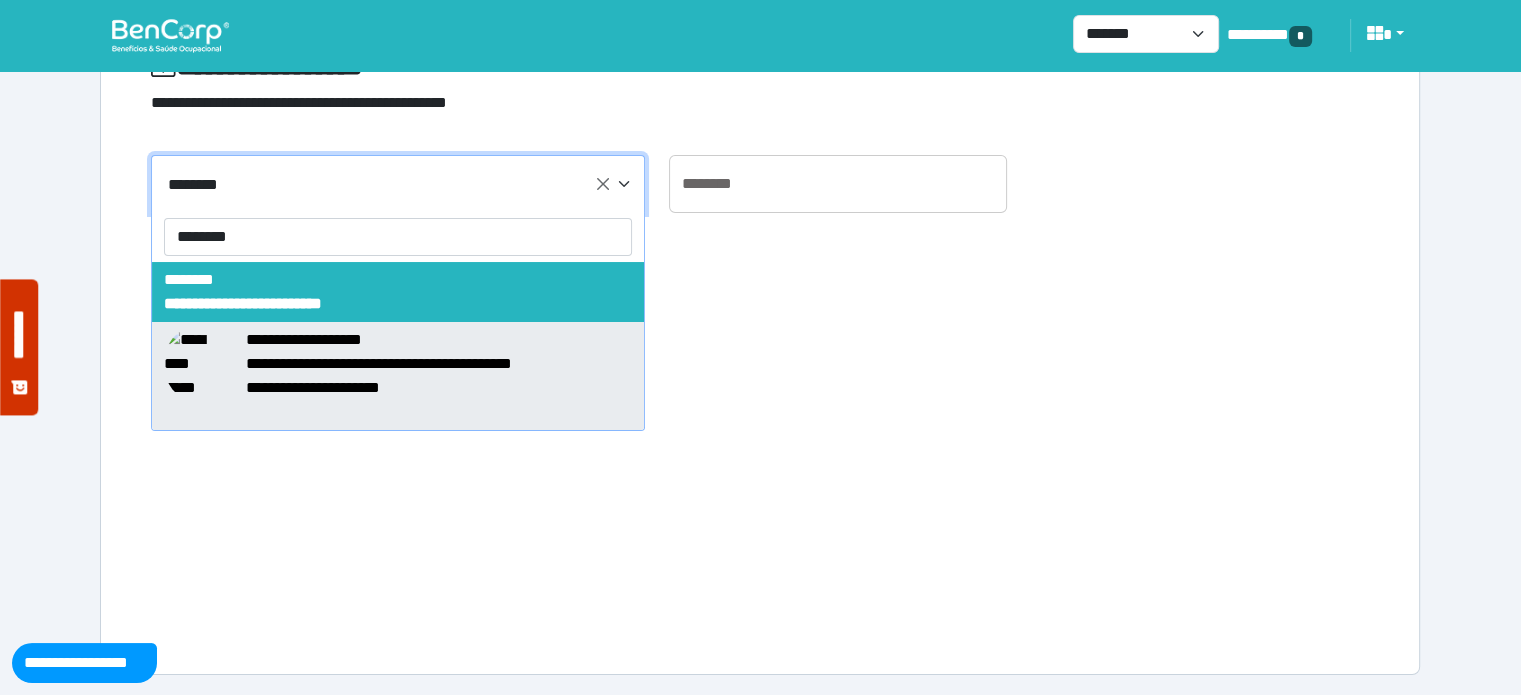 type on "********" 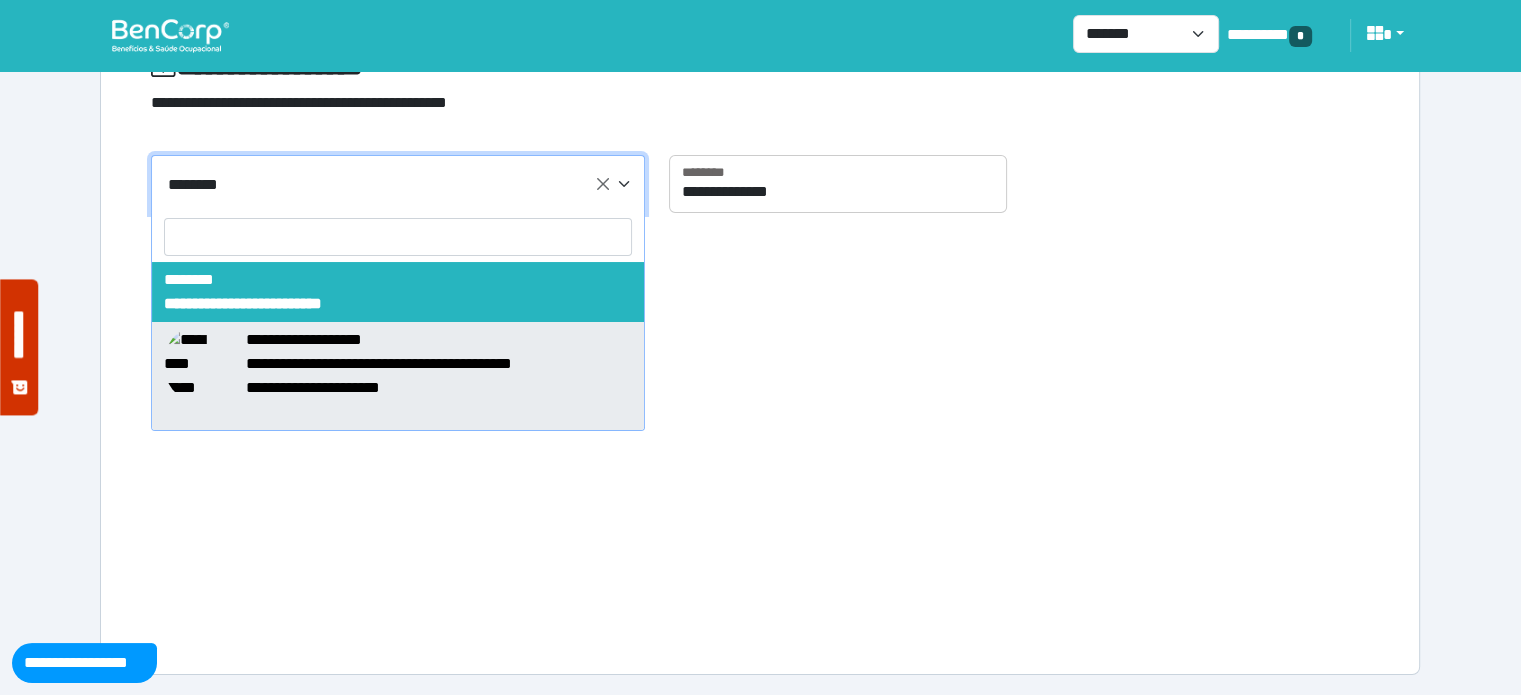 select on "*****" 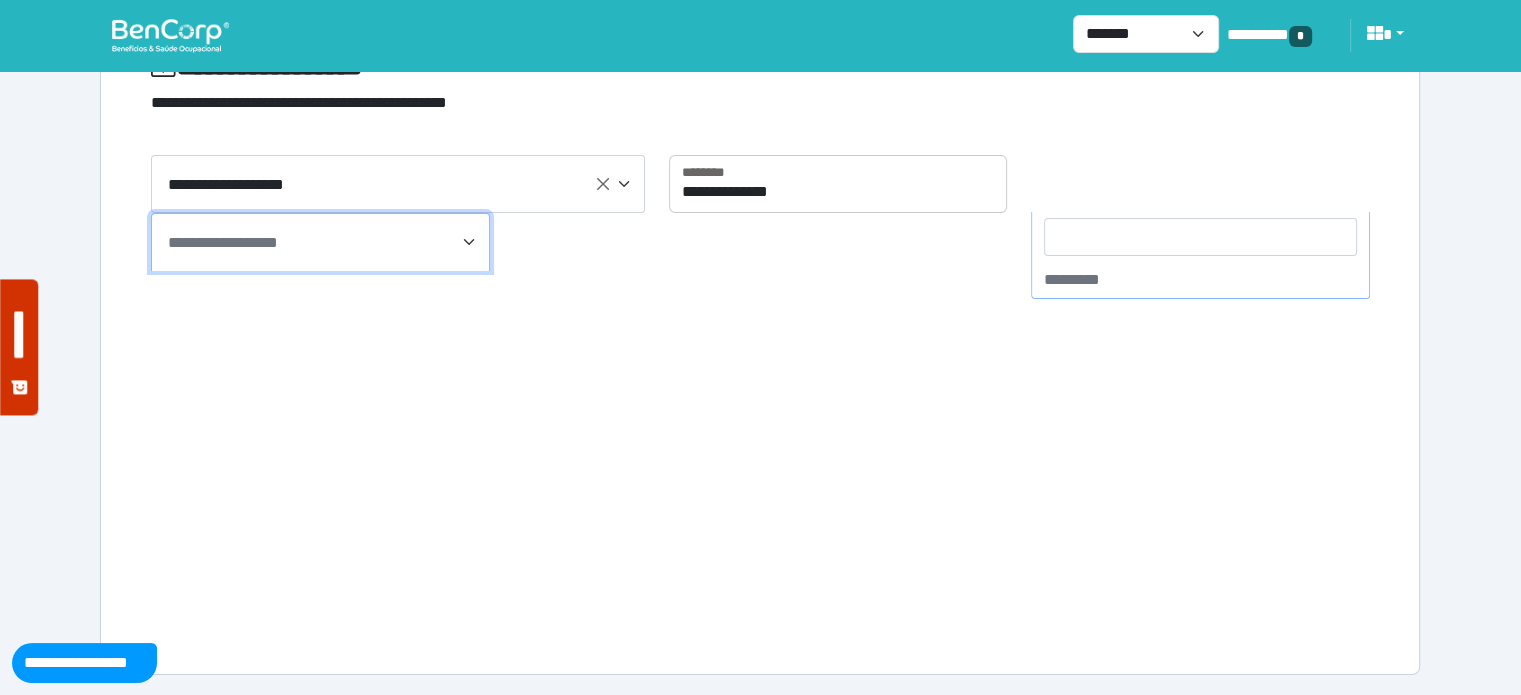 click on "**********" at bounding box center (322, 243) 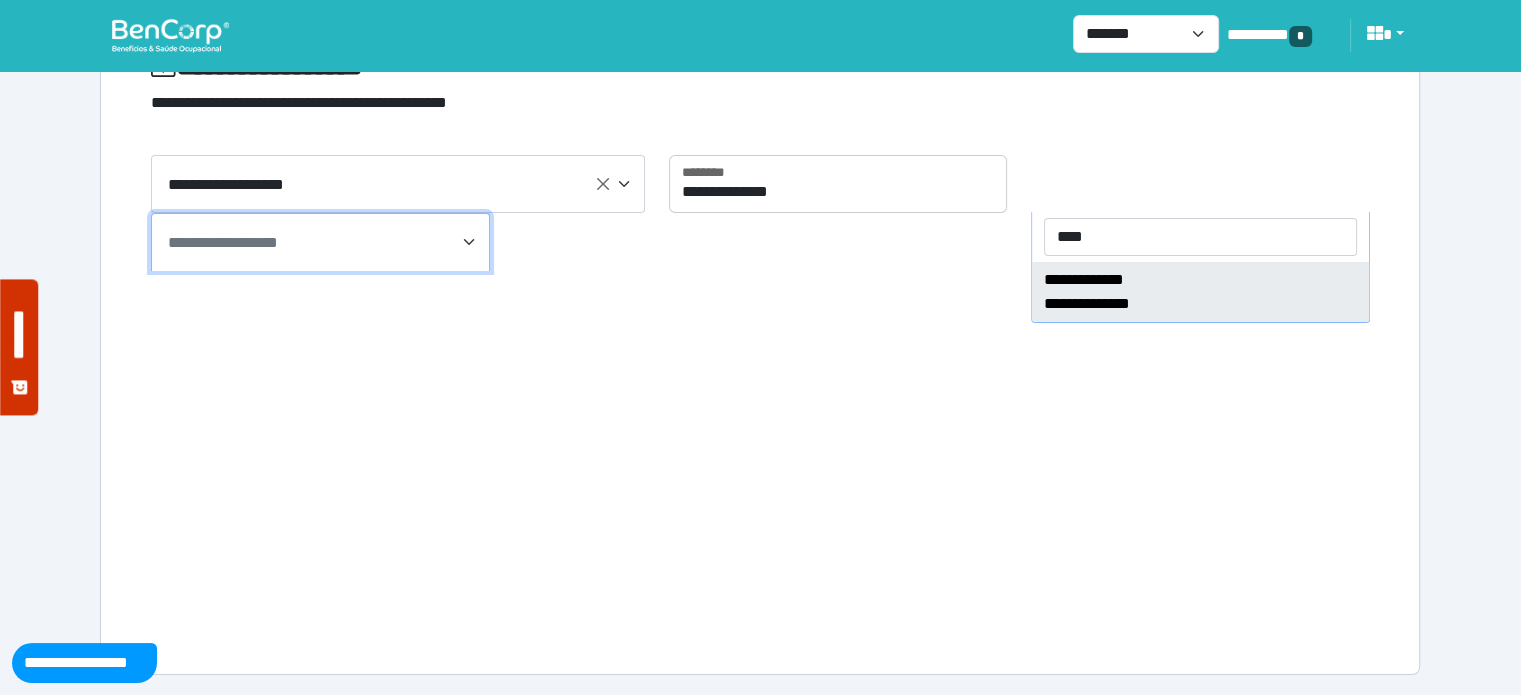 type on "****" 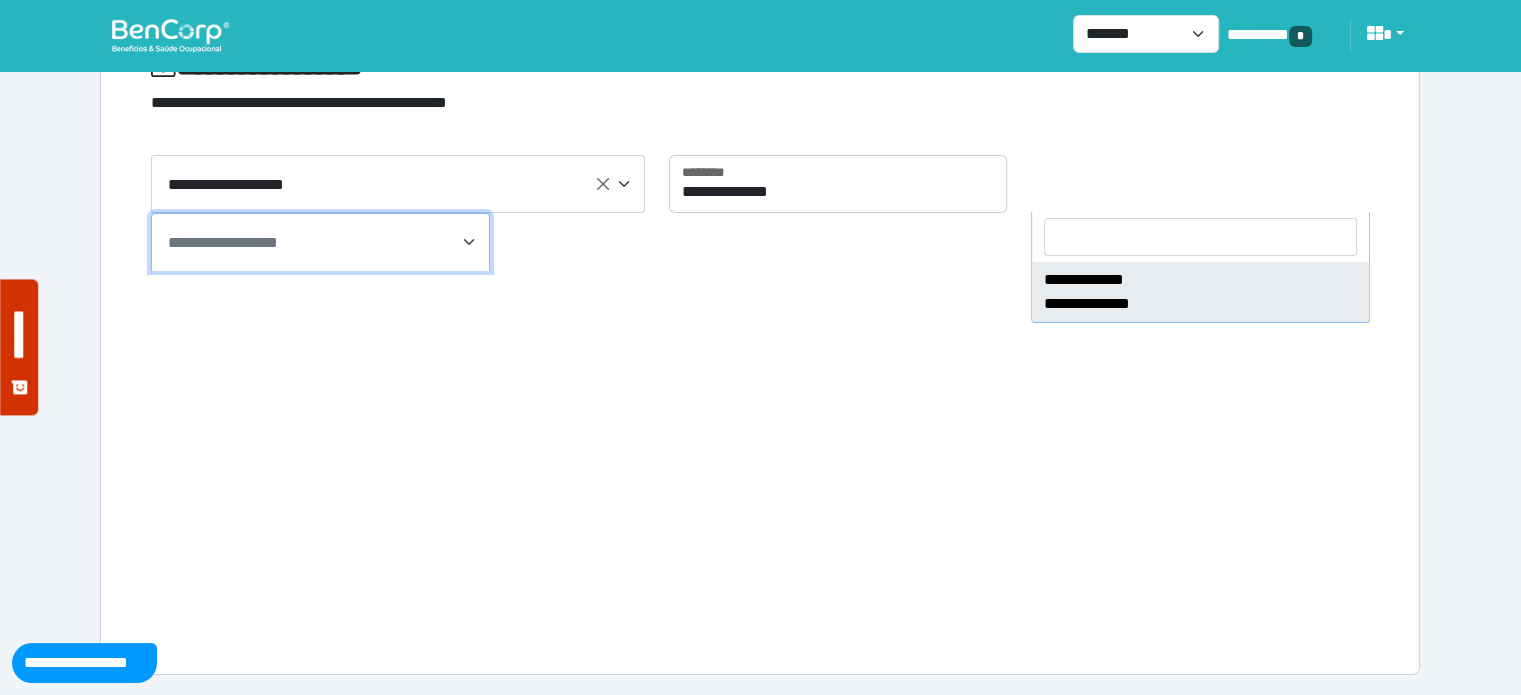 select on "****" 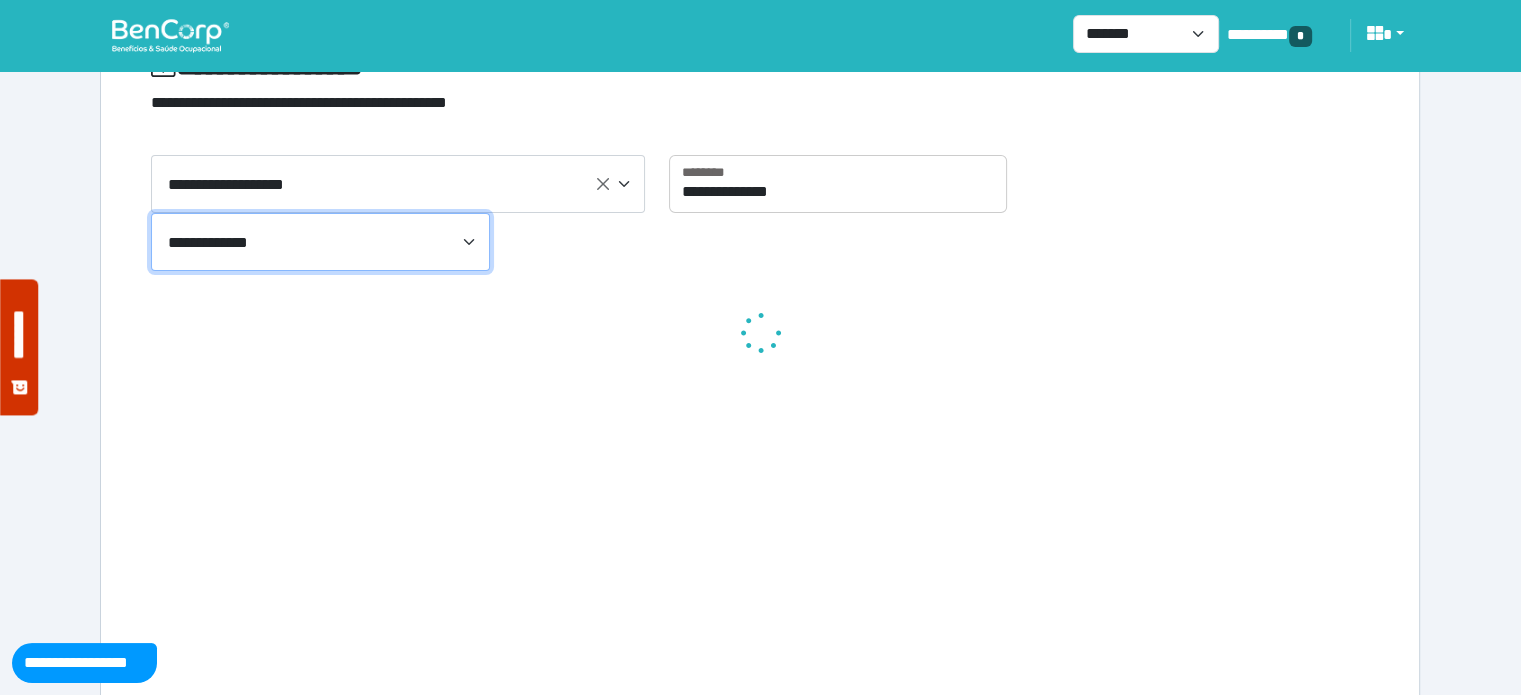 scroll, scrollTop: 84, scrollLeft: 0, axis: vertical 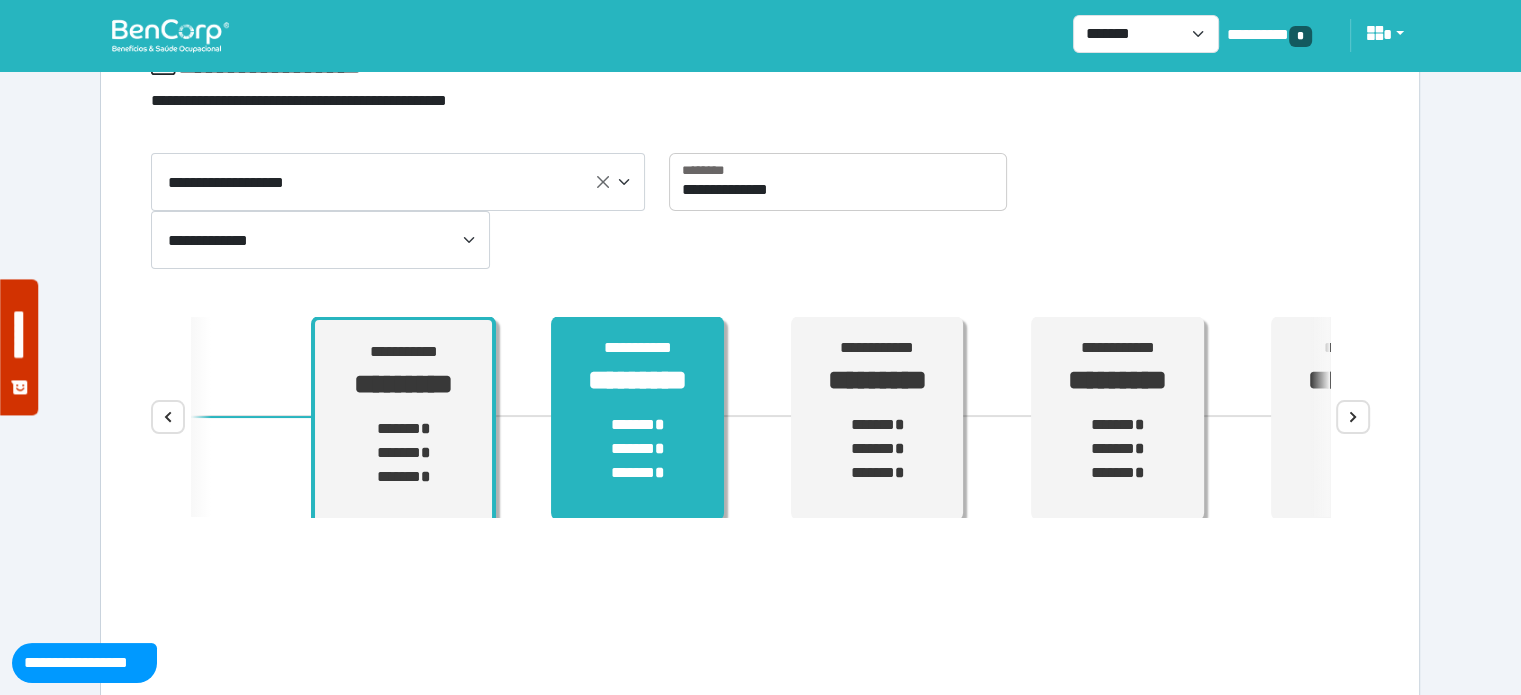 click on "*********" at bounding box center [637, 380] 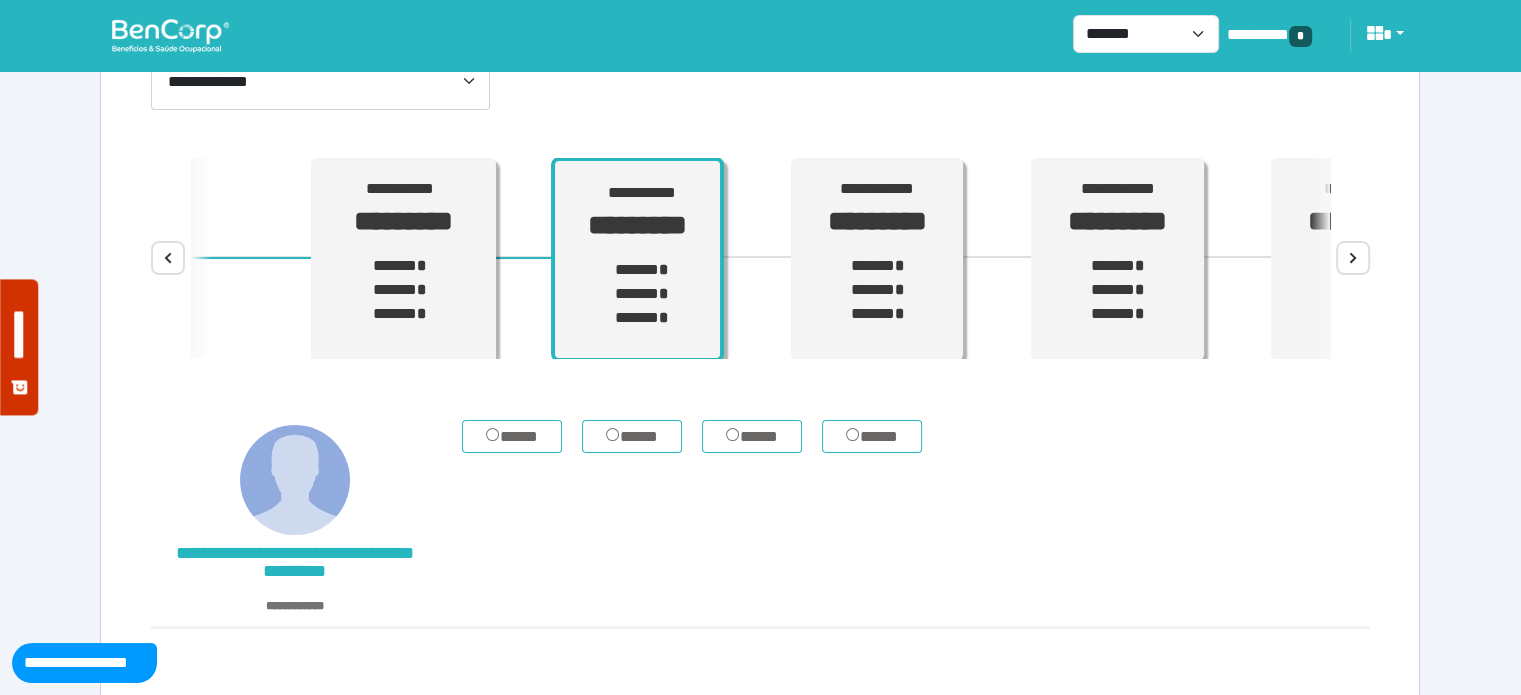 scroll, scrollTop: 248, scrollLeft: 0, axis: vertical 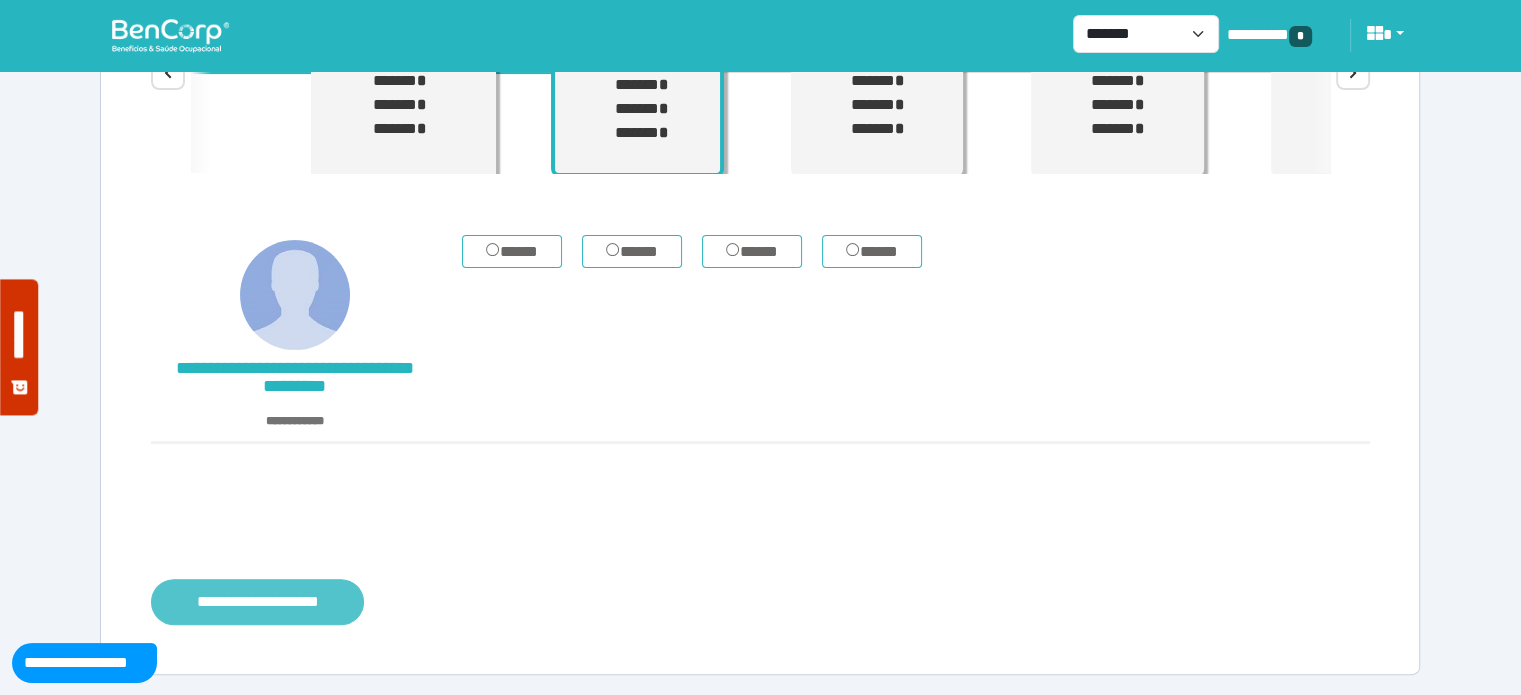 click on "**********" at bounding box center [257, 602] 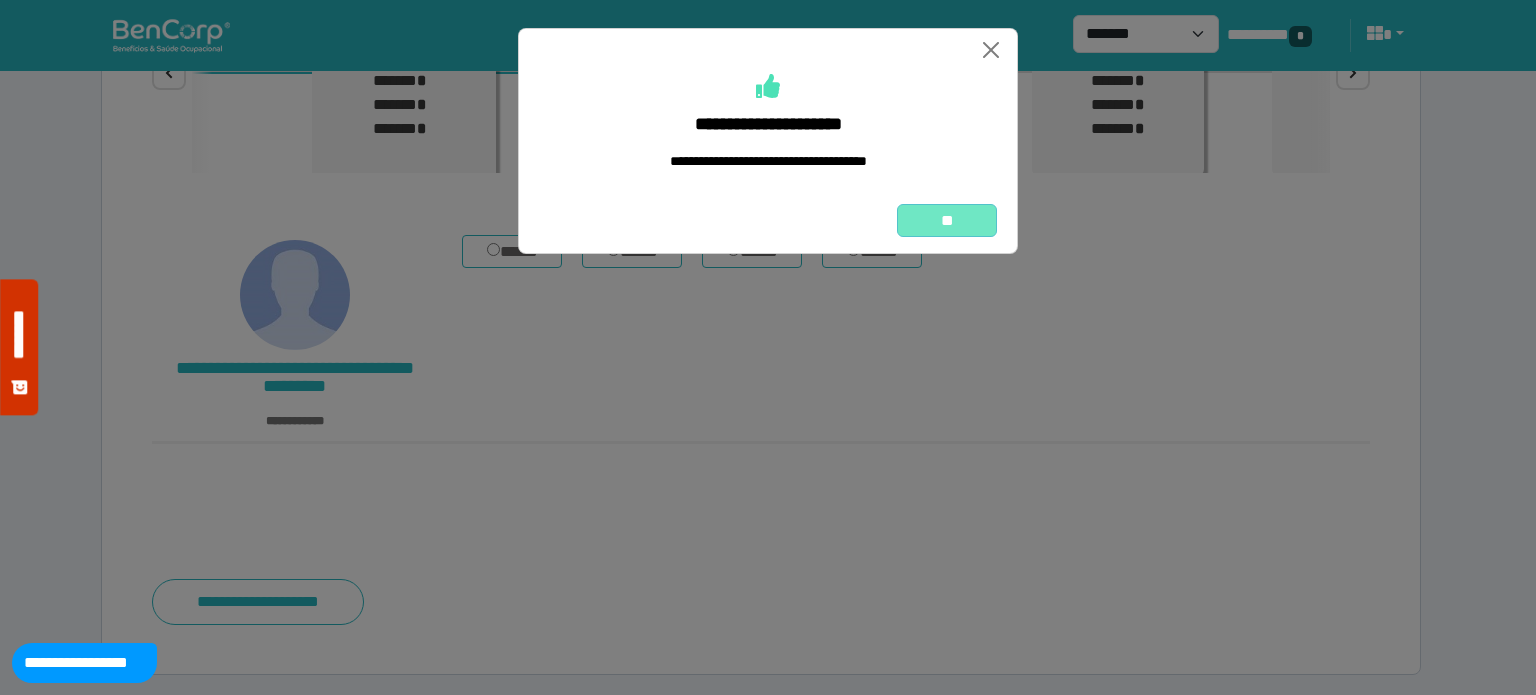 click on "**" at bounding box center [947, 221] 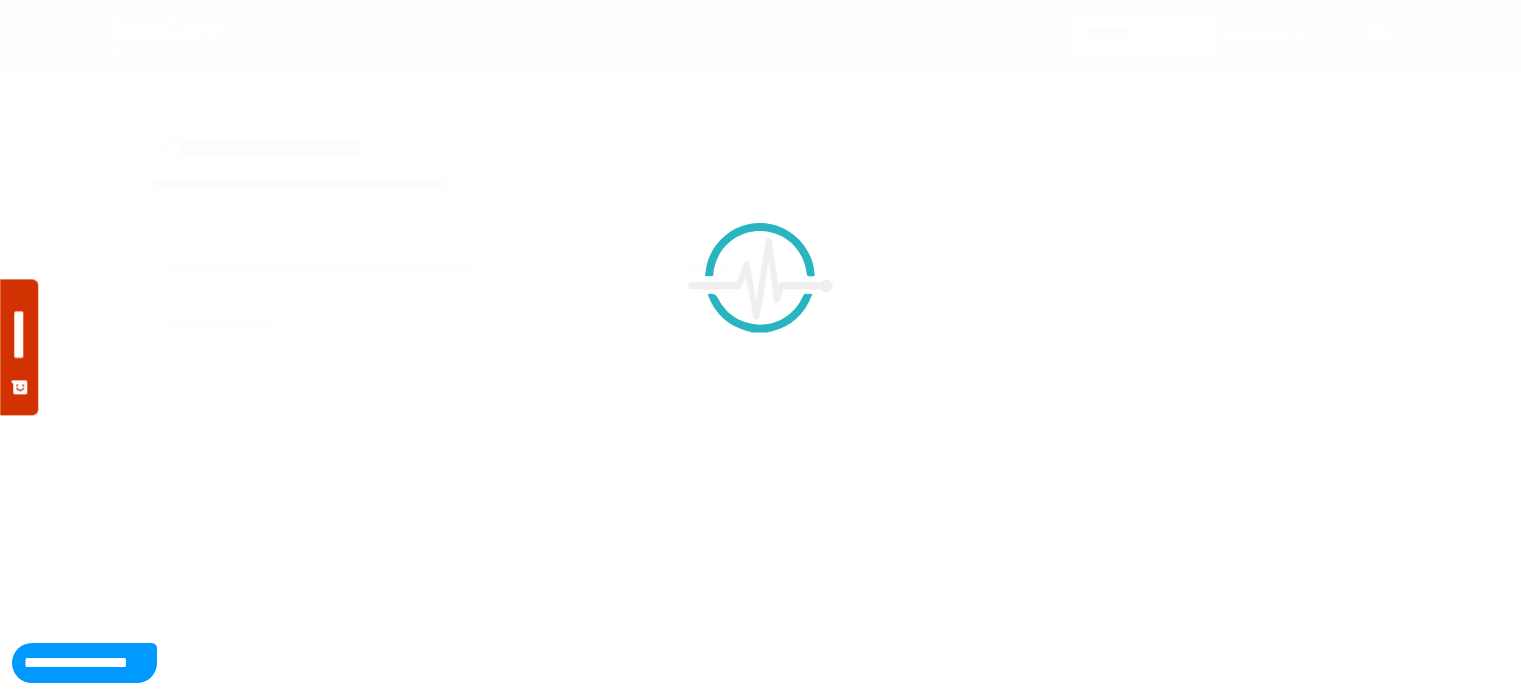 scroll, scrollTop: 0, scrollLeft: 0, axis: both 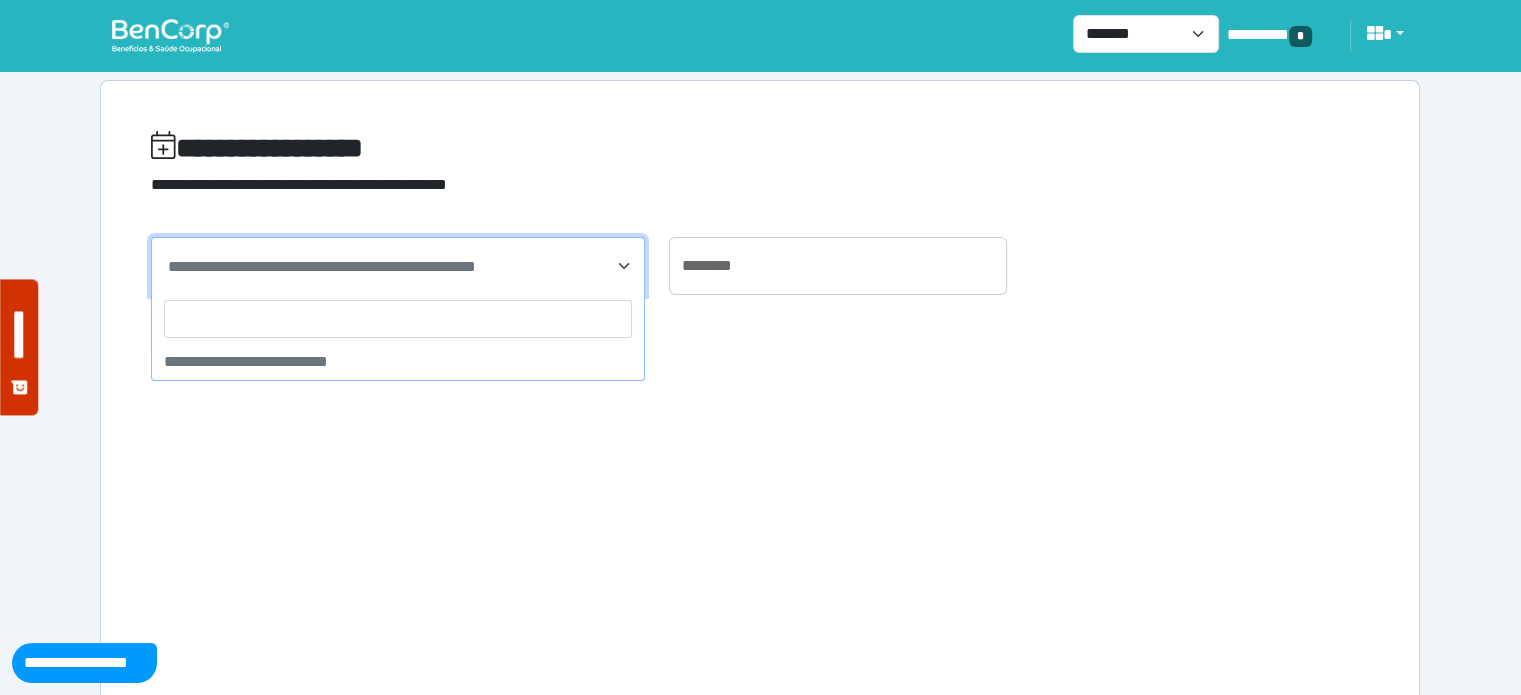 click on "**********" at bounding box center (398, 266) 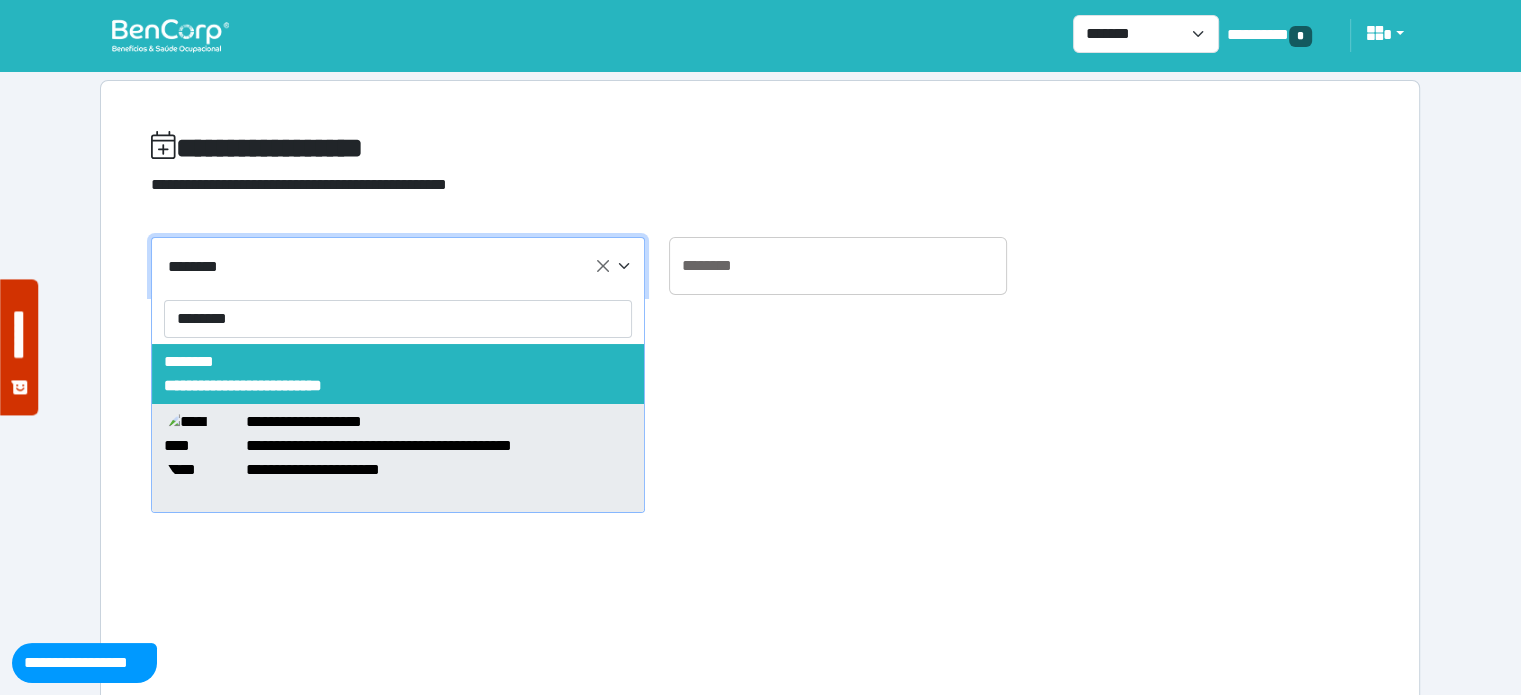 type on "********" 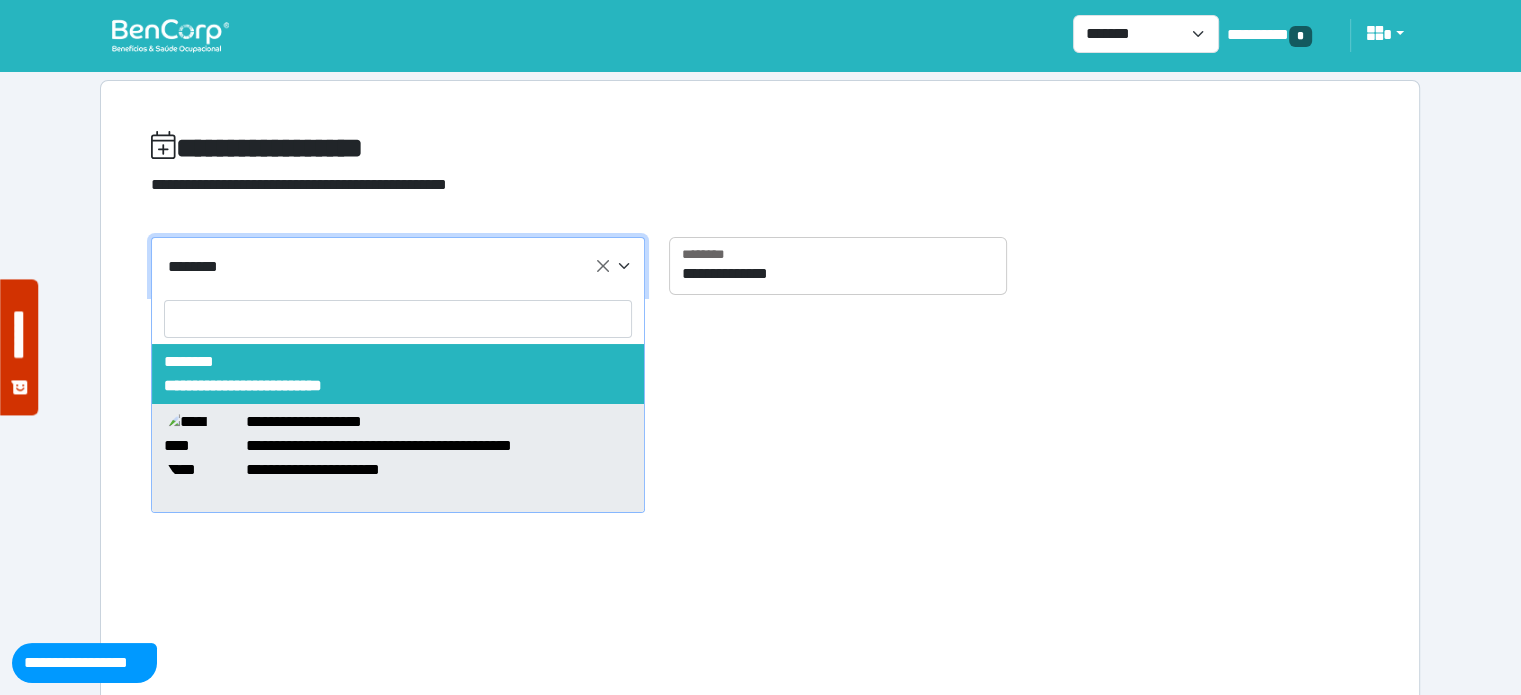 select on "*****" 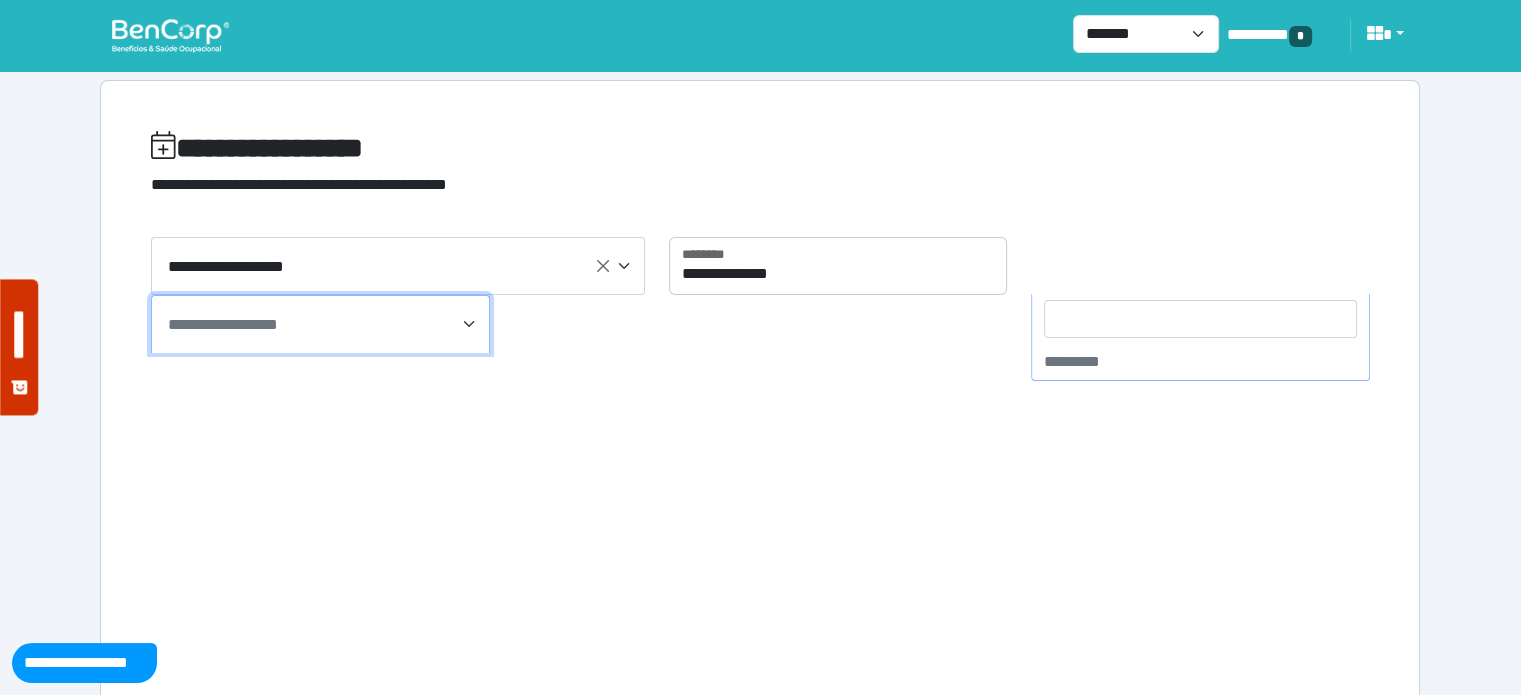 click on "**********" at bounding box center (223, 324) 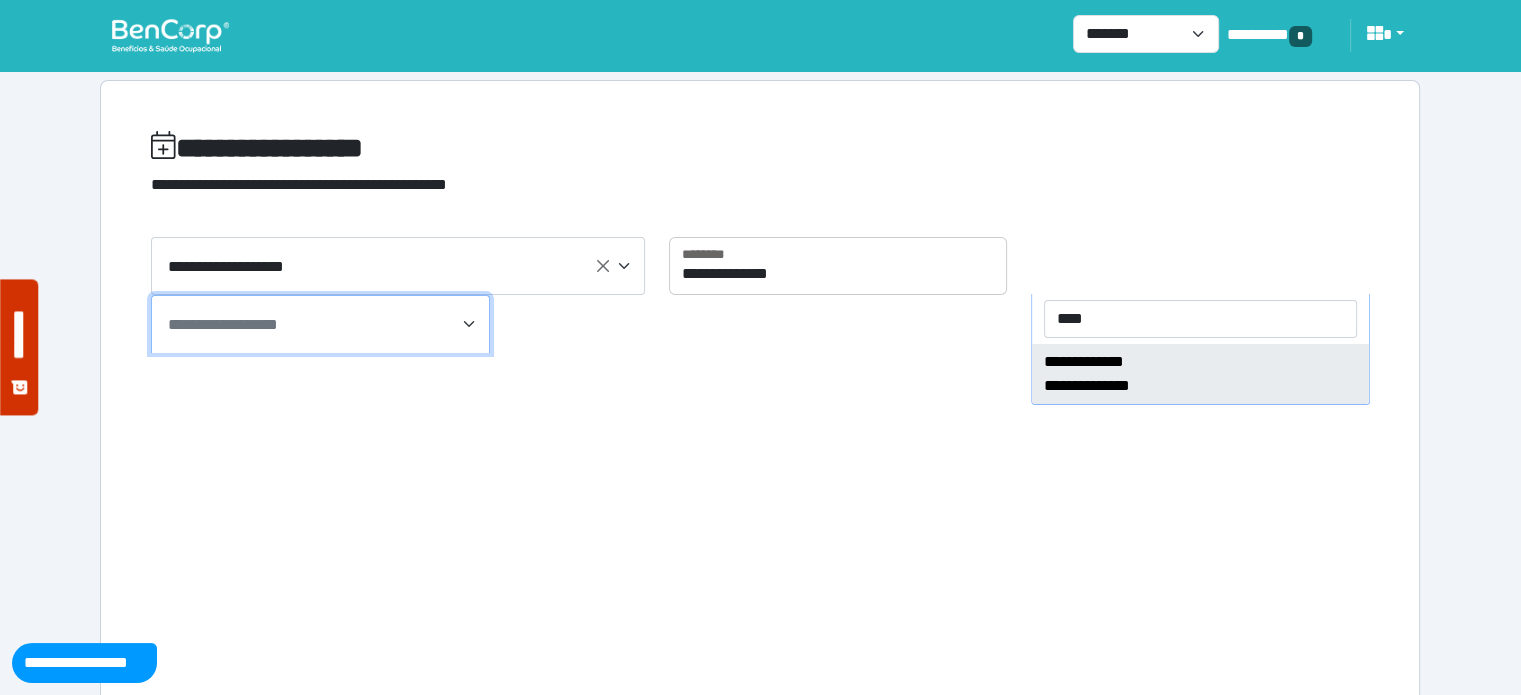 type on "****" 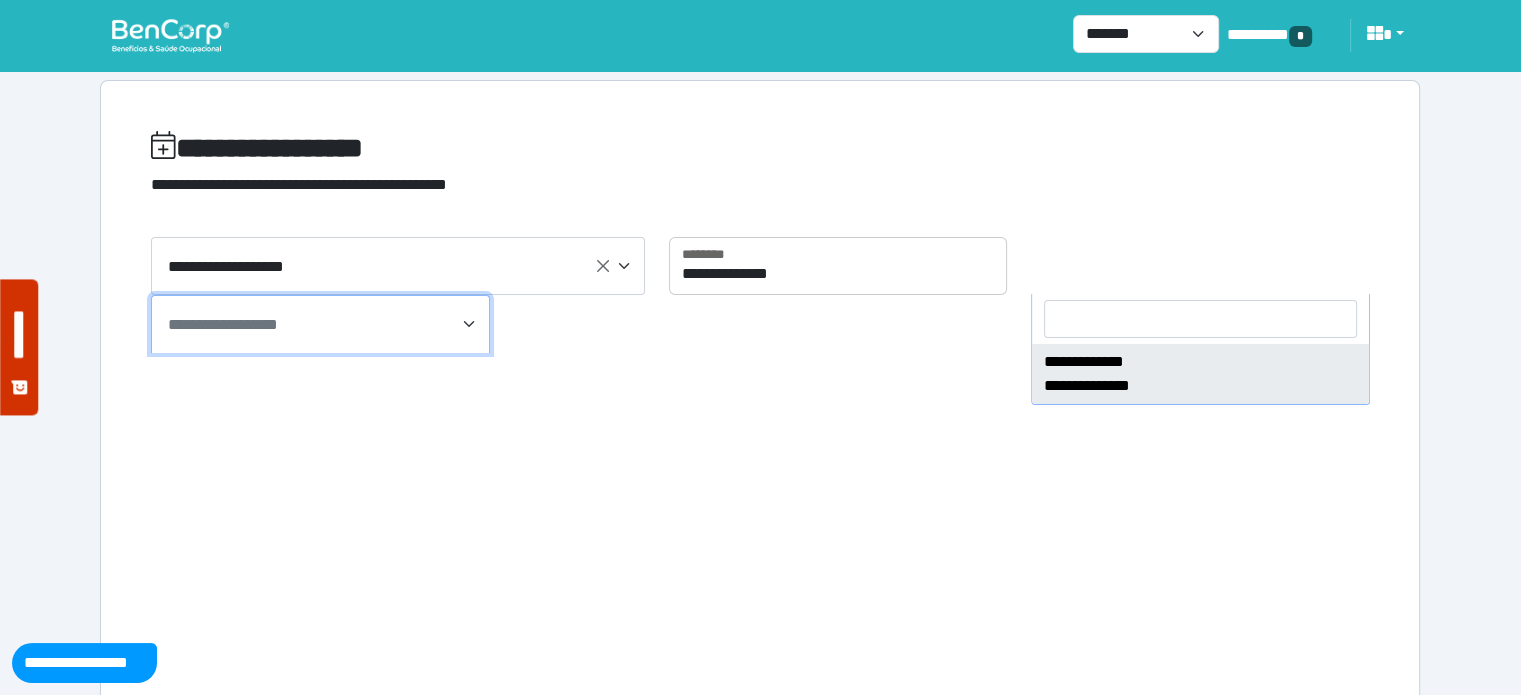 select on "****" 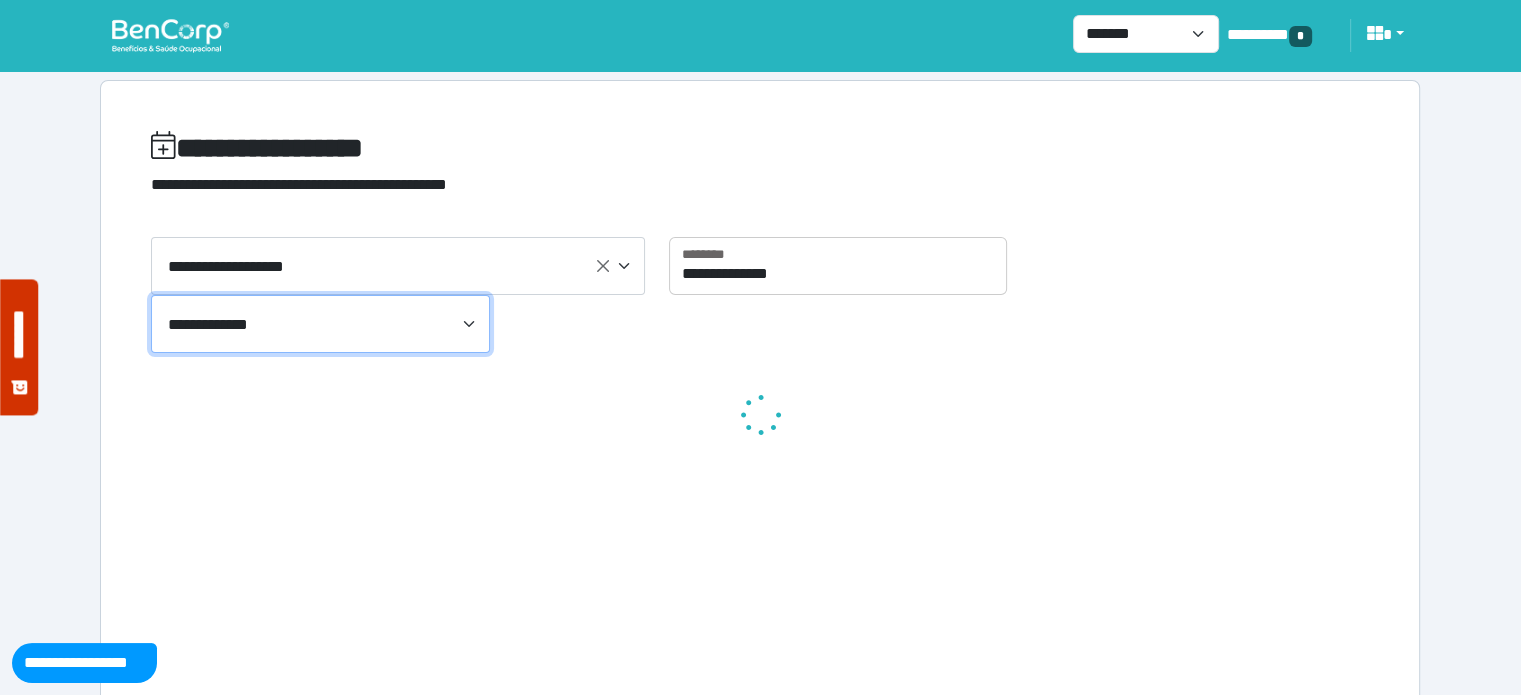 scroll, scrollTop: 230, scrollLeft: 0, axis: vertical 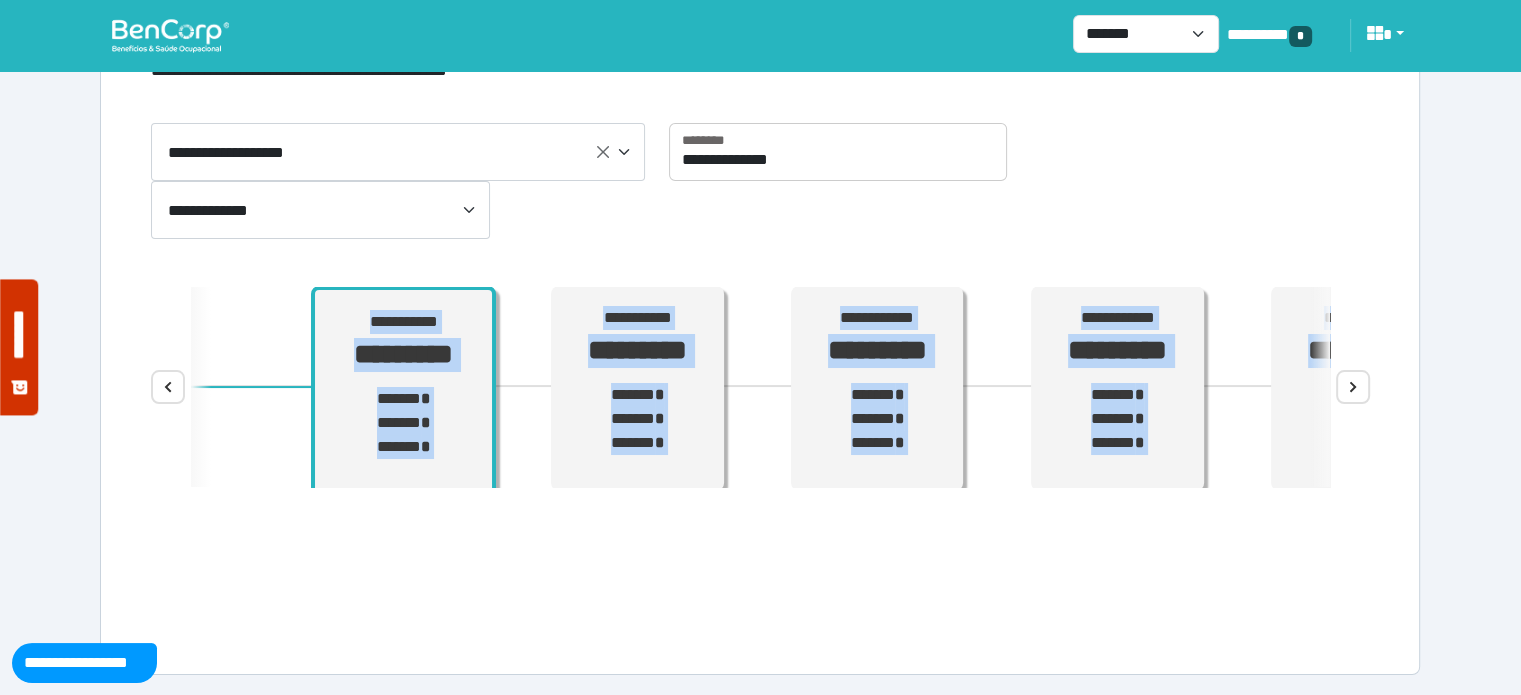 drag, startPoint x: 1313, startPoint y: 376, endPoint x: 1320, endPoint y: 409, distance: 33.734257 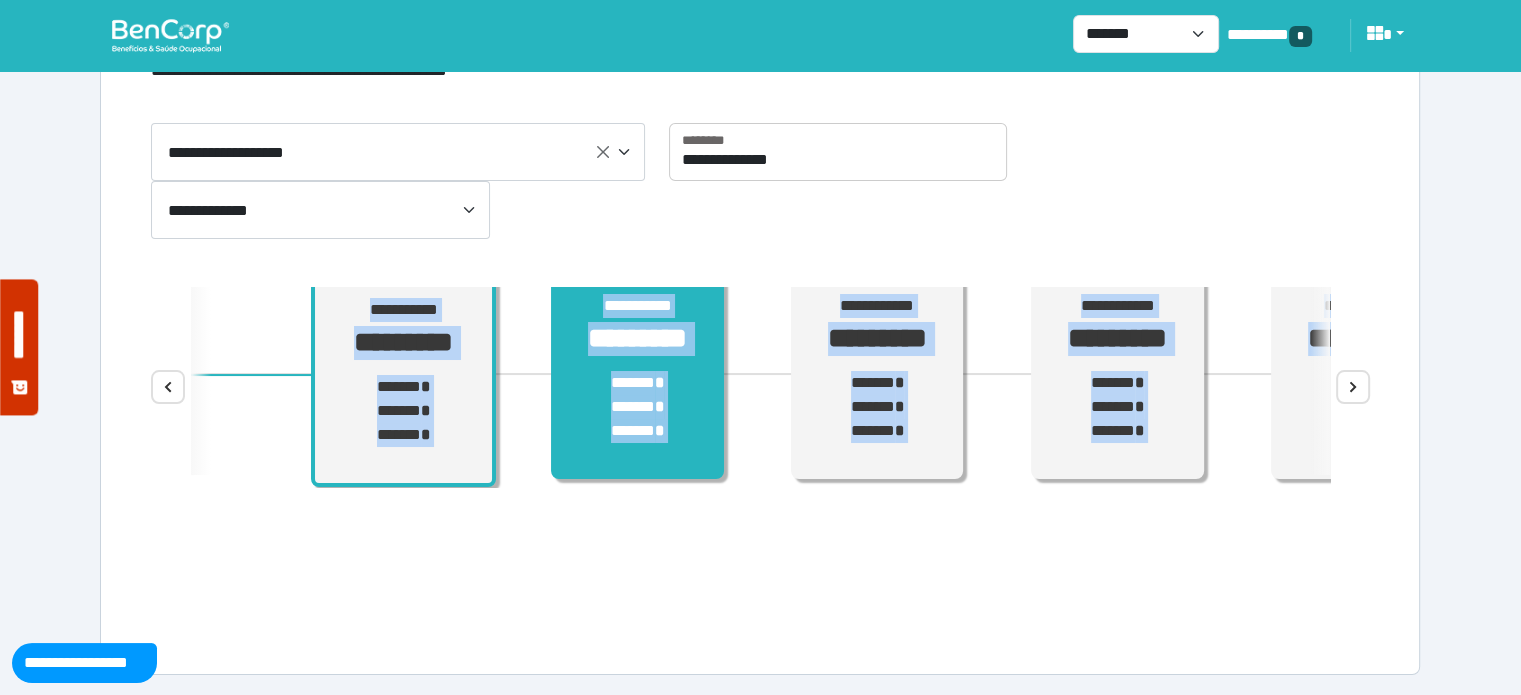 click on "****** * ****** * ****** *" at bounding box center (637, 407) 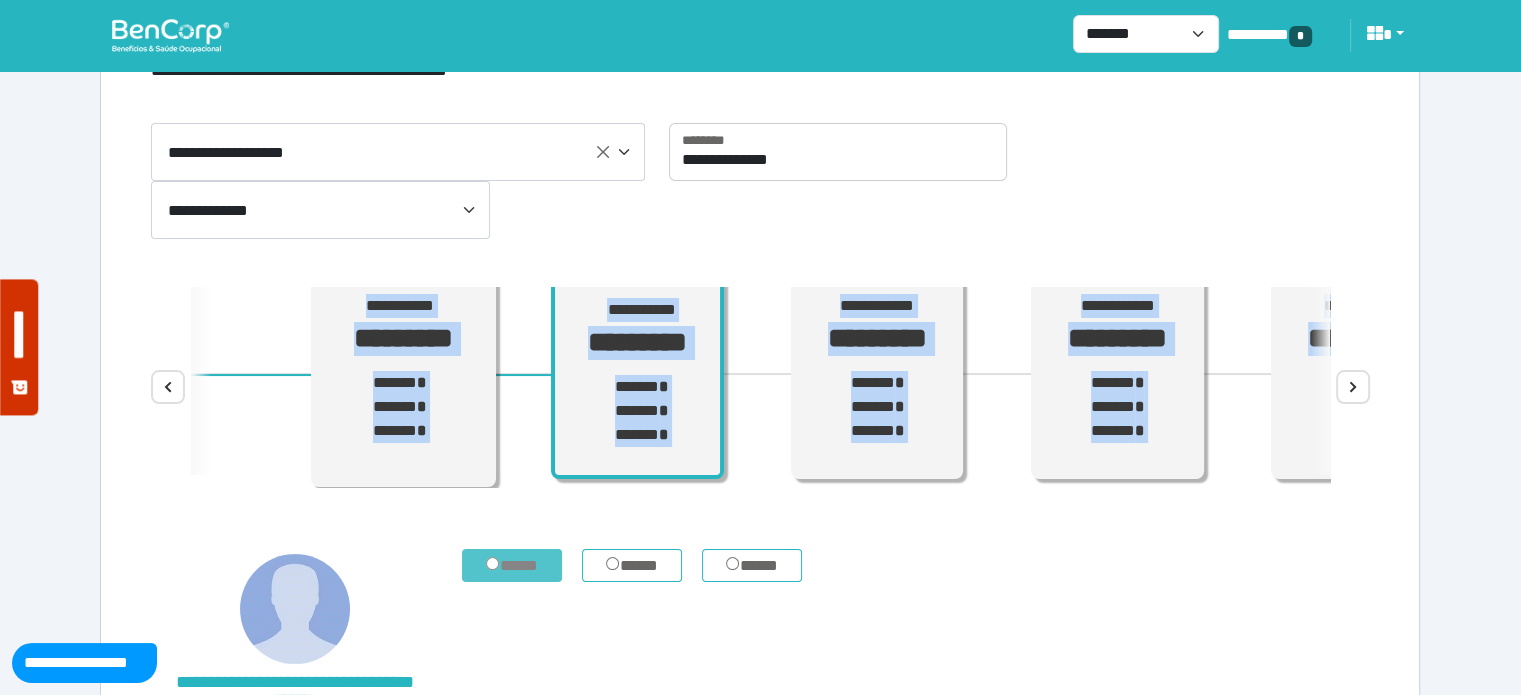 click on "*****" at bounding box center (512, 566) 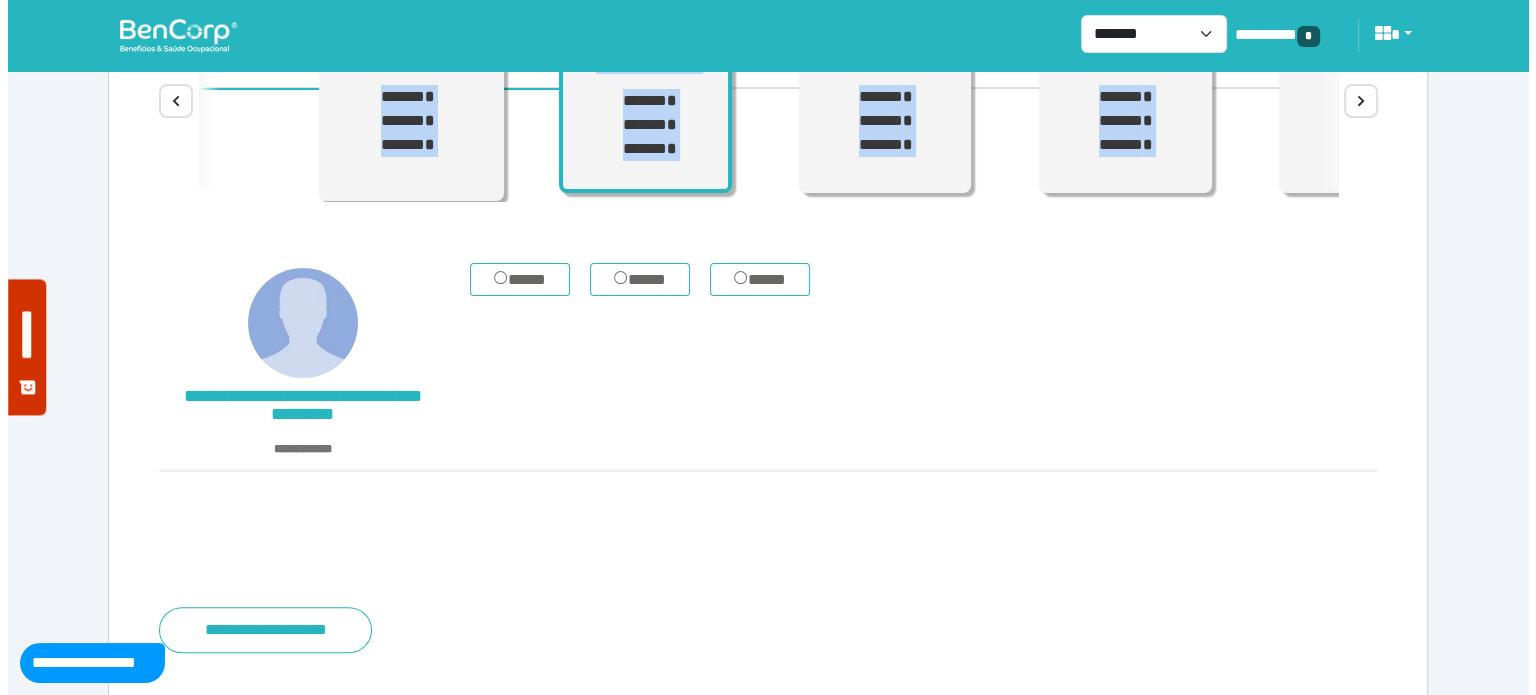 scroll, scrollTop: 428, scrollLeft: 0, axis: vertical 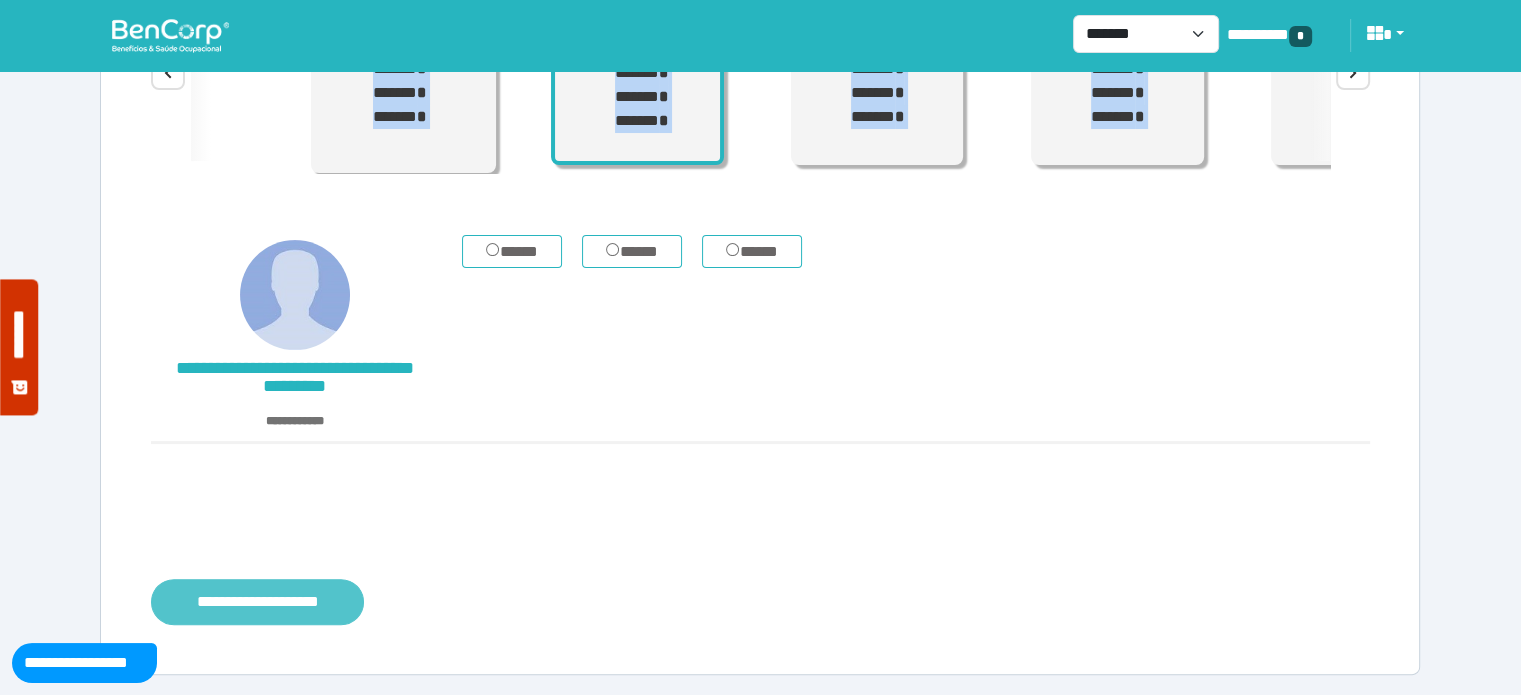 click on "**********" at bounding box center (257, 602) 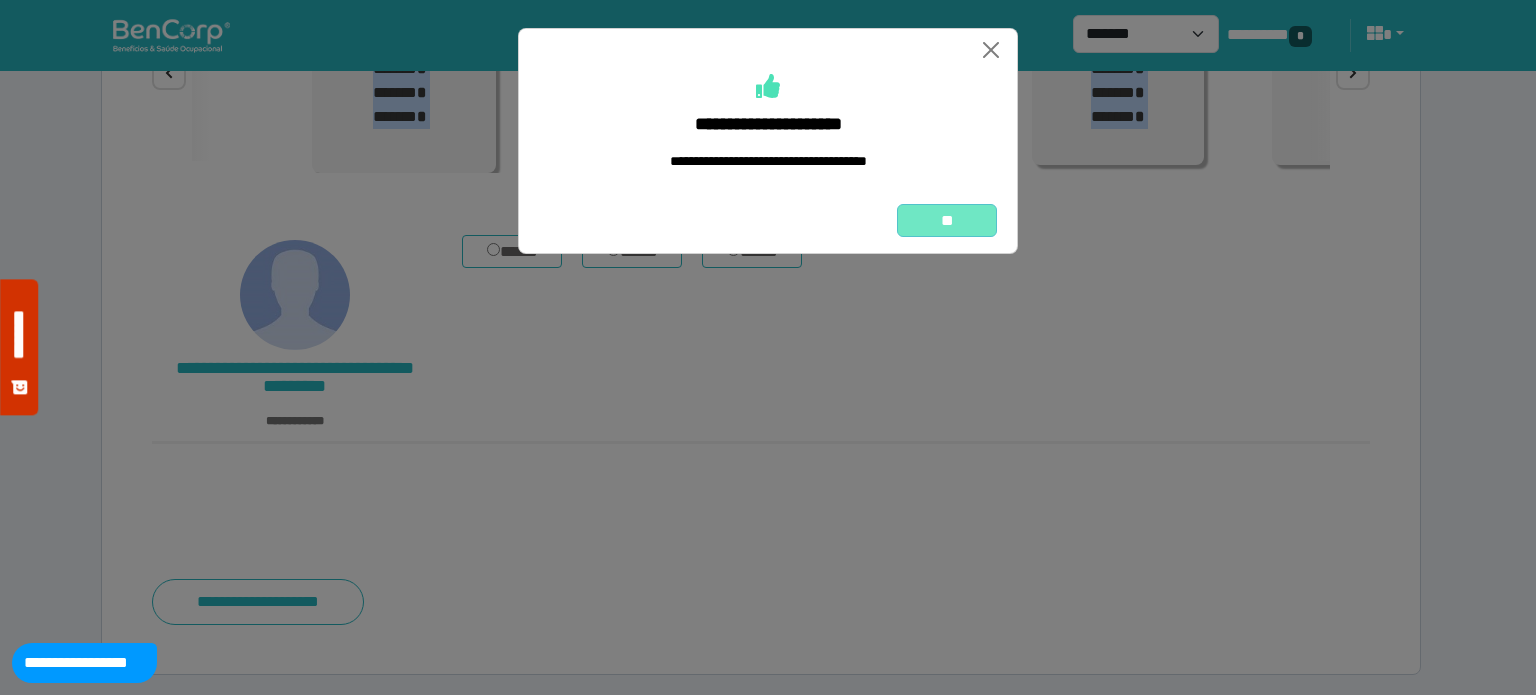 click on "**" at bounding box center [947, 221] 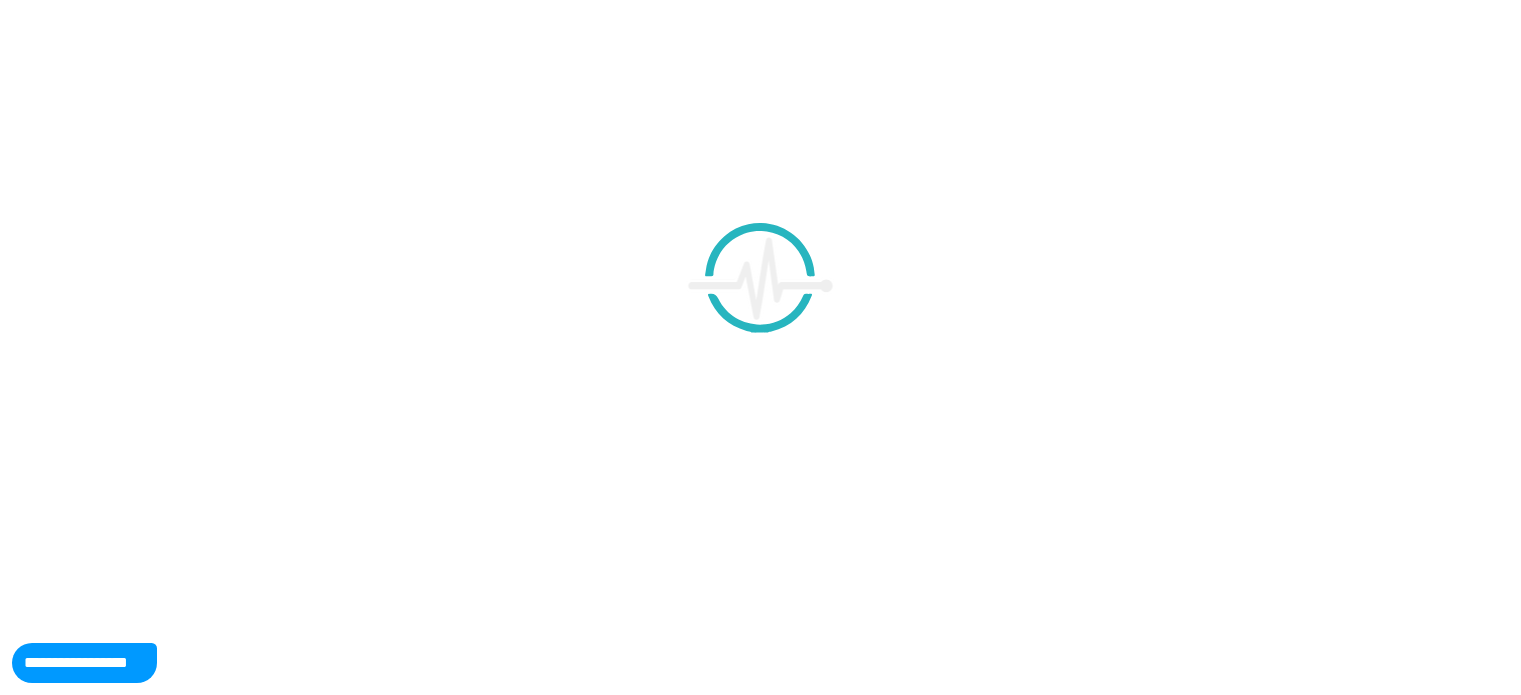 scroll, scrollTop: 0, scrollLeft: 0, axis: both 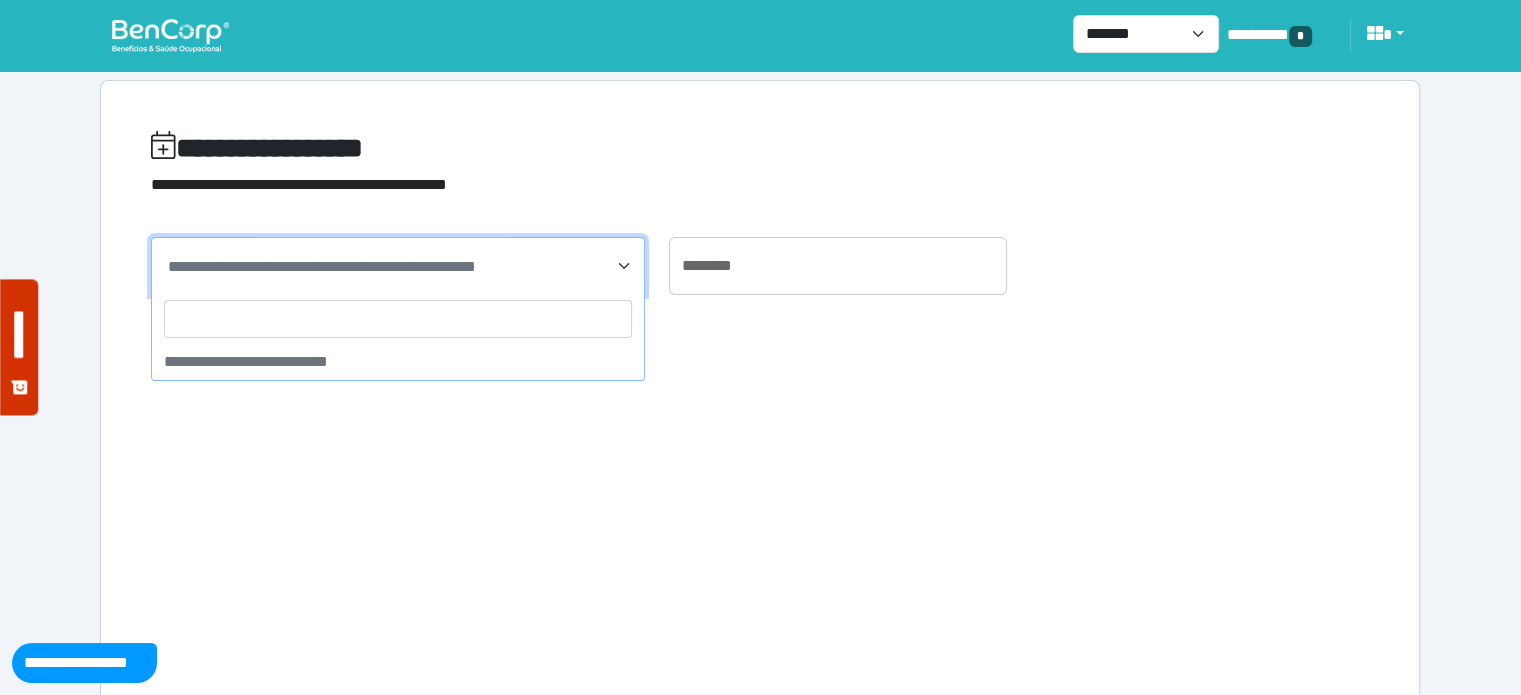 click on "**********" at bounding box center (398, 266) 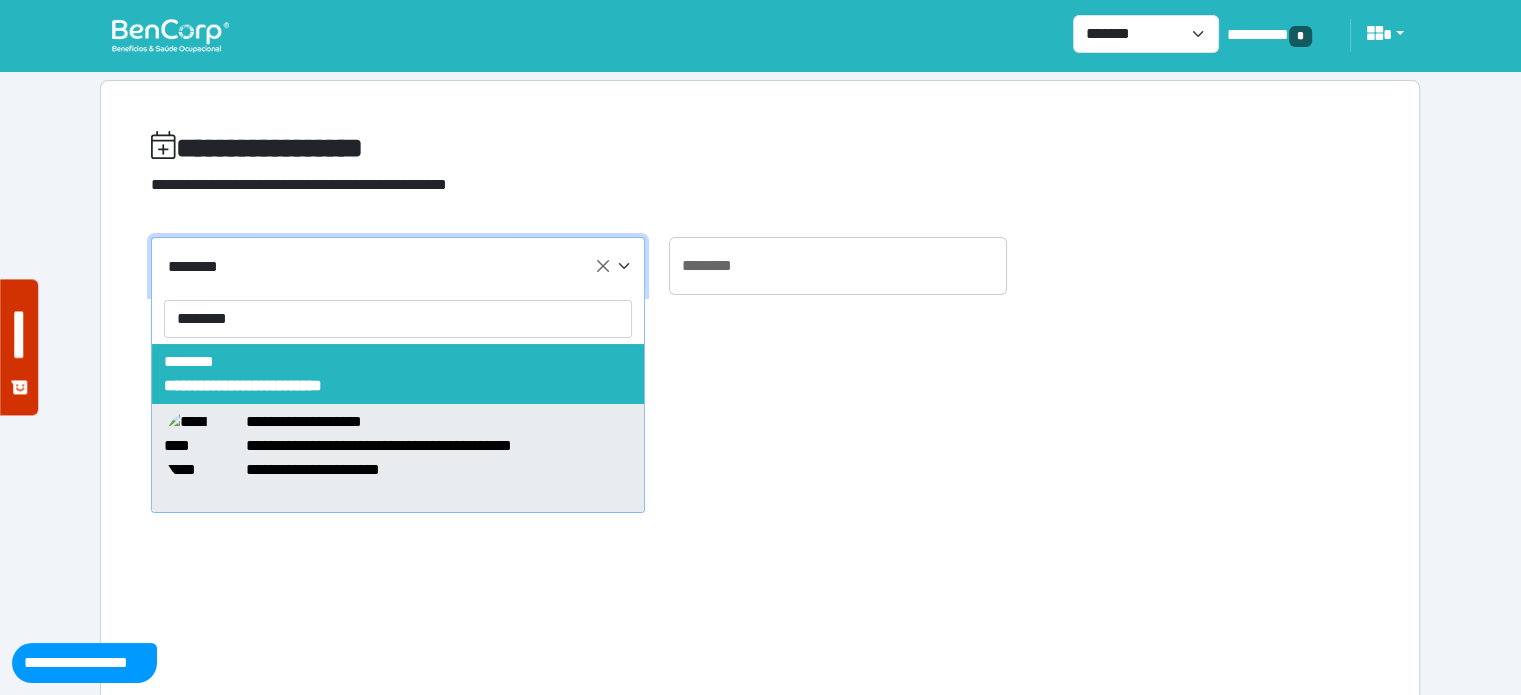 type on "********" 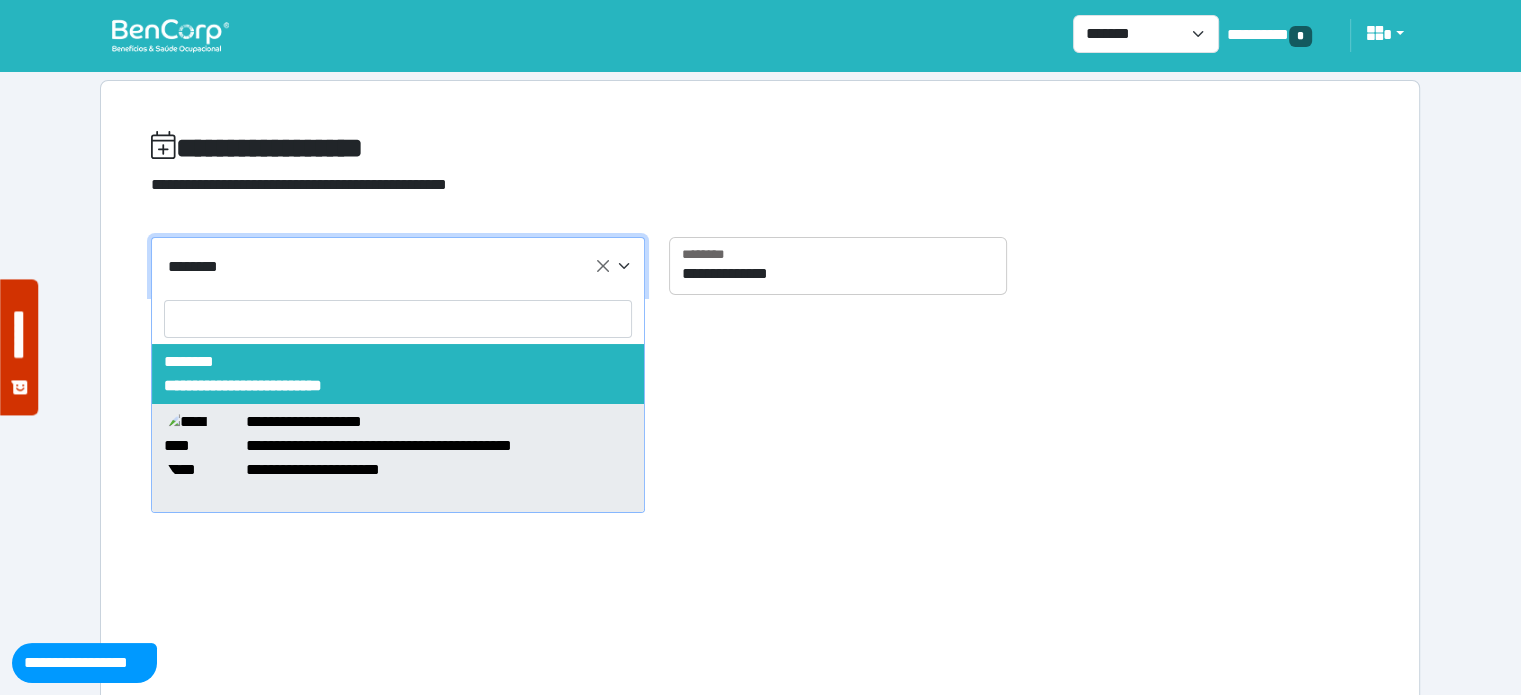 select on "*****" 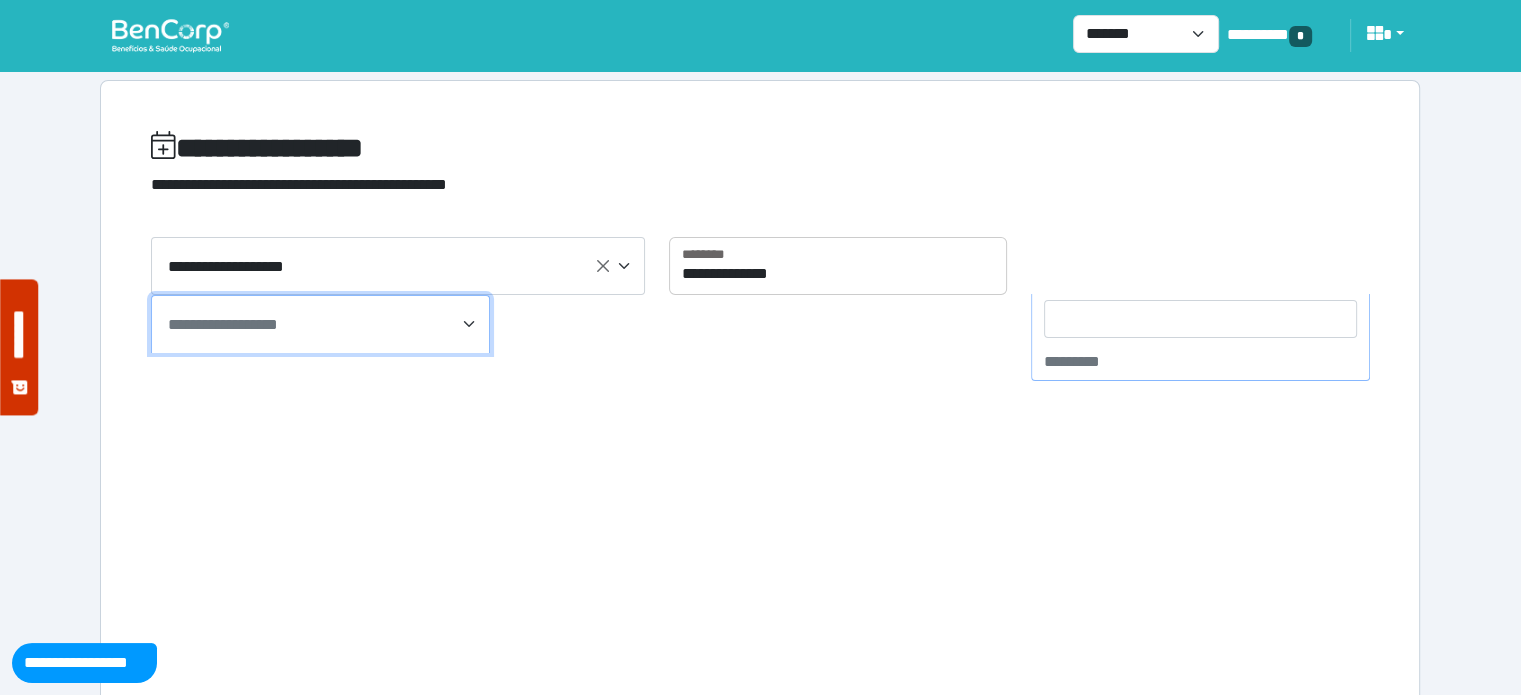 click on "**********" at bounding box center [322, 325] 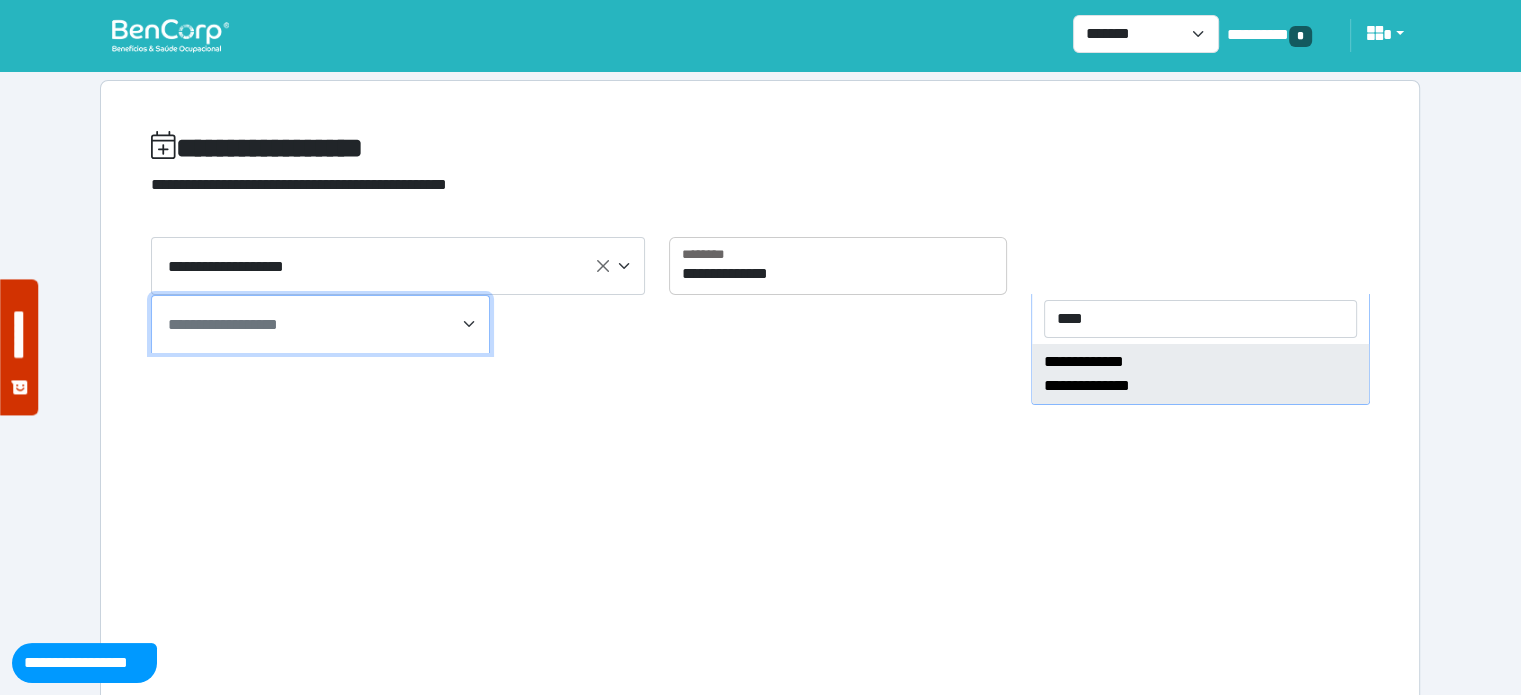 type on "****" 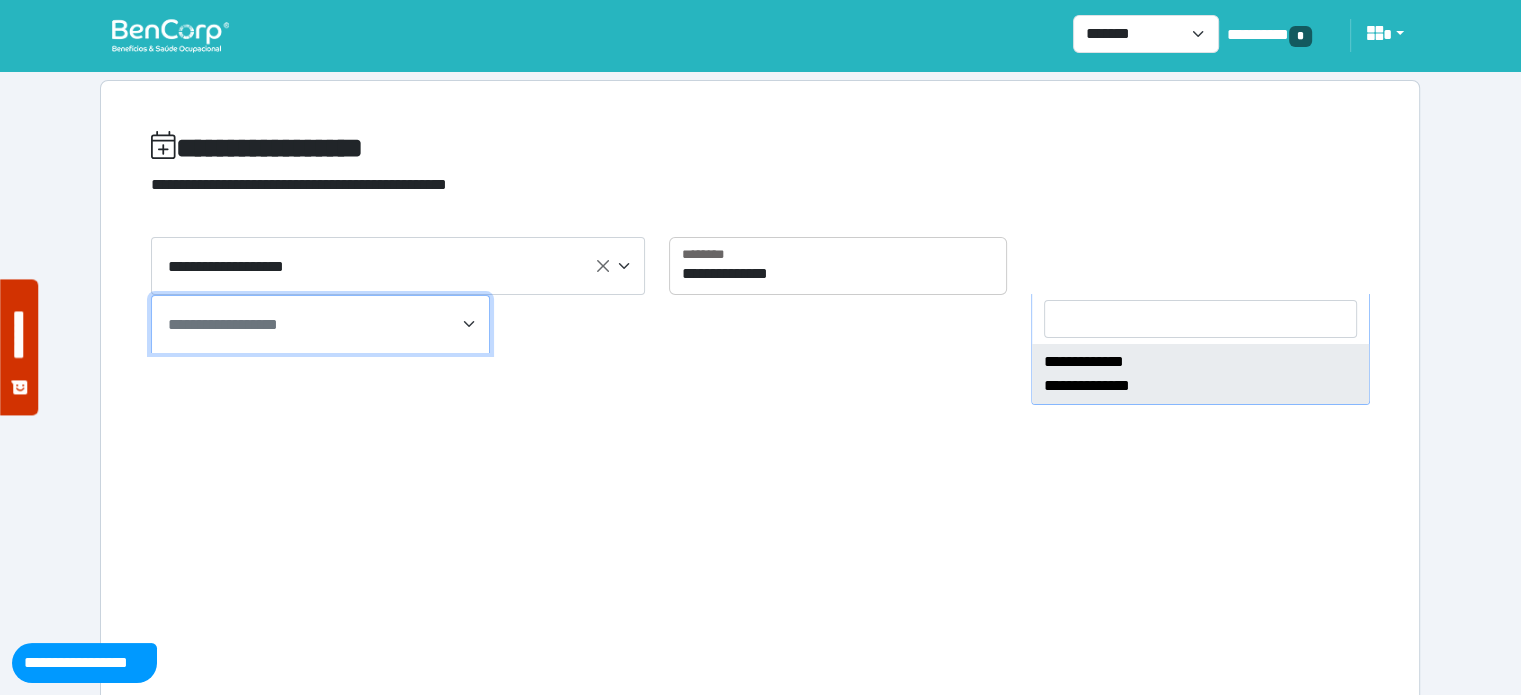 select on "****" 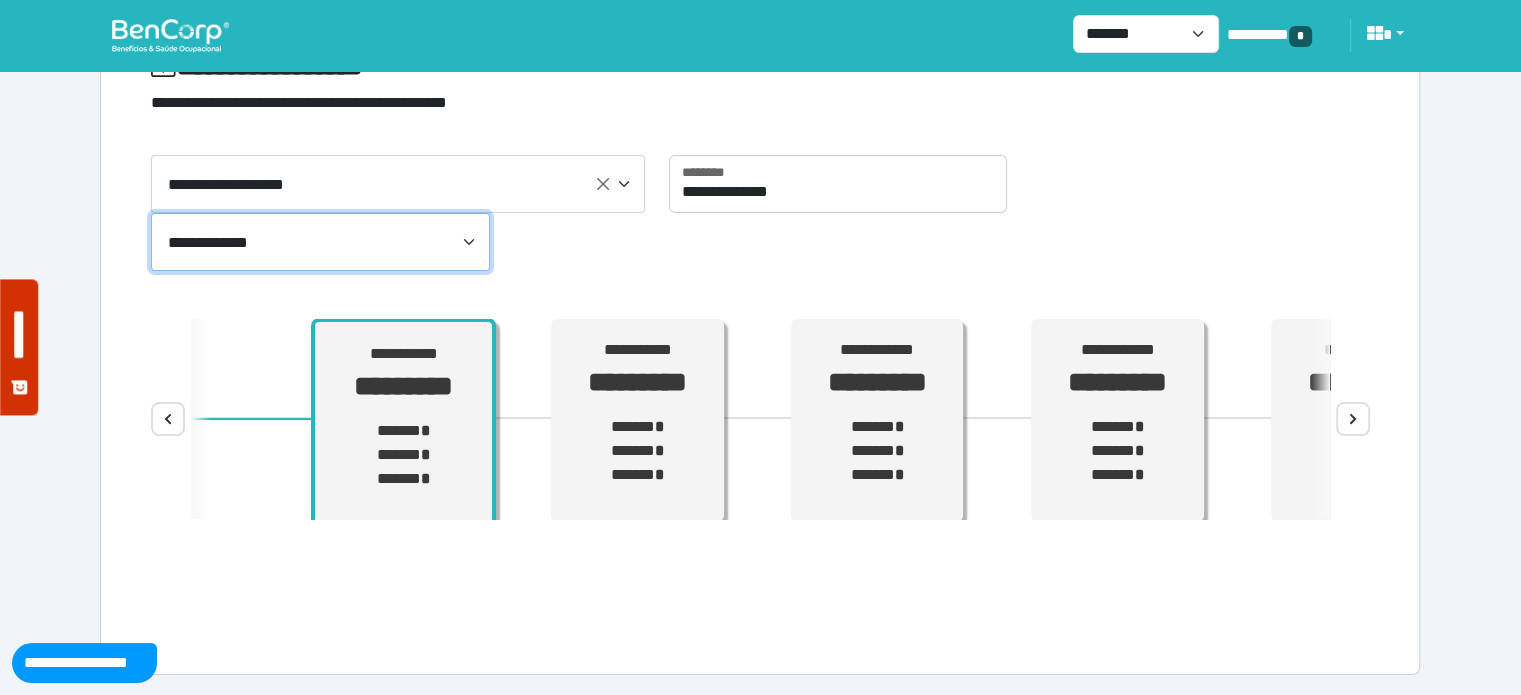 scroll, scrollTop: 114, scrollLeft: 0, axis: vertical 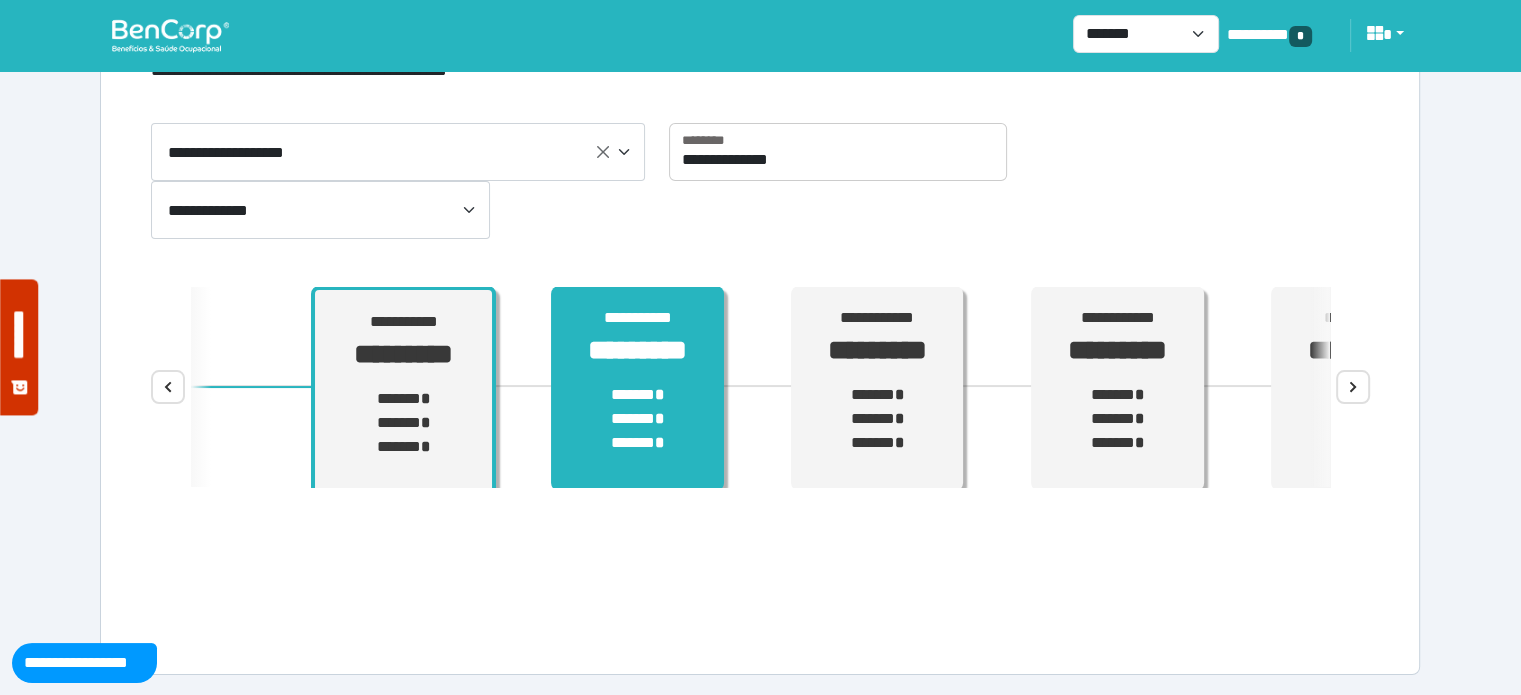 click on "**********" at bounding box center (637, 389) 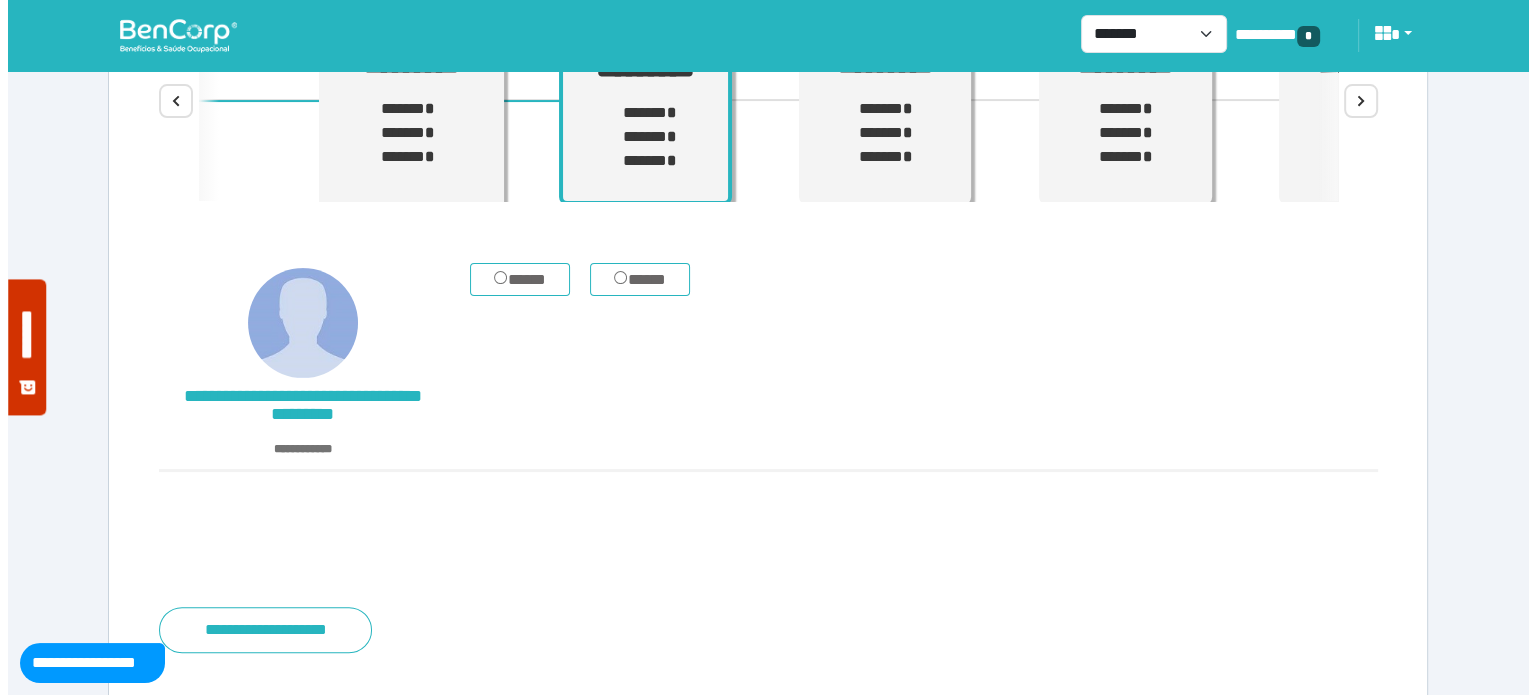 scroll, scrollTop: 421, scrollLeft: 0, axis: vertical 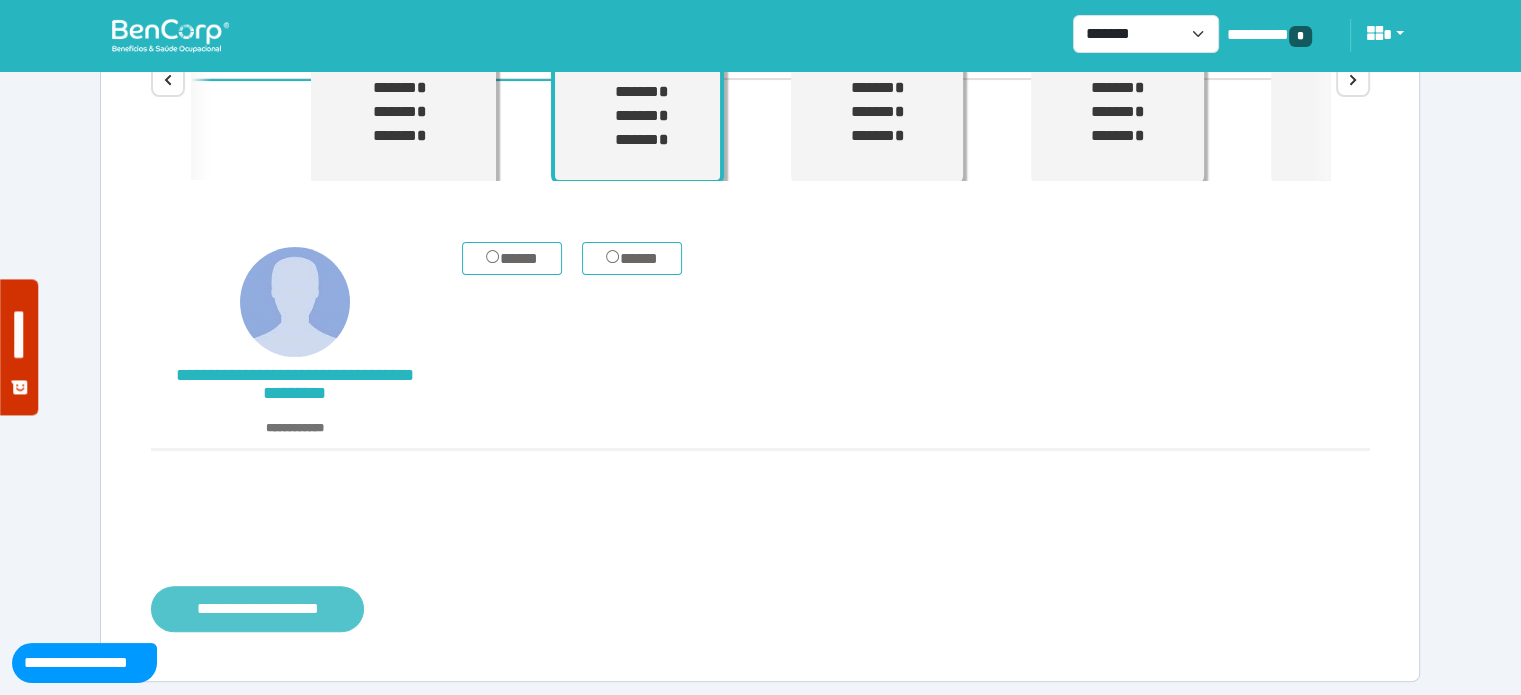 click on "**********" at bounding box center [257, 609] 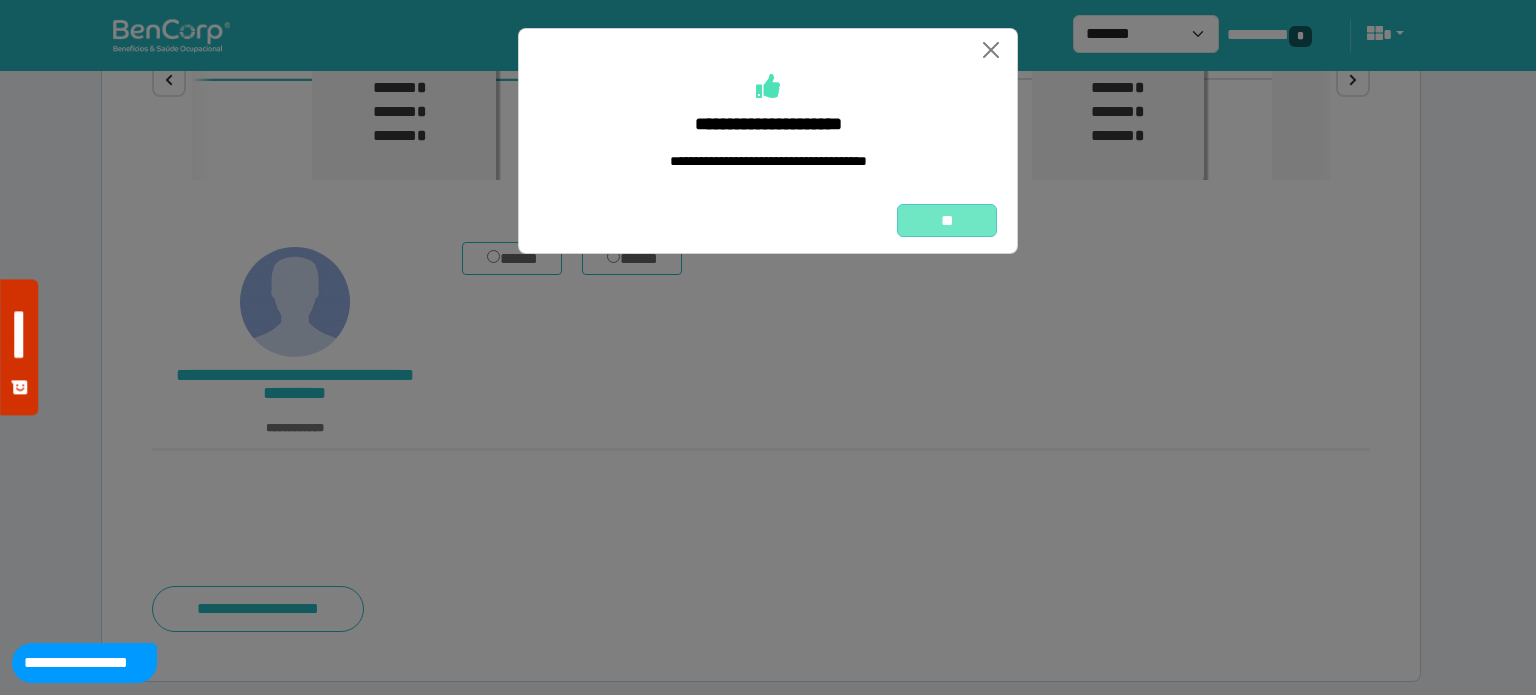 click on "**" at bounding box center (947, 221) 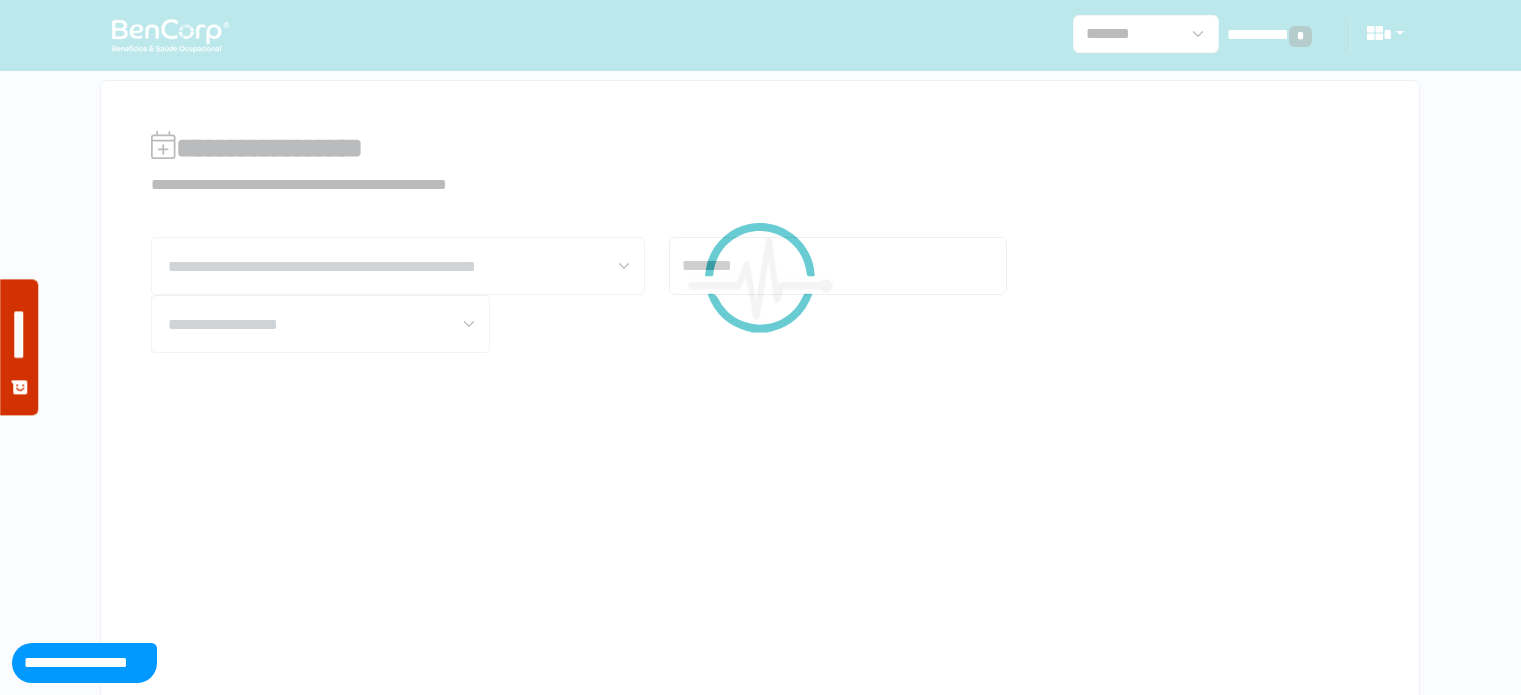 scroll, scrollTop: 0, scrollLeft: 0, axis: both 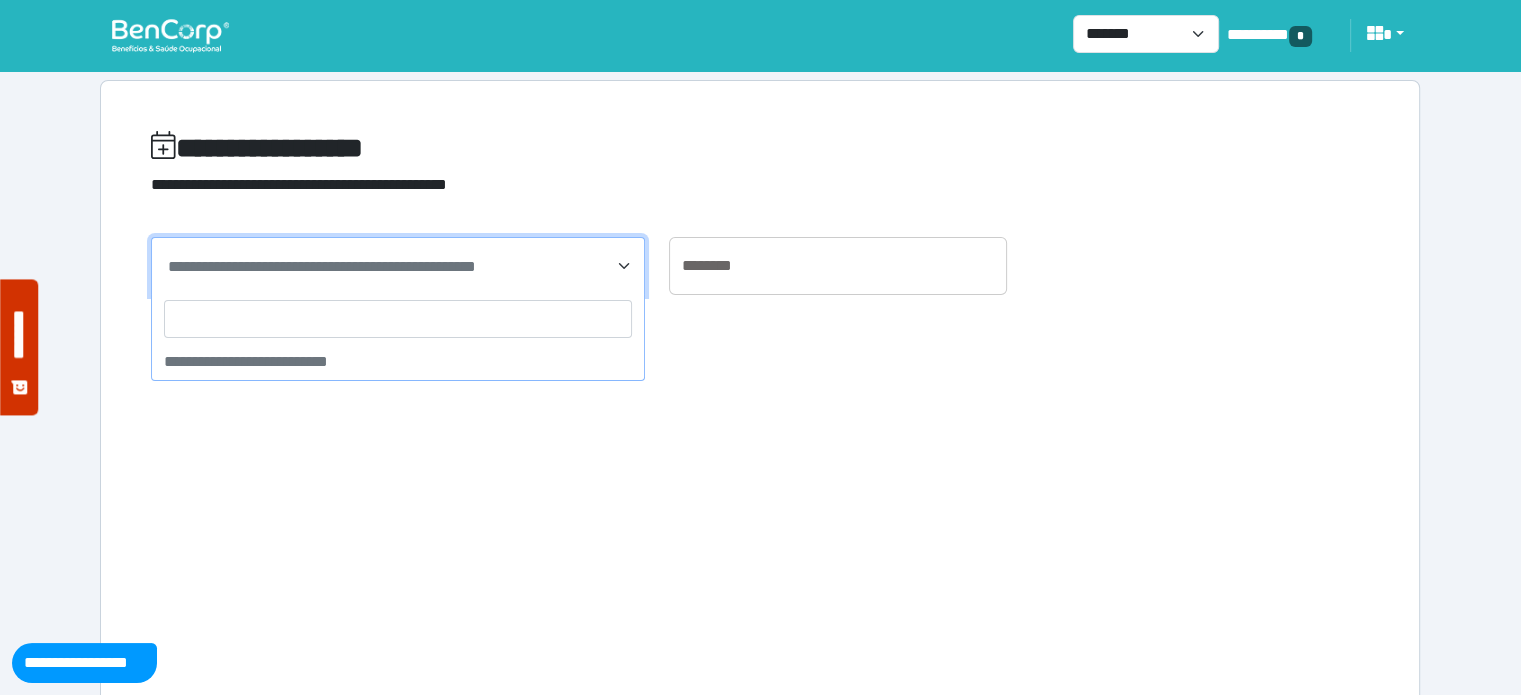 click on "**********" at bounding box center (322, 266) 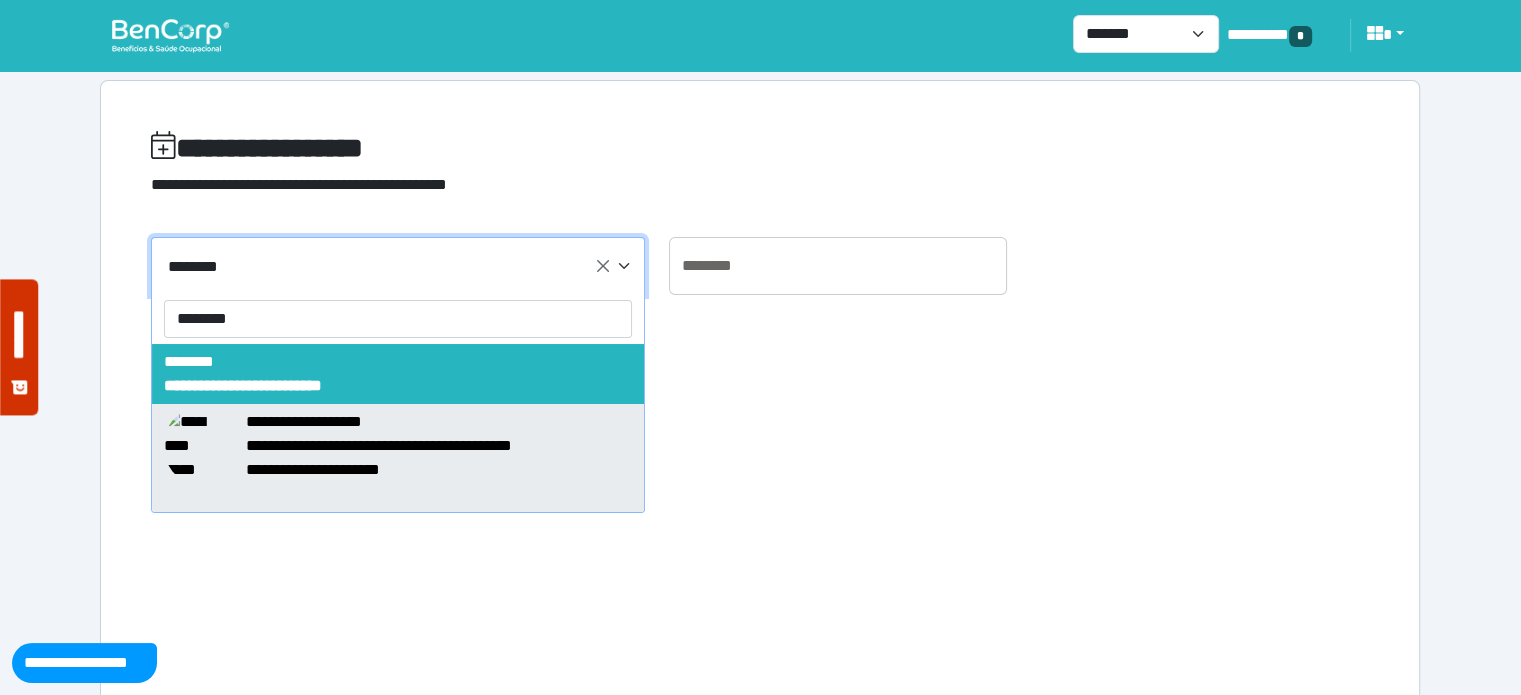 type on "********" 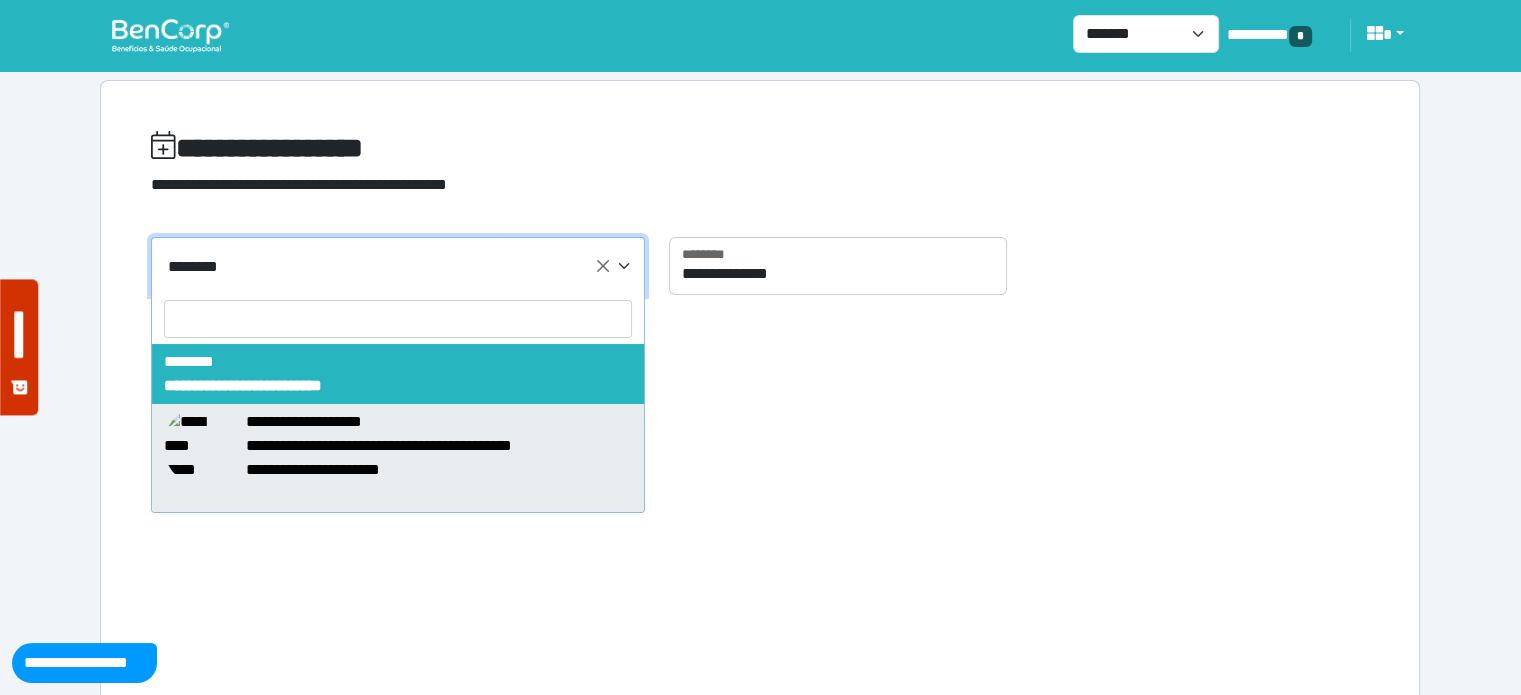 select on "*****" 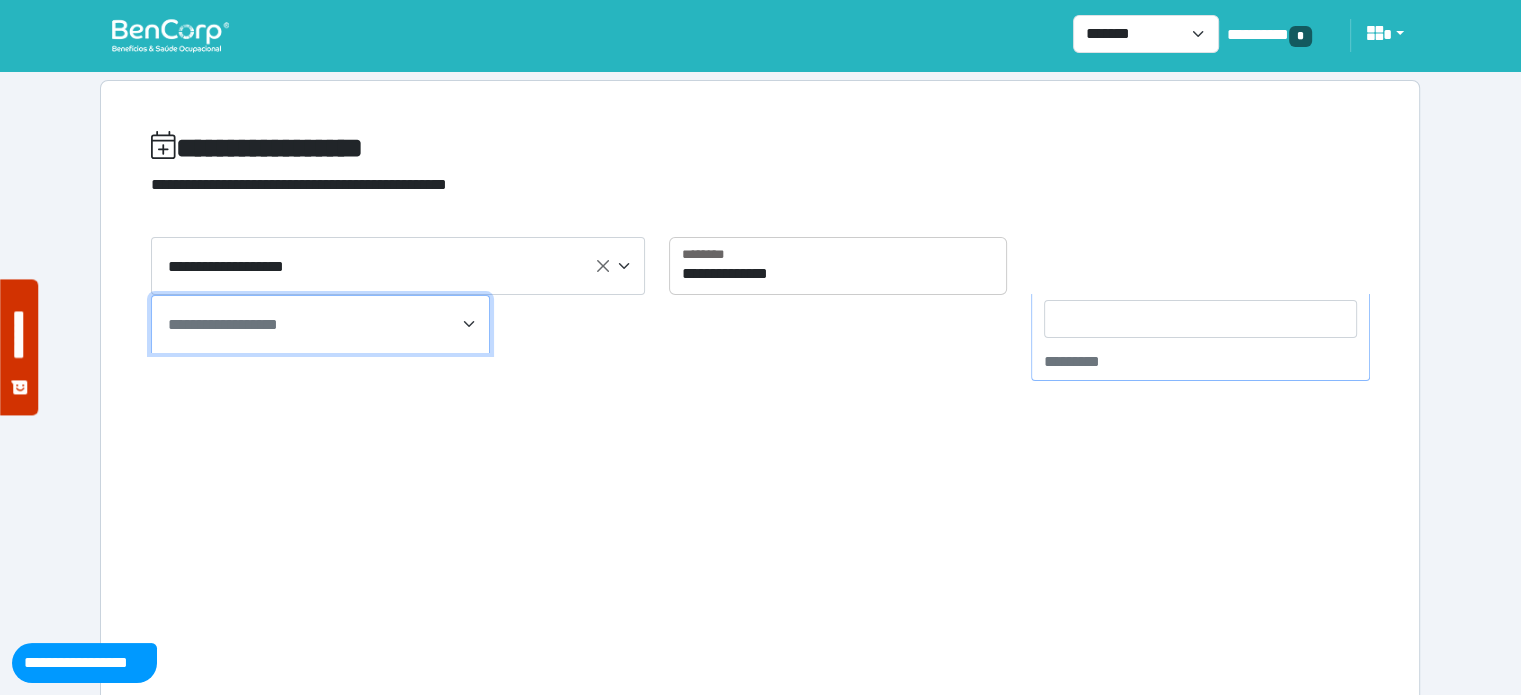 click on "**********" at bounding box center (320, 324) 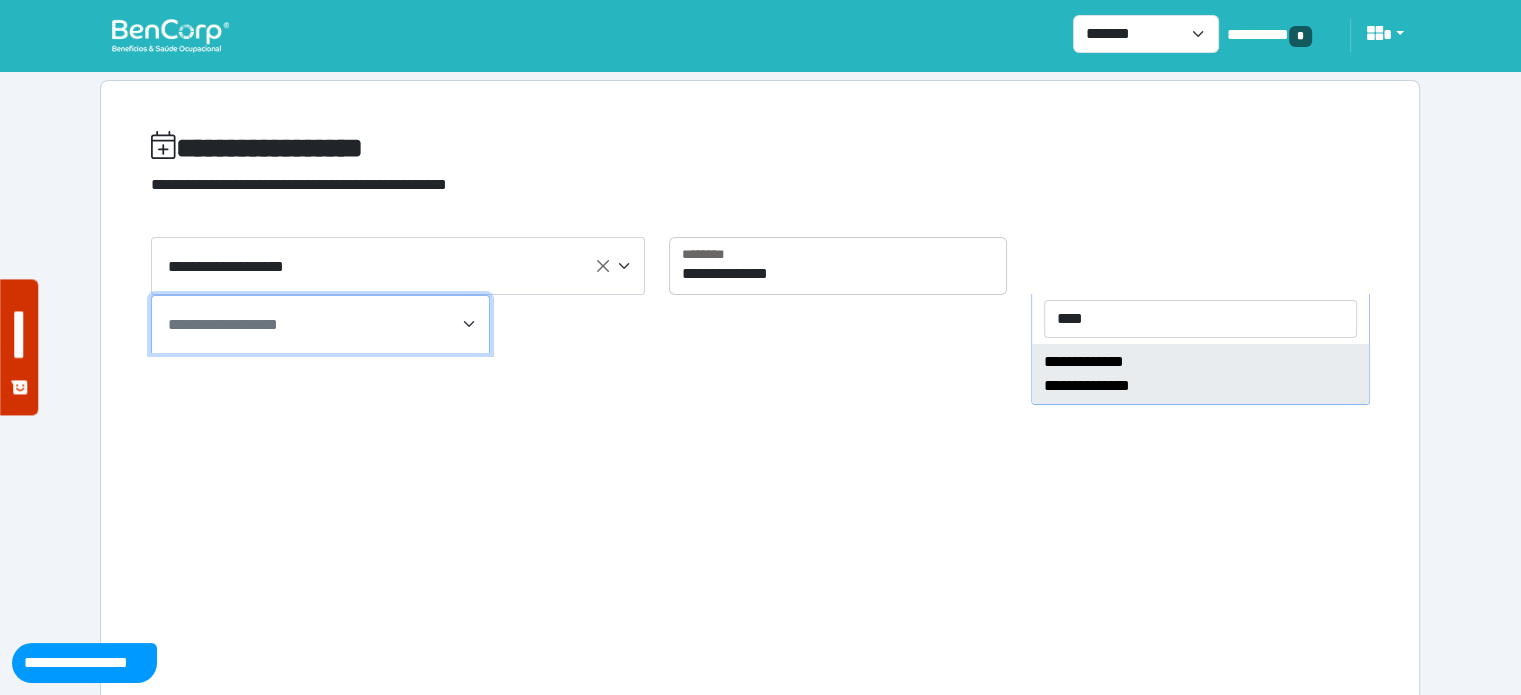 type on "****" 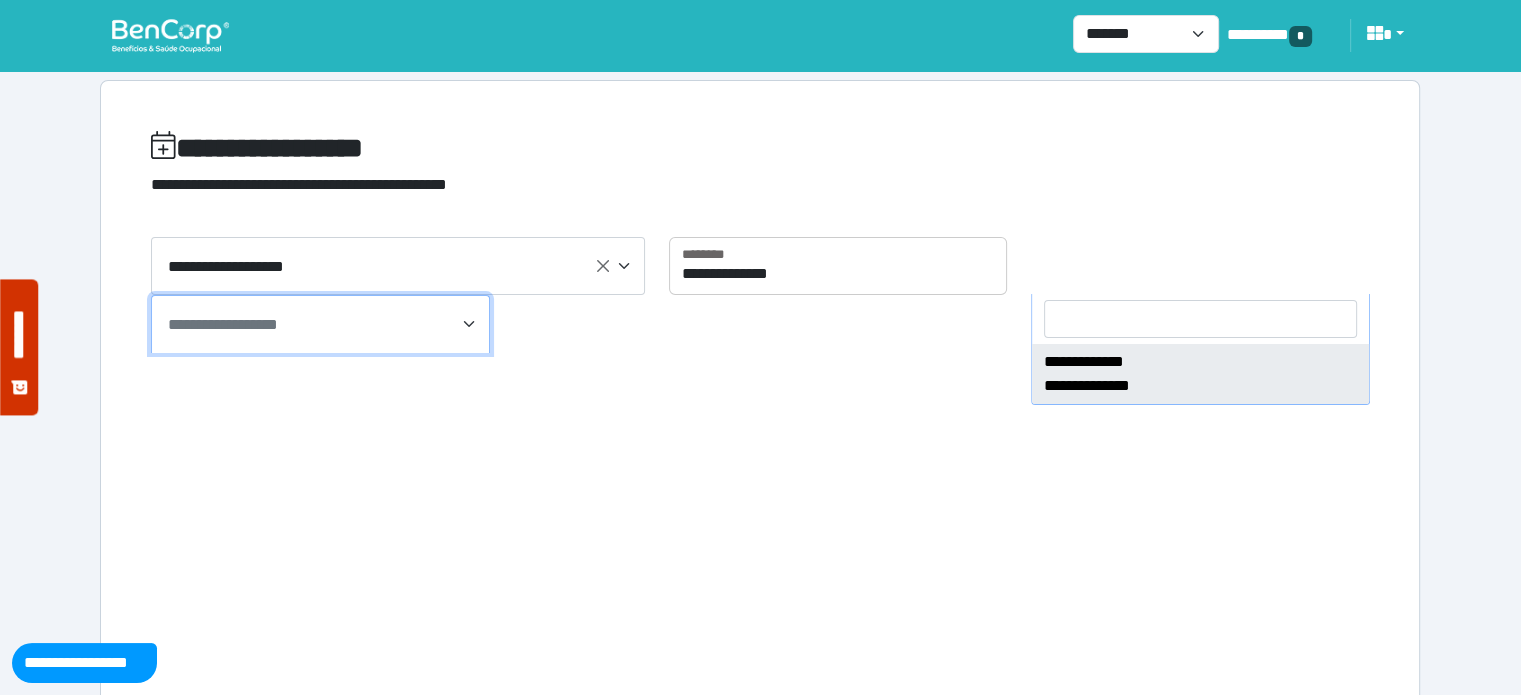 select on "****" 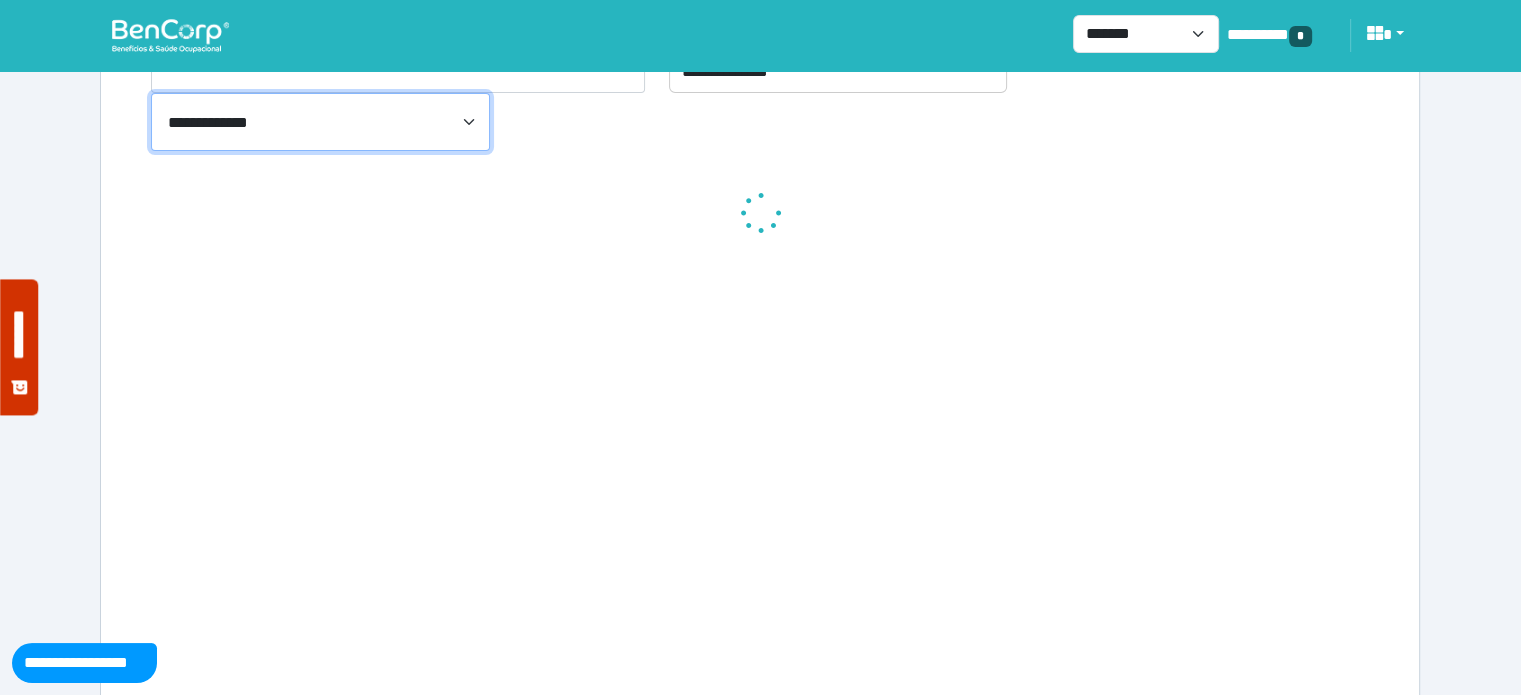scroll, scrollTop: 230, scrollLeft: 0, axis: vertical 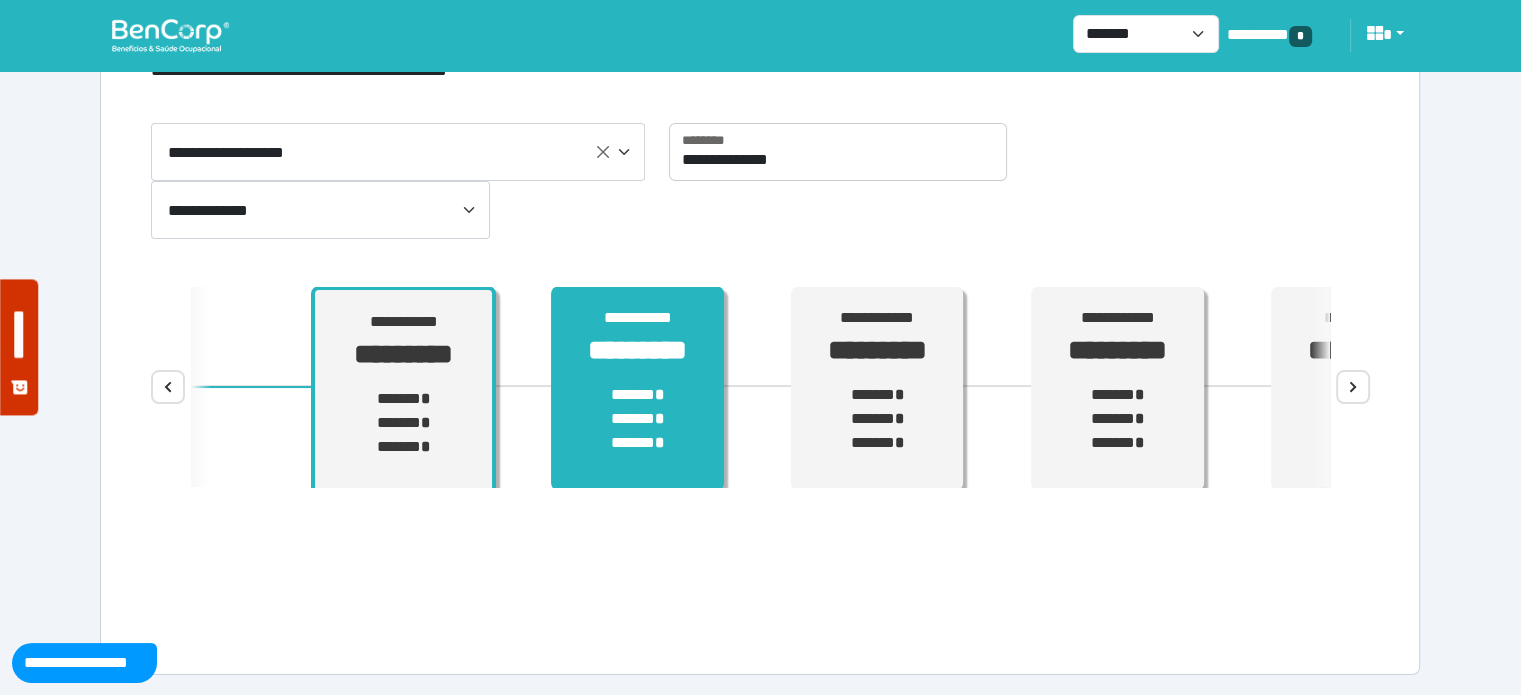 click on "****** * ****** * ****** *" at bounding box center [637, 419] 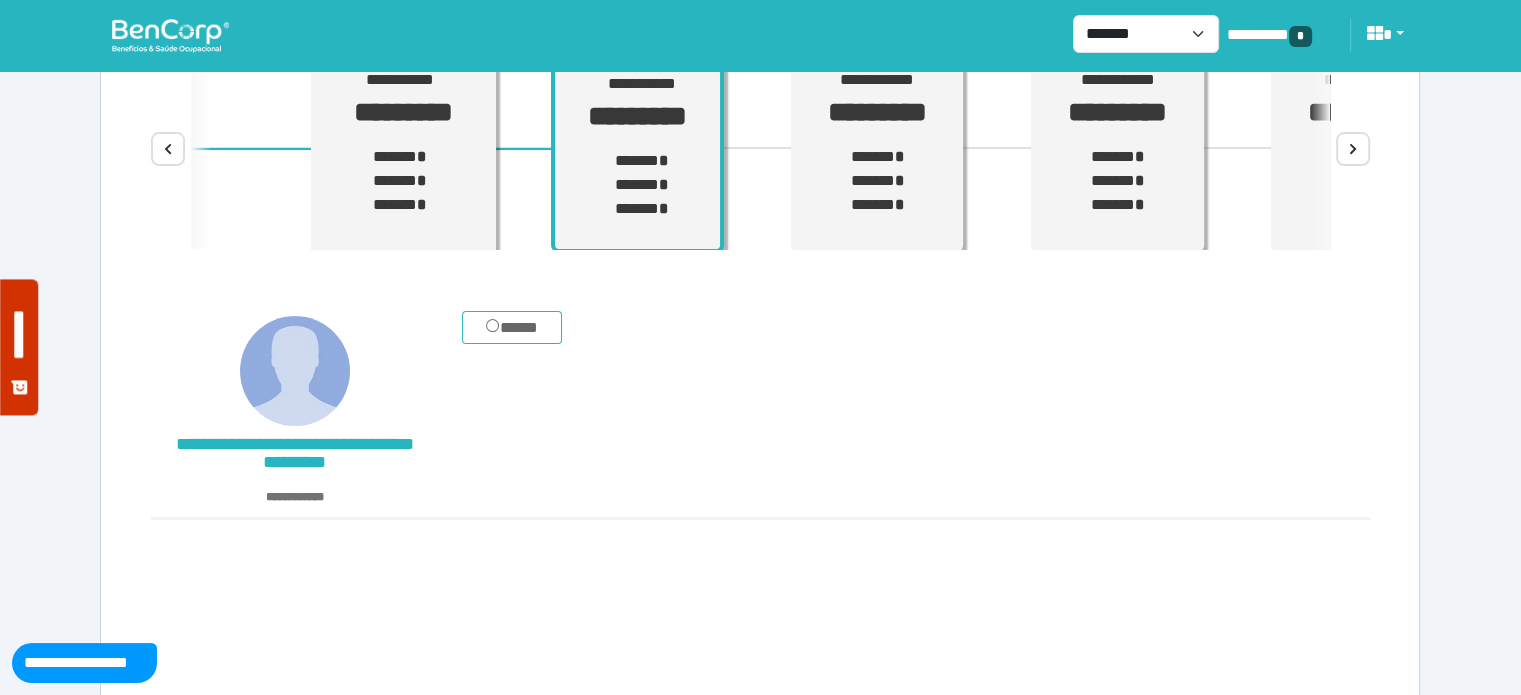 scroll, scrollTop: 372, scrollLeft: 0, axis: vertical 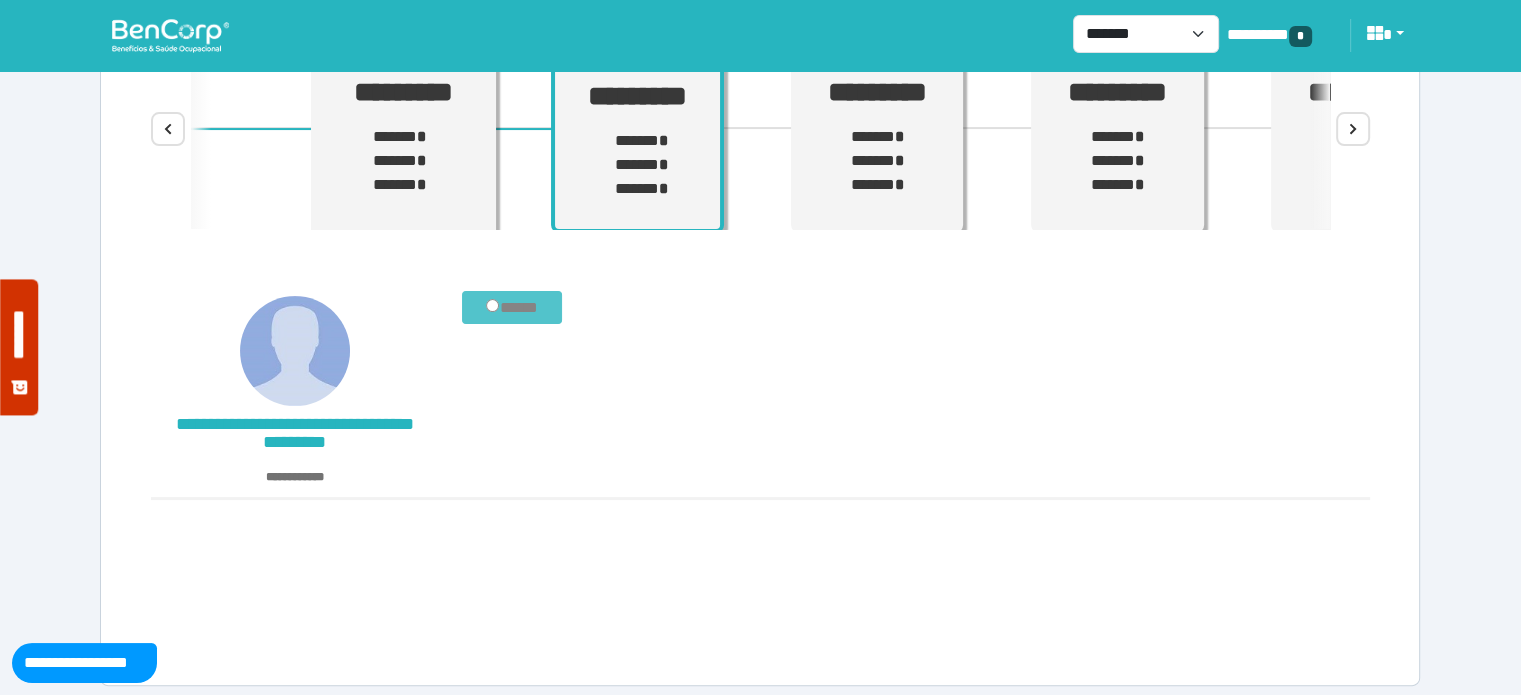click on "*****" at bounding box center (512, 308) 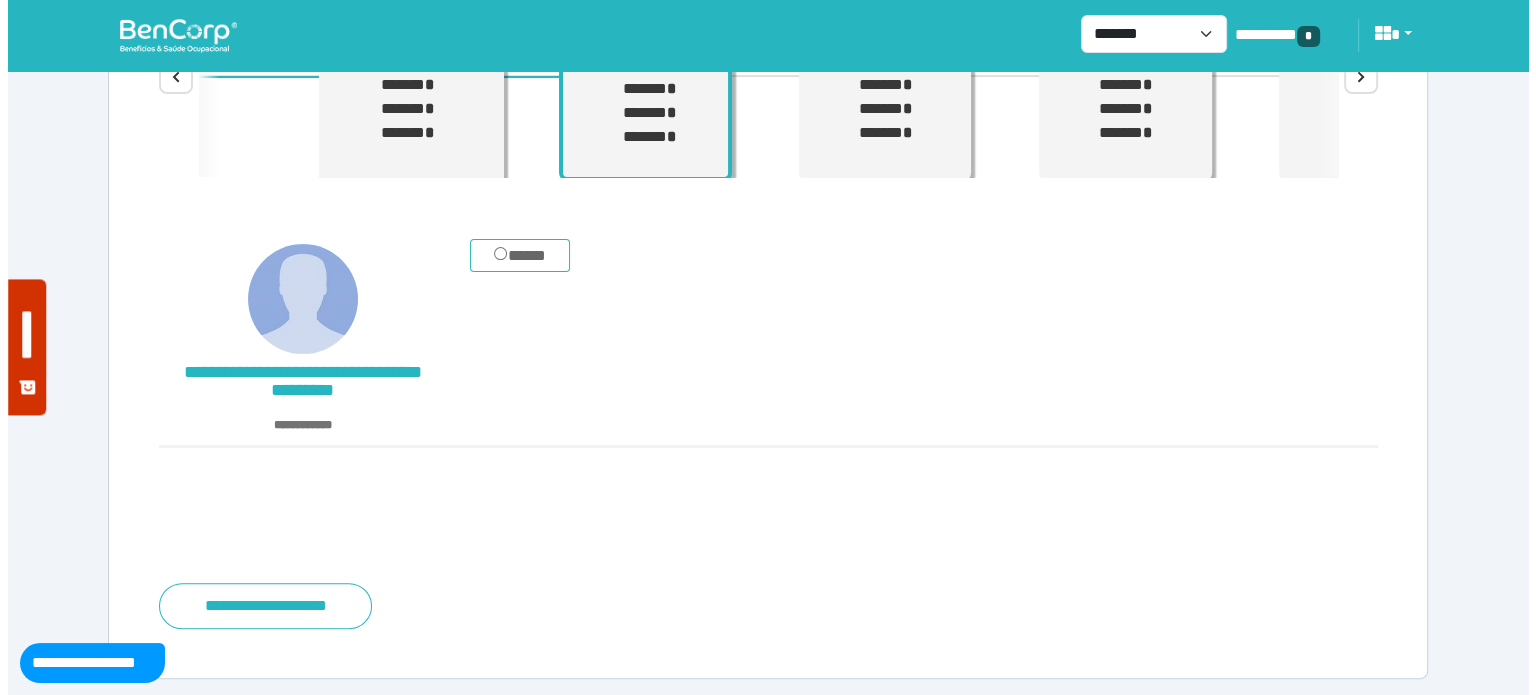 scroll, scrollTop: 428, scrollLeft: 0, axis: vertical 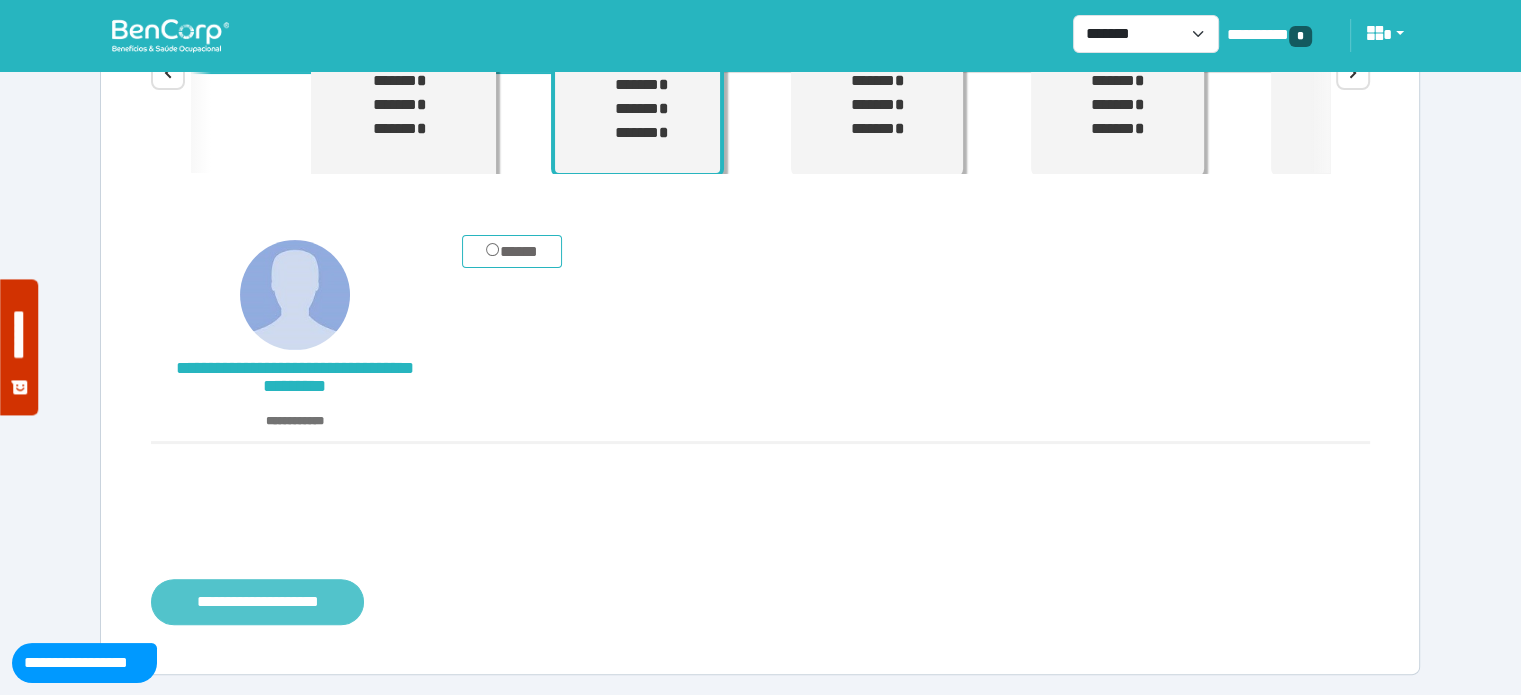 click on "**********" at bounding box center [257, 602] 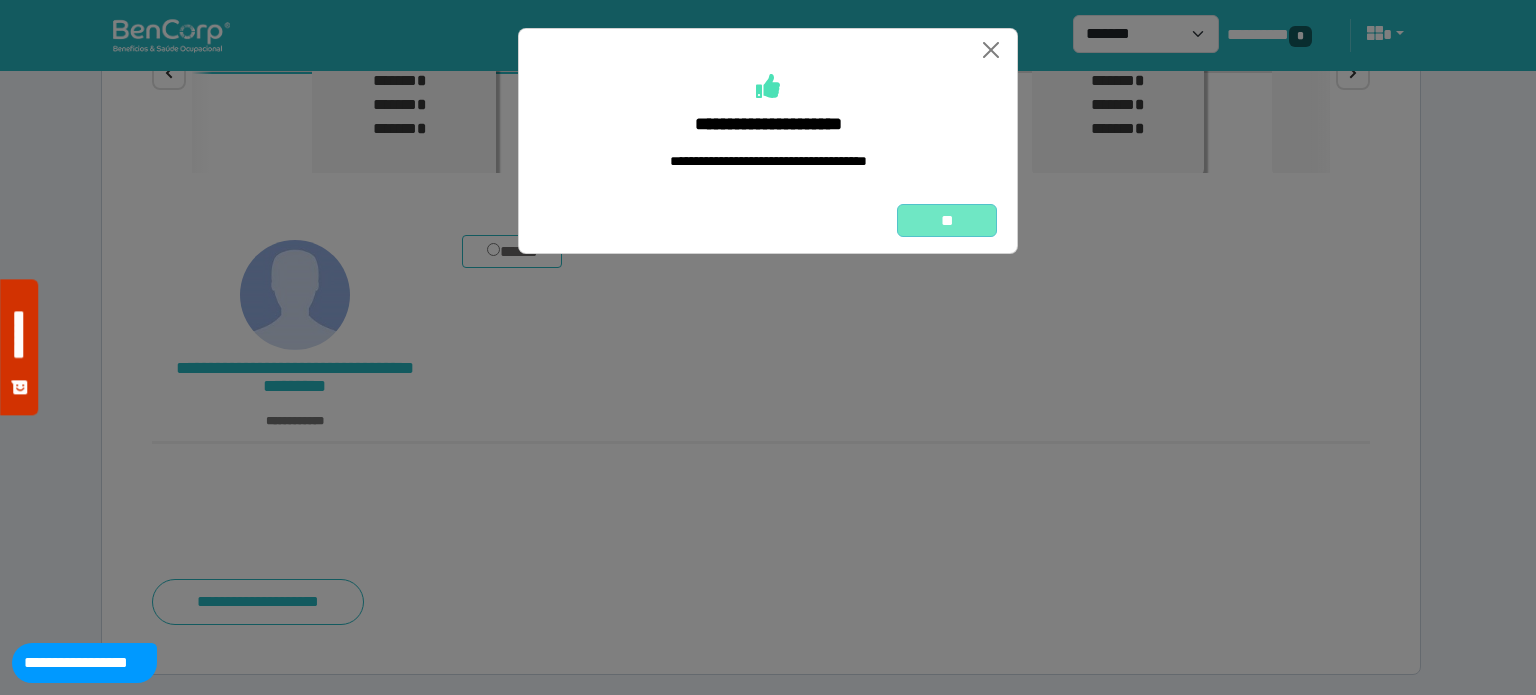 click on "**" at bounding box center (947, 221) 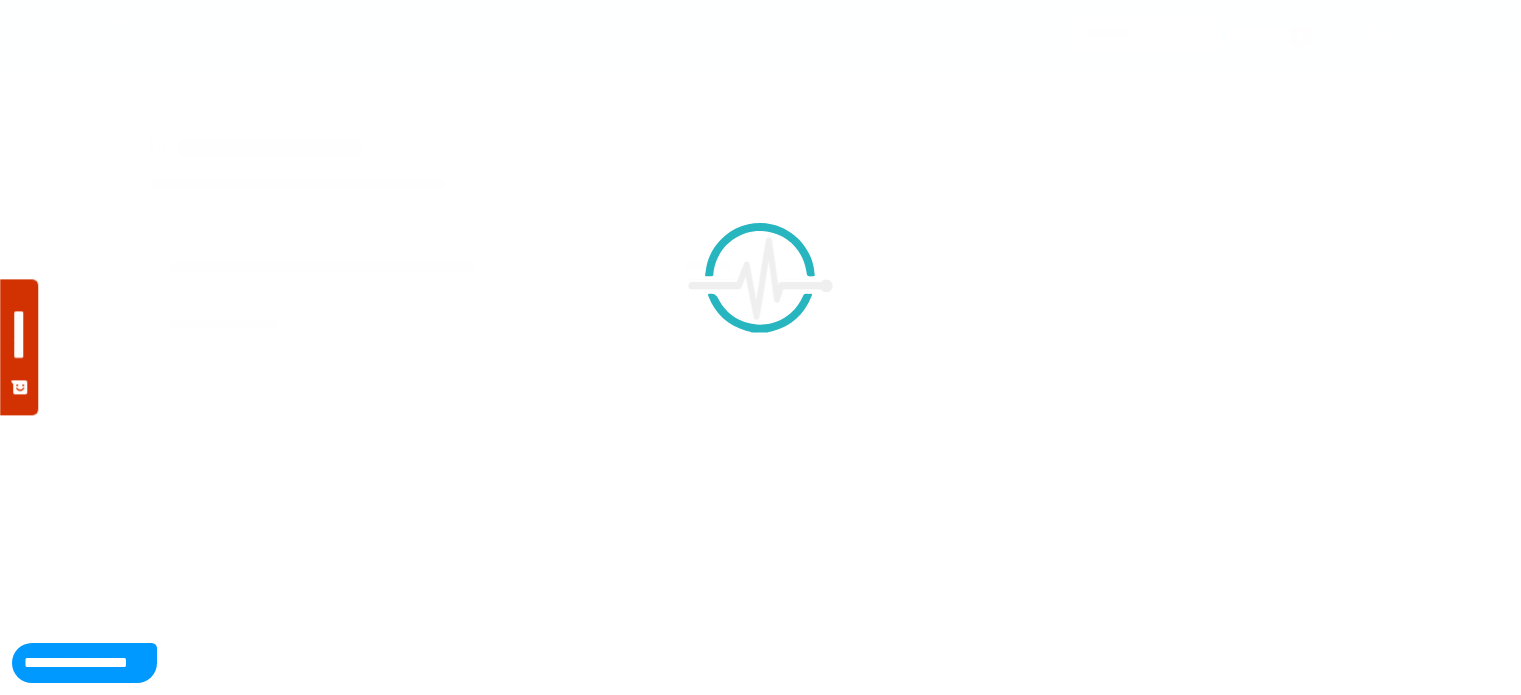 scroll, scrollTop: 0, scrollLeft: 0, axis: both 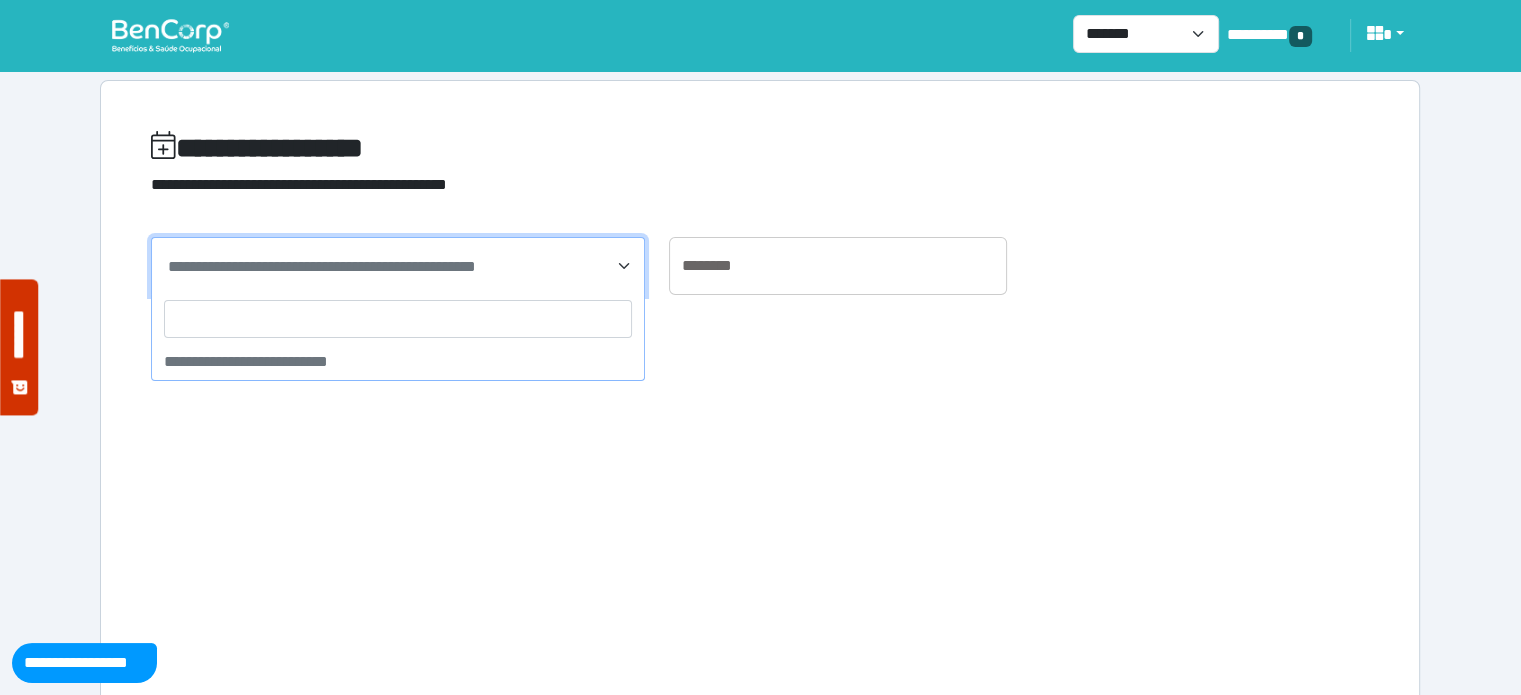 click on "**********" at bounding box center (322, 266) 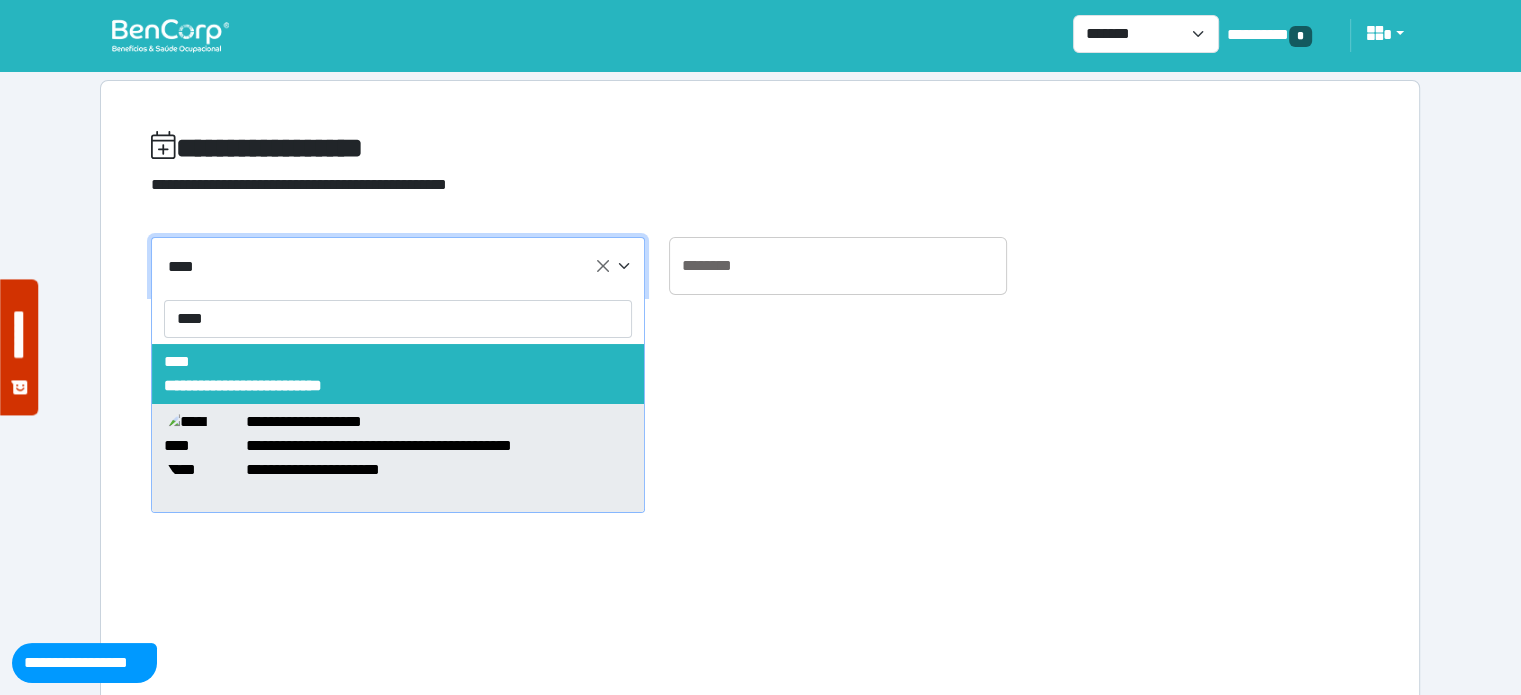 type on "****" 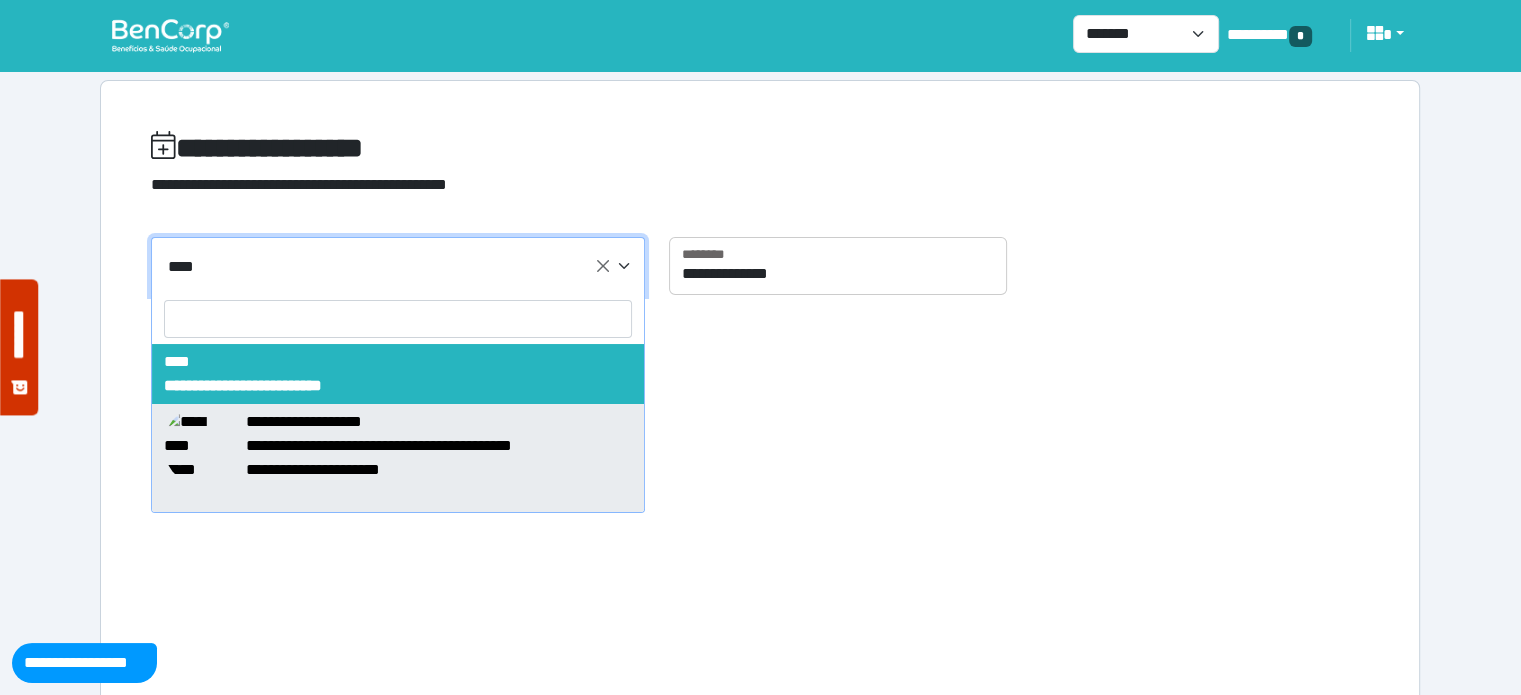 select on "*****" 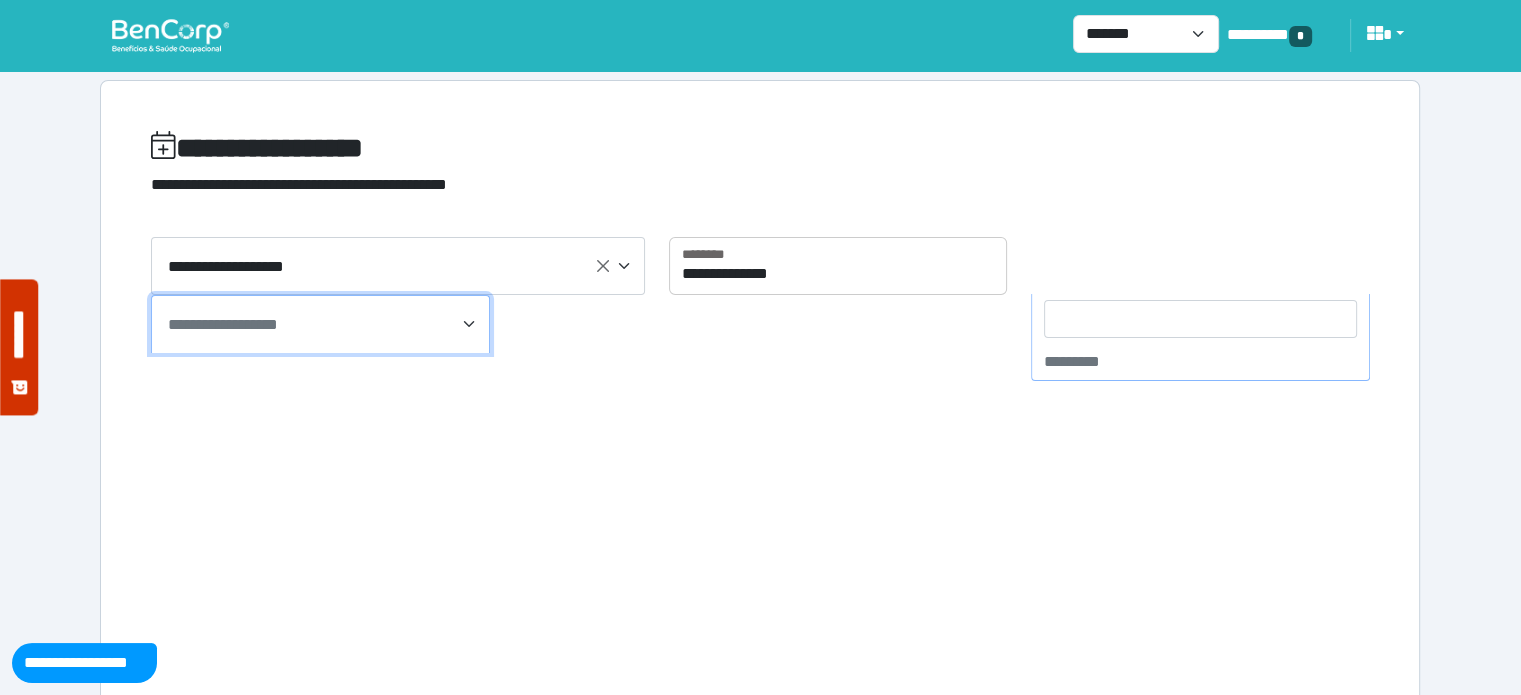 click on "**********" at bounding box center (320, 324) 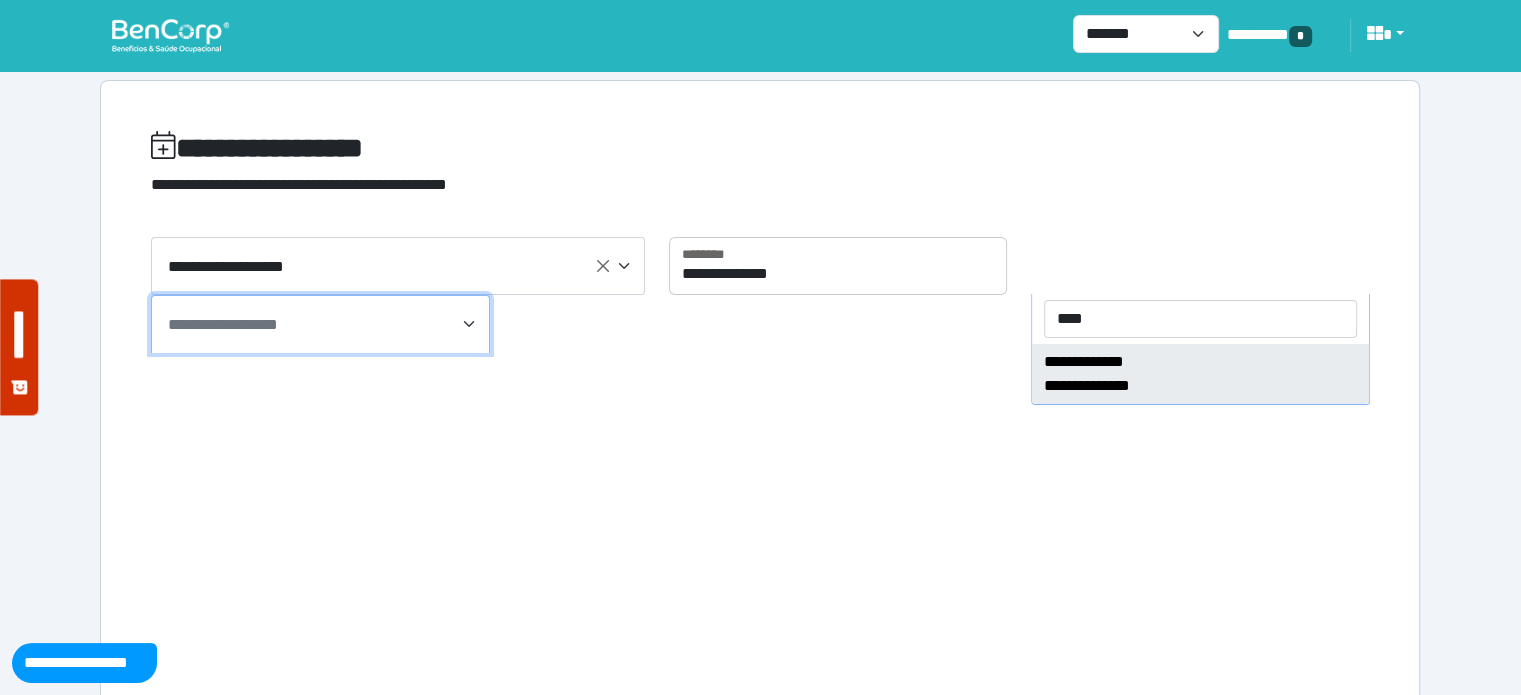 type on "****" 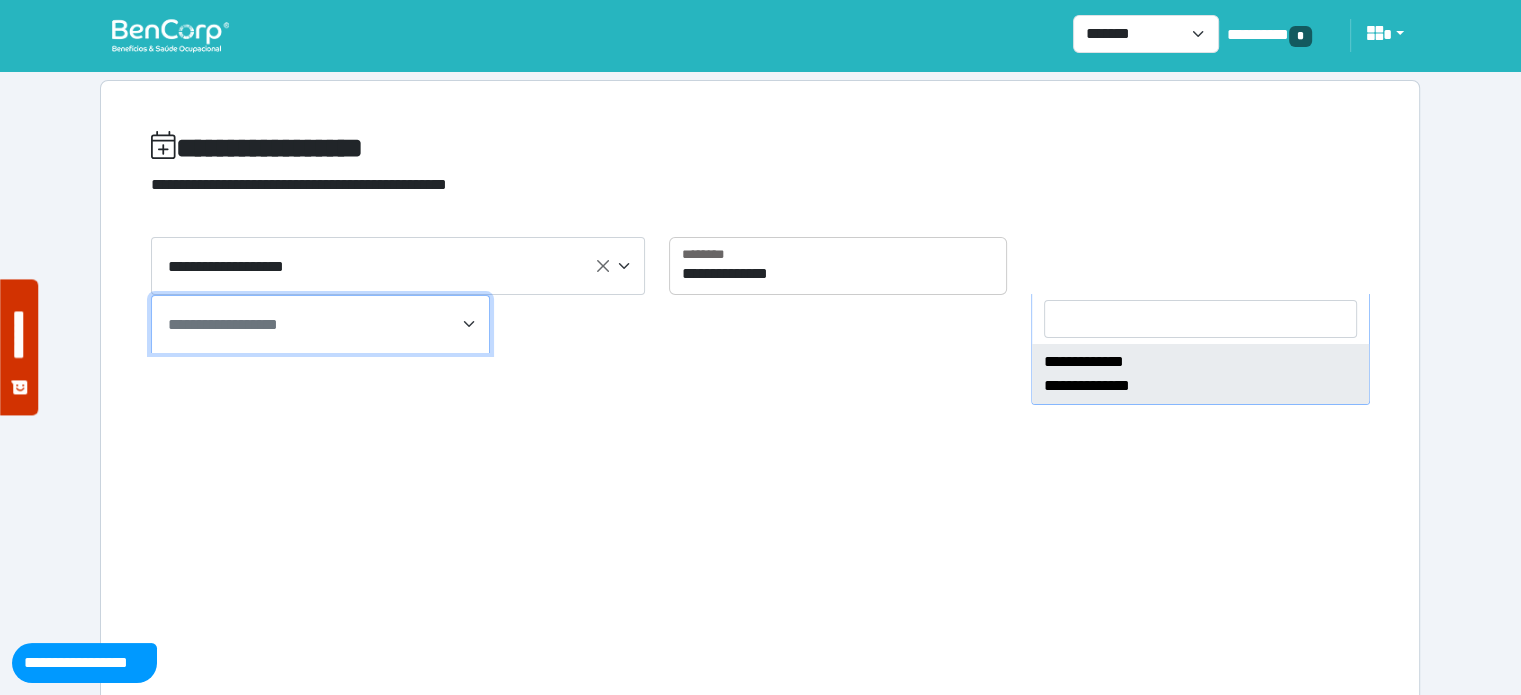 select on "****" 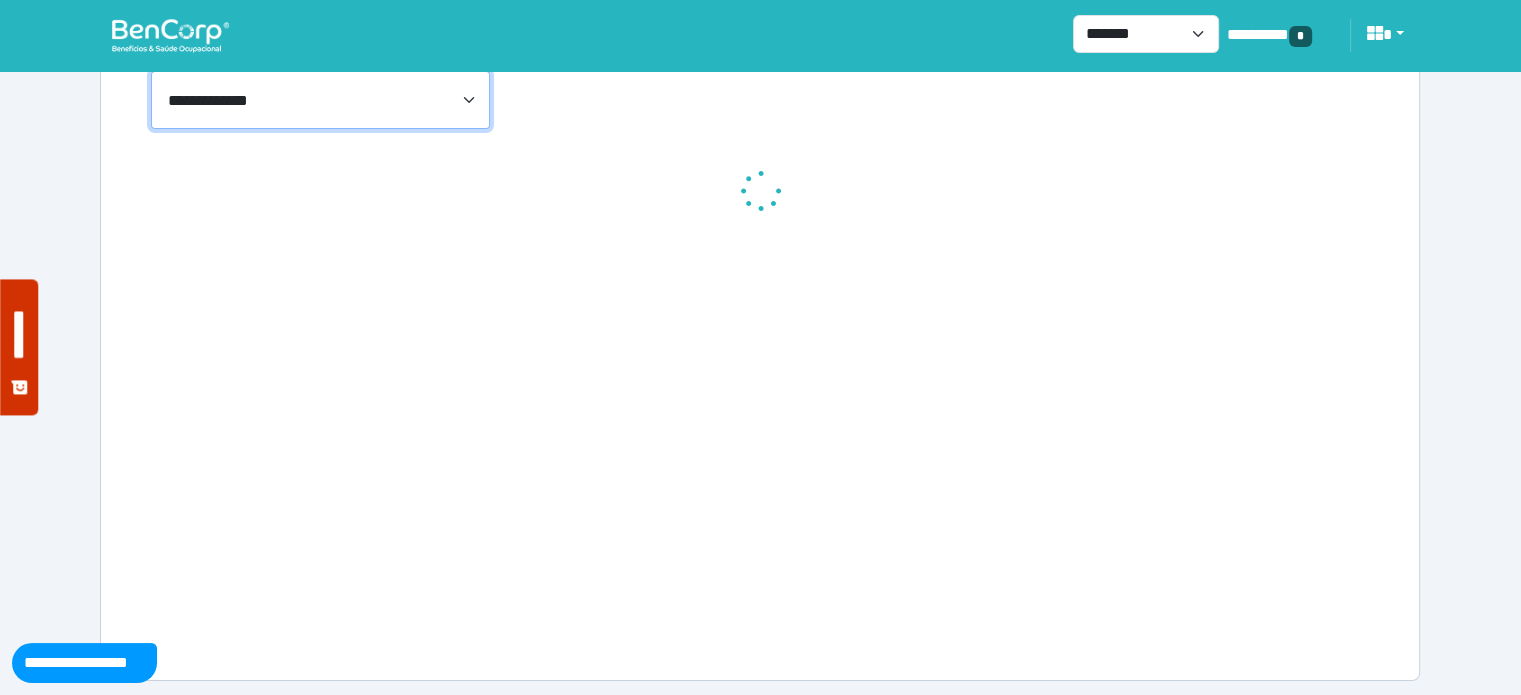 scroll, scrollTop: 229, scrollLeft: 0, axis: vertical 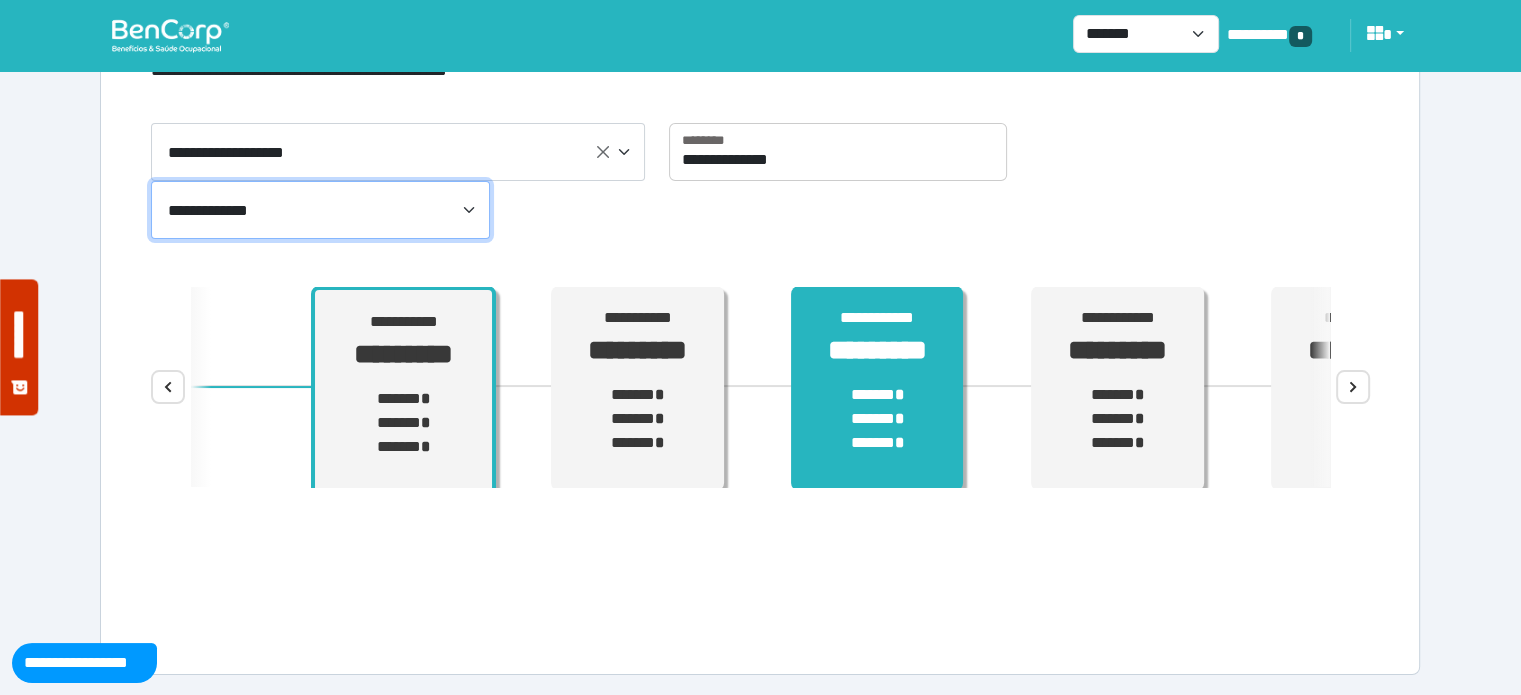 click on "****** * ****** * ****** *" at bounding box center (877, 419) 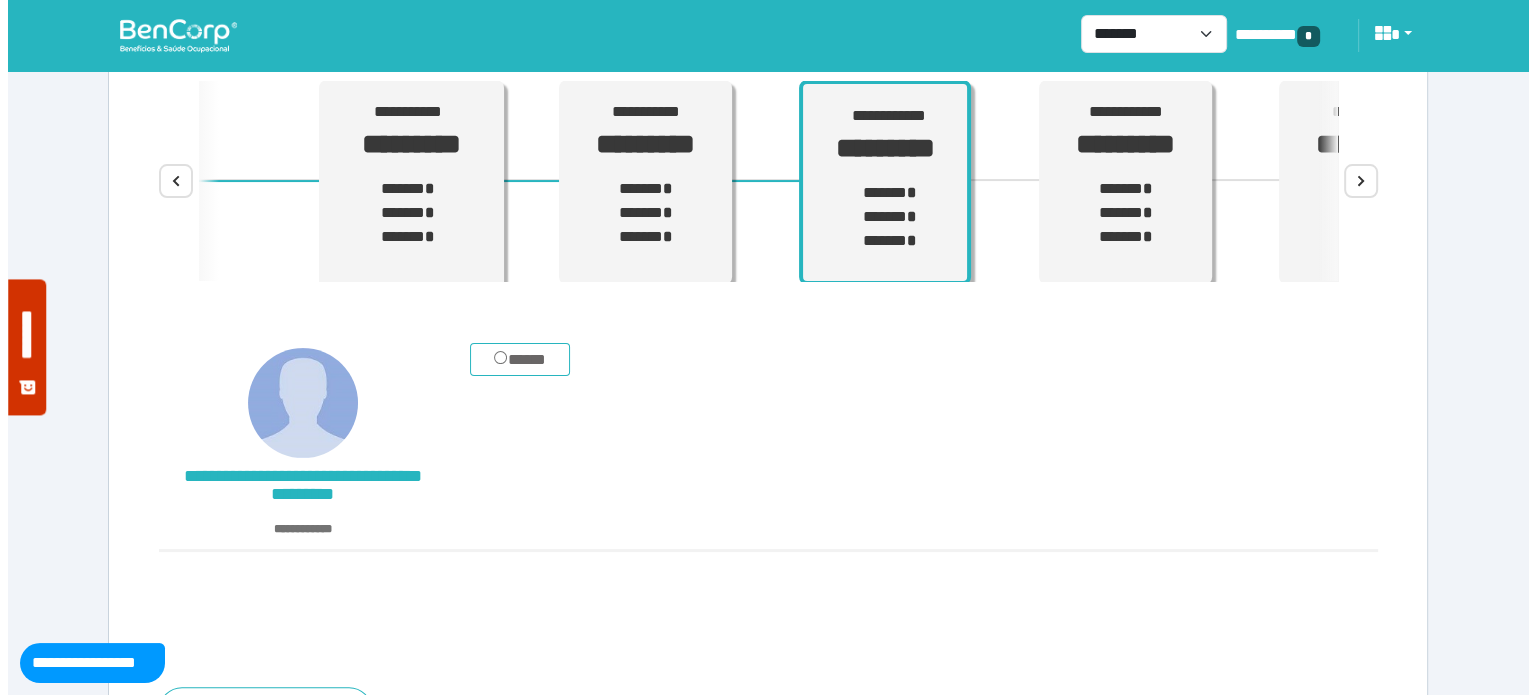 scroll, scrollTop: 428, scrollLeft: 0, axis: vertical 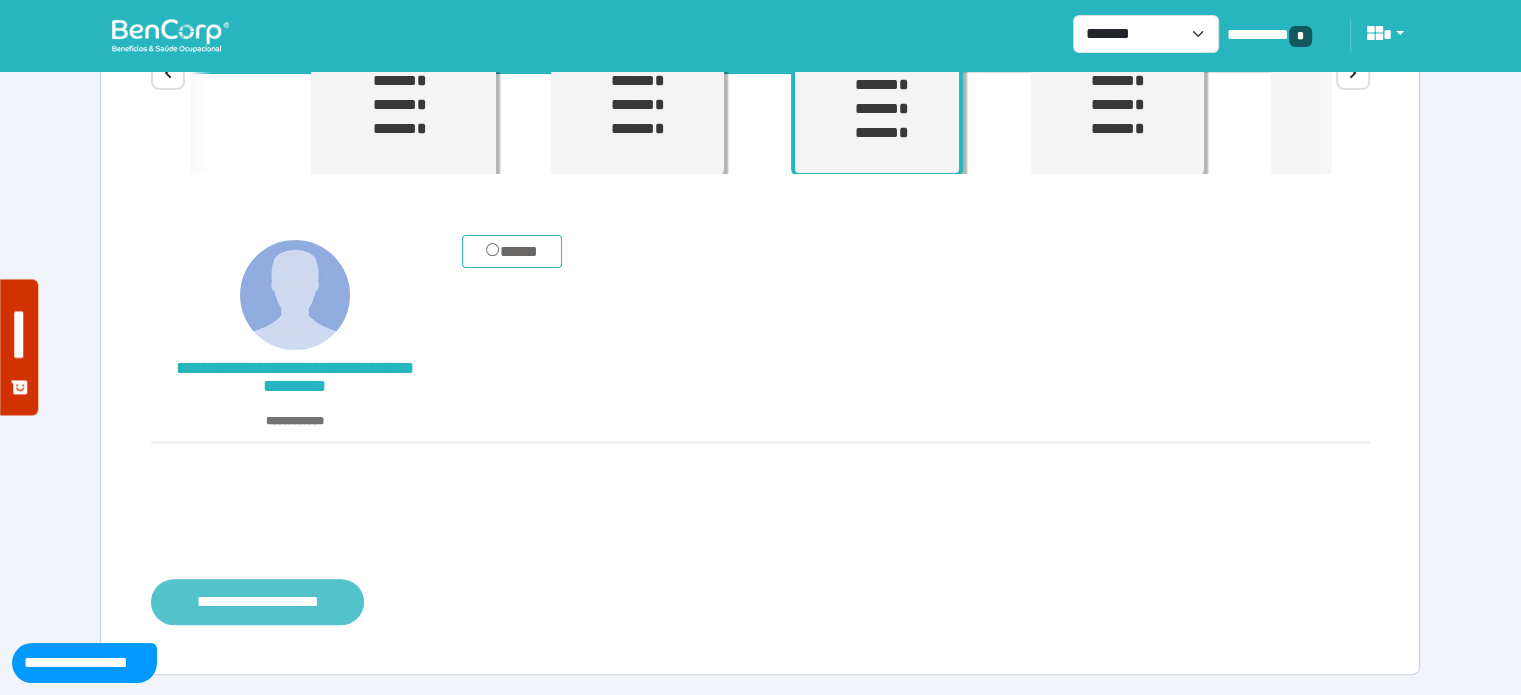 click on "**********" at bounding box center [257, 602] 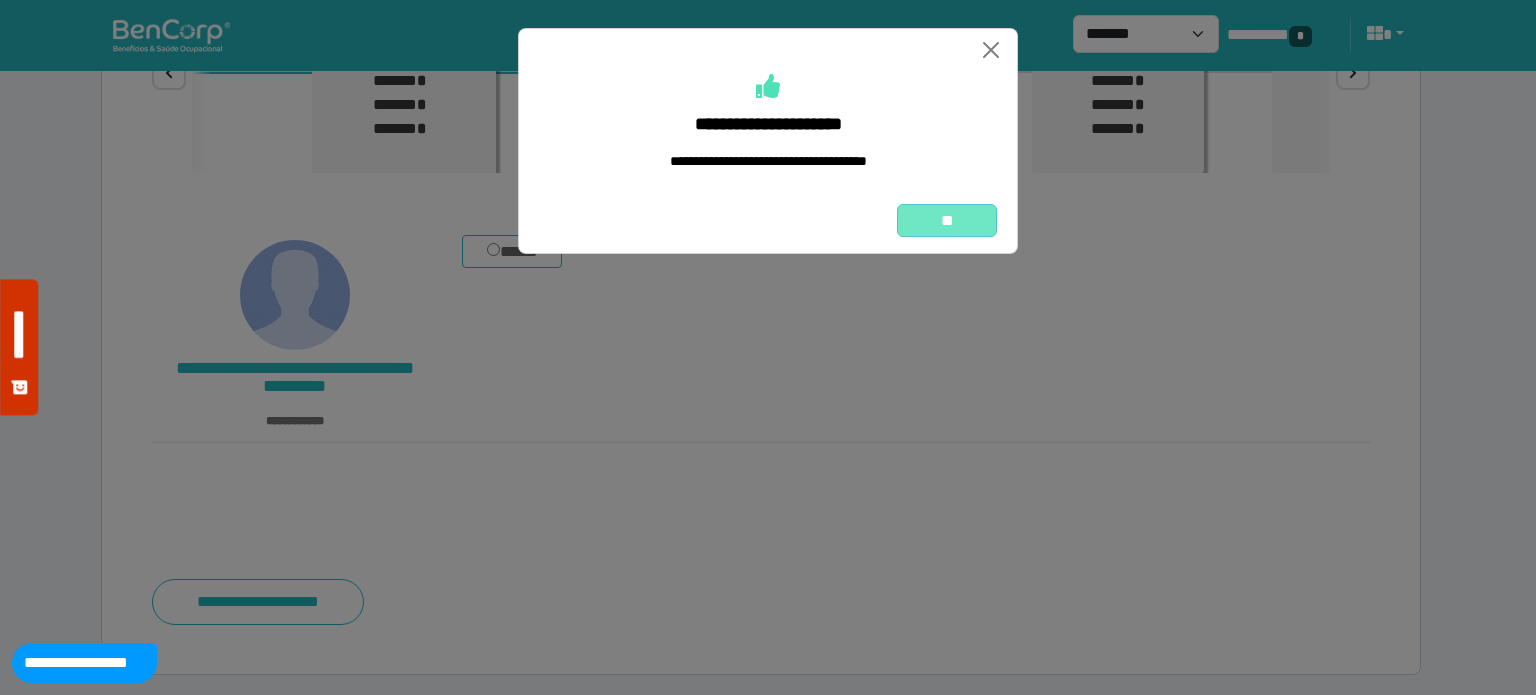 click on "**" at bounding box center [947, 221] 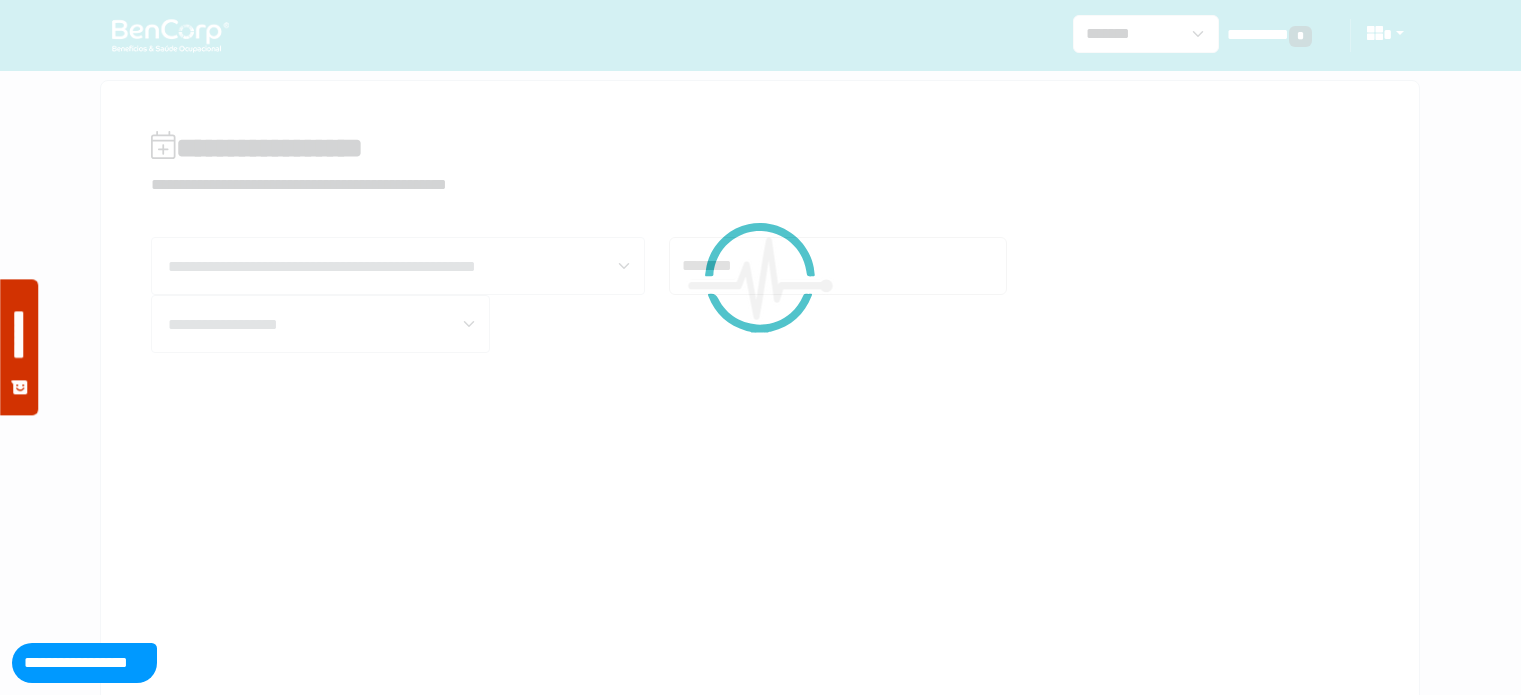 scroll, scrollTop: 0, scrollLeft: 0, axis: both 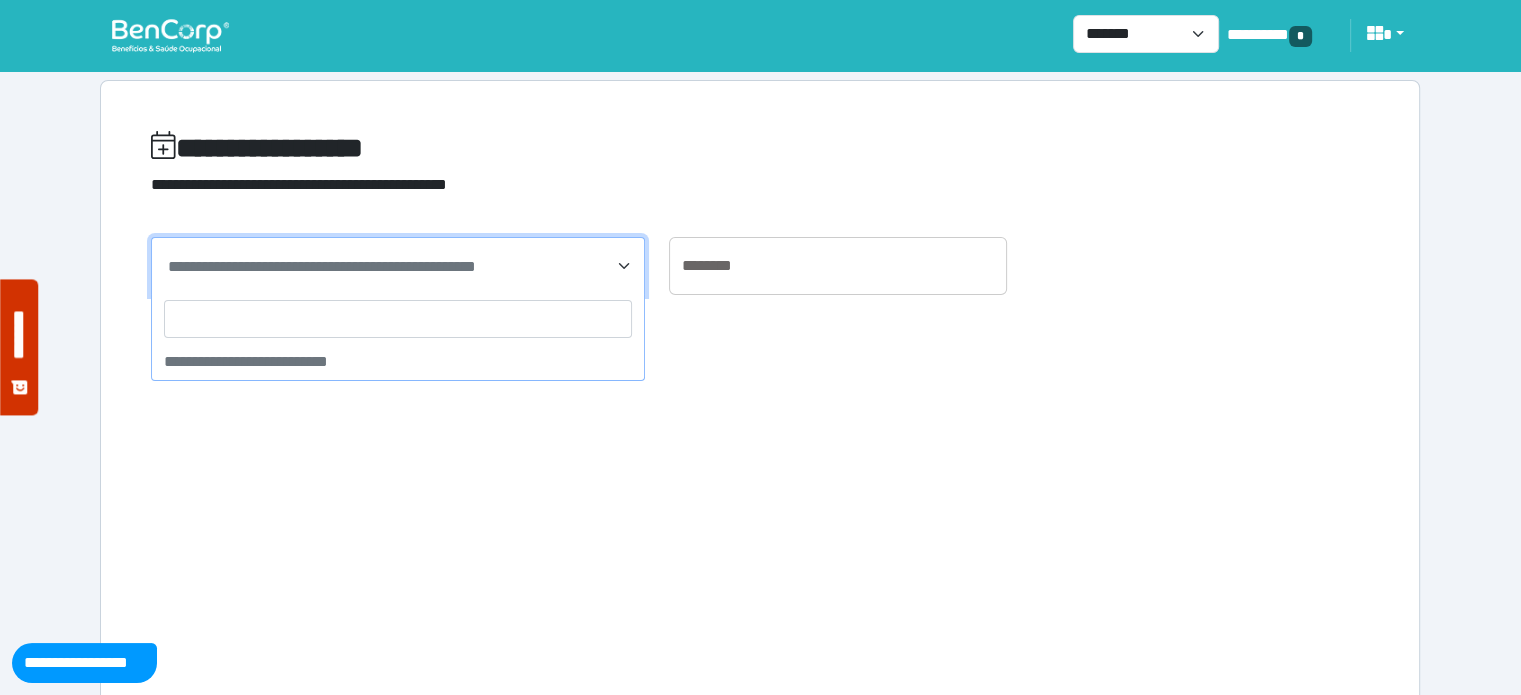 click on "**********" at bounding box center (322, 266) 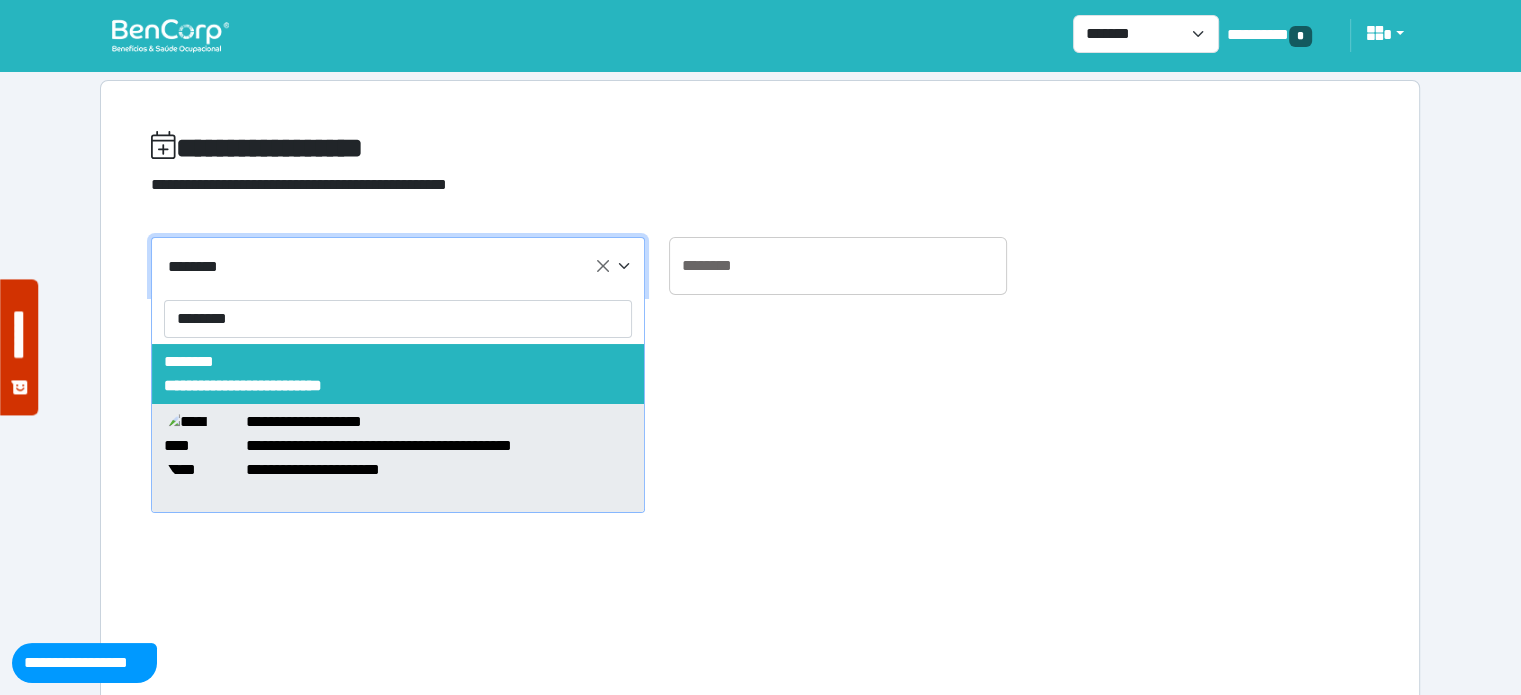 type on "********" 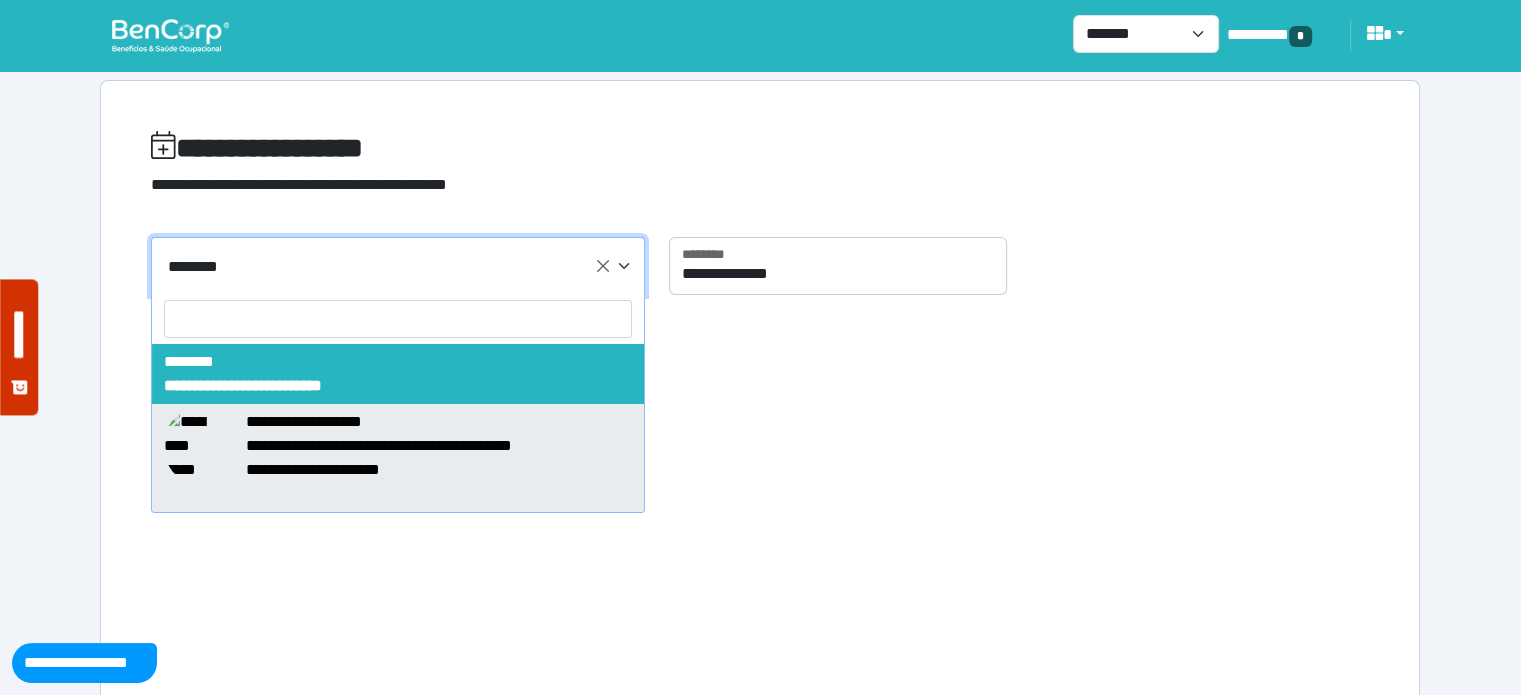 select on "*****" 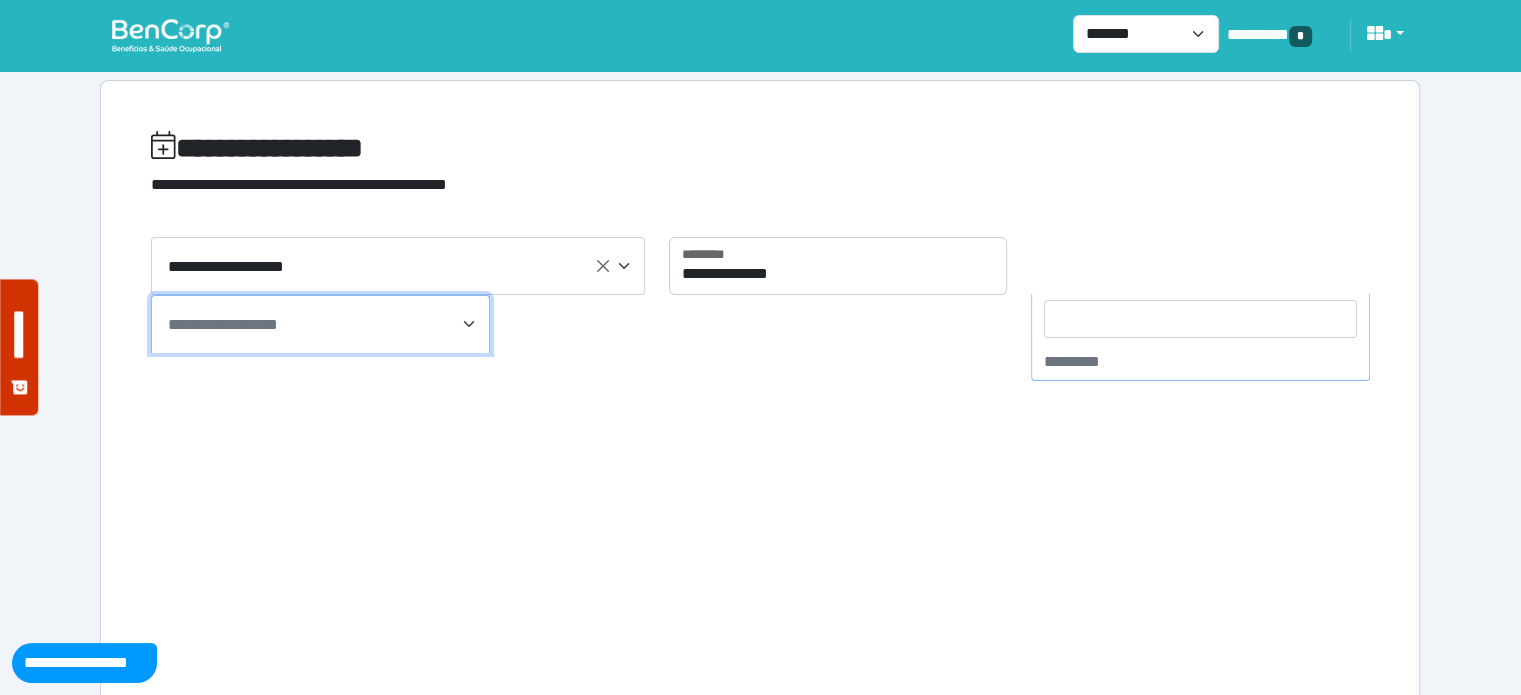 click on "**********" at bounding box center (223, 324) 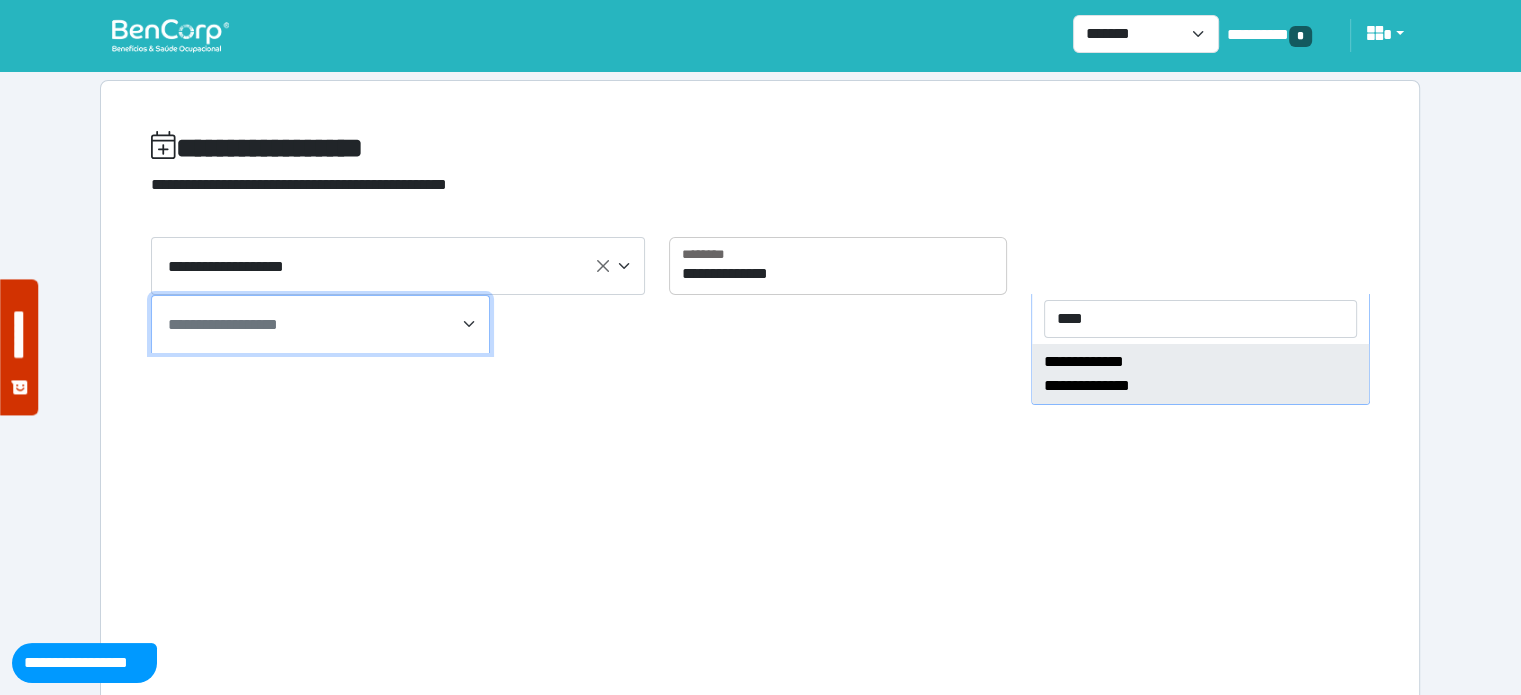 type on "****" 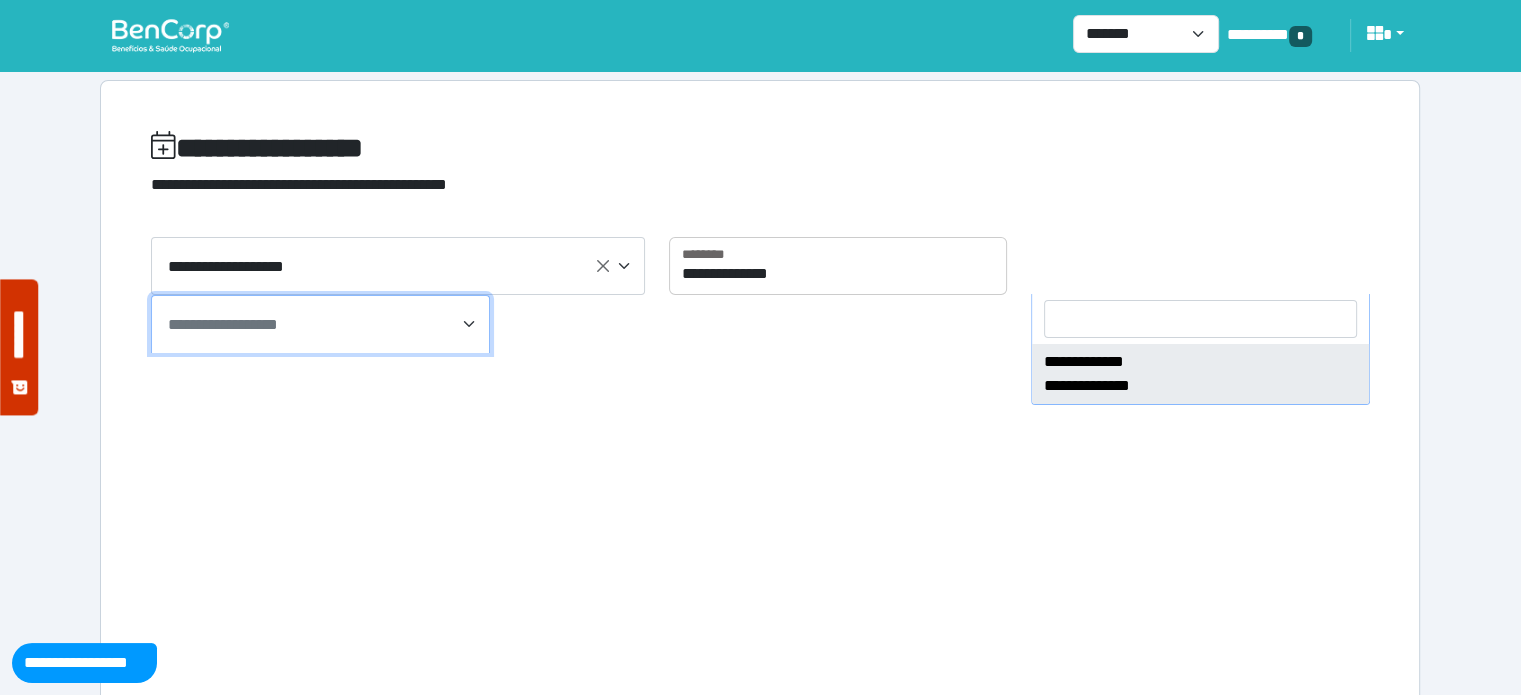 select on "****" 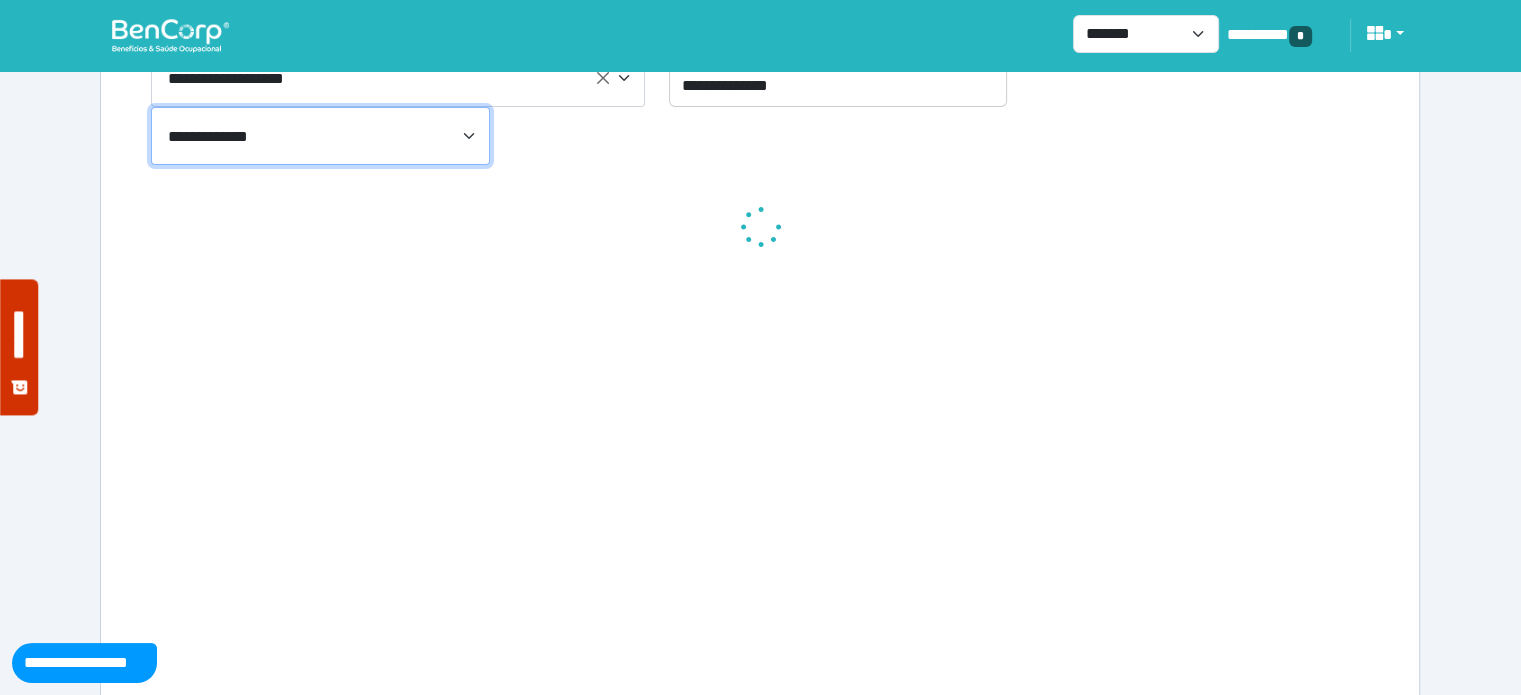 scroll, scrollTop: 190, scrollLeft: 0, axis: vertical 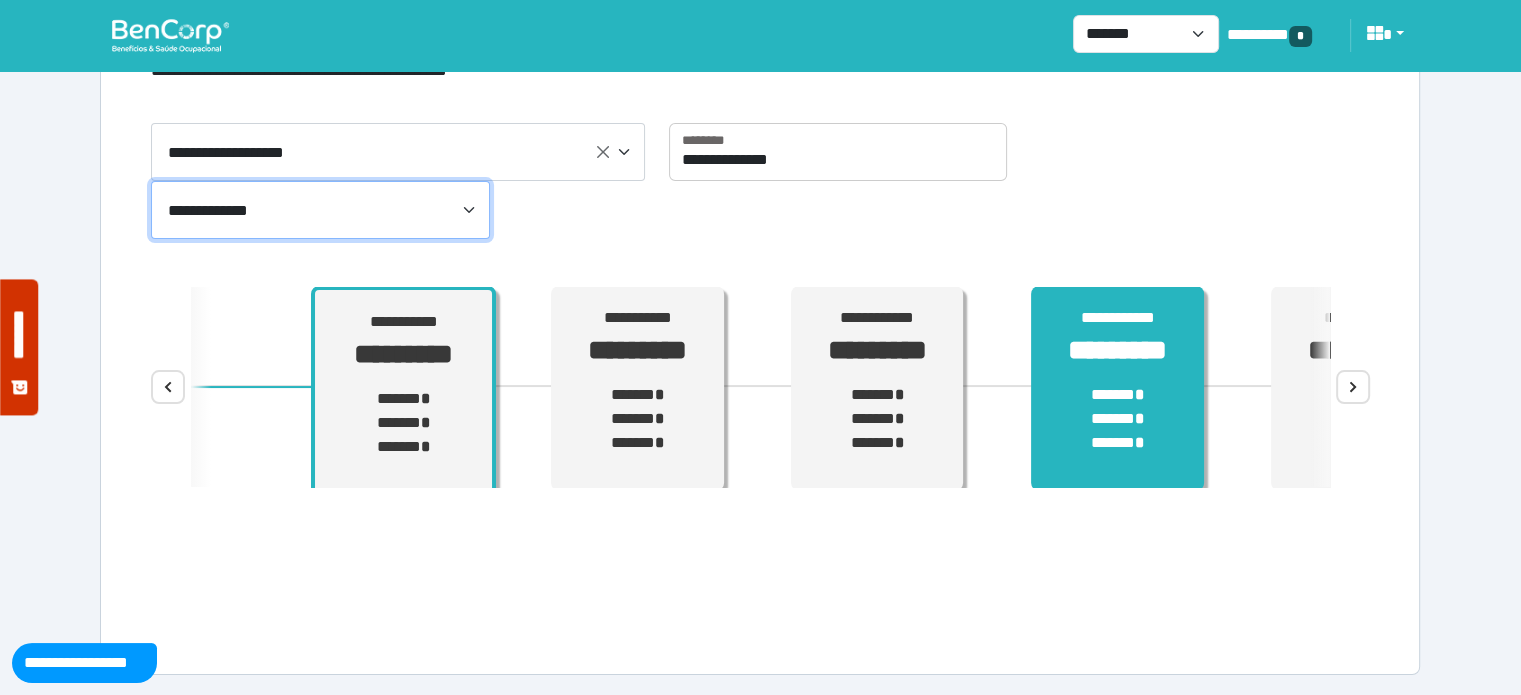 click on "****** * ****** * ****** *" at bounding box center (1117, 419) 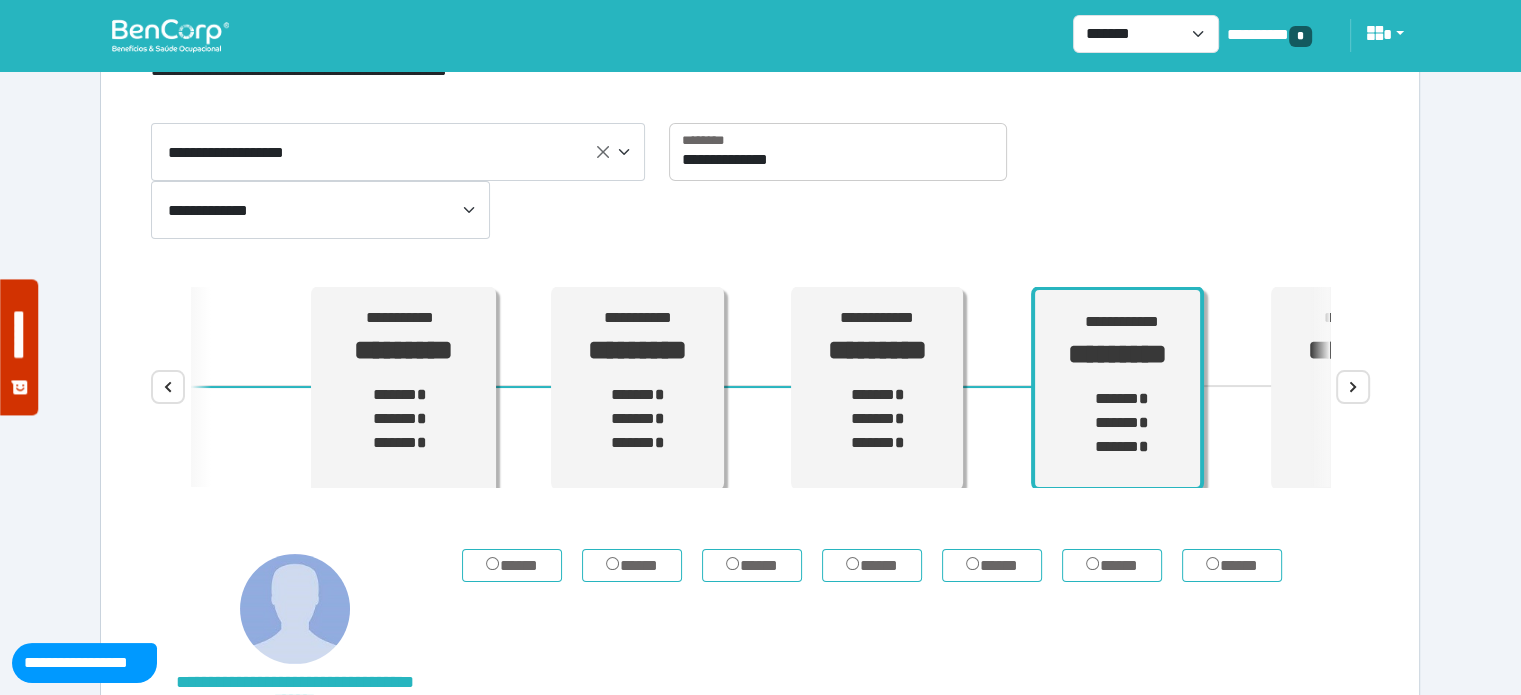 scroll, scrollTop: 12, scrollLeft: 0, axis: vertical 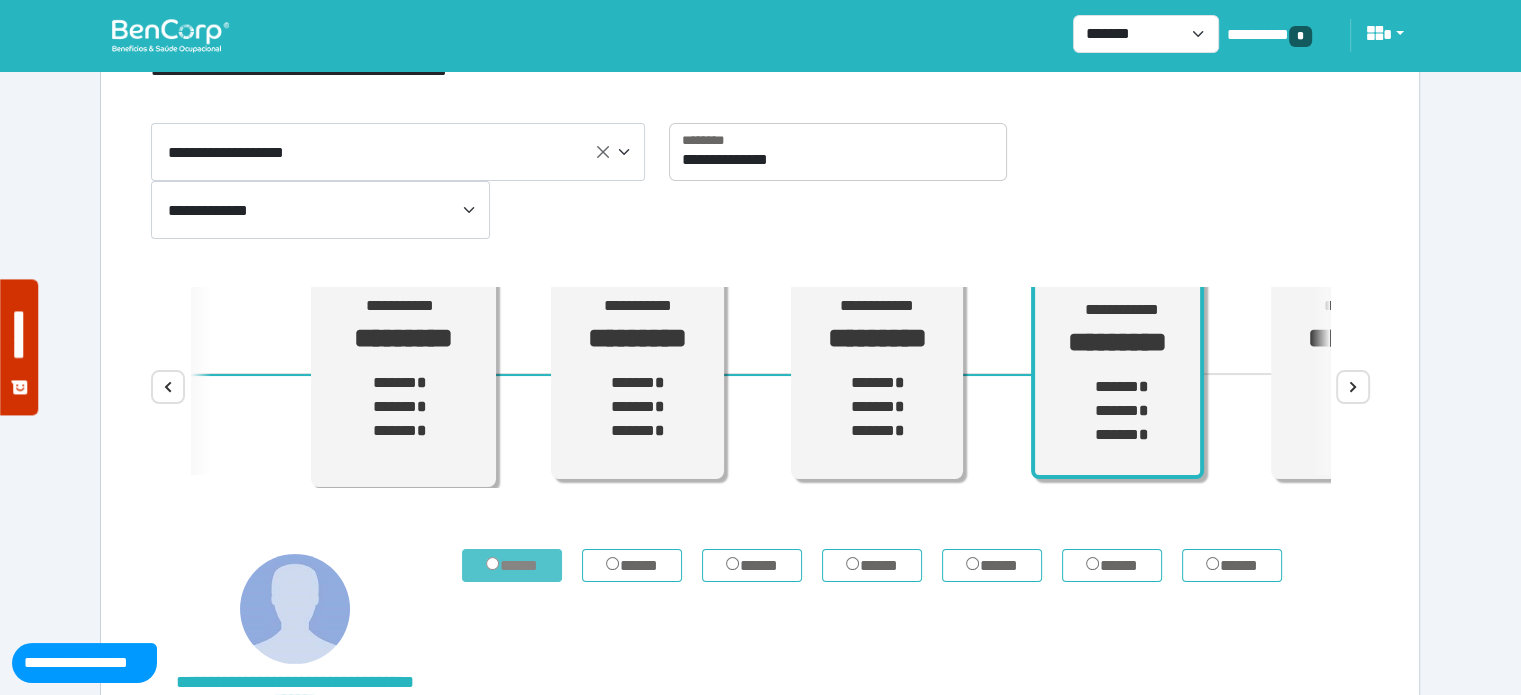 click on "*****" at bounding box center [512, 566] 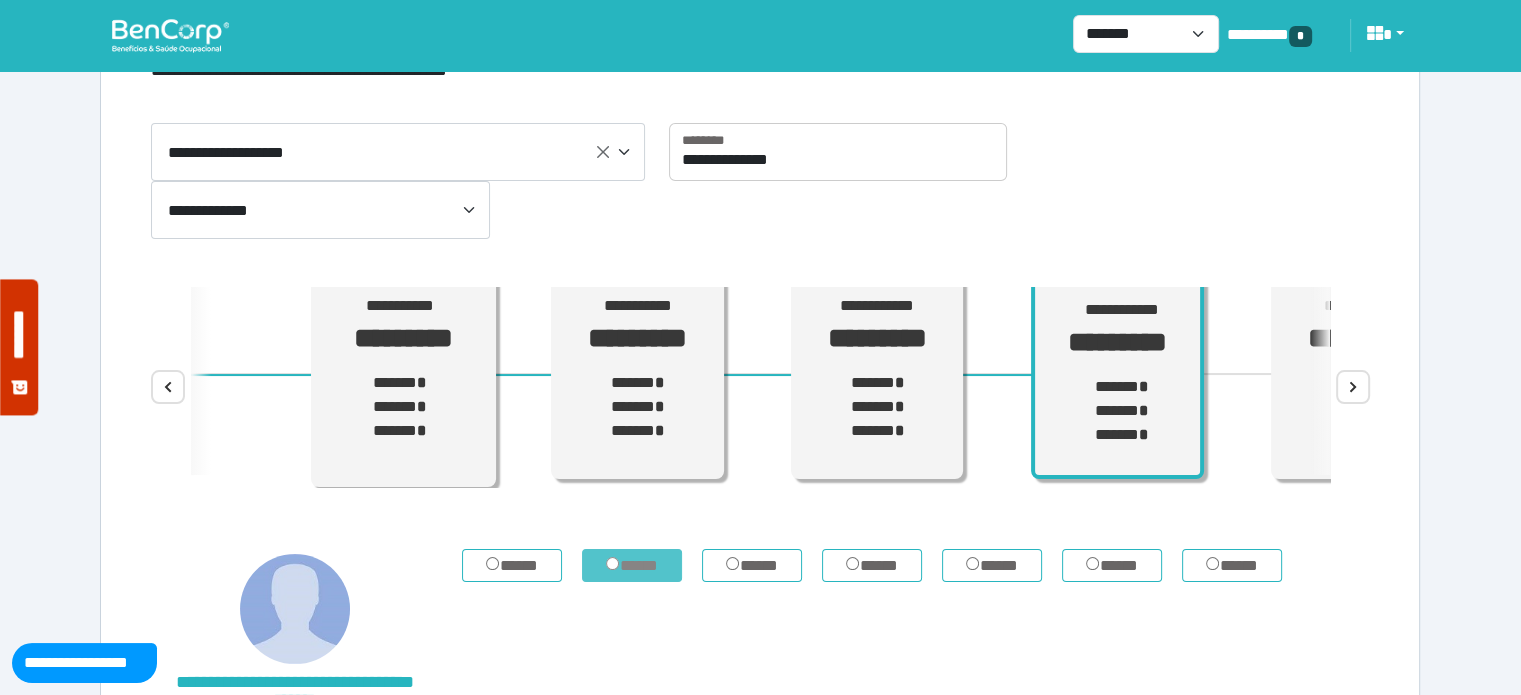 click on "*****" at bounding box center [632, 566] 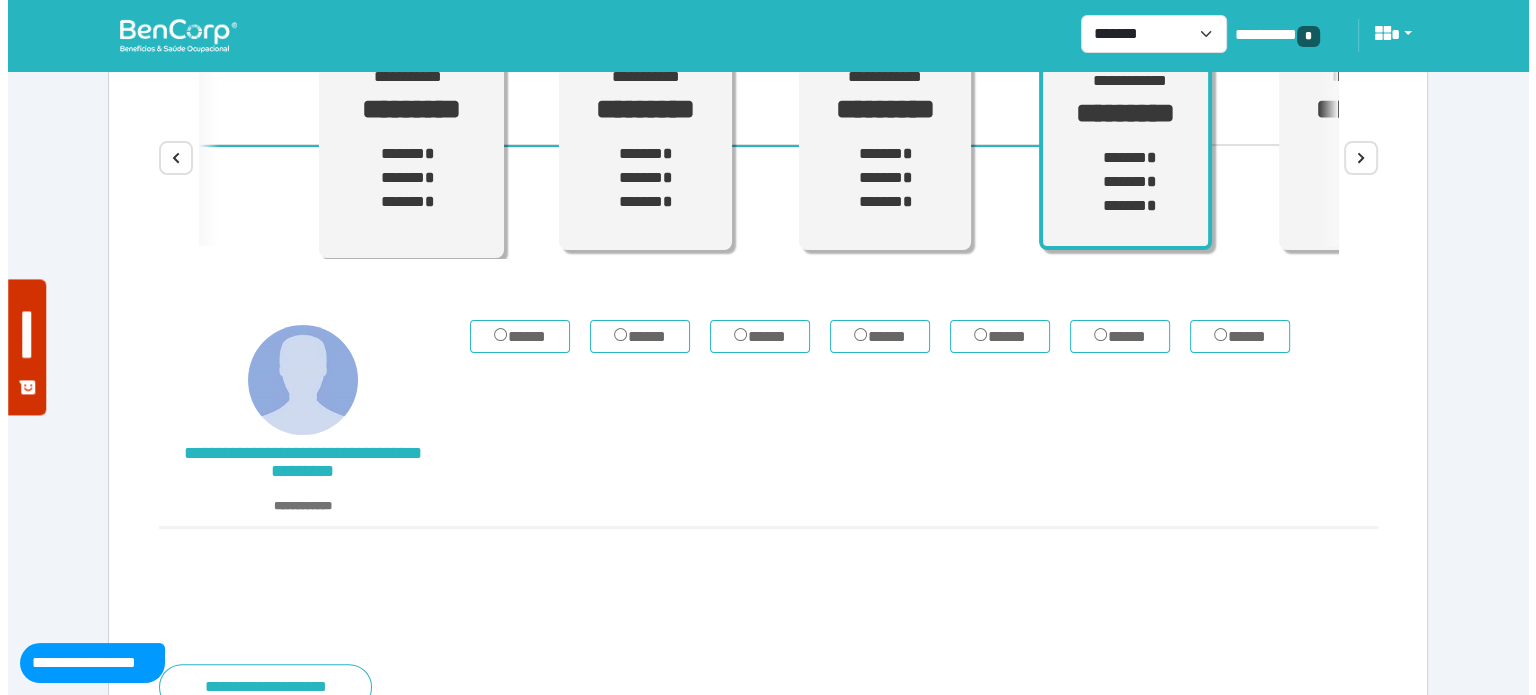 scroll, scrollTop: 428, scrollLeft: 0, axis: vertical 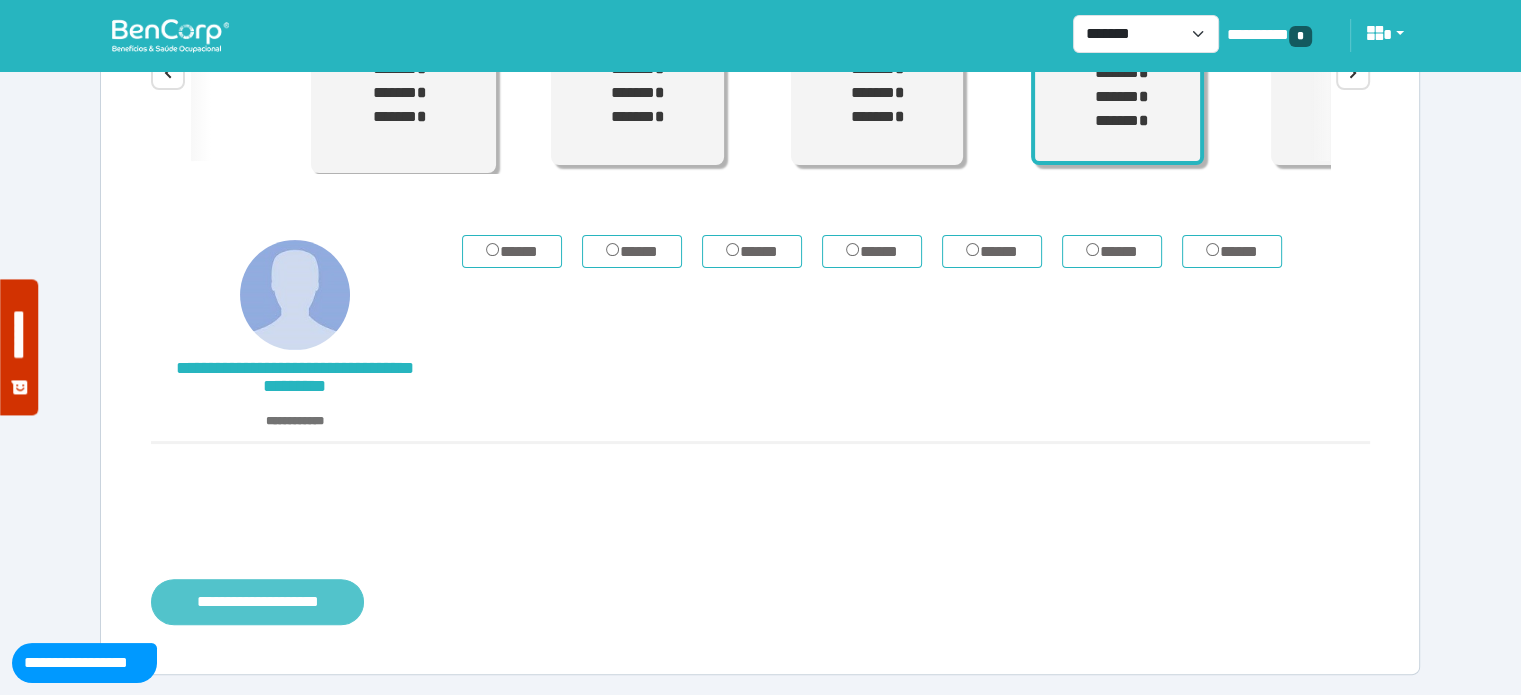 click on "**********" at bounding box center [257, 602] 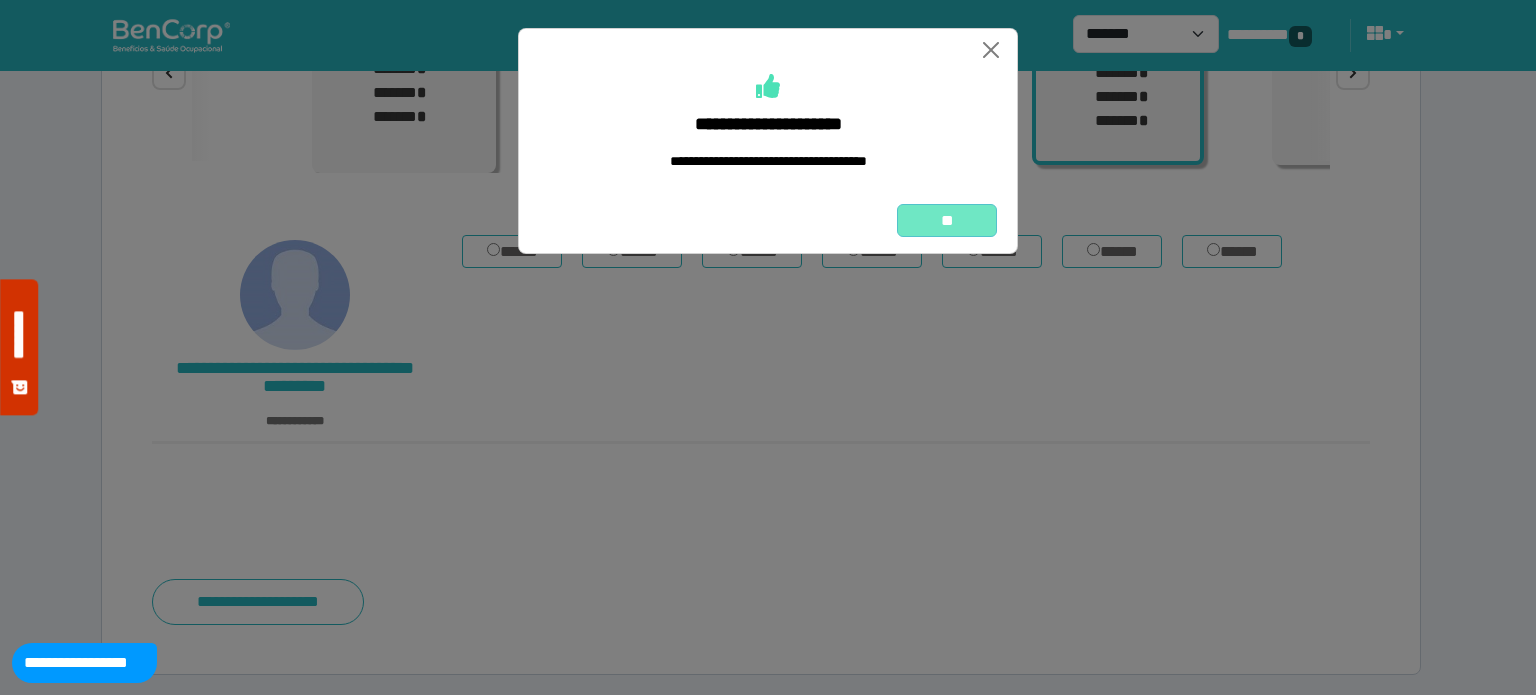 click on "**" at bounding box center (947, 221) 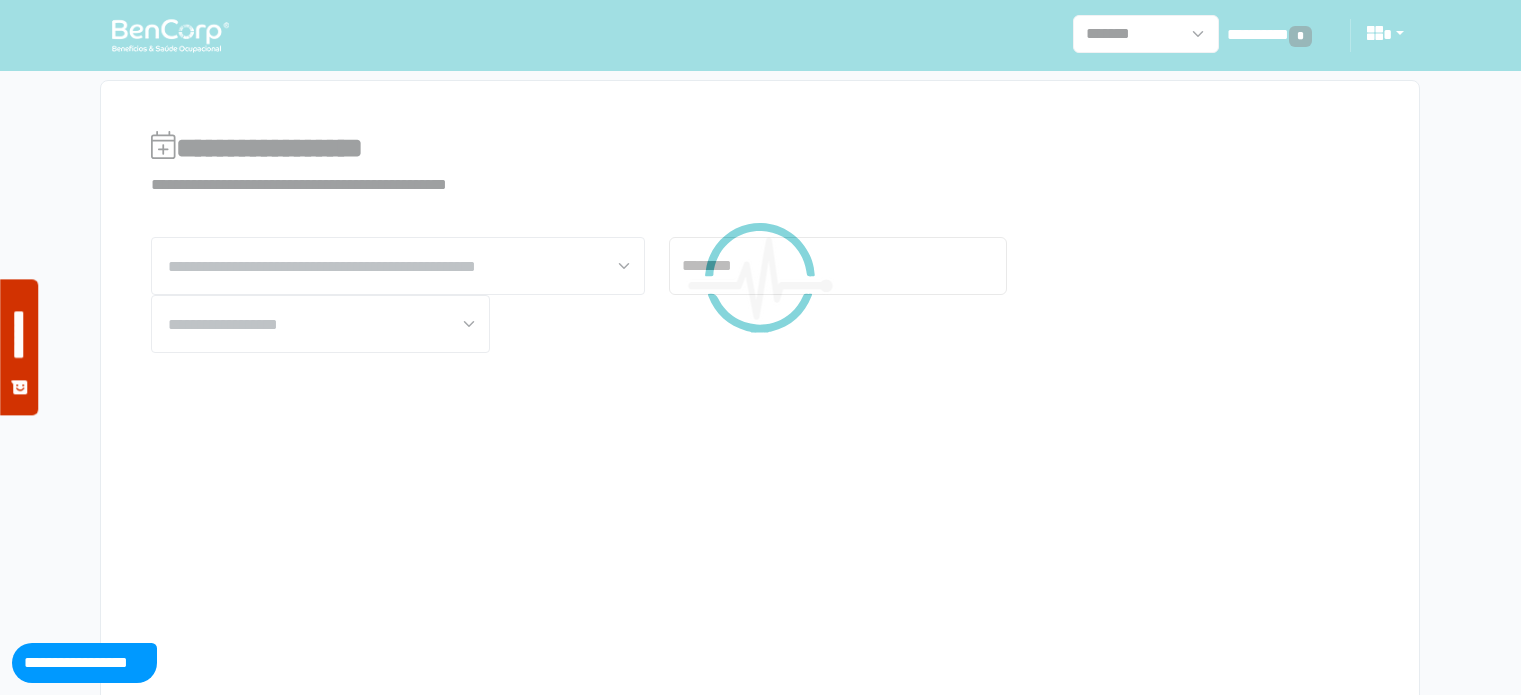 scroll, scrollTop: 0, scrollLeft: 0, axis: both 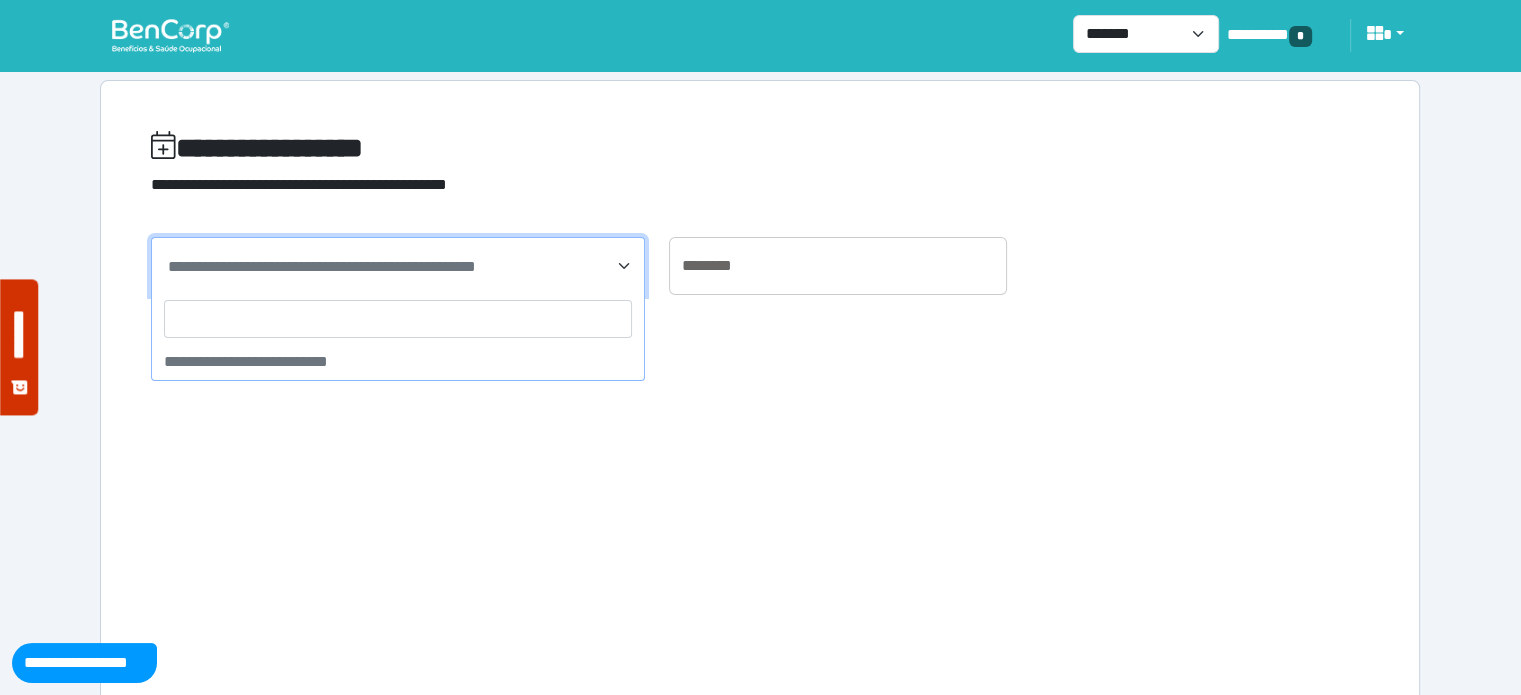 click on "**********" at bounding box center [322, 266] 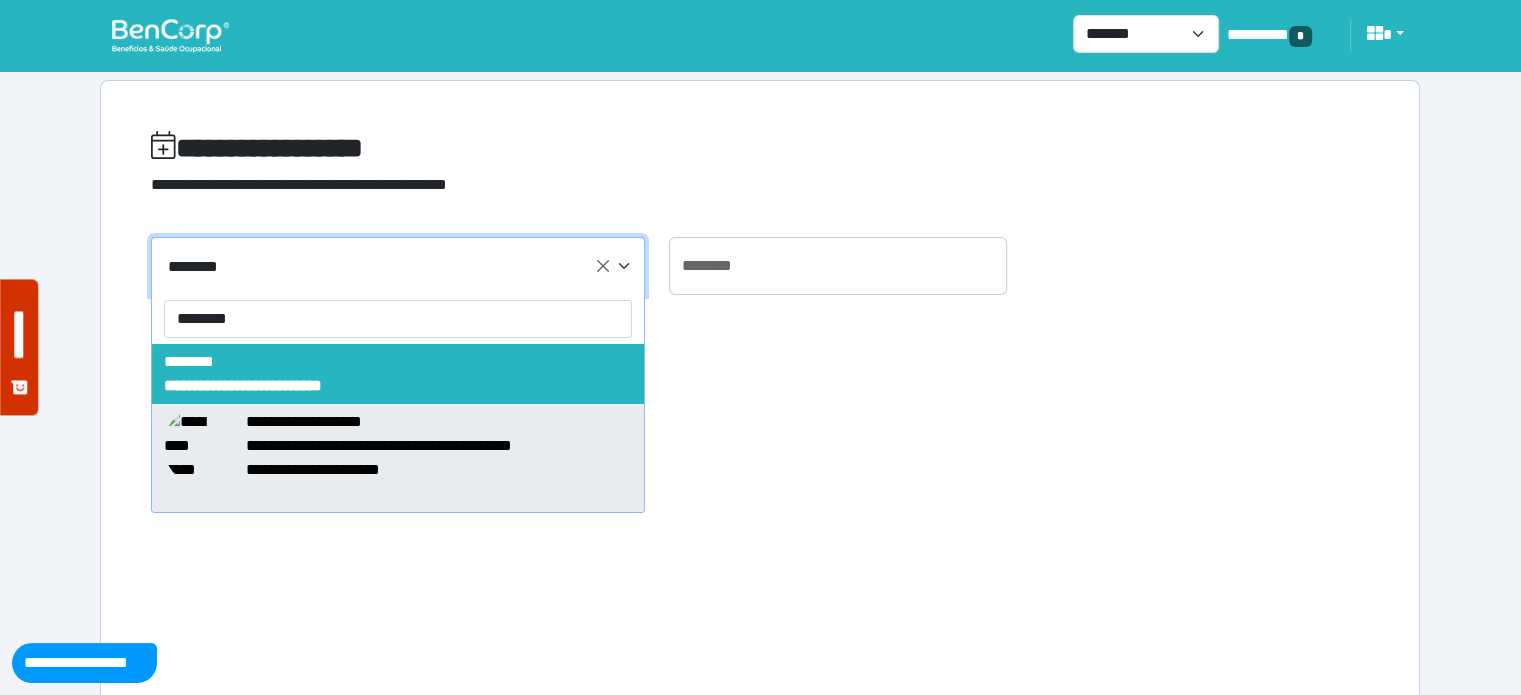 type on "********" 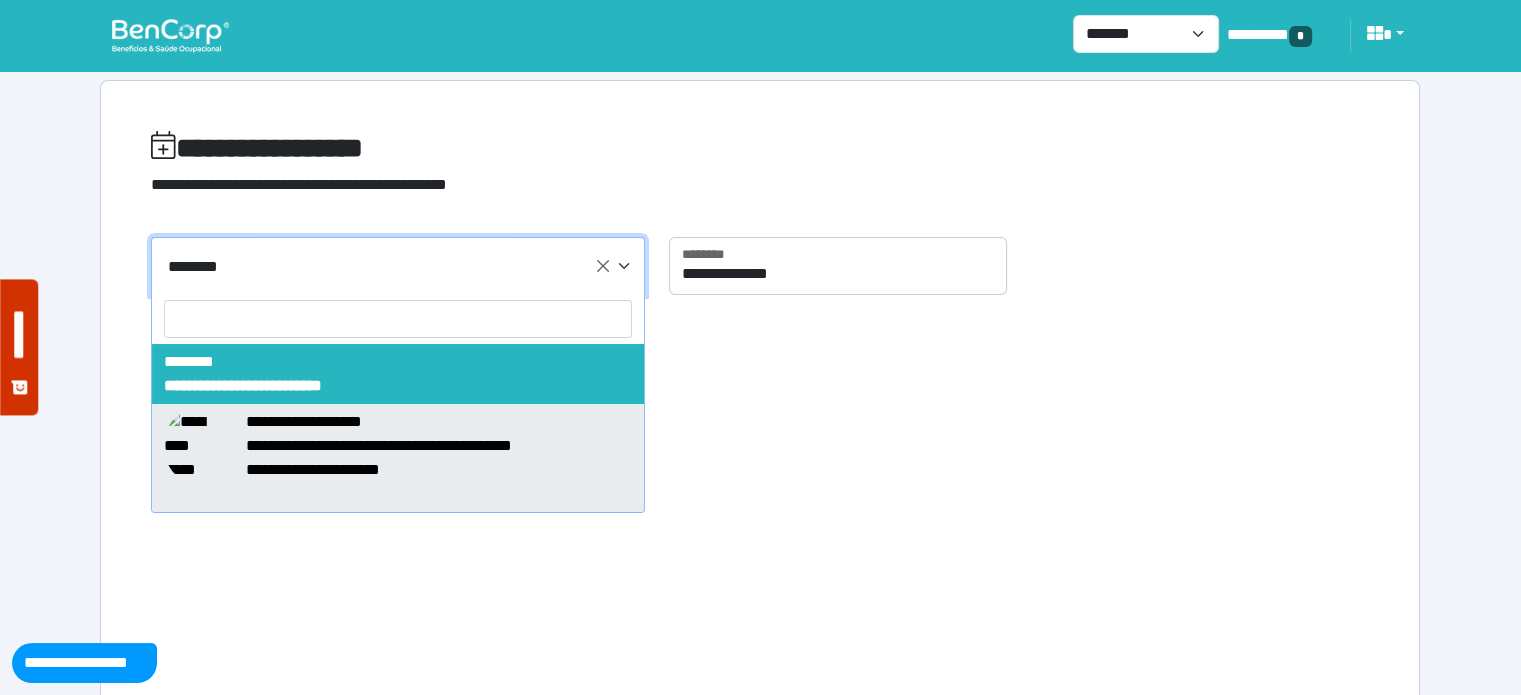 select on "*****" 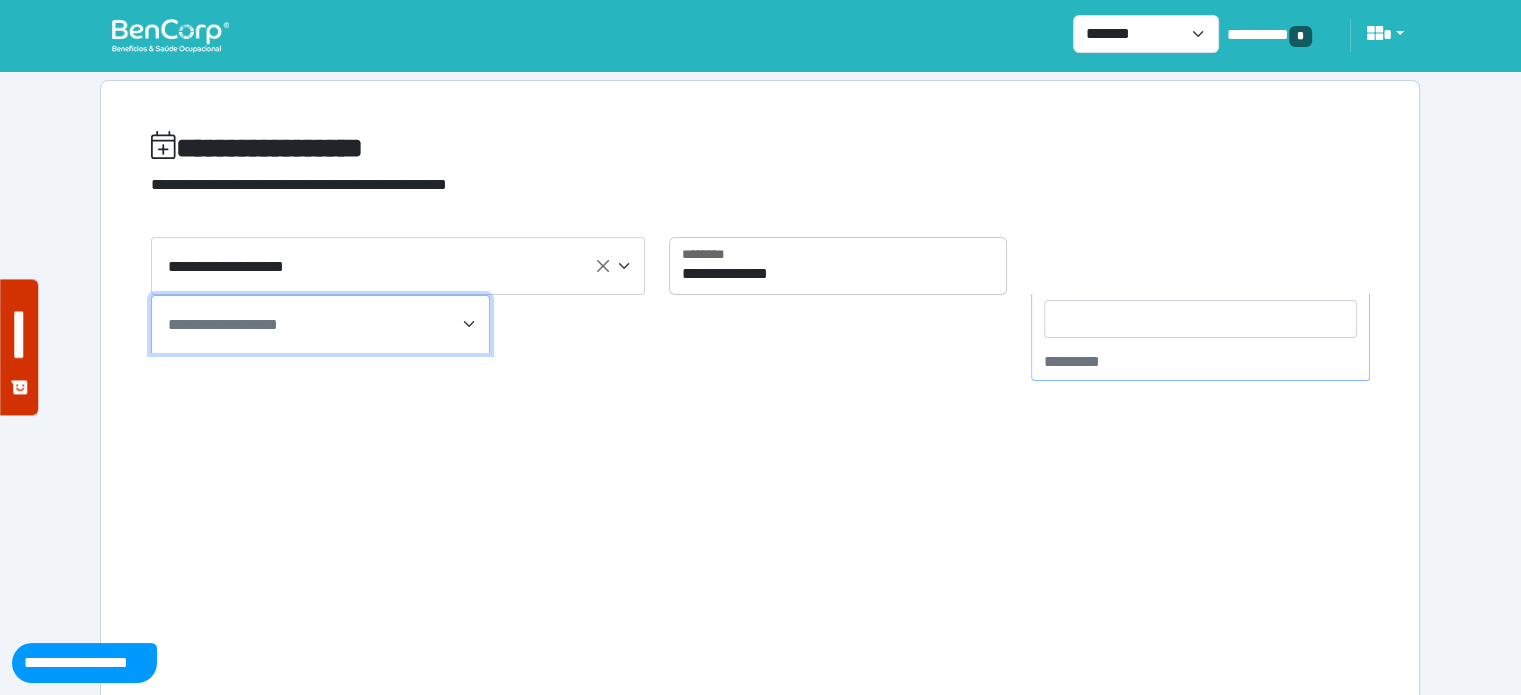 click on "**********" at bounding box center [320, 324] 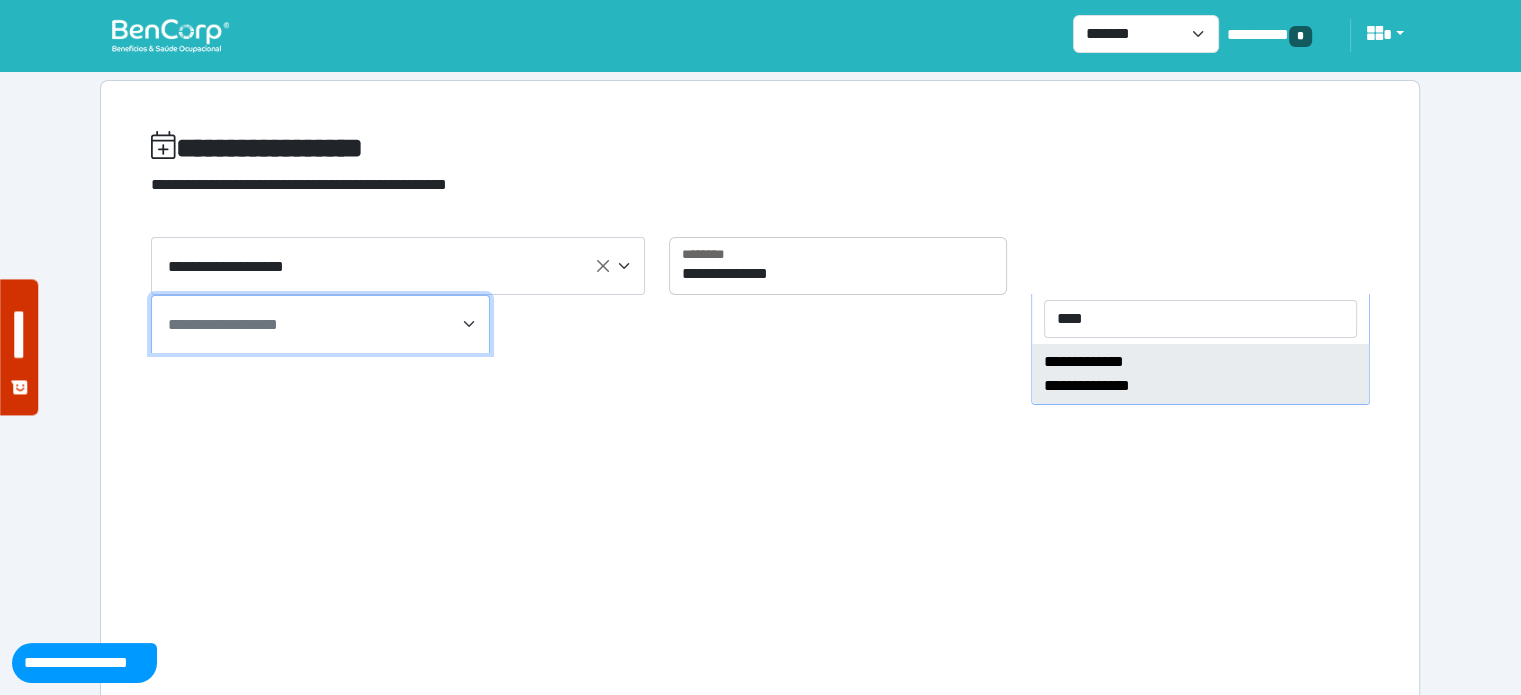 type on "****" 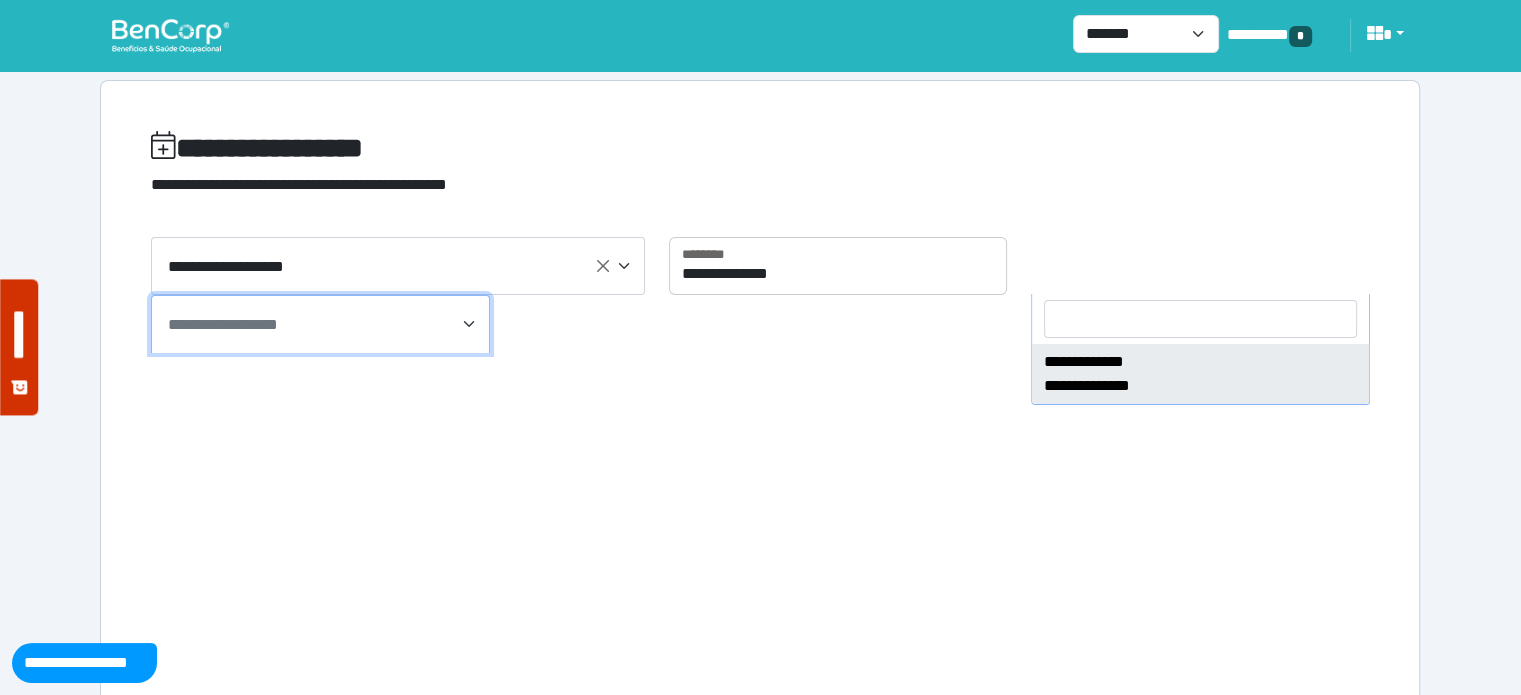 select on "****" 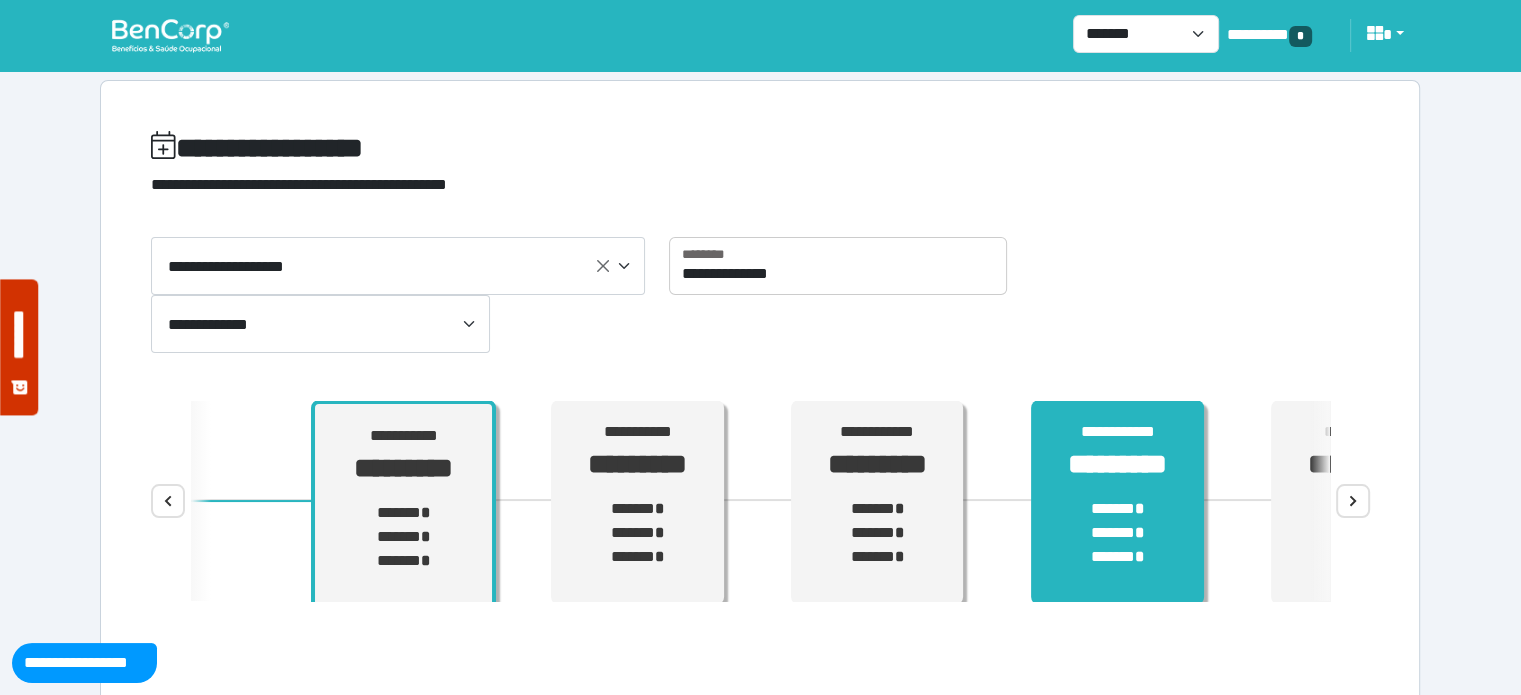 click on "**********" at bounding box center (1117, 503) 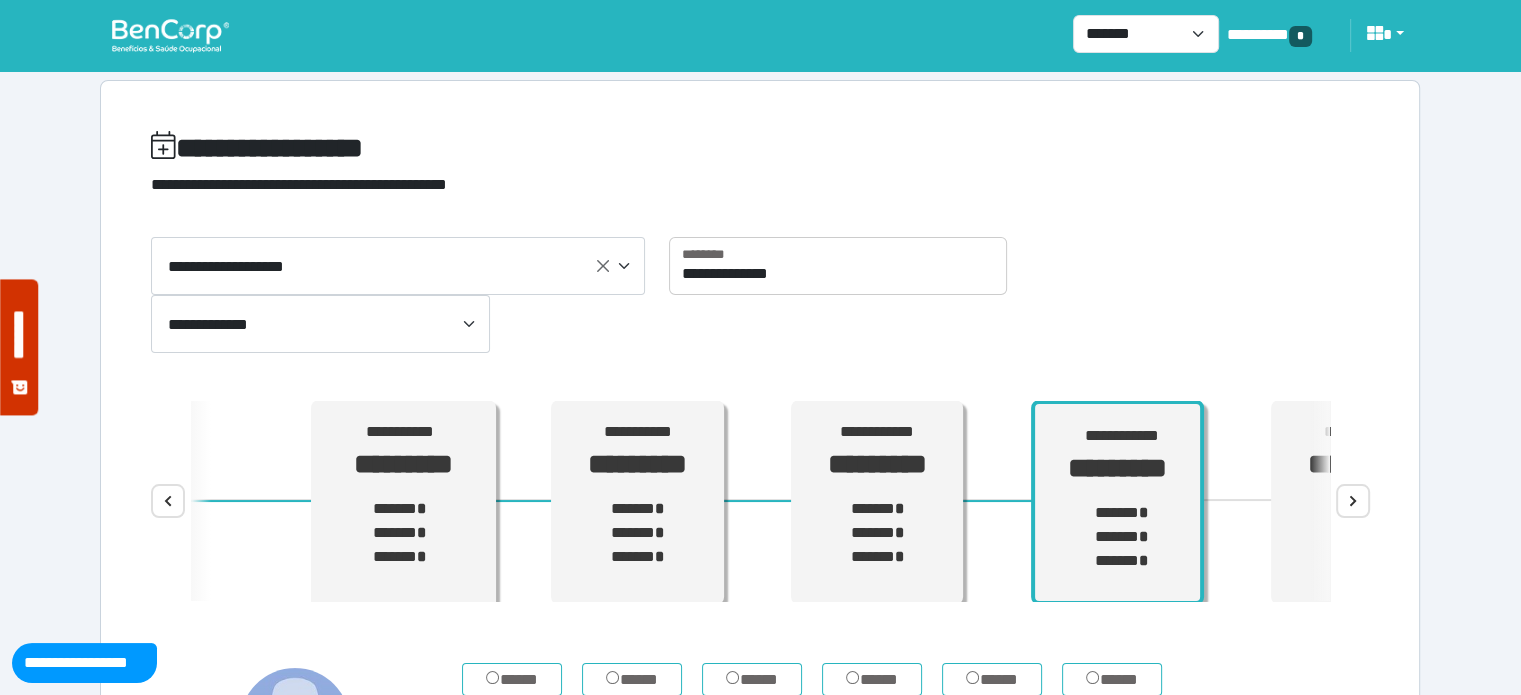 scroll, scrollTop: 55, scrollLeft: 0, axis: vertical 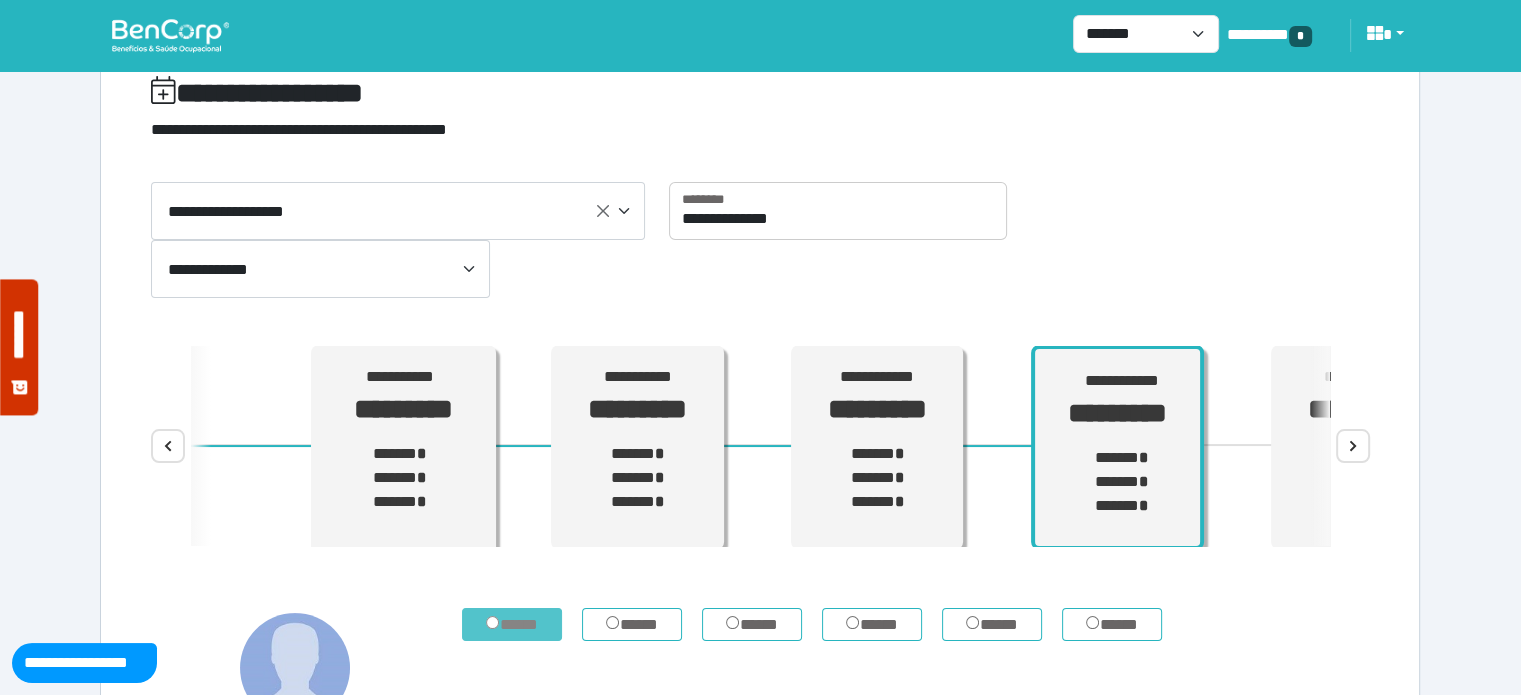click on "*****" at bounding box center (512, 625) 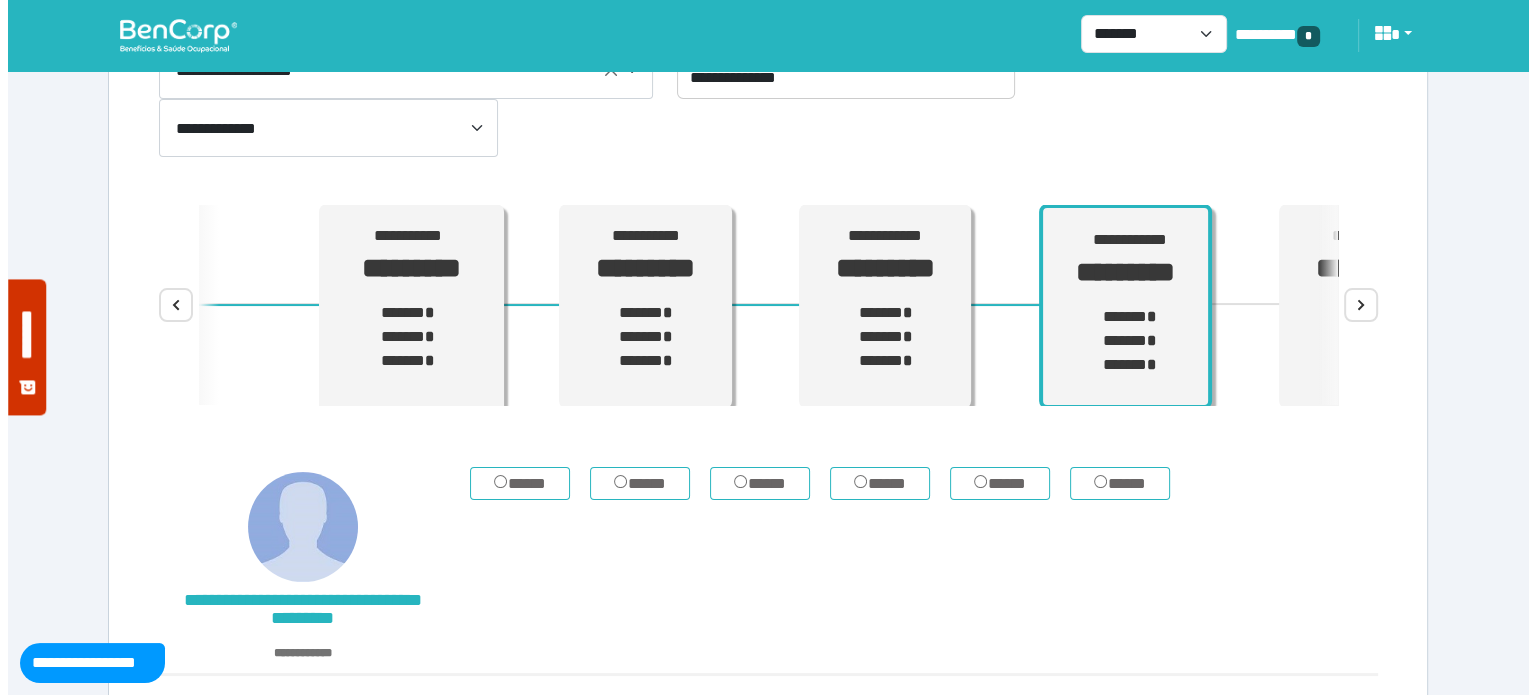 scroll, scrollTop: 428, scrollLeft: 0, axis: vertical 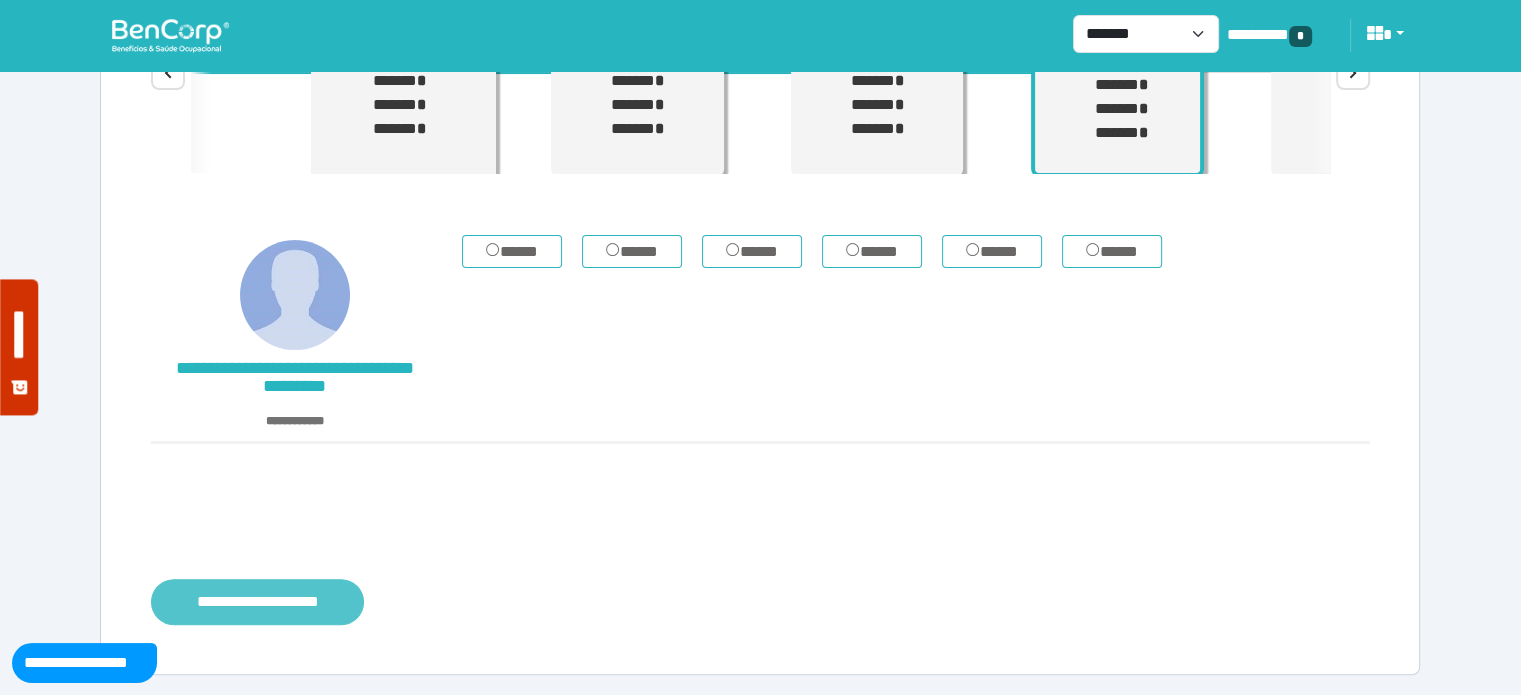 click on "**********" at bounding box center (257, 602) 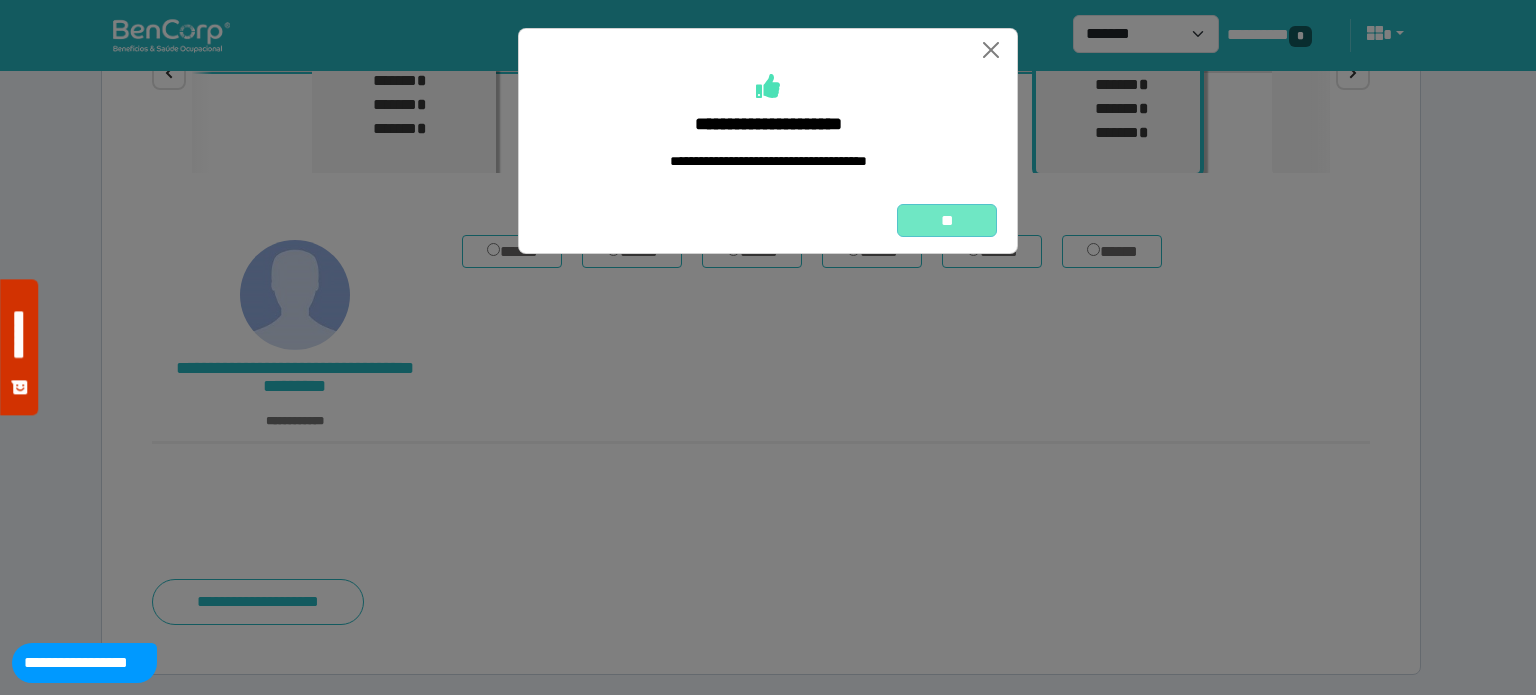 click on "**" at bounding box center [947, 221] 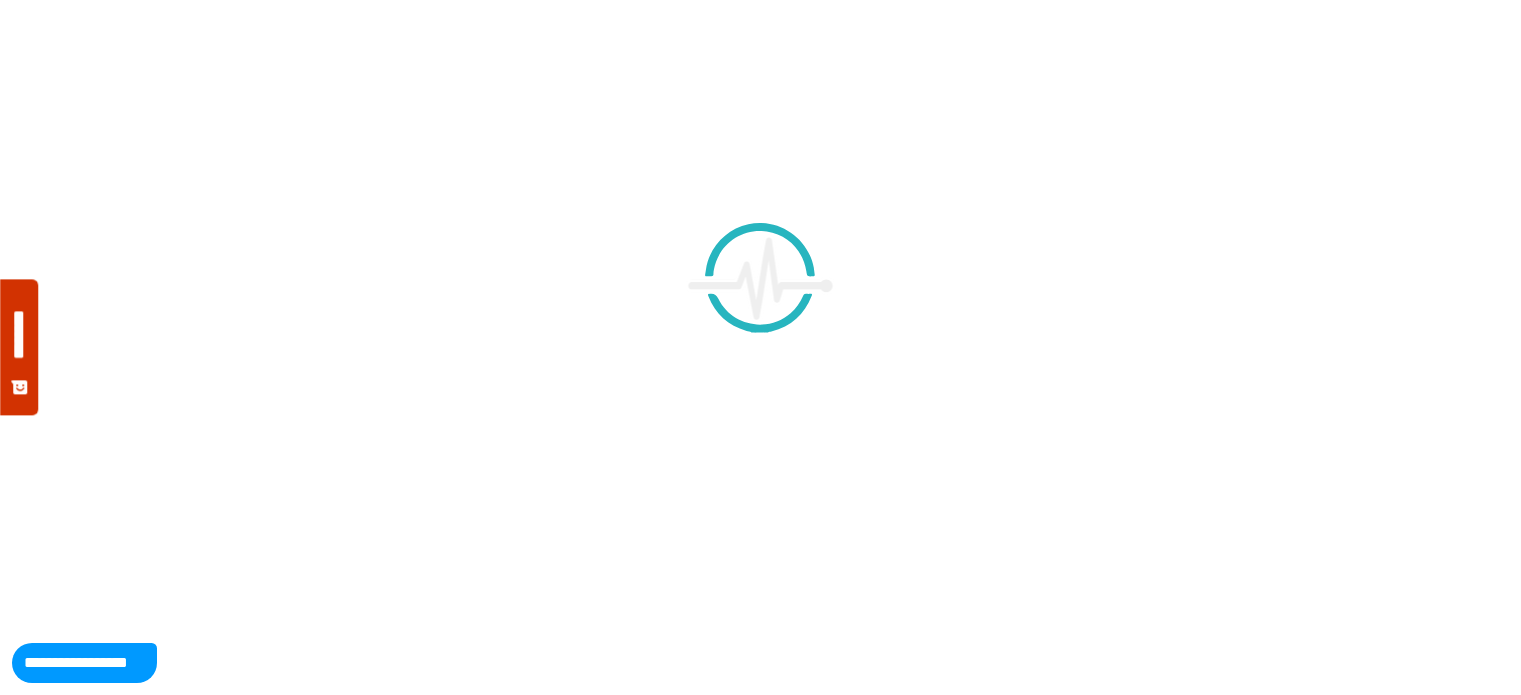 scroll, scrollTop: 0, scrollLeft: 0, axis: both 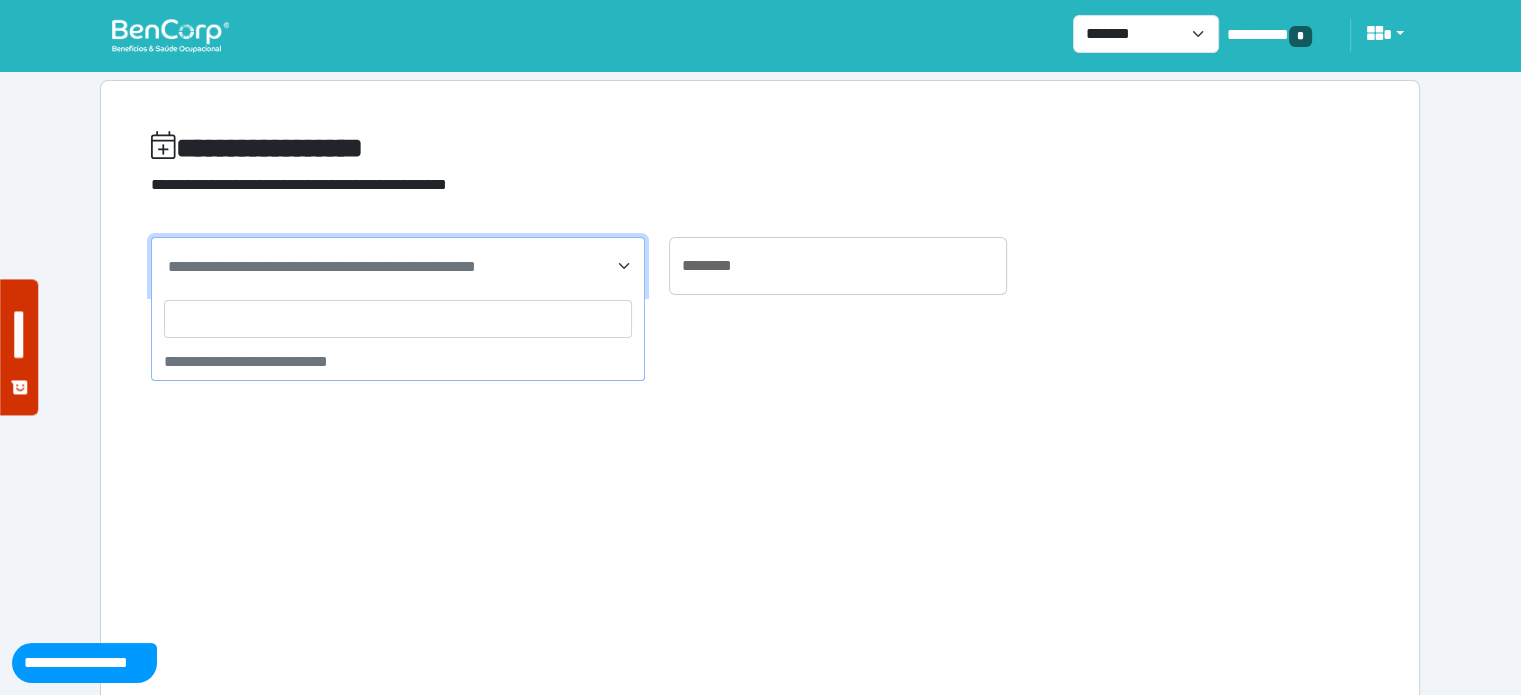 click on "**********" at bounding box center [322, 266] 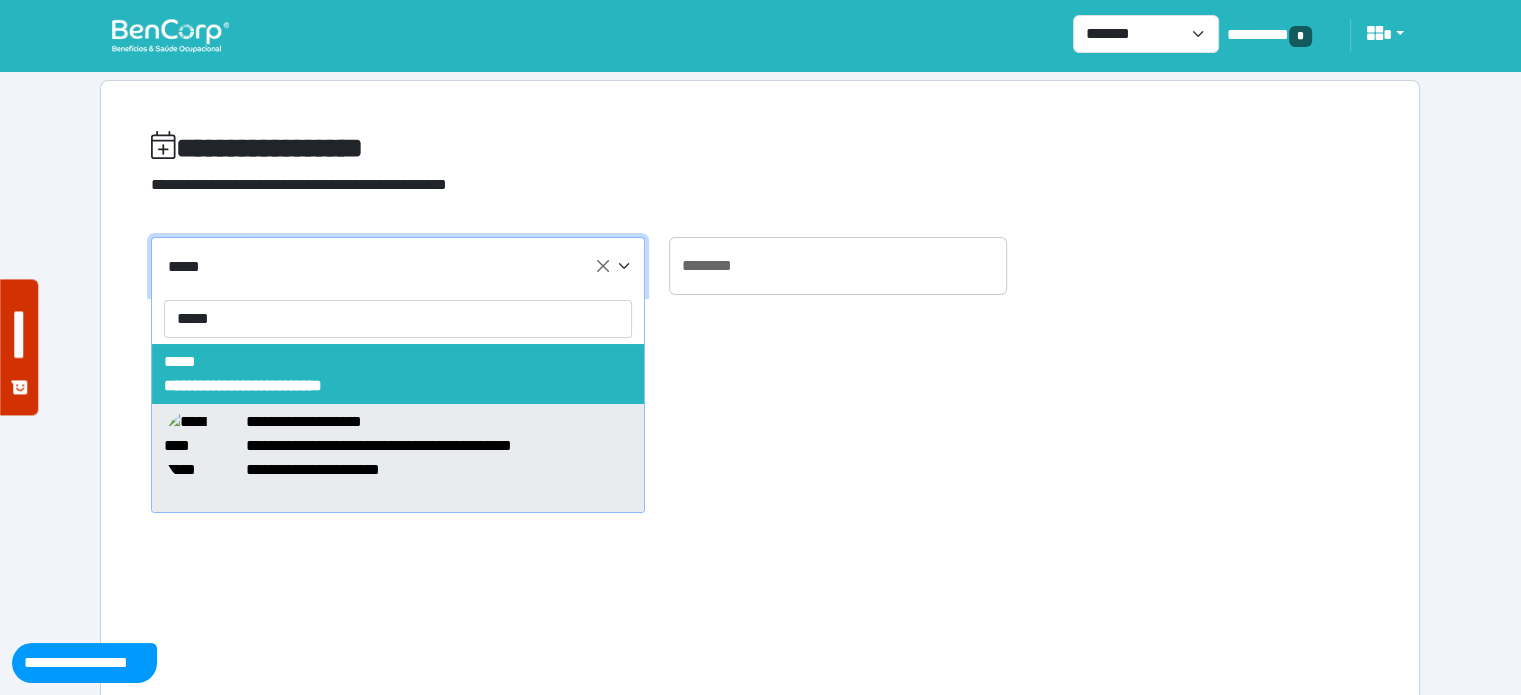 type on "*****" 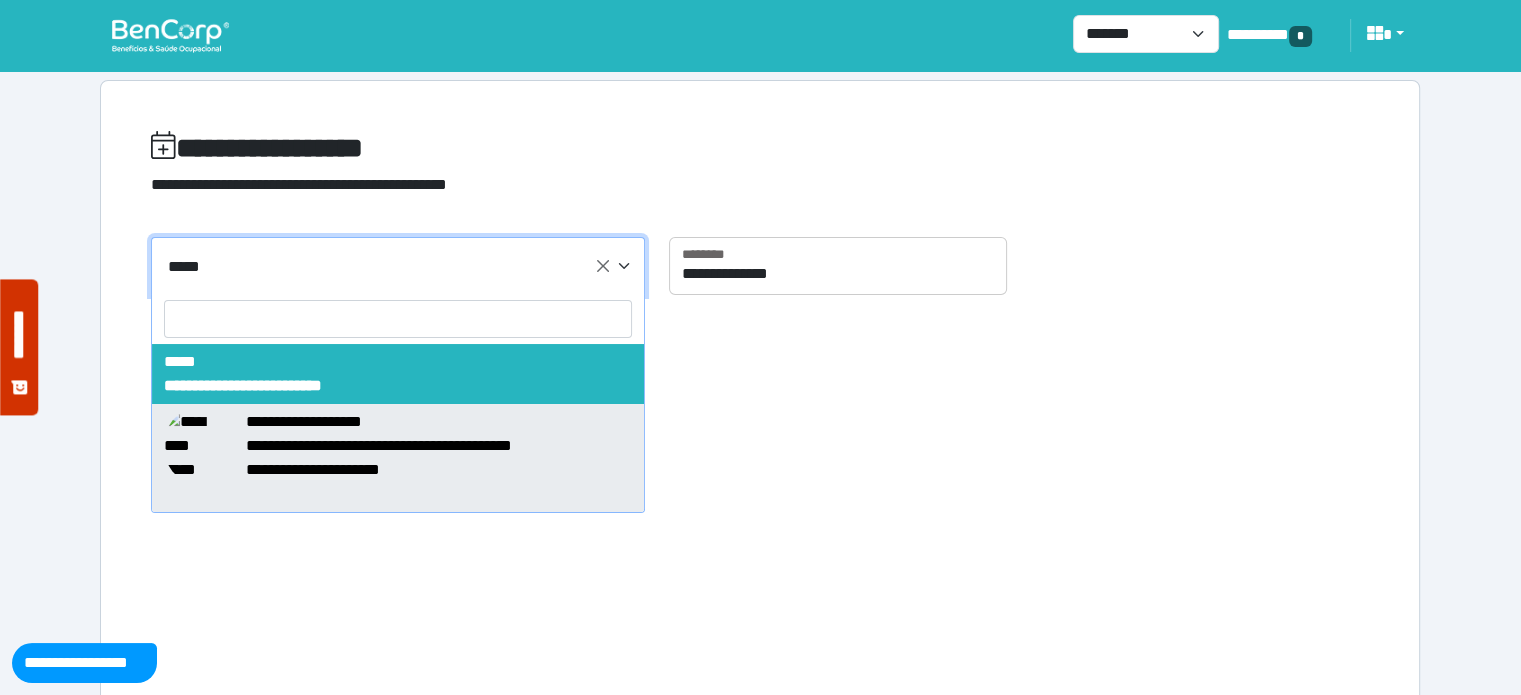select on "*****" 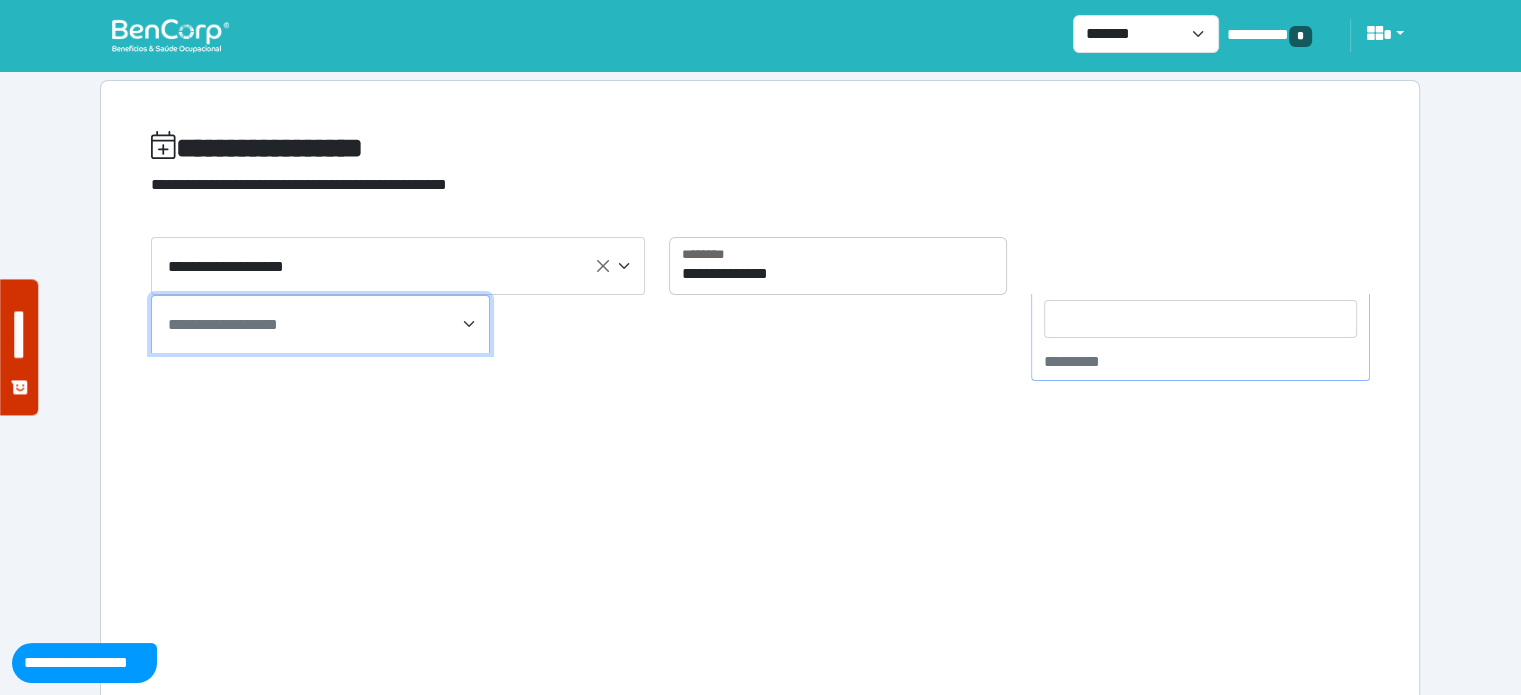 click on "**********" at bounding box center [223, 324] 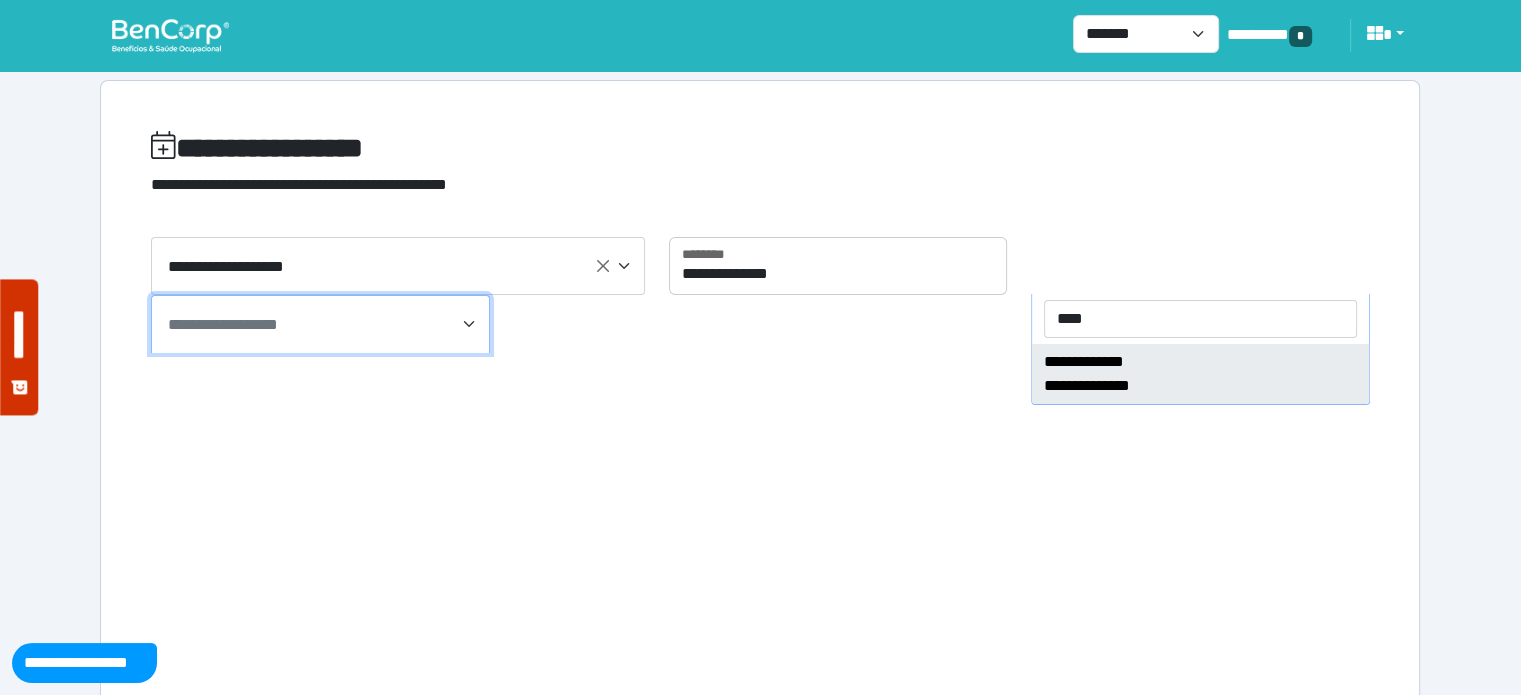 type on "****" 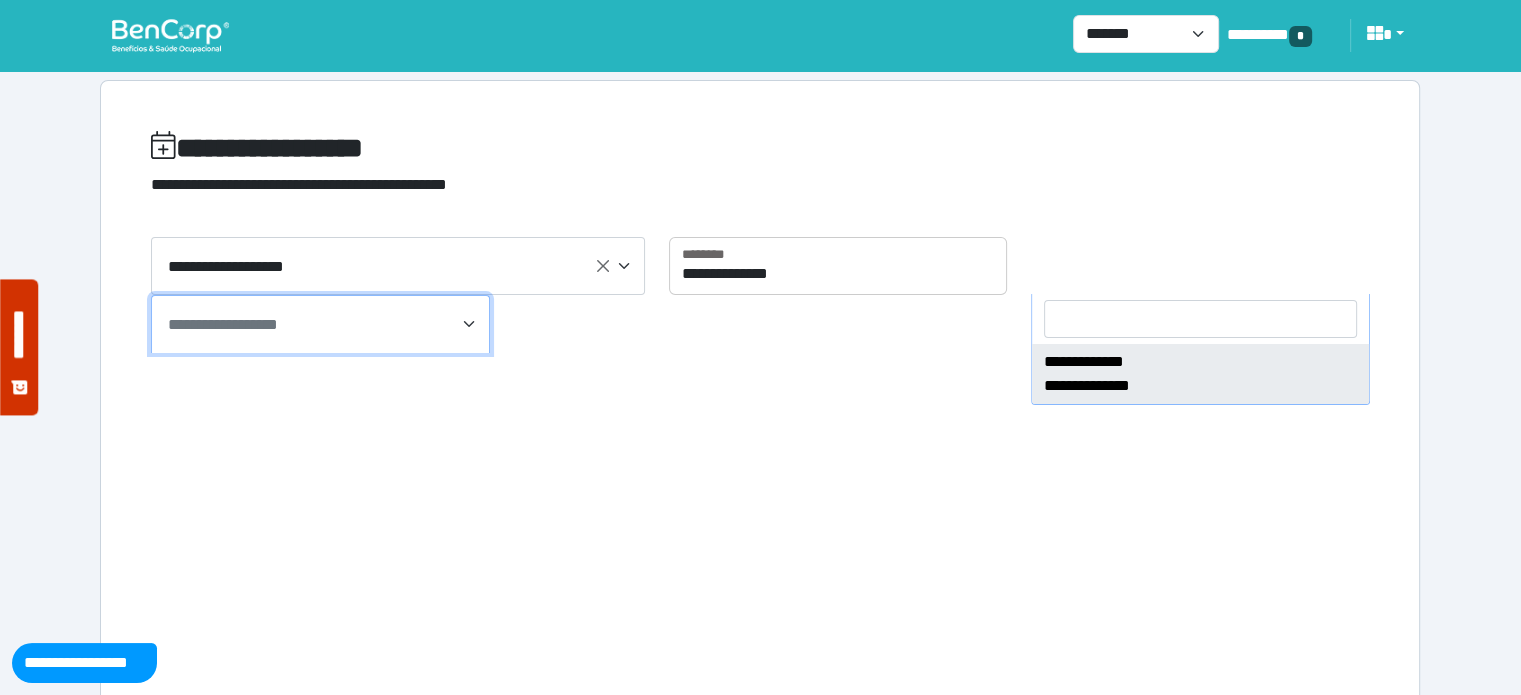 select on "****" 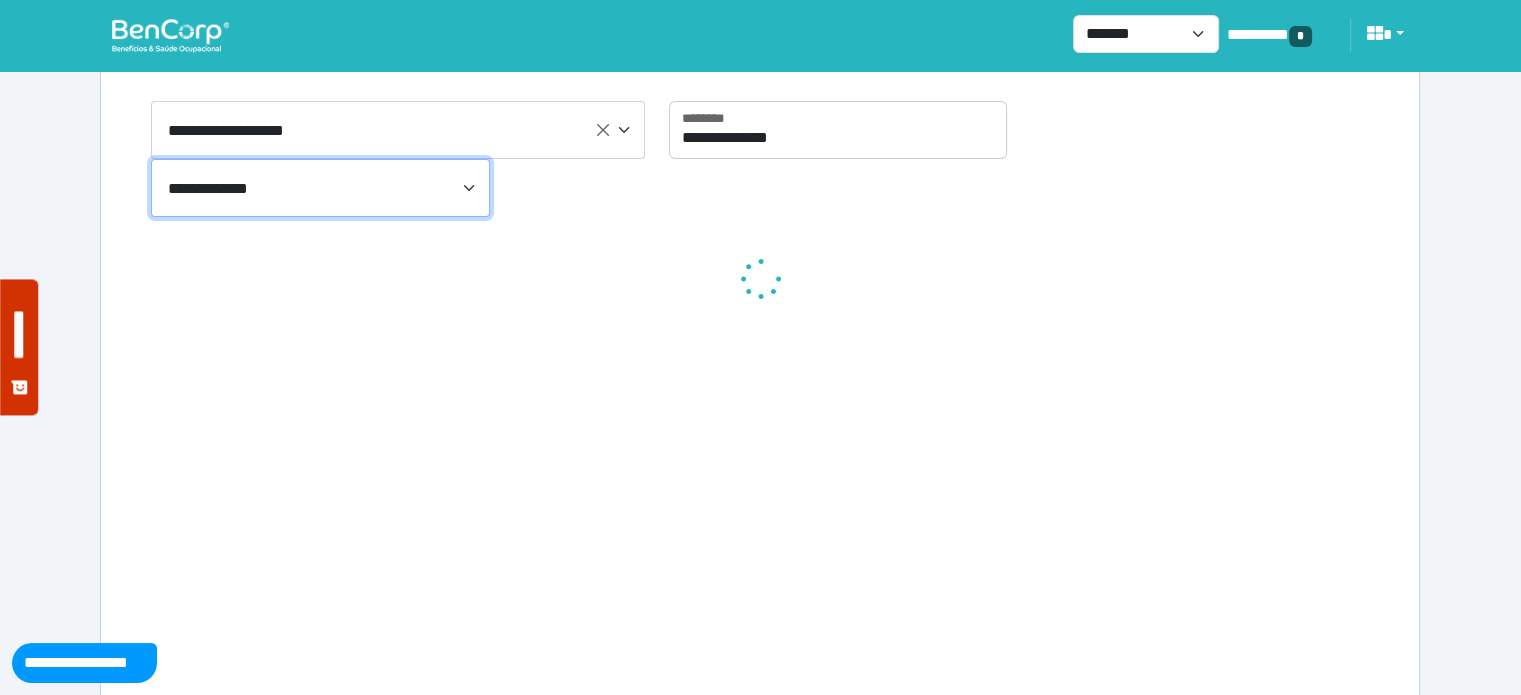 scroll, scrollTop: 230, scrollLeft: 0, axis: vertical 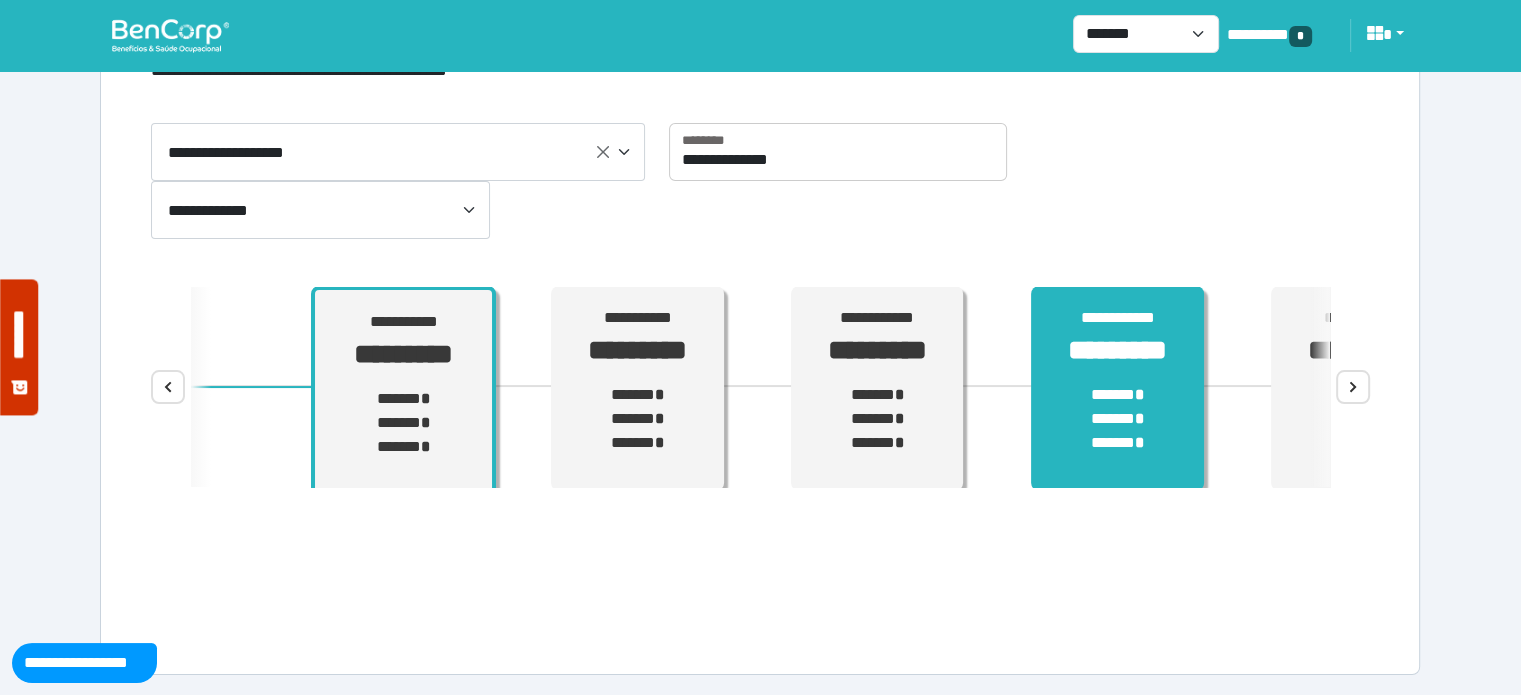 click on "*********" at bounding box center (1117, 350) 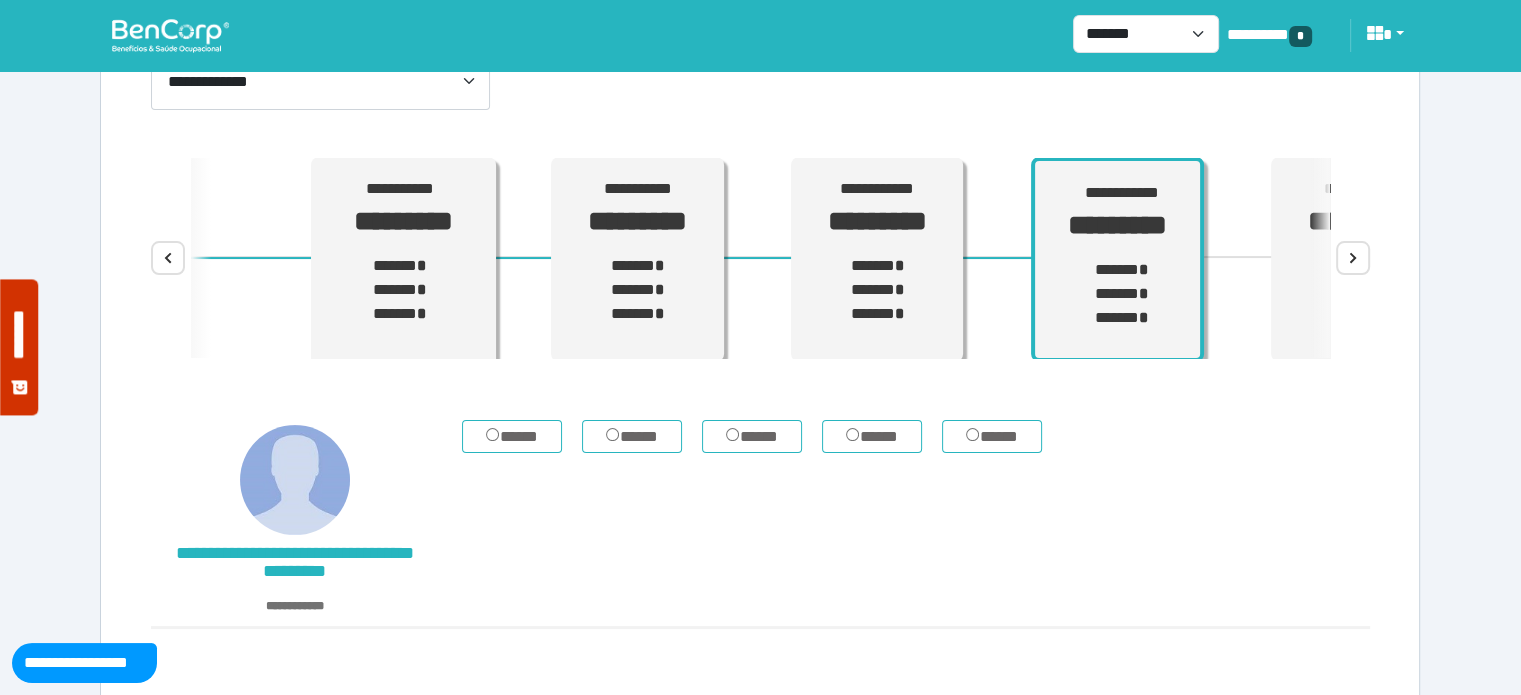 scroll, scrollTop: 253, scrollLeft: 0, axis: vertical 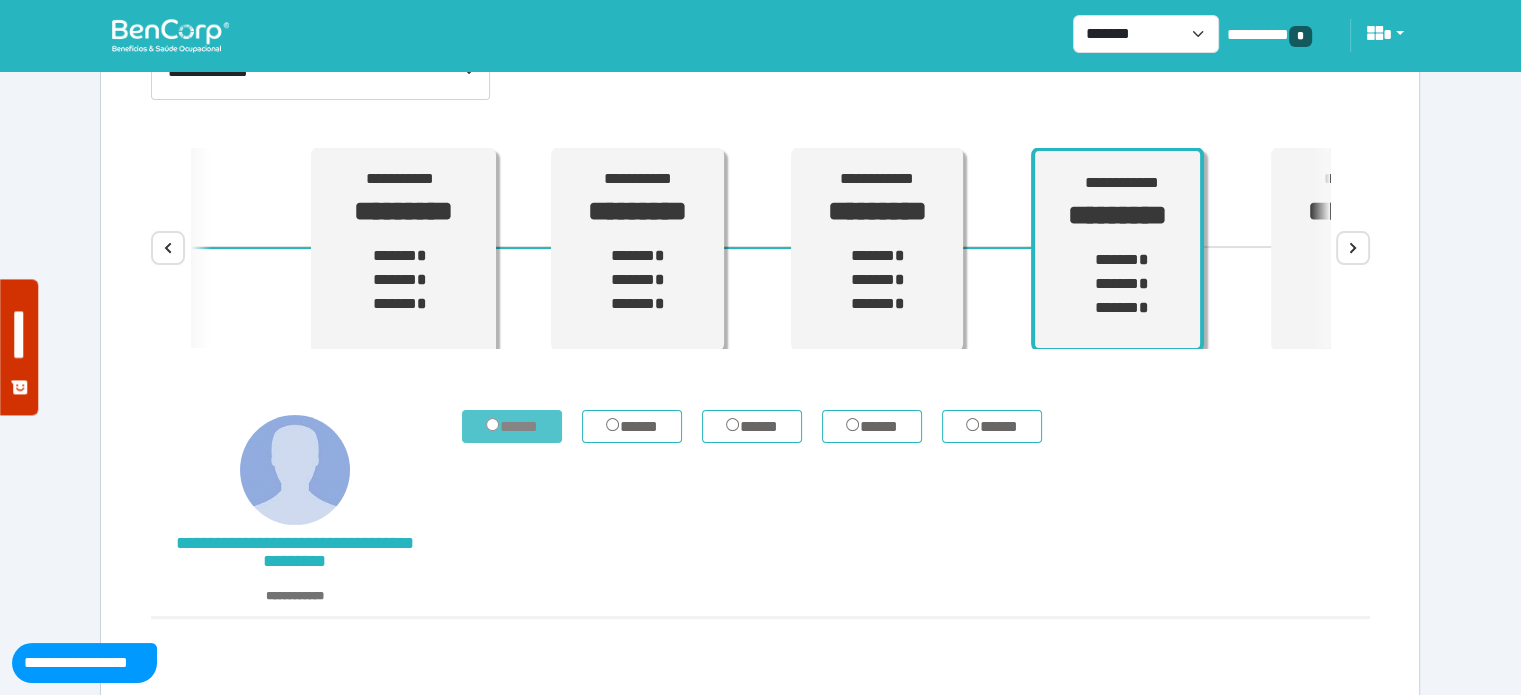 click on "*****" at bounding box center (512, 427) 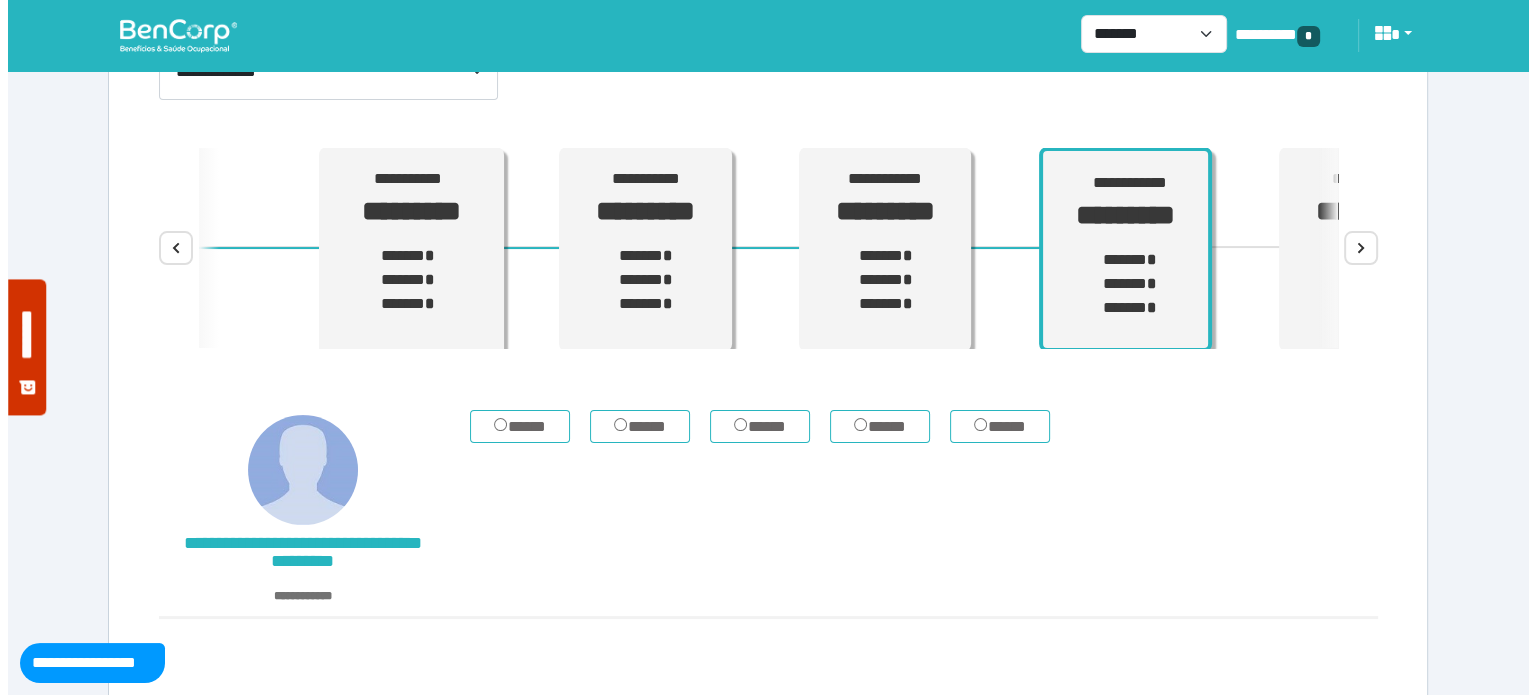 scroll, scrollTop: 428, scrollLeft: 0, axis: vertical 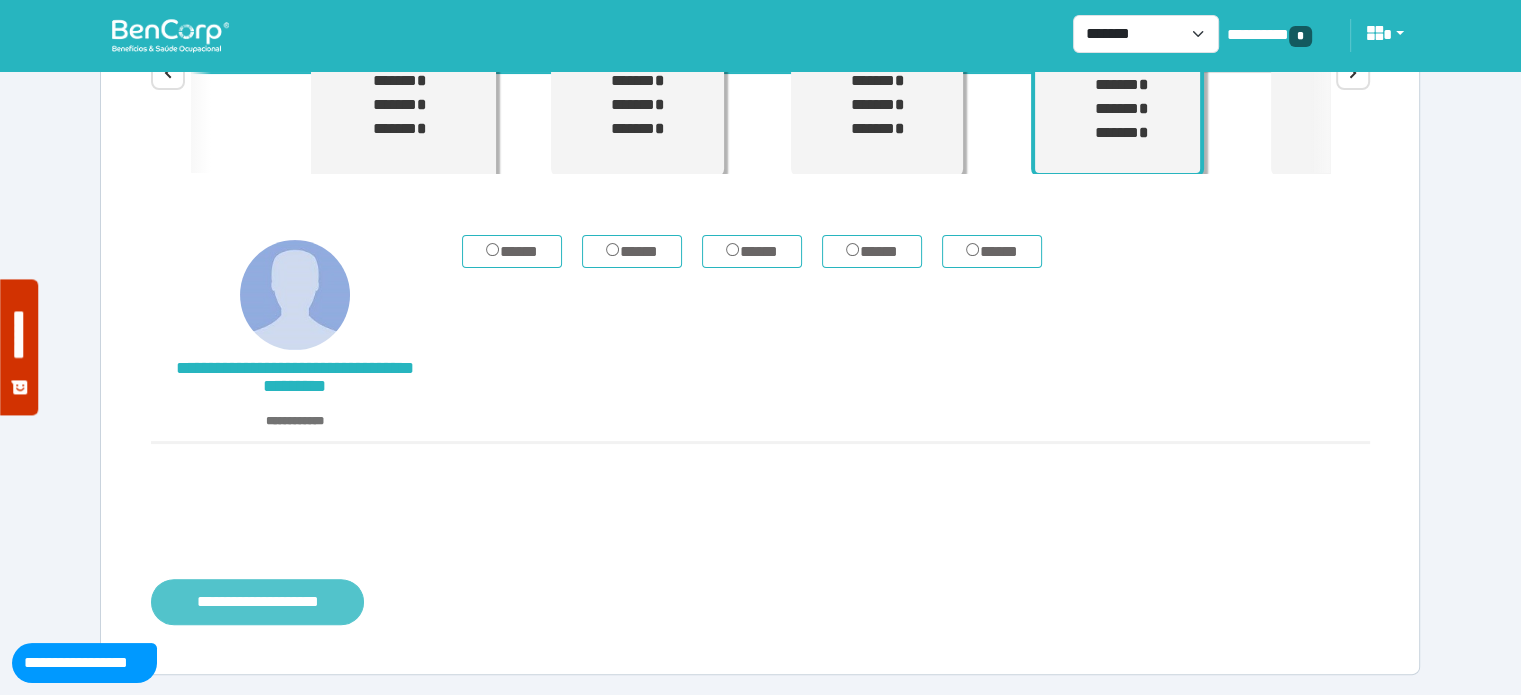 click on "**********" at bounding box center (257, 602) 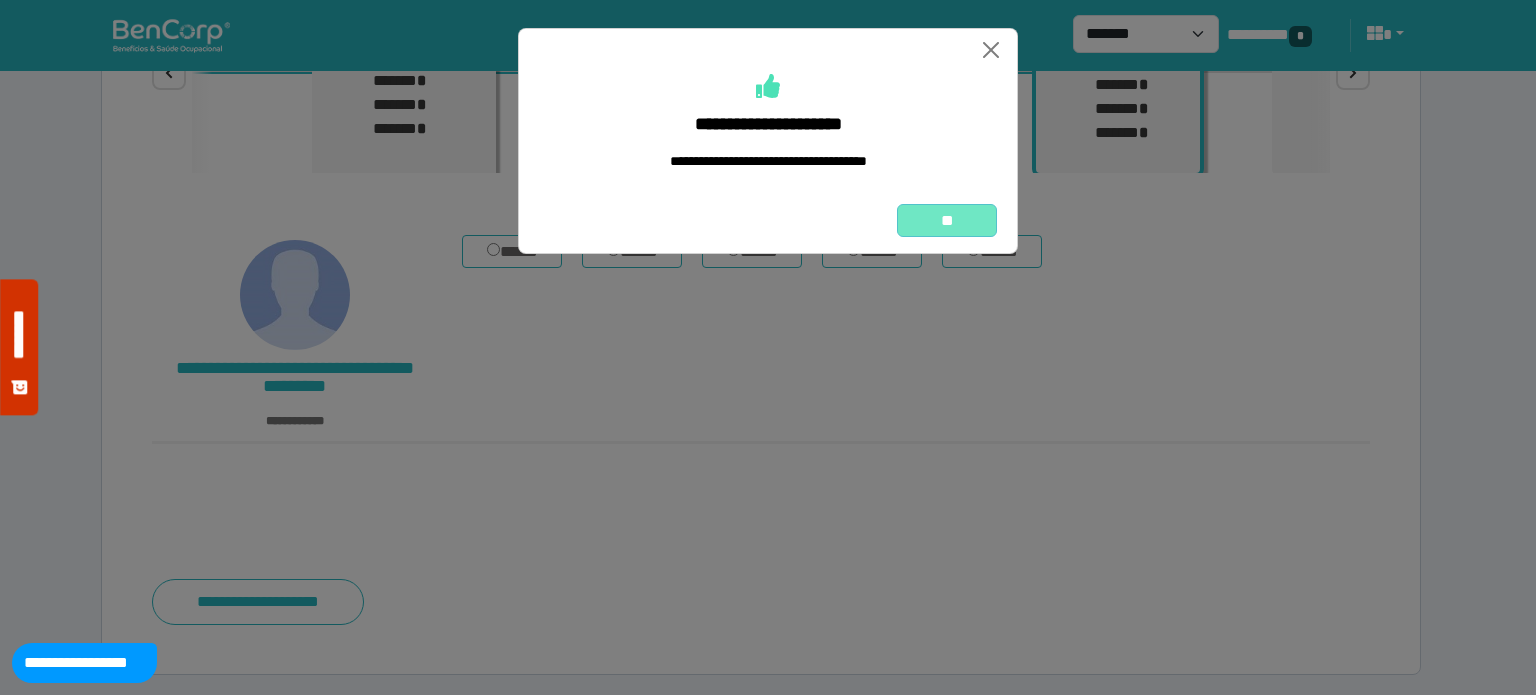 click on "**" at bounding box center [947, 221] 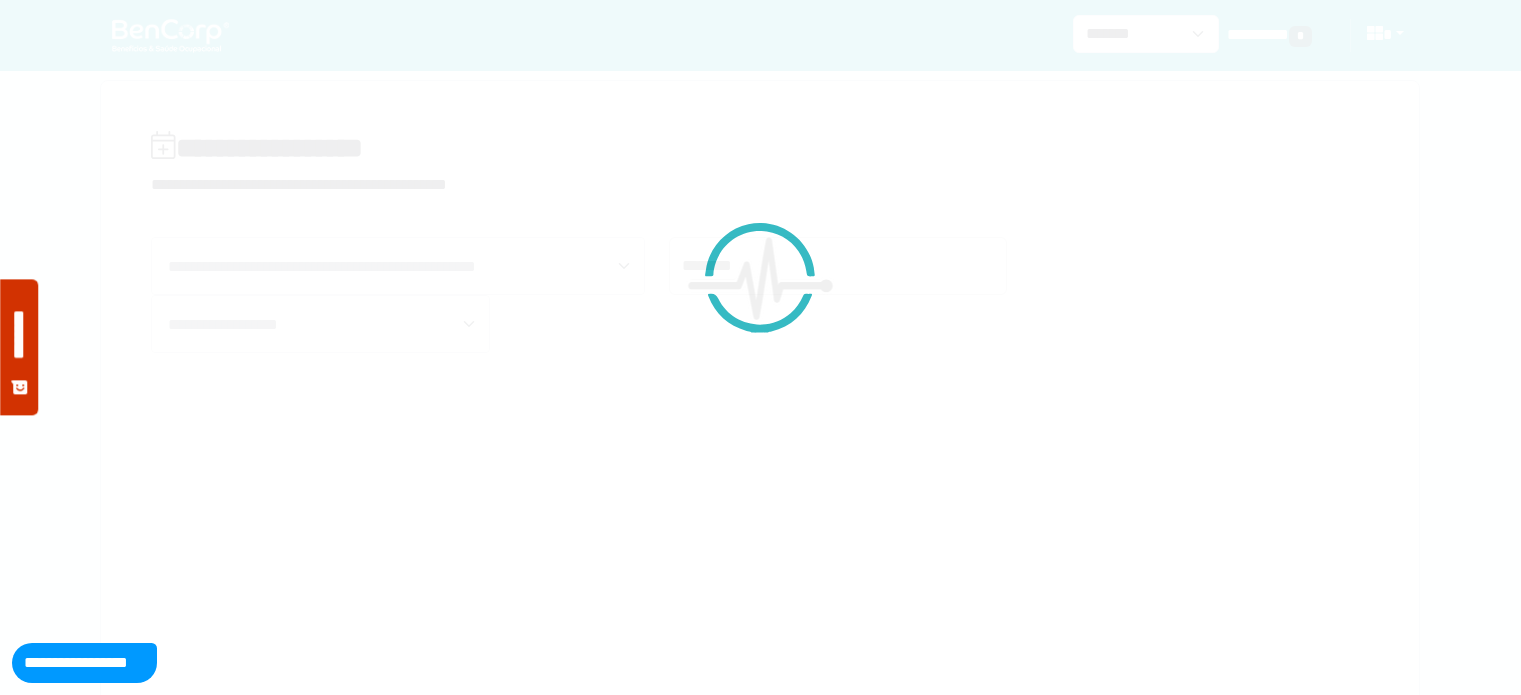 scroll, scrollTop: 0, scrollLeft: 0, axis: both 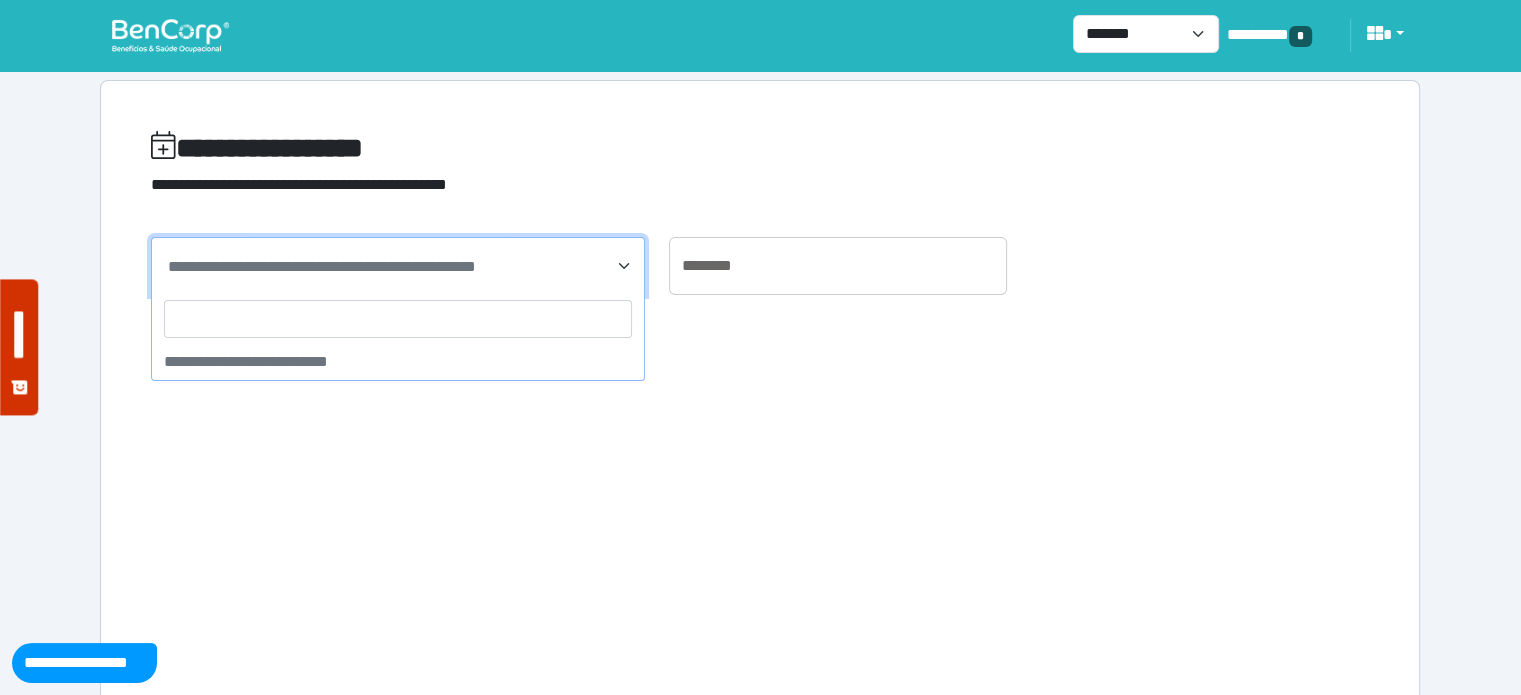 click on "**********" at bounding box center [322, 266] 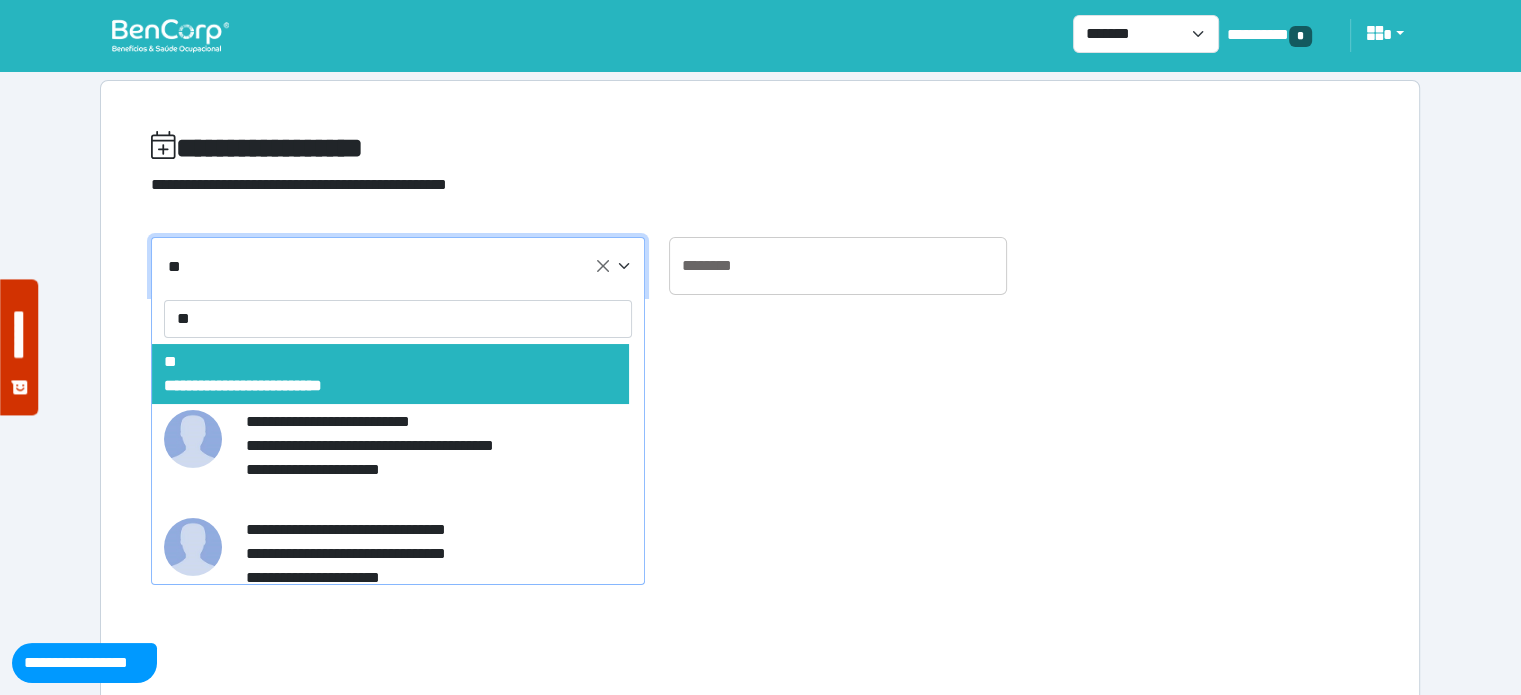 type on "*" 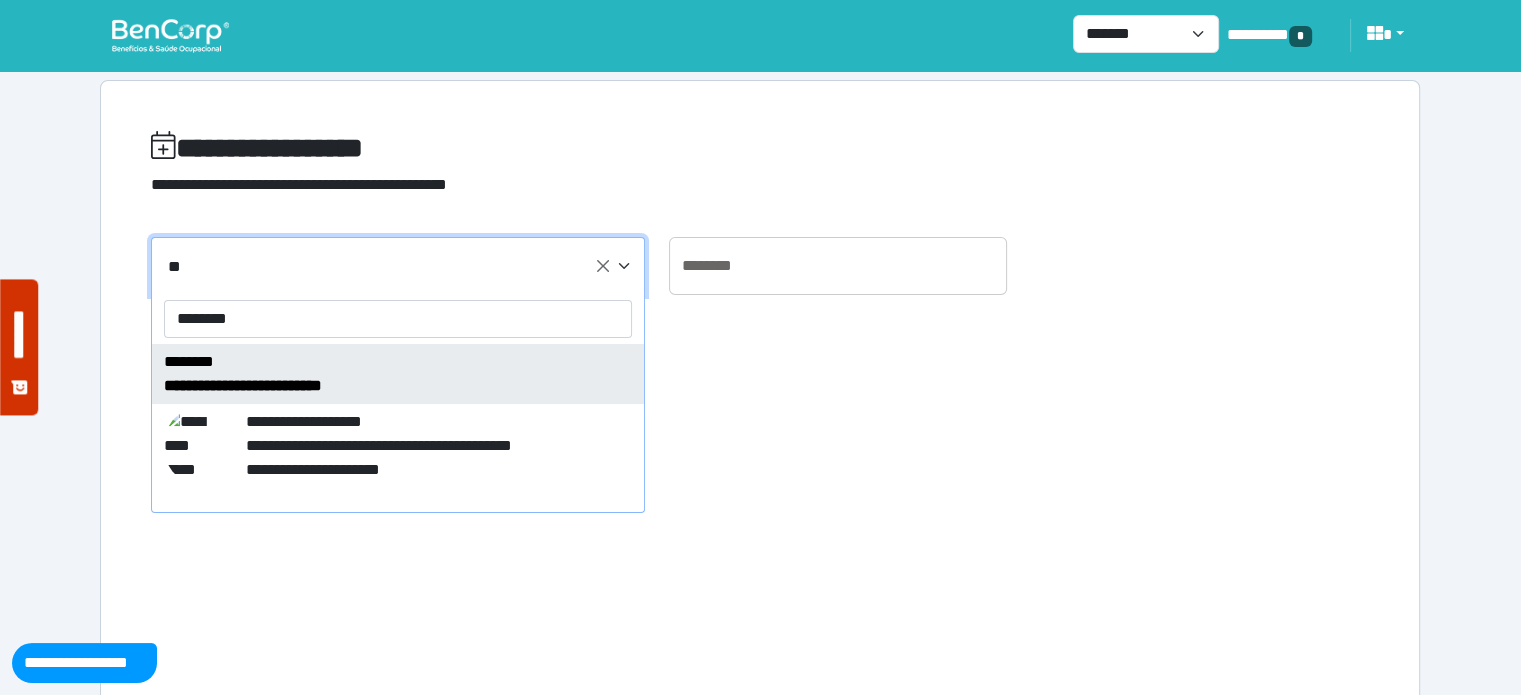 type on "********" 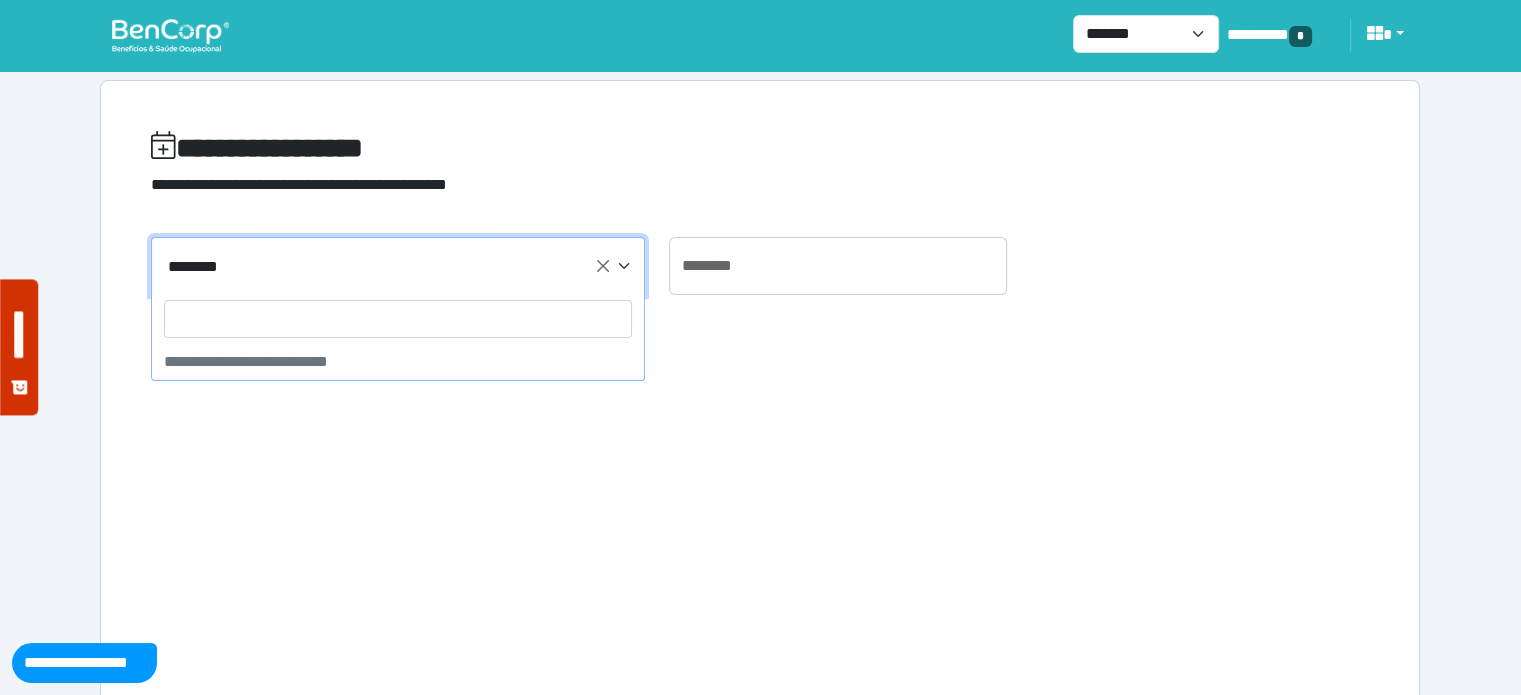 click on "* ********" at bounding box center (398, 266) 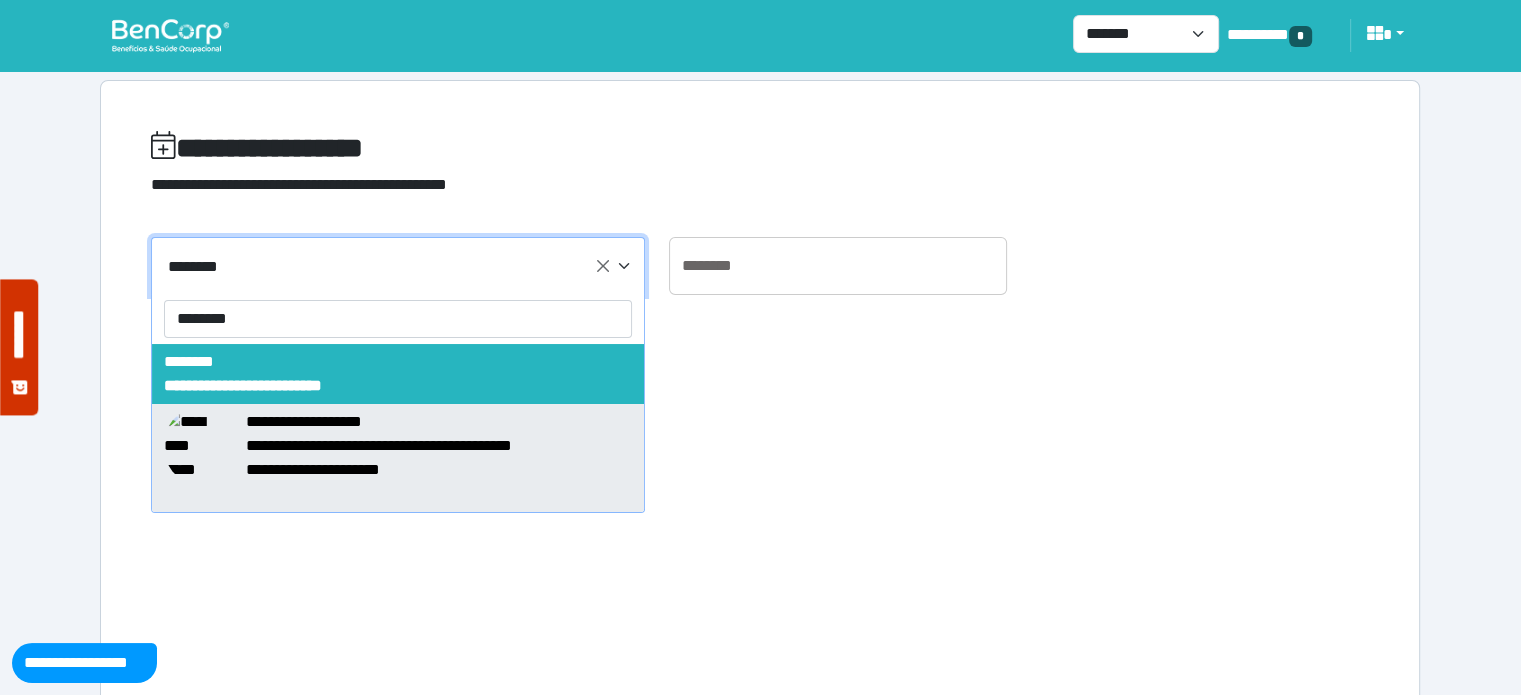 type on "********" 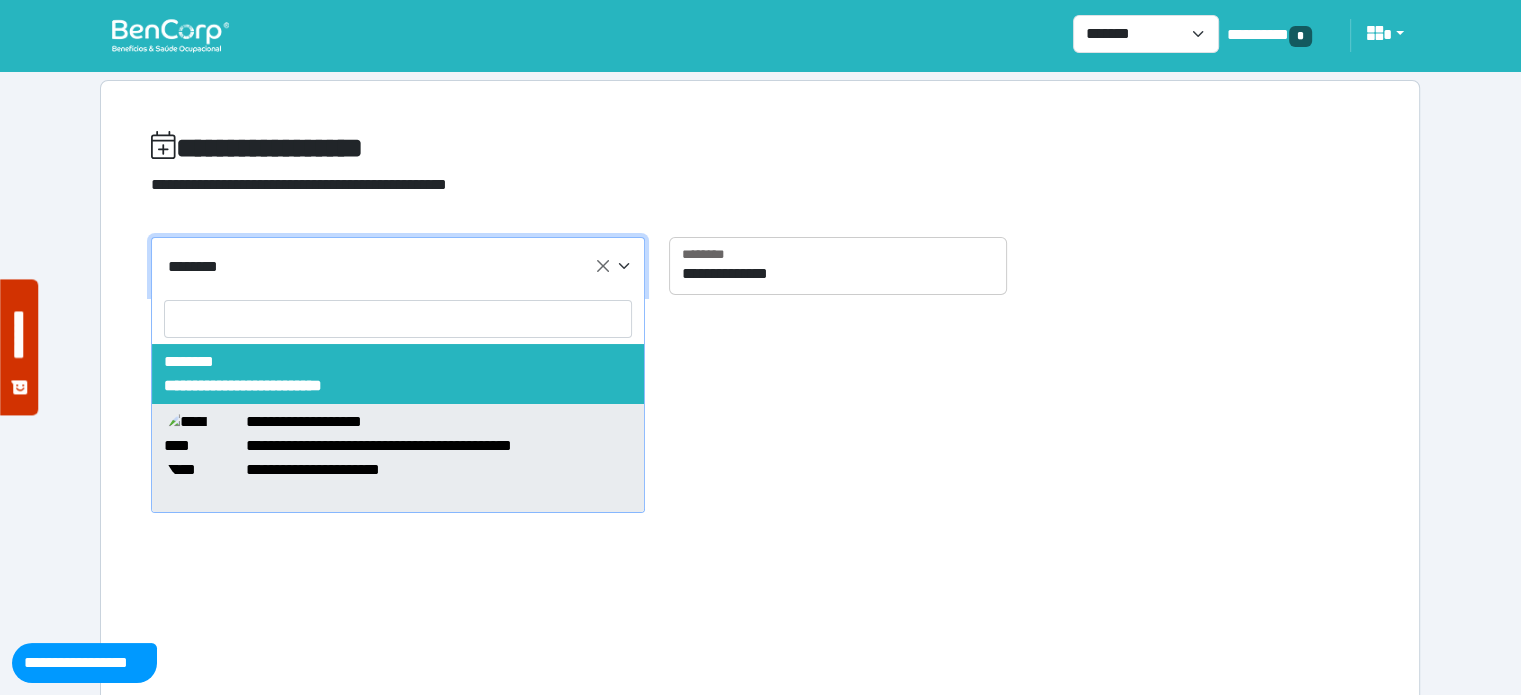 select on "*****" 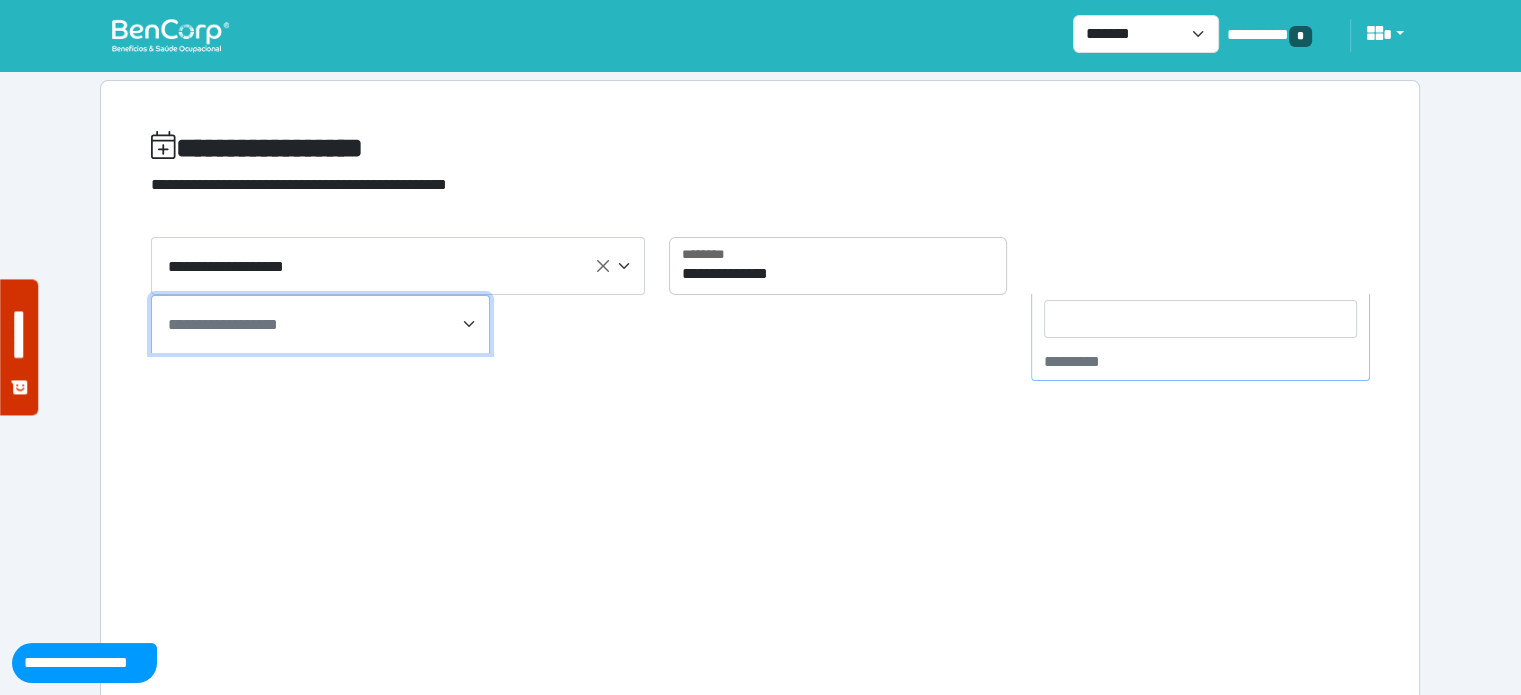 click on "**********" at bounding box center (320, 324) 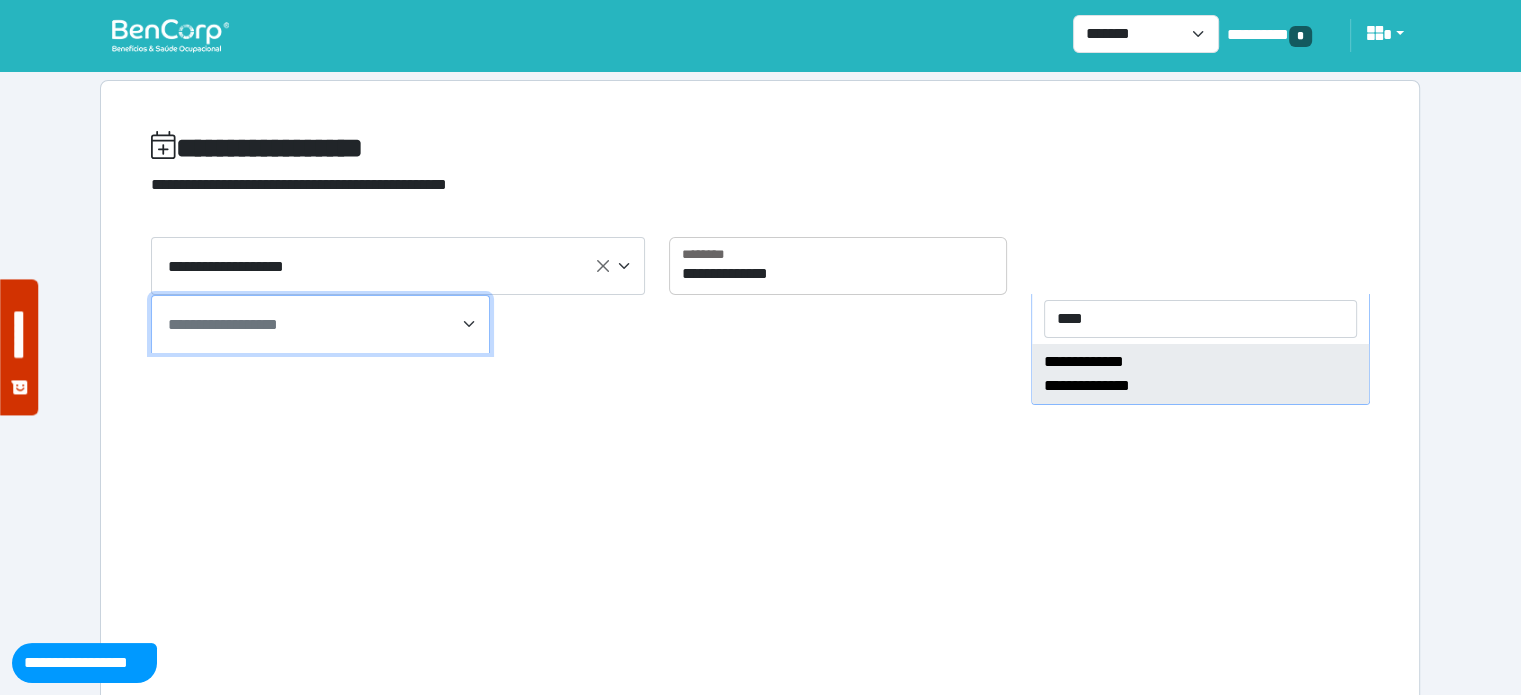 type on "****" 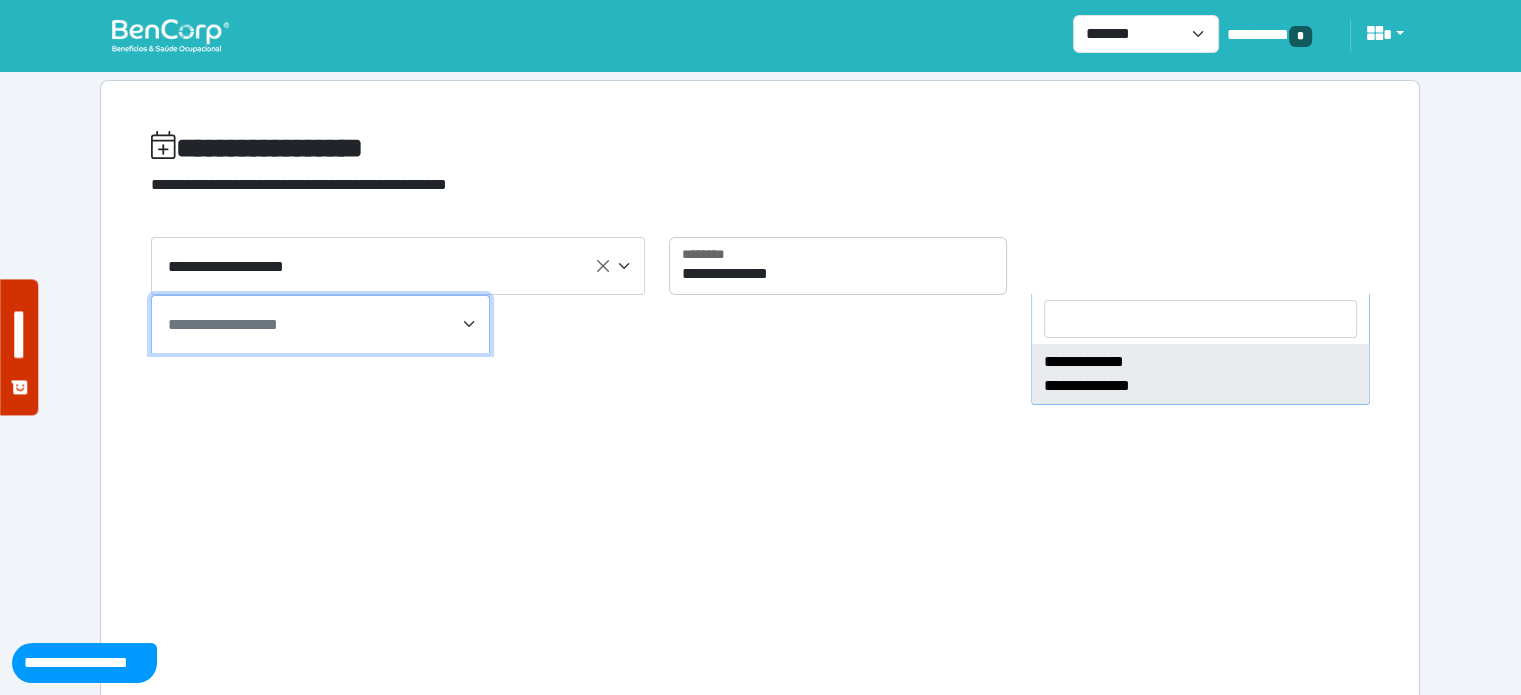 select on "****" 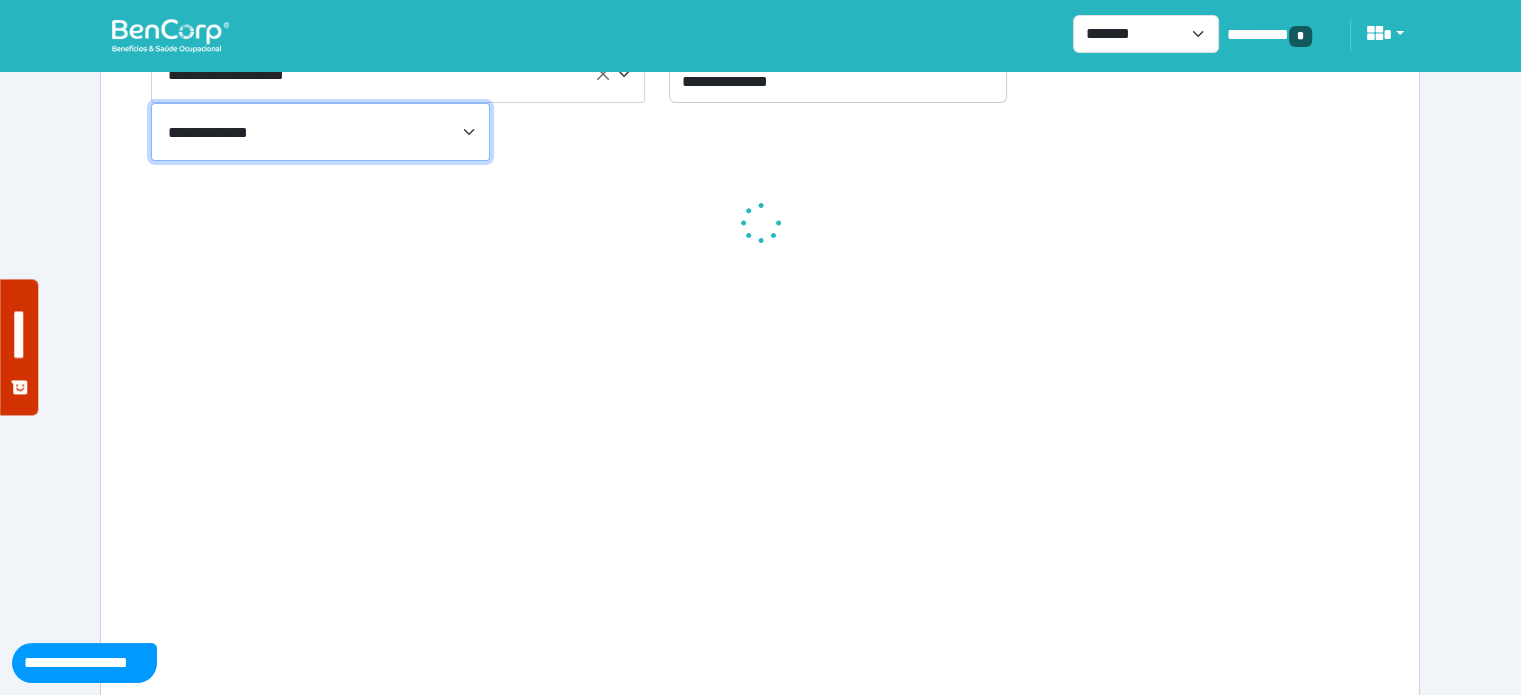 scroll, scrollTop: 196, scrollLeft: 0, axis: vertical 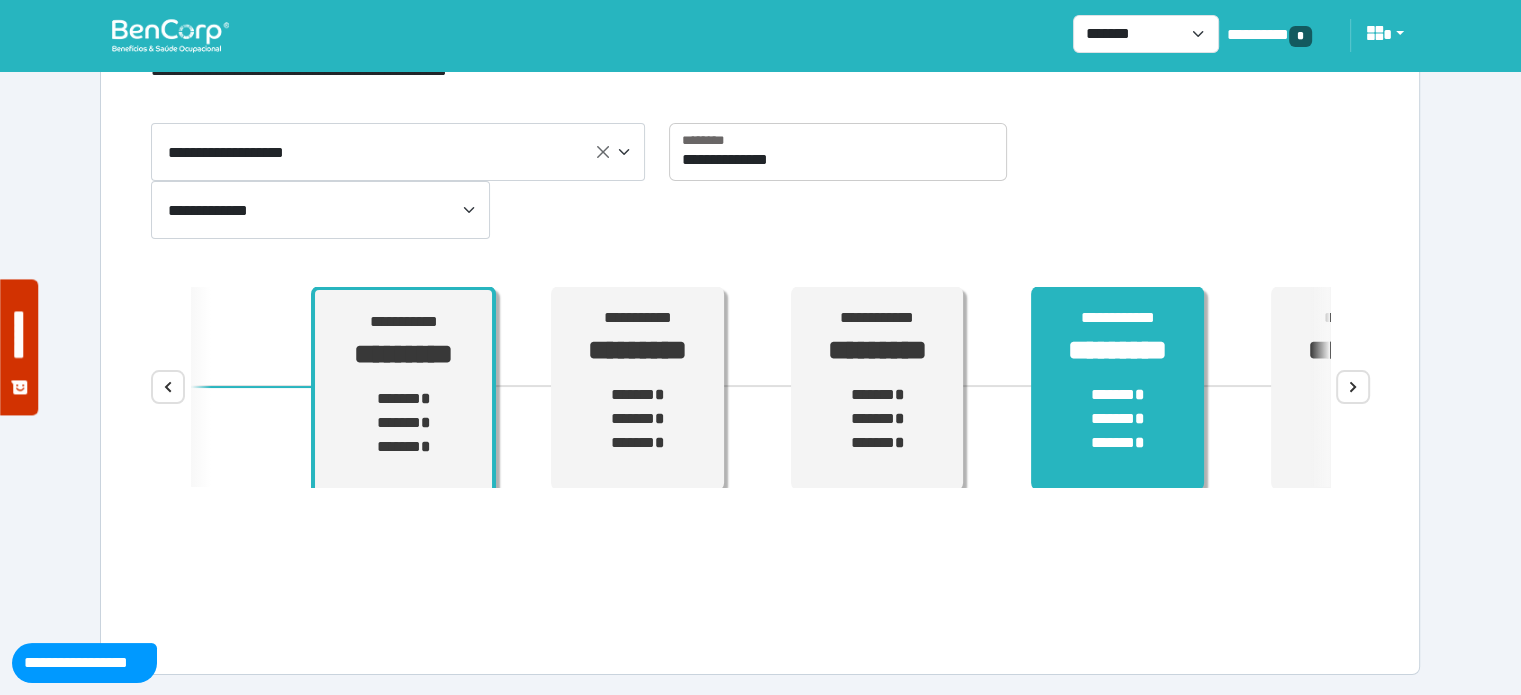 click on "****** * ****** * ****** *" at bounding box center (1117, 419) 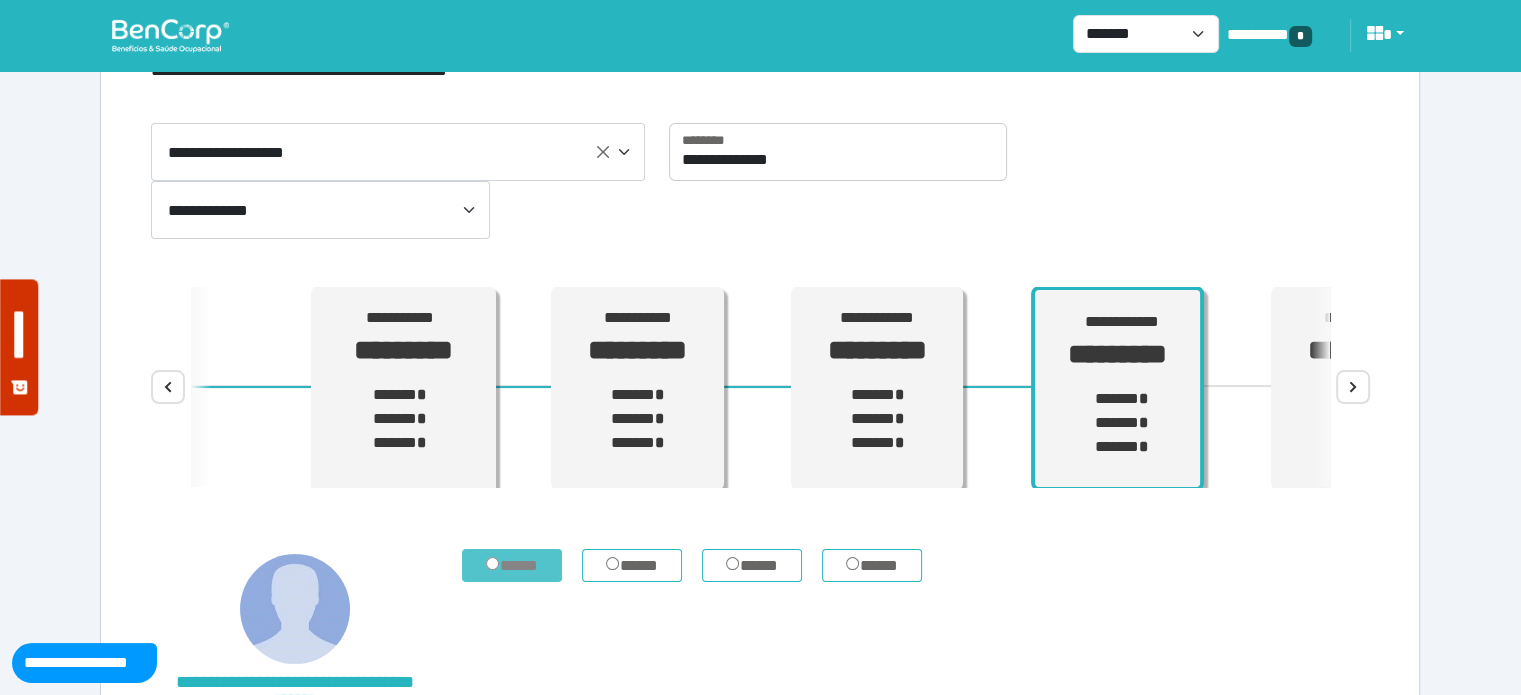 click on "*****" at bounding box center [512, 566] 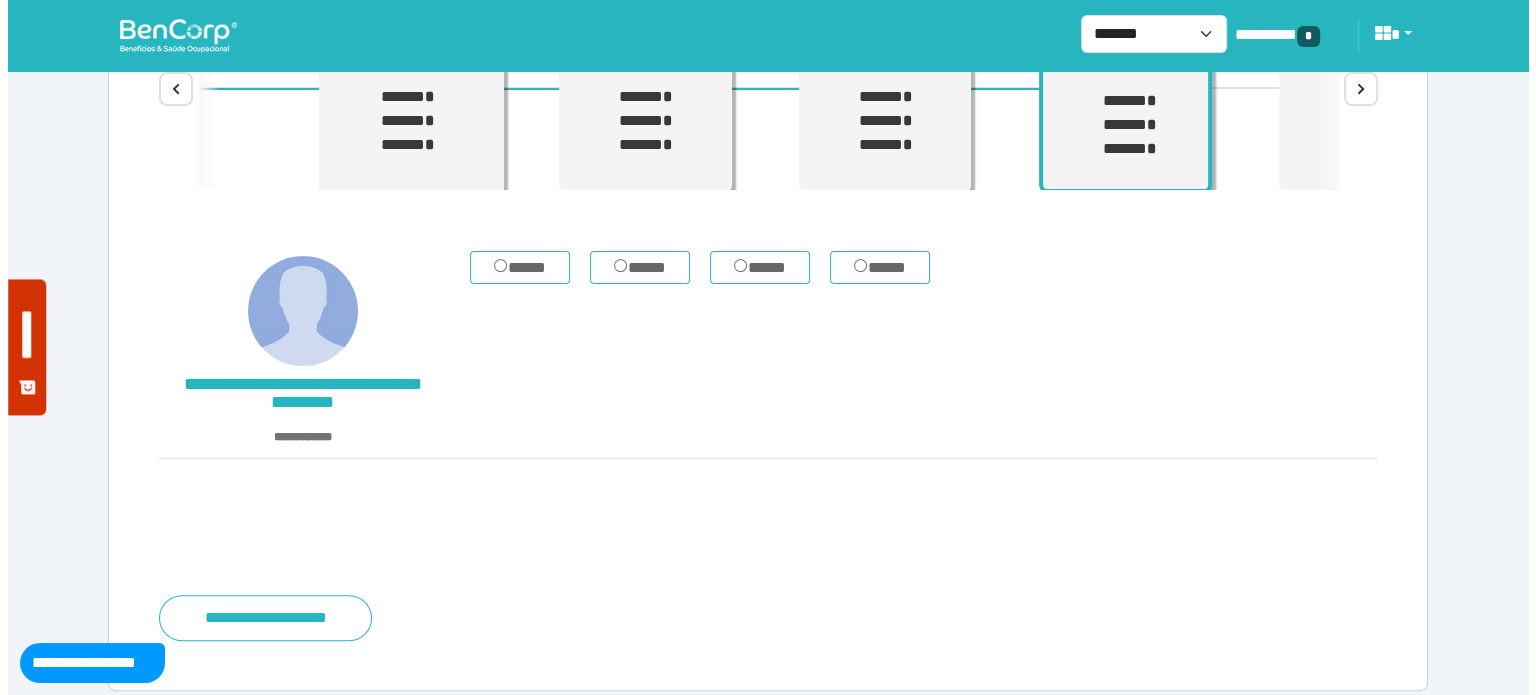 scroll, scrollTop: 428, scrollLeft: 0, axis: vertical 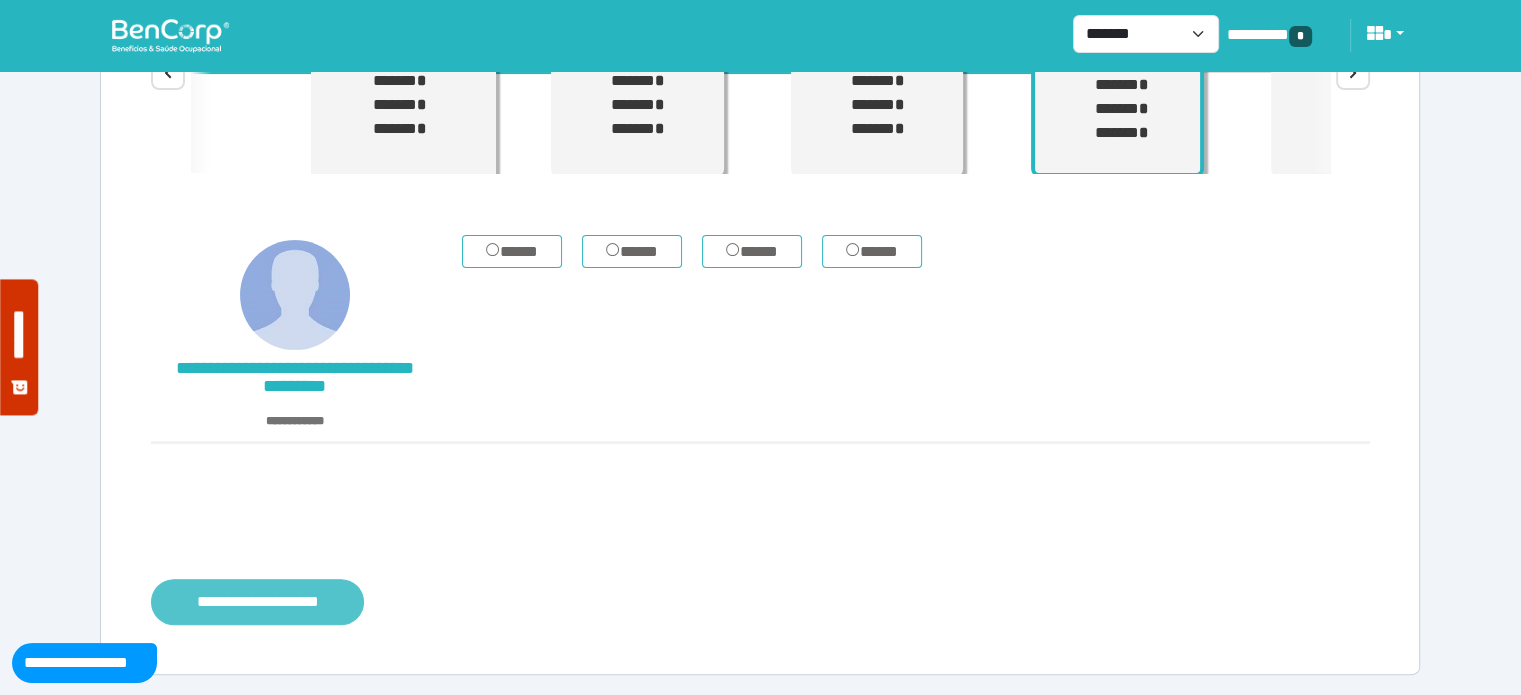 click on "**********" at bounding box center (257, 602) 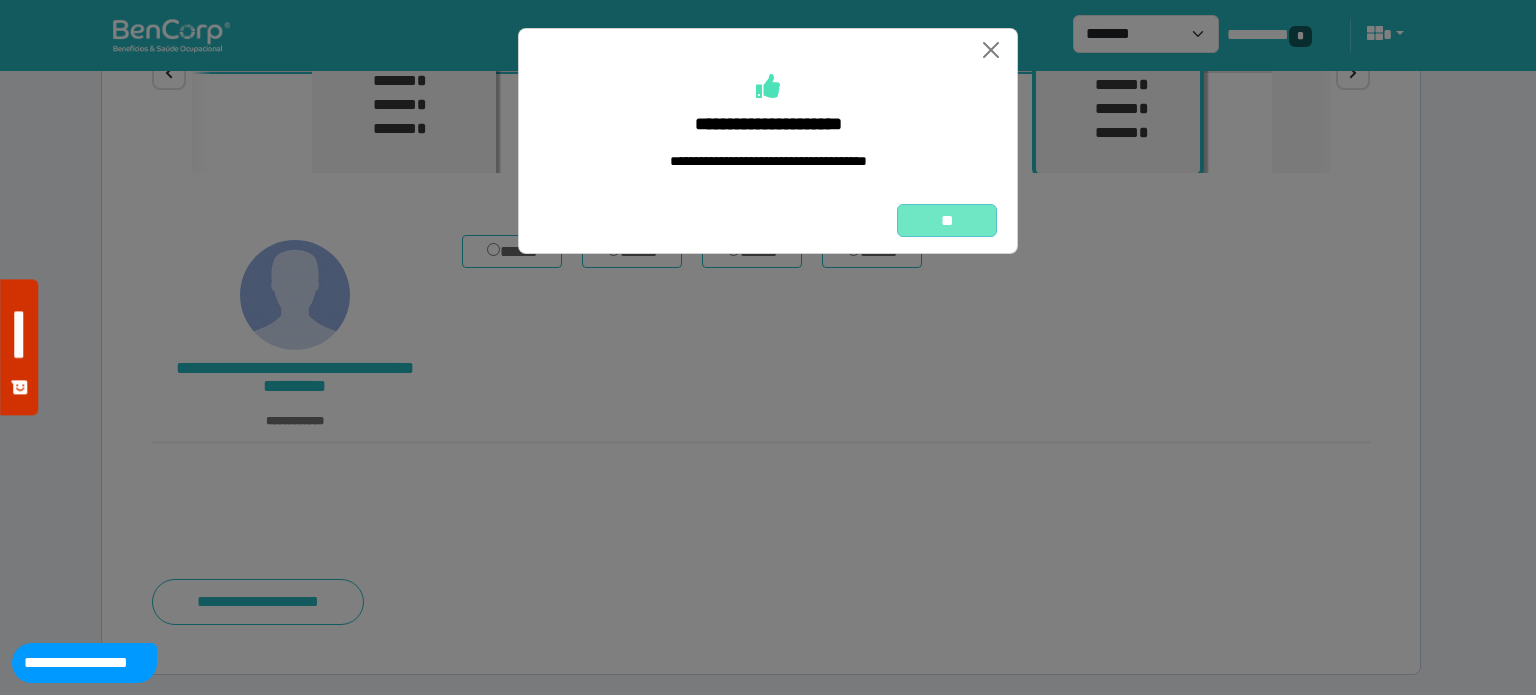 click on "**" at bounding box center (947, 221) 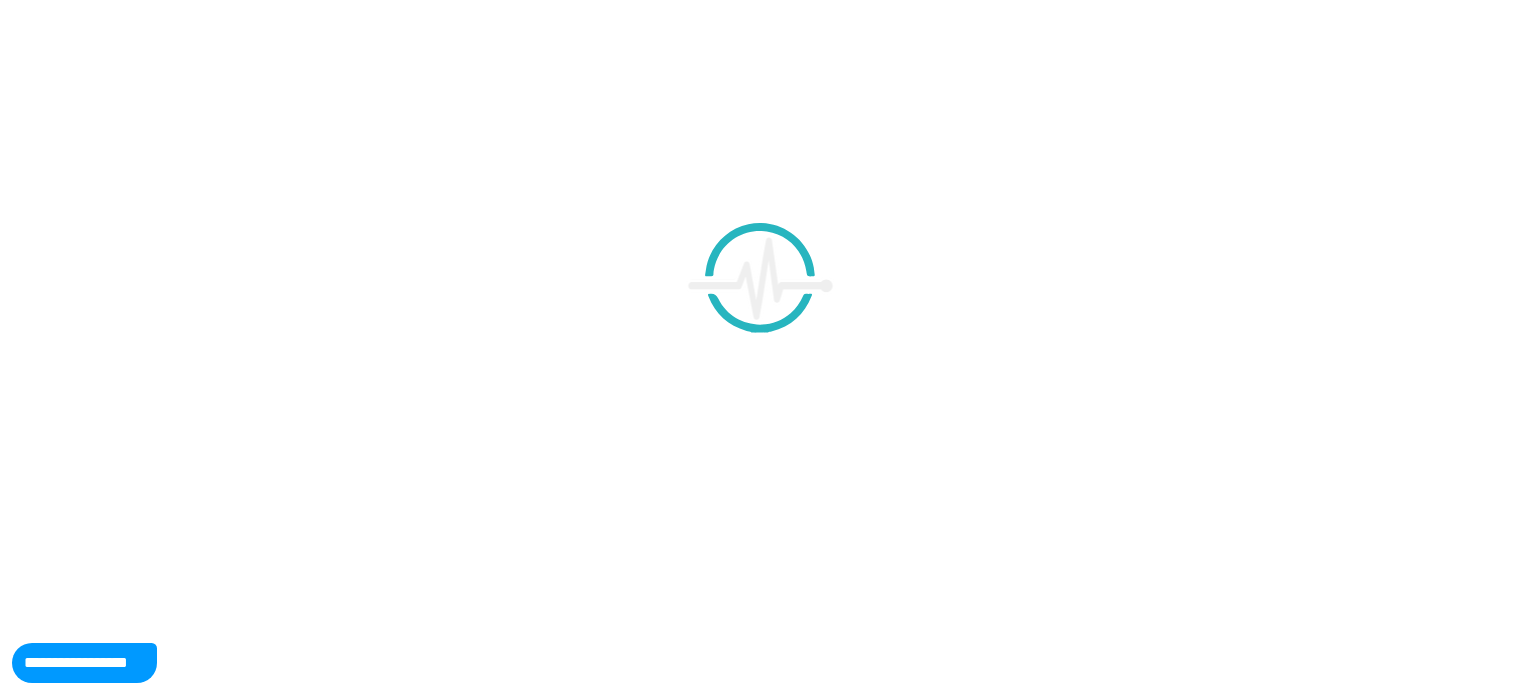 scroll, scrollTop: 0, scrollLeft: 0, axis: both 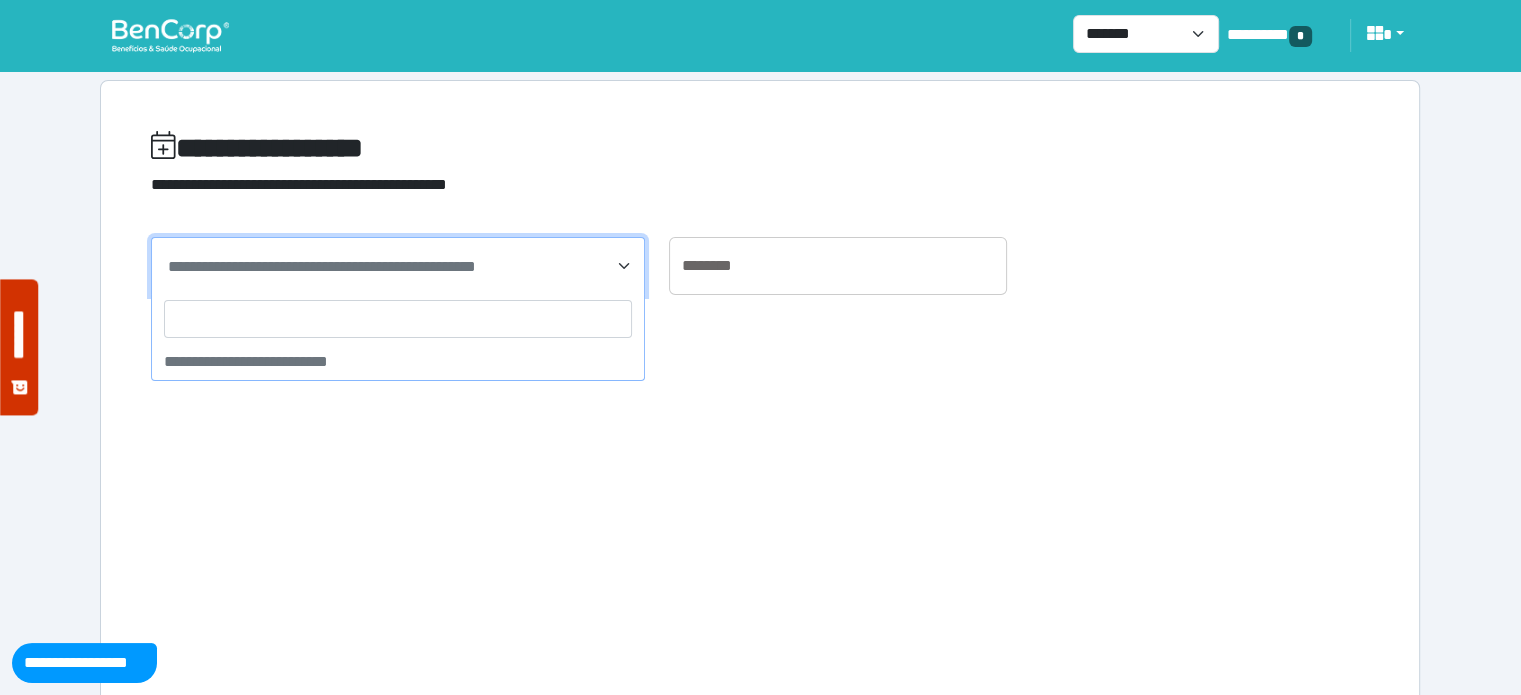 click on "**********" at bounding box center [398, 266] 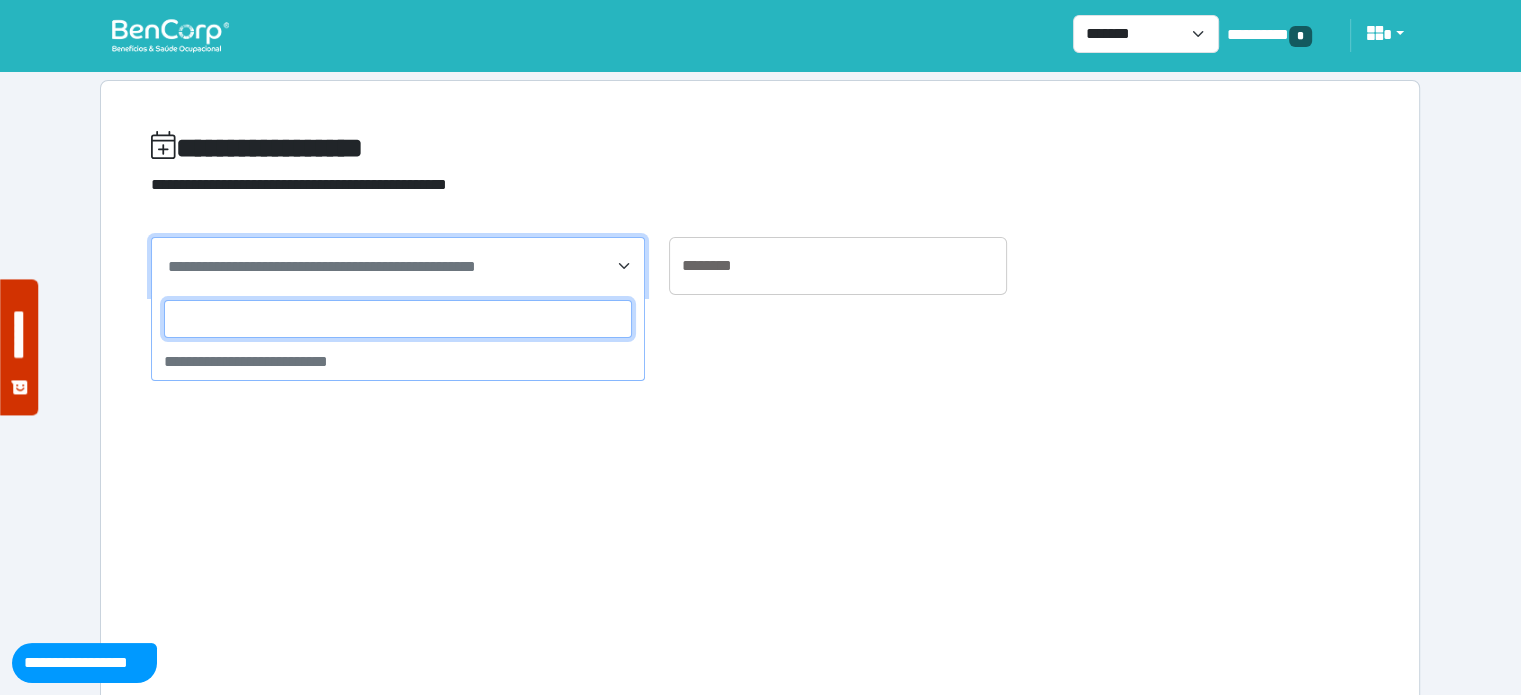 click at bounding box center (398, 319) 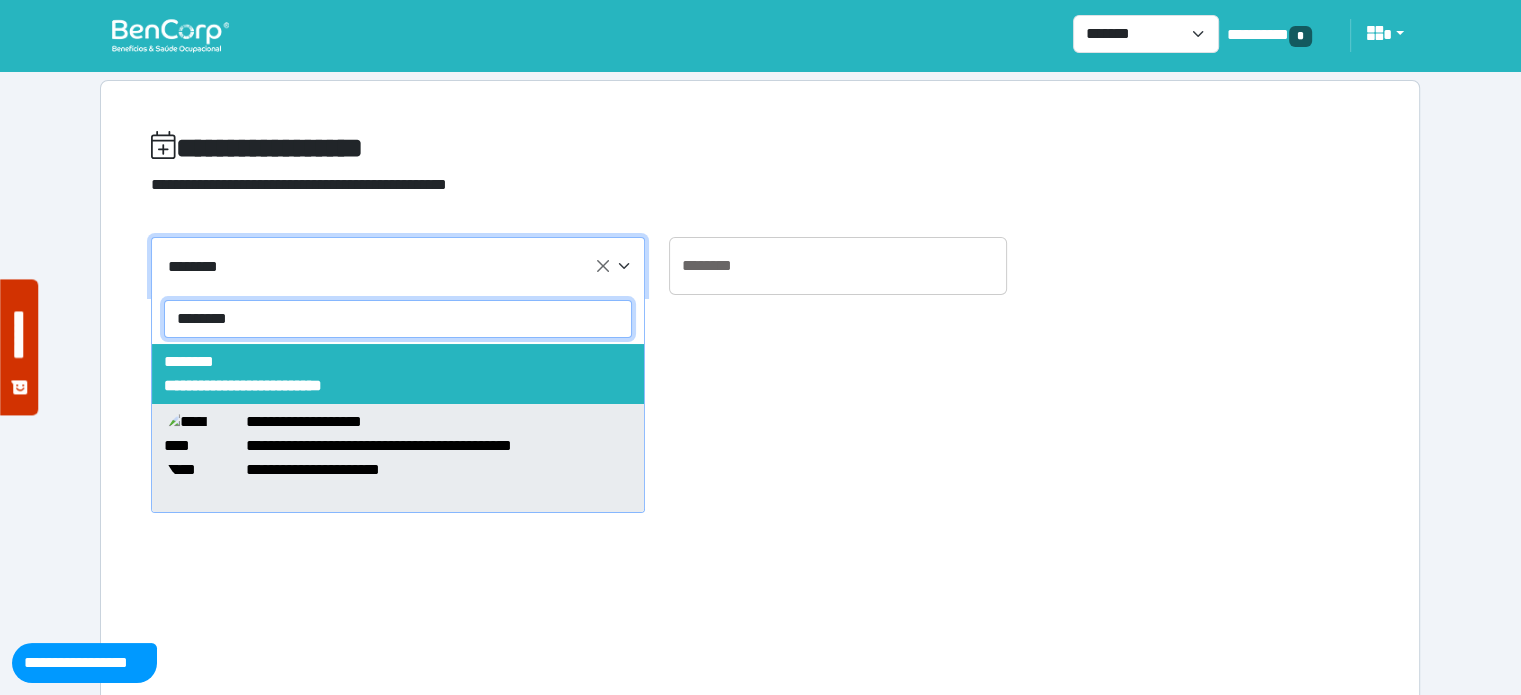 type on "********" 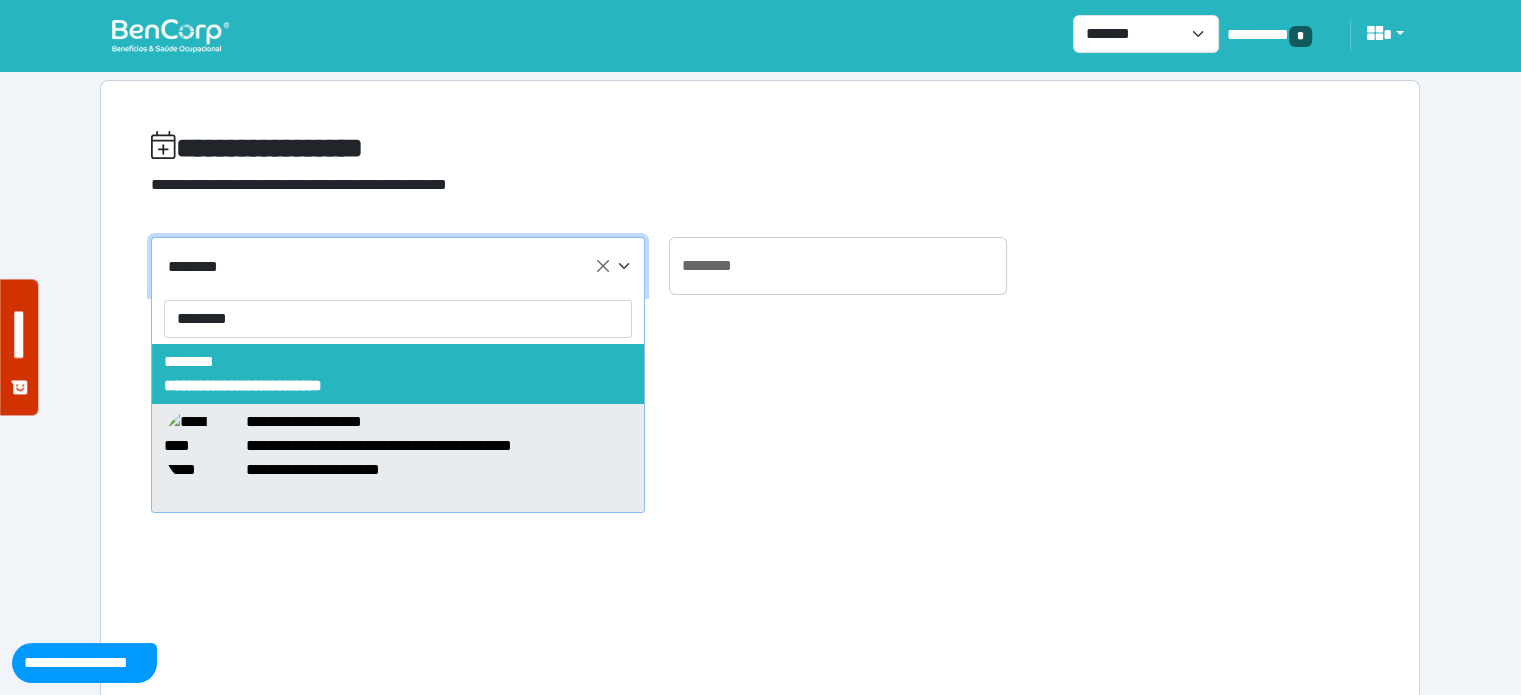 type on "**********" 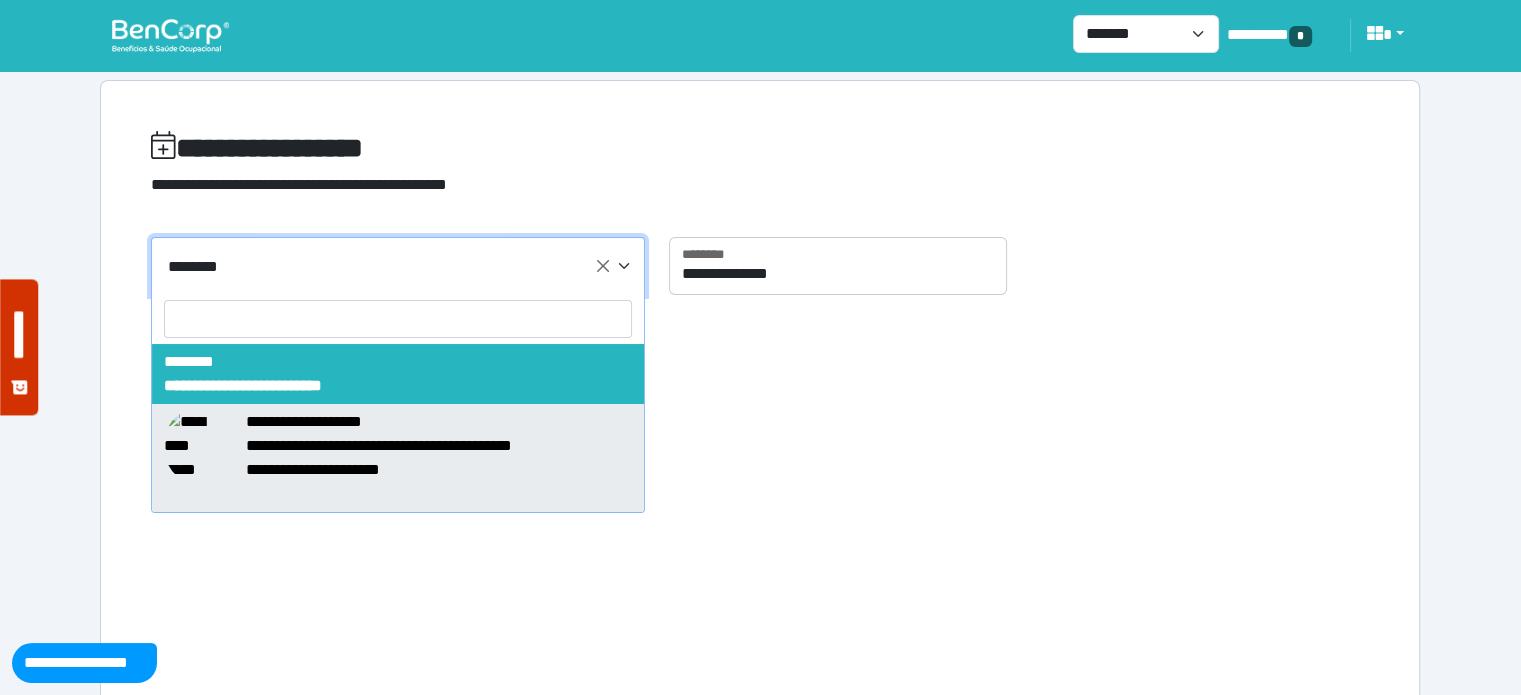 select on "*****" 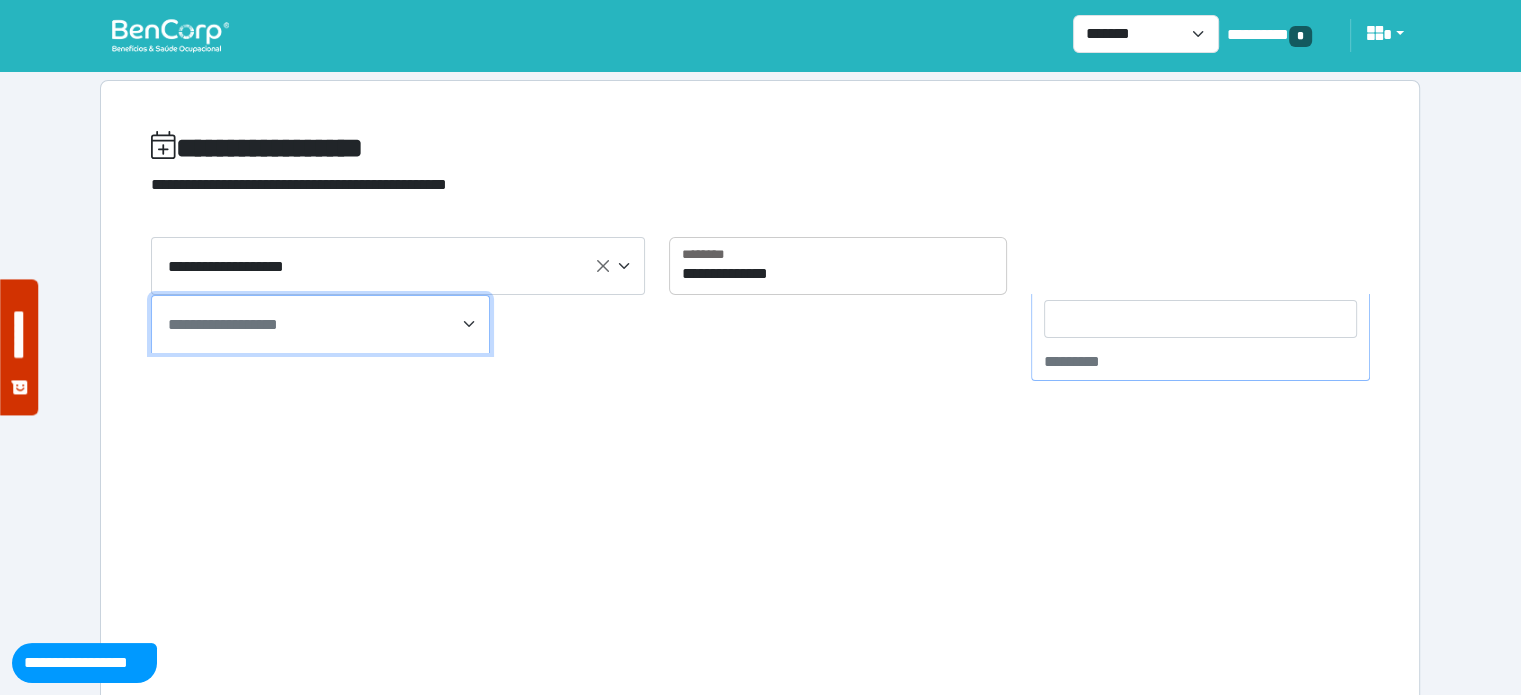 click on "**********" at bounding box center (223, 324) 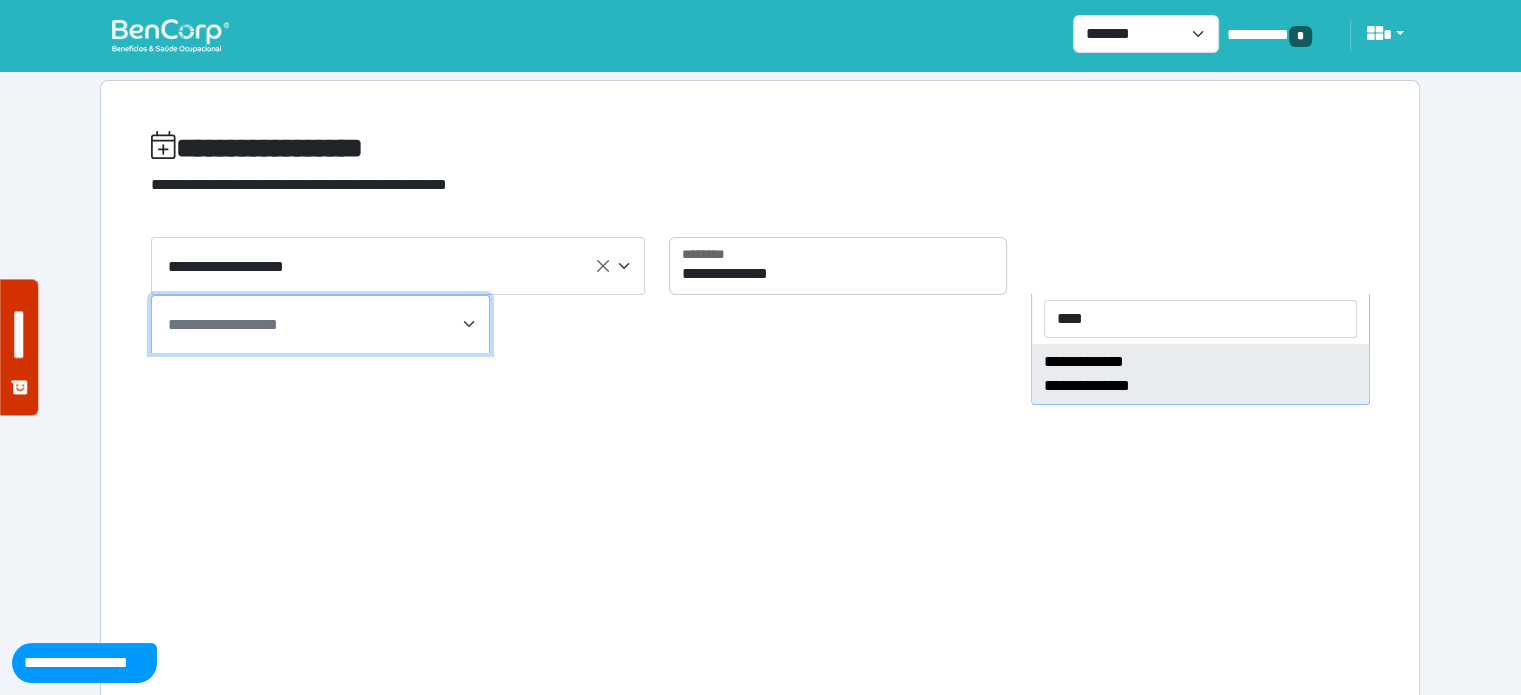 type on "****" 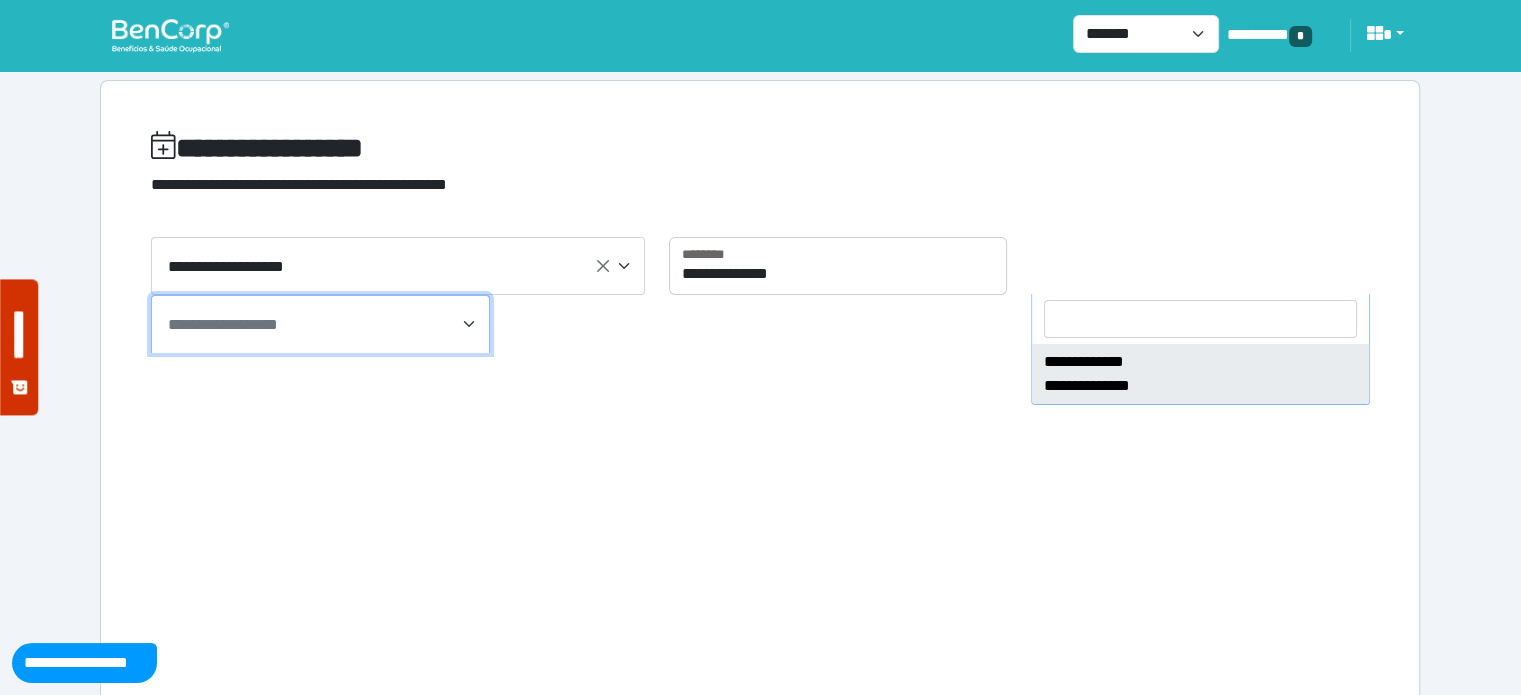 select on "****" 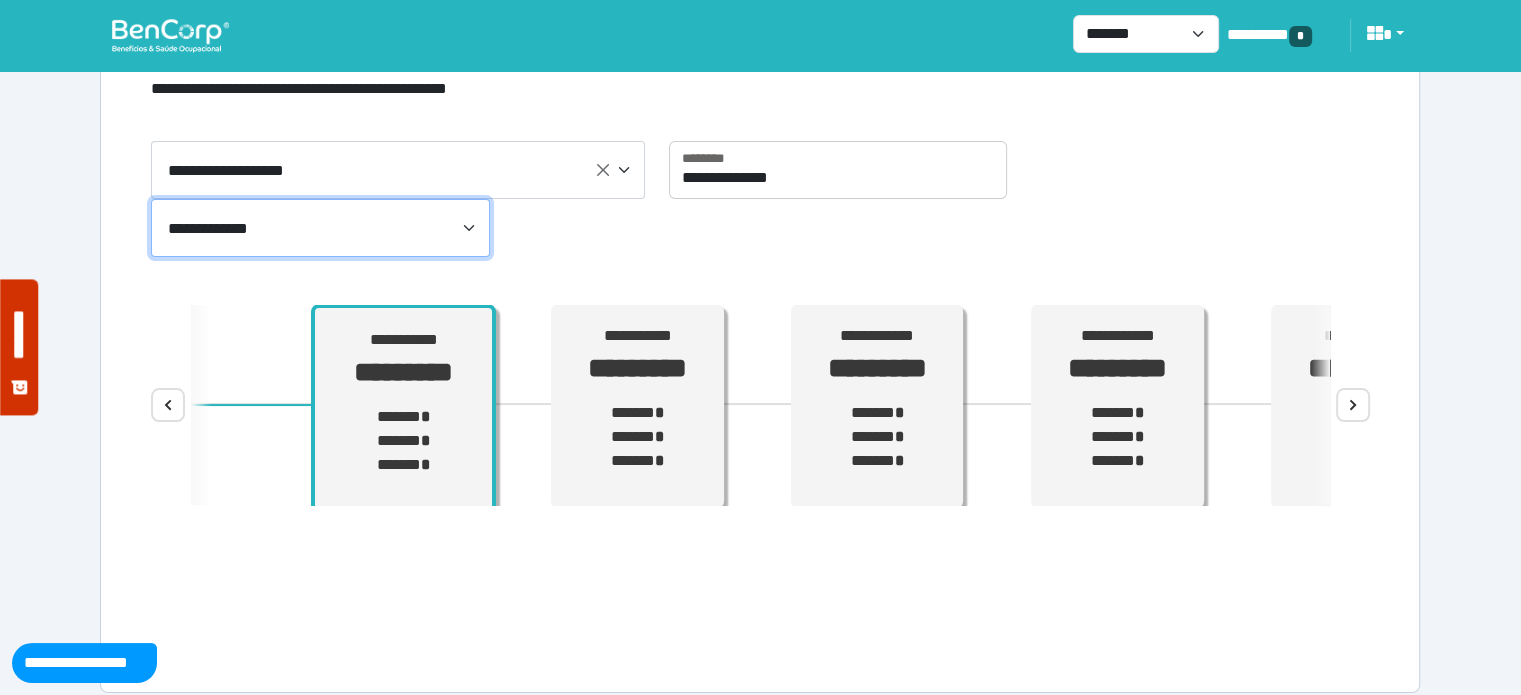 scroll, scrollTop: 100, scrollLeft: 0, axis: vertical 